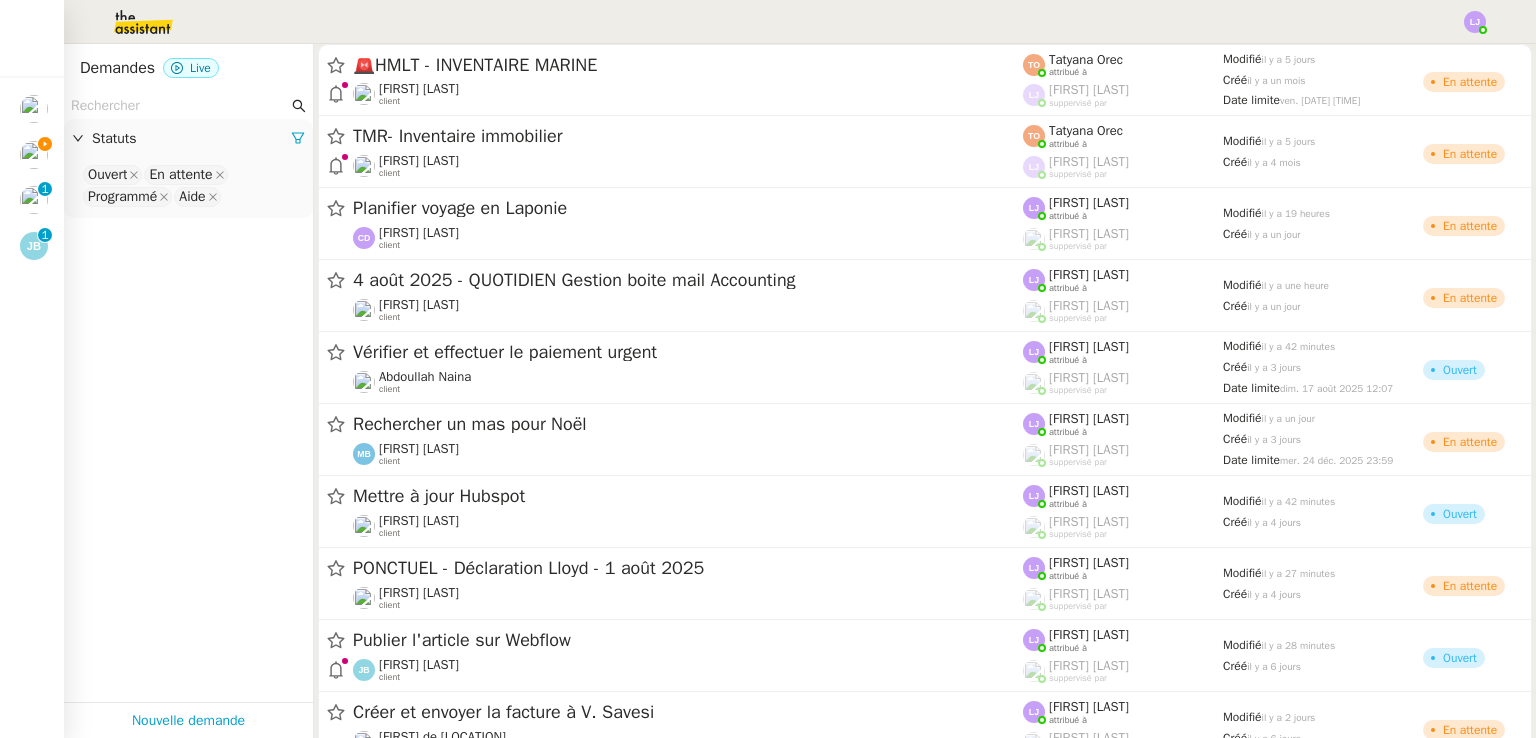 scroll, scrollTop: 0, scrollLeft: 0, axis: both 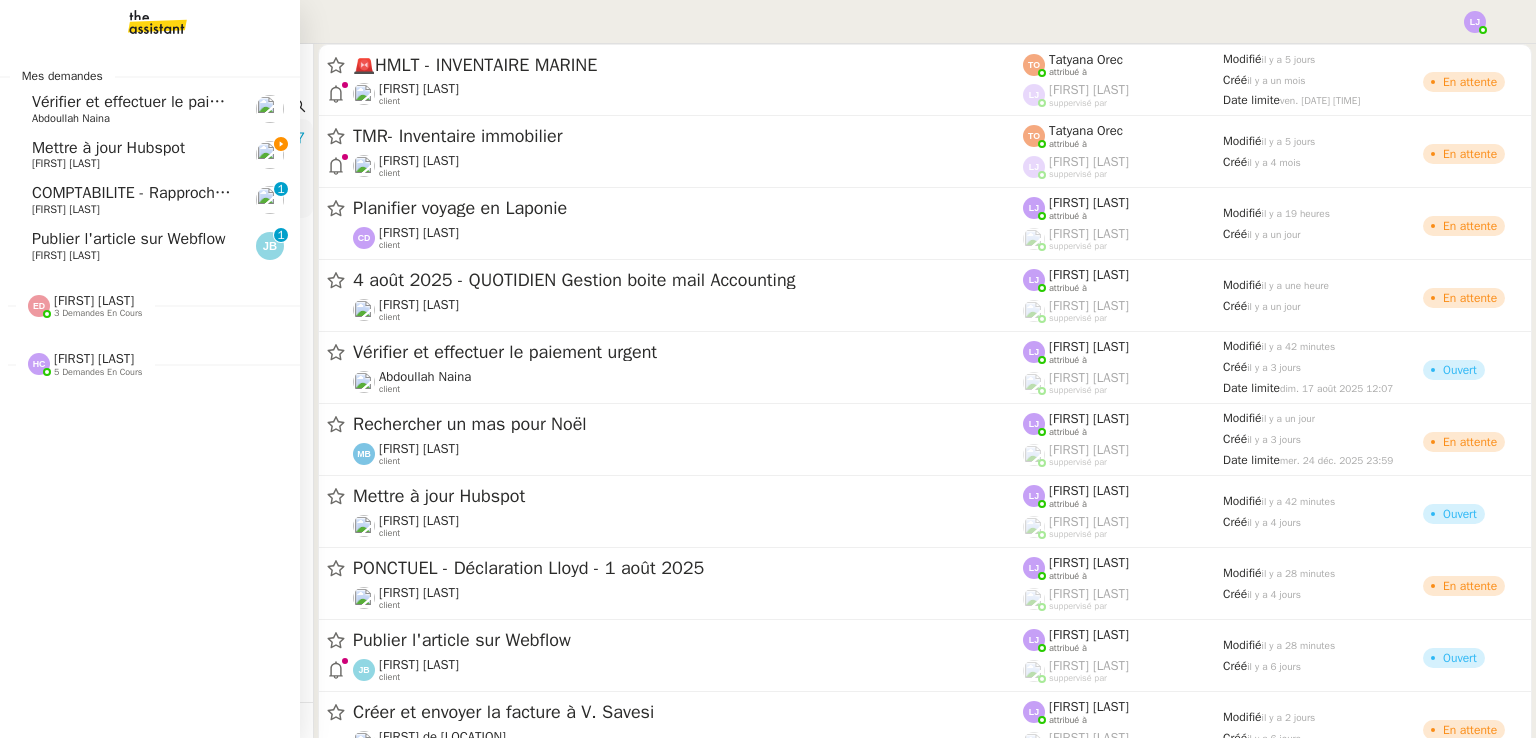 click on "[FIRST] [LAST]" 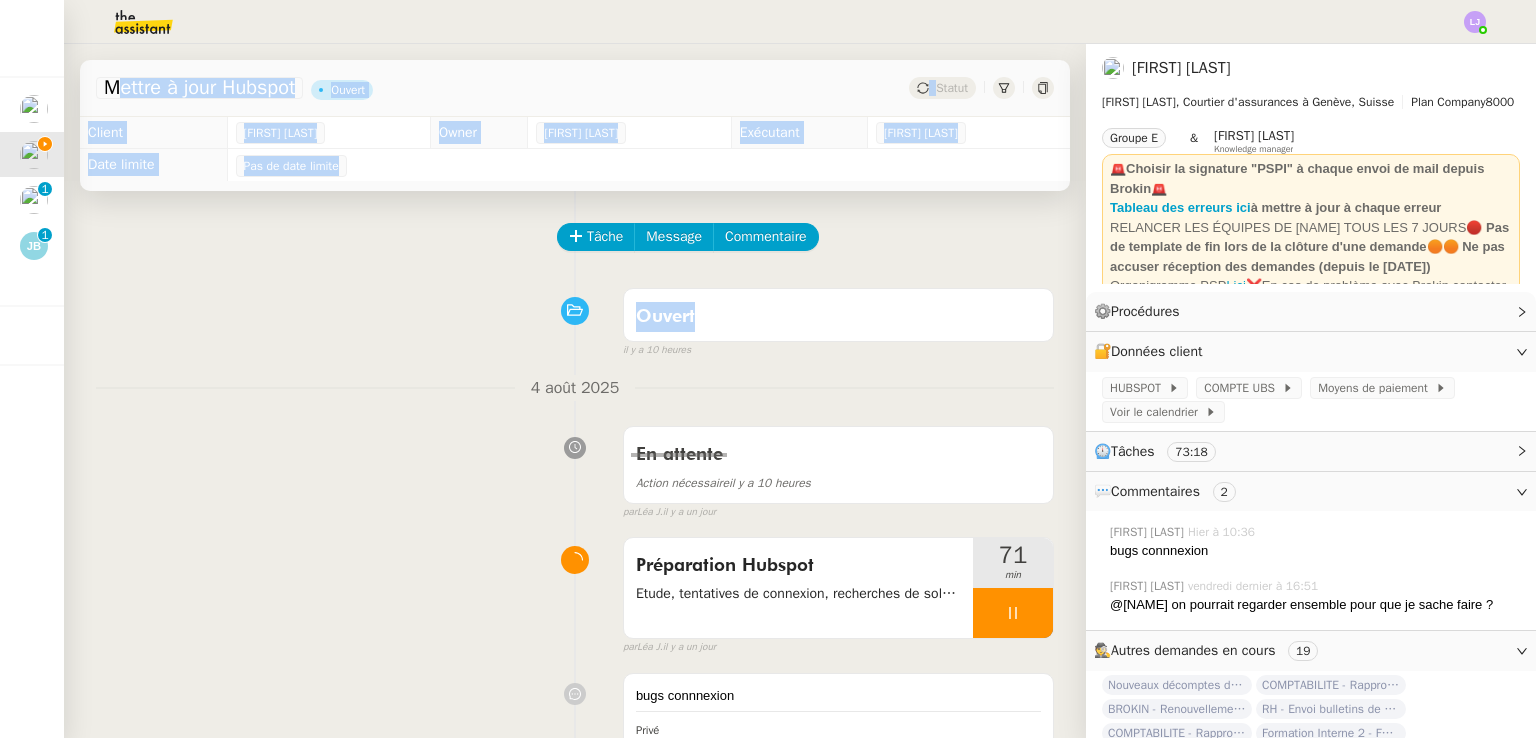 drag, startPoint x: 815, startPoint y: 341, endPoint x: 989, endPoint y: -87, distance: 462.0173 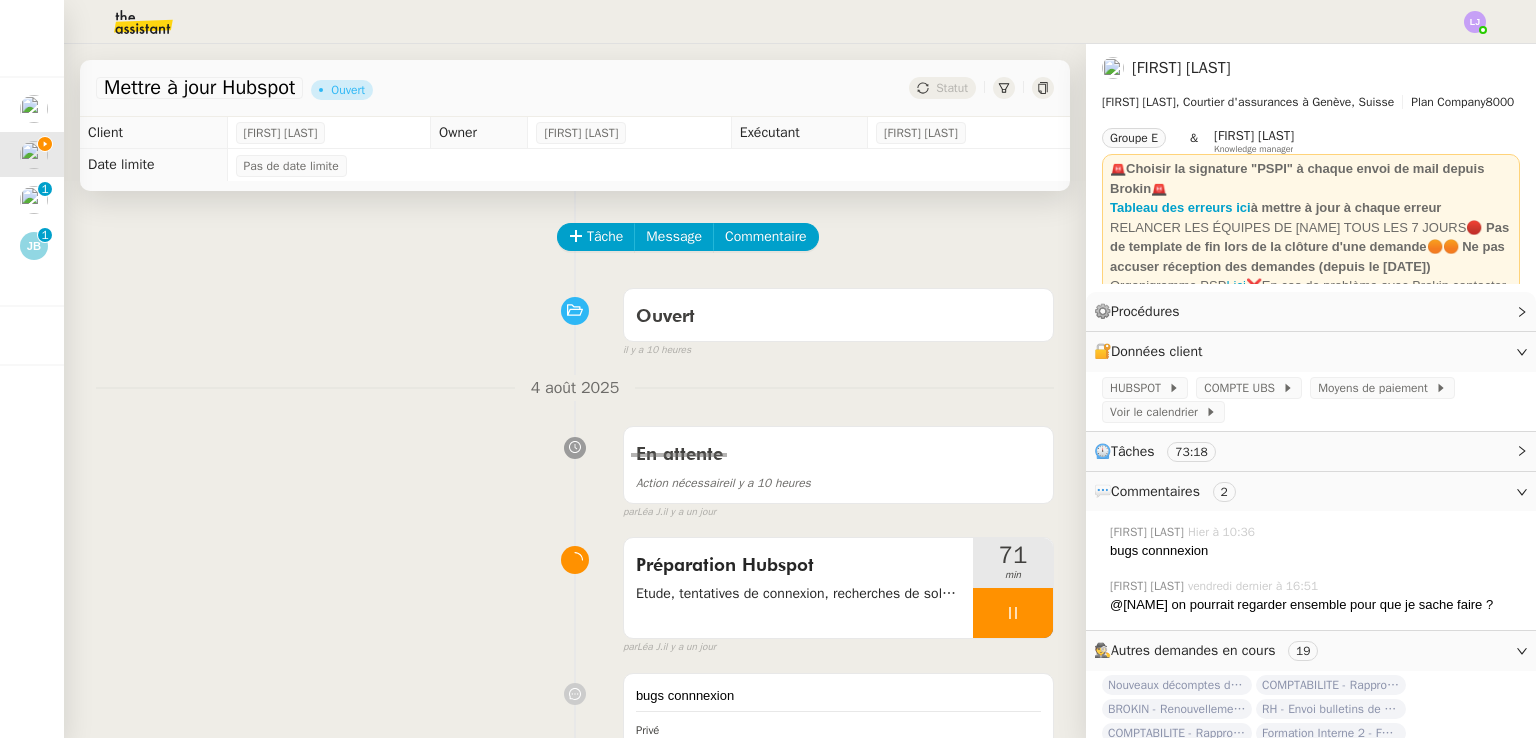 click 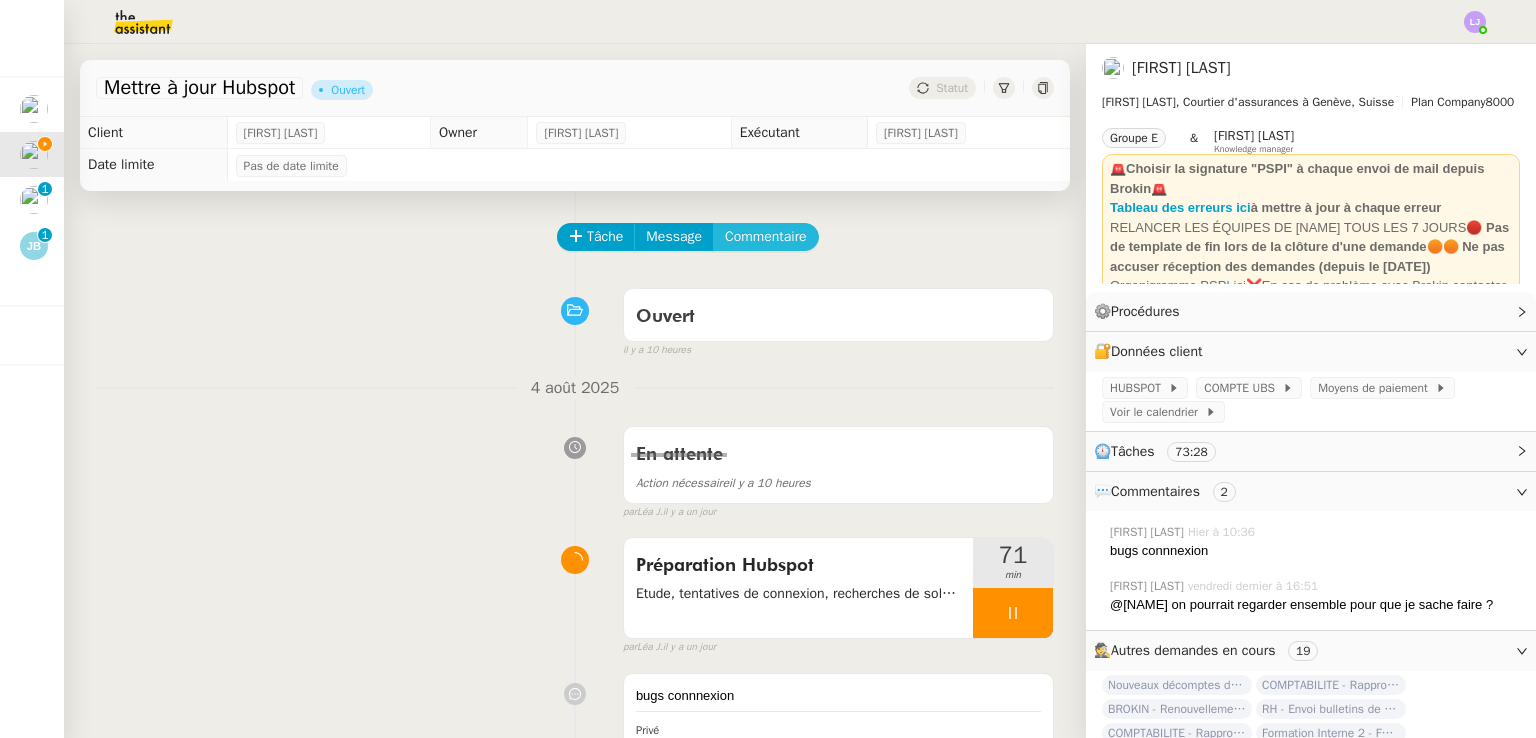 click on "Commentaire" 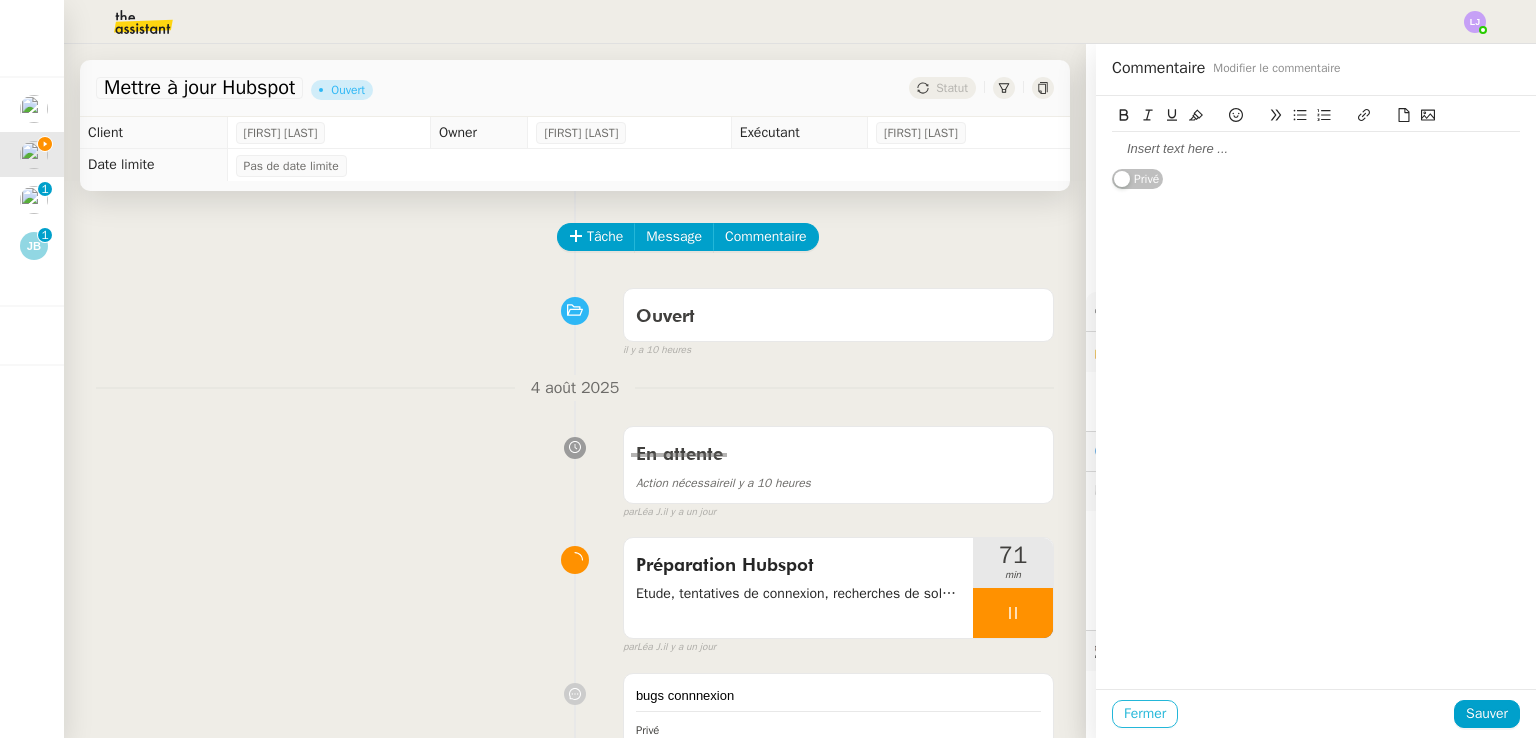 click on "Fermer" 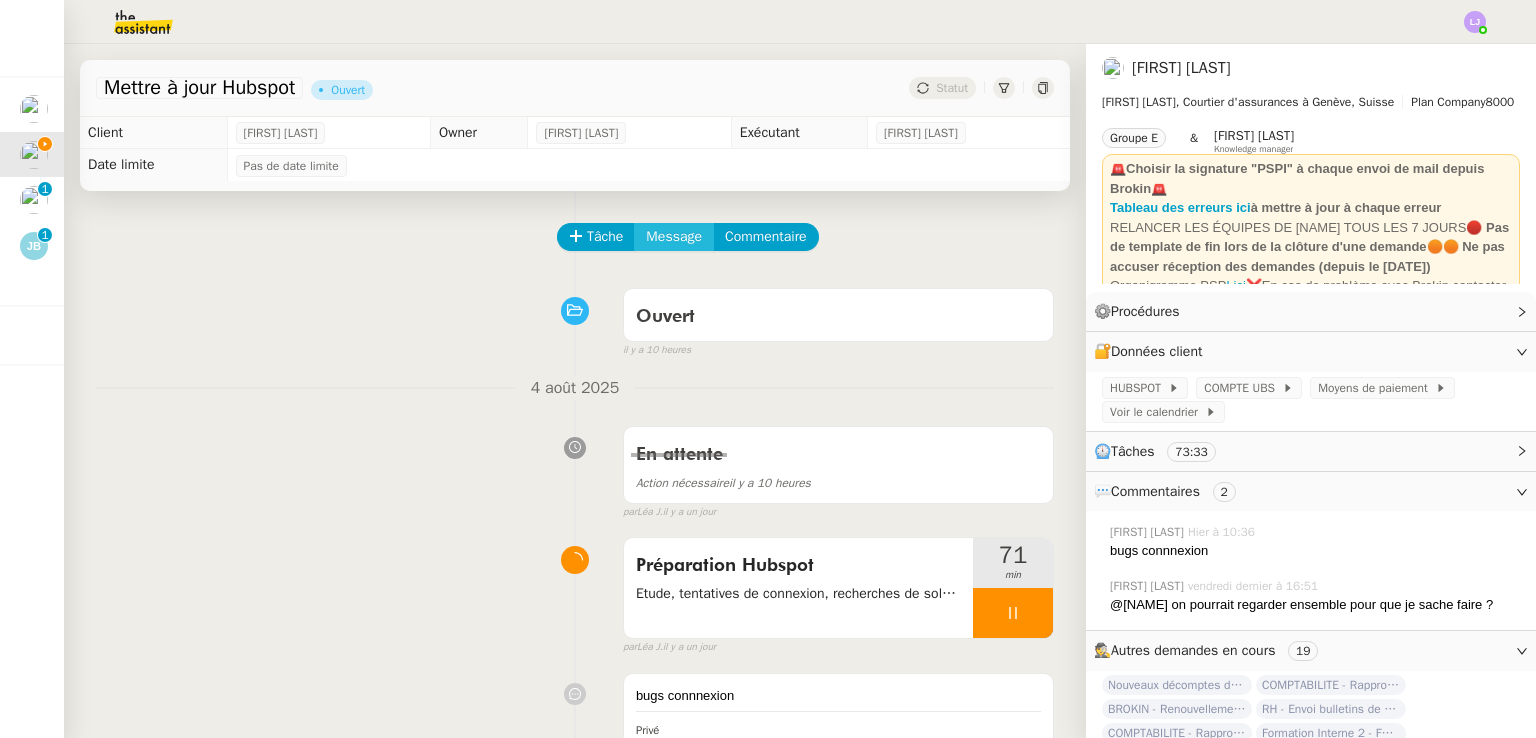 click on "Message" 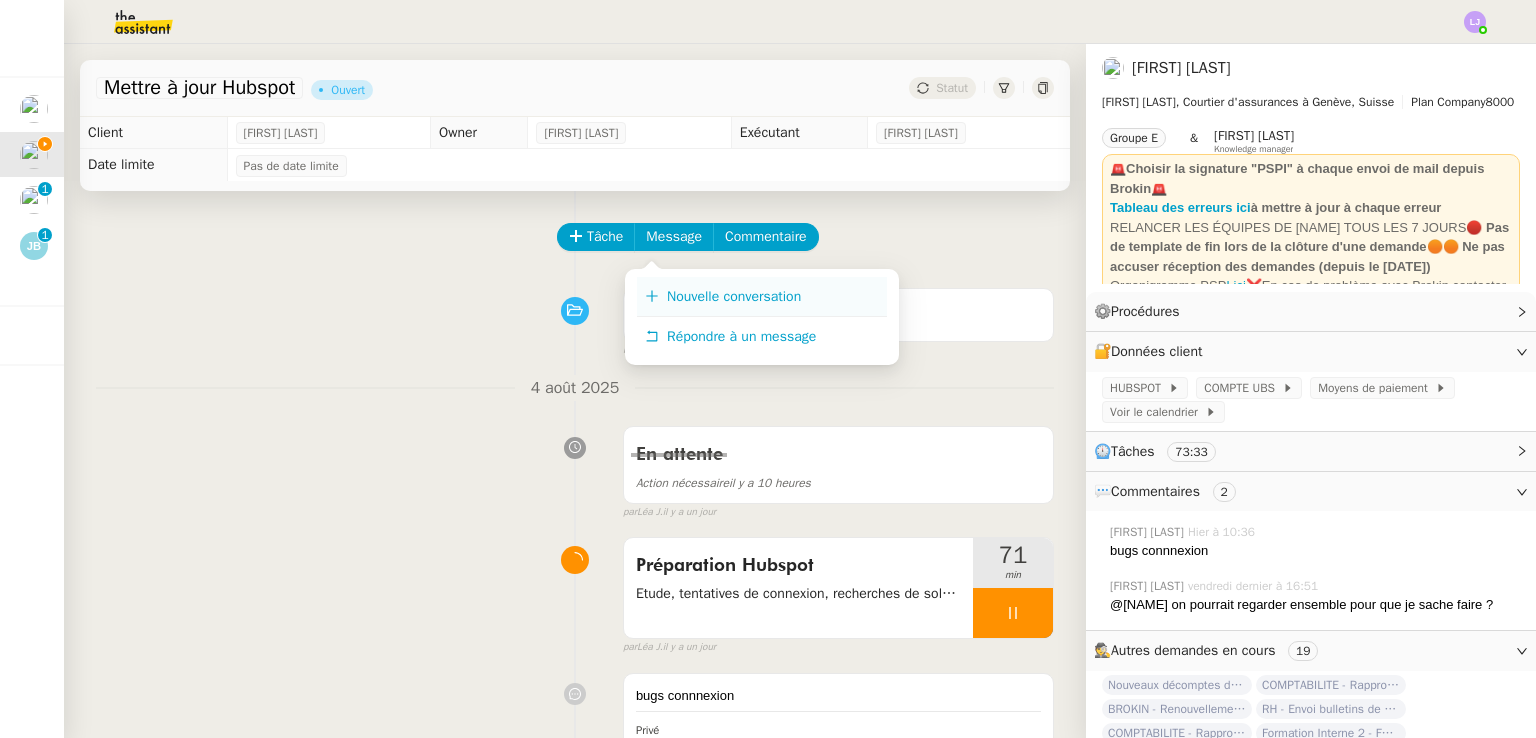 click on "Nouvelle conversation" at bounding box center (734, 296) 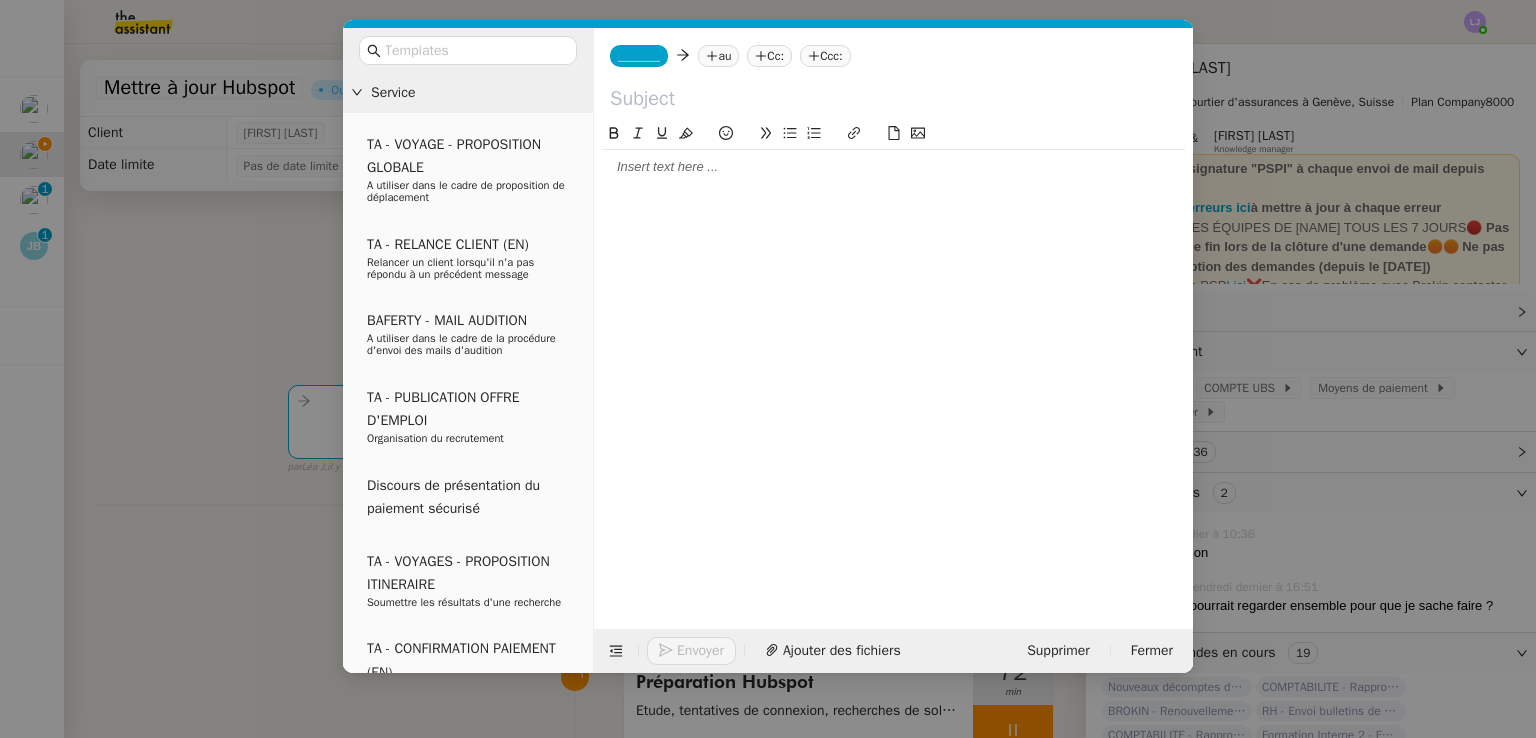 click on "Service TA - VOYAGE - PROPOSITION GLOBALE À utiliser dans le cadre de proposition de déplacement TA - RELANCE CLIENT (EN) Relancer un client lorsqu'il n'a pas répondu à un précédent message BAFERTY - MAIL AUDITION À utiliser dans le cadre de la procédure d'envoi des mails d'audition TA - PUBLICATION OFFRE D'EMPLOI Organisation du recrutement Discours de présentation du paiement sécurisé TA - VOYAGES - PROPOSITION ITINERAIRE Soumettre les résultats d'une recherche TA - CONFIRMATION PAIEMENT (EN) Confirmer avec le client de modèle de transaction - Attention Plan Pro nécessaire. TA - COURRIER EXPEDIE (recommandé) À utiliser dans le cadre de l'envoi d'un courrier recommandé TA - PARTAGE DE CALENDRIER (EN) À utiliser pour demander au client de partager son calendrier afin de faciliter l'accès et la gestion PSPI - Appel de fonds MJL À utiliser dans le cadre de la procédure d'appel de fonds MJL TA - RELANCE CLIENT PSPI - Appel de cotisation CFE" at bounding box center [768, 369] 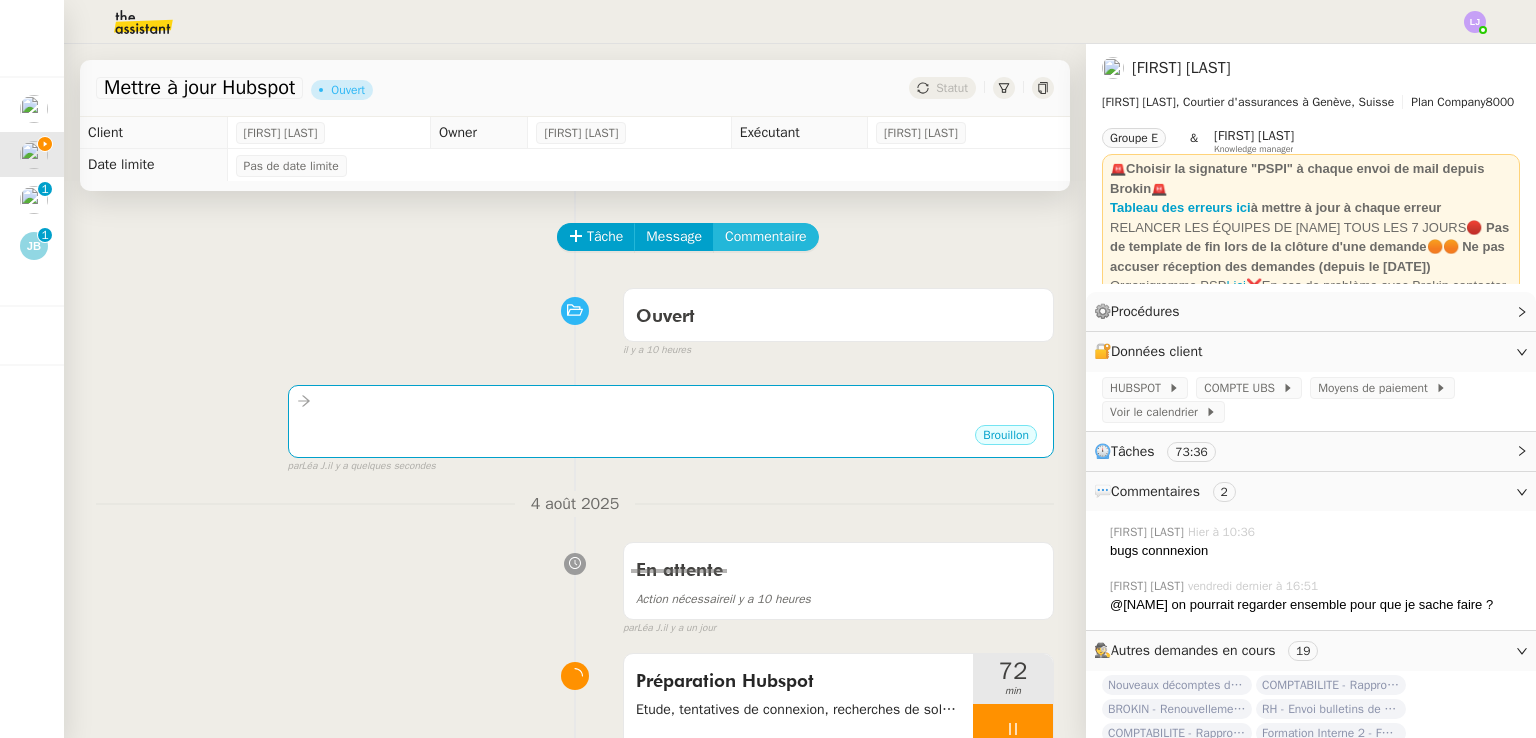 click on "Commentaire" 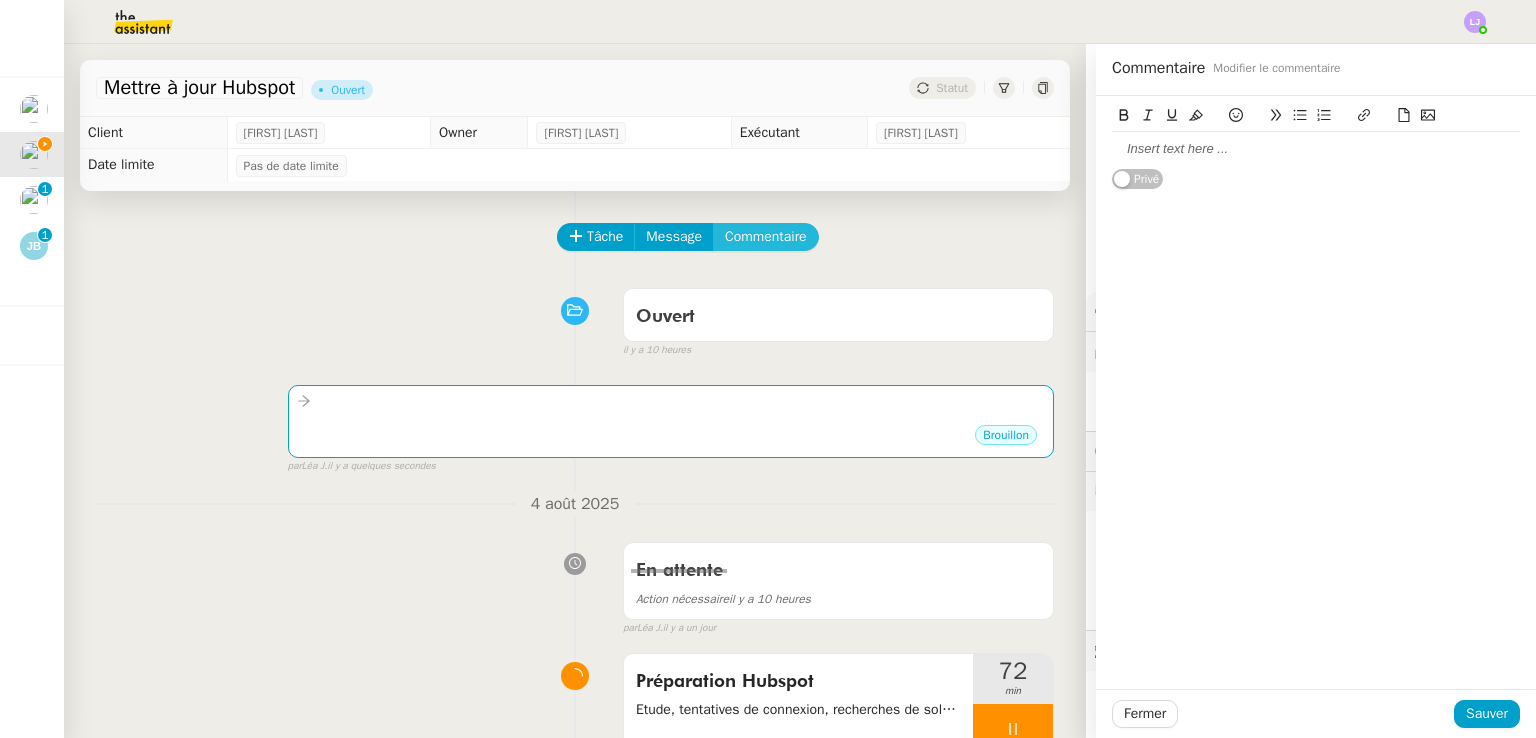 type 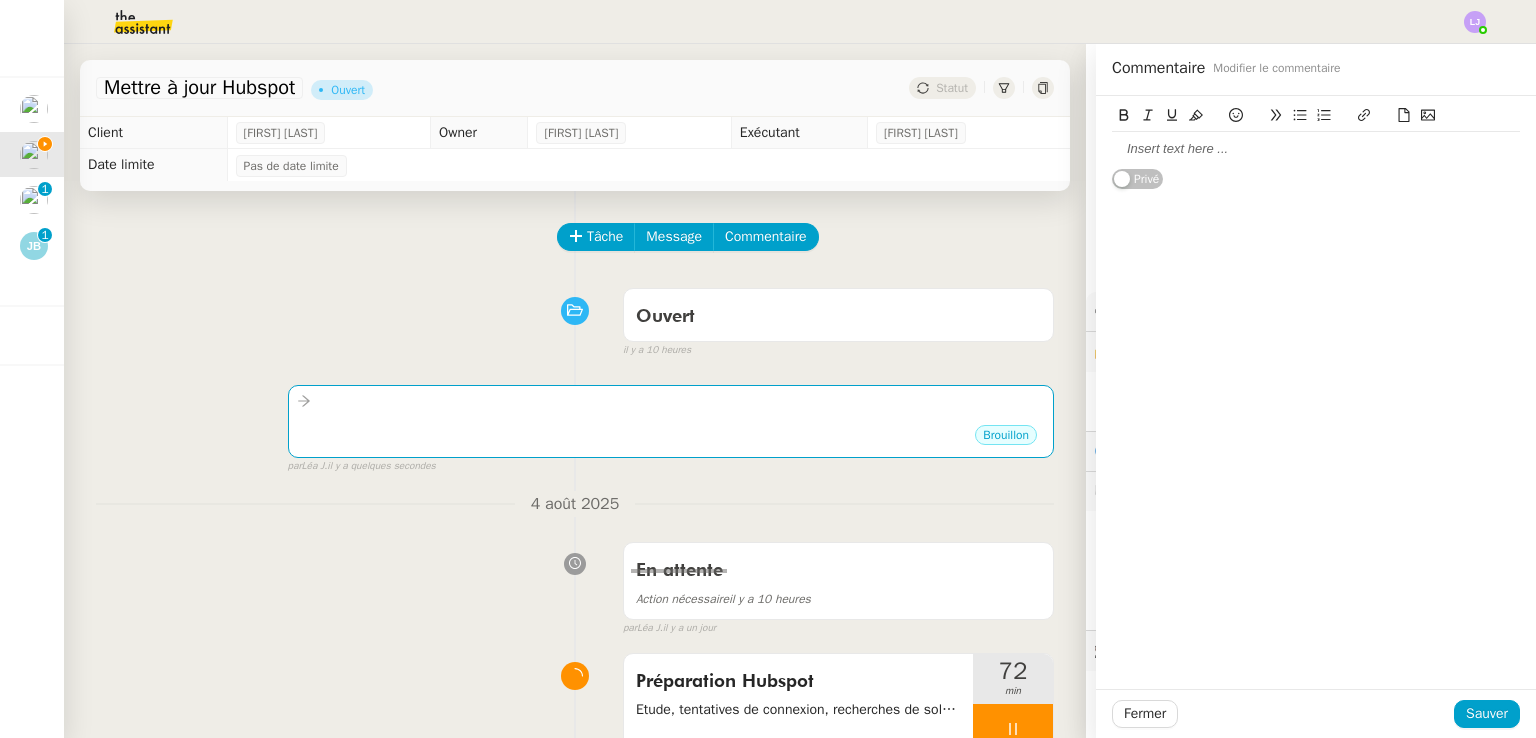 click 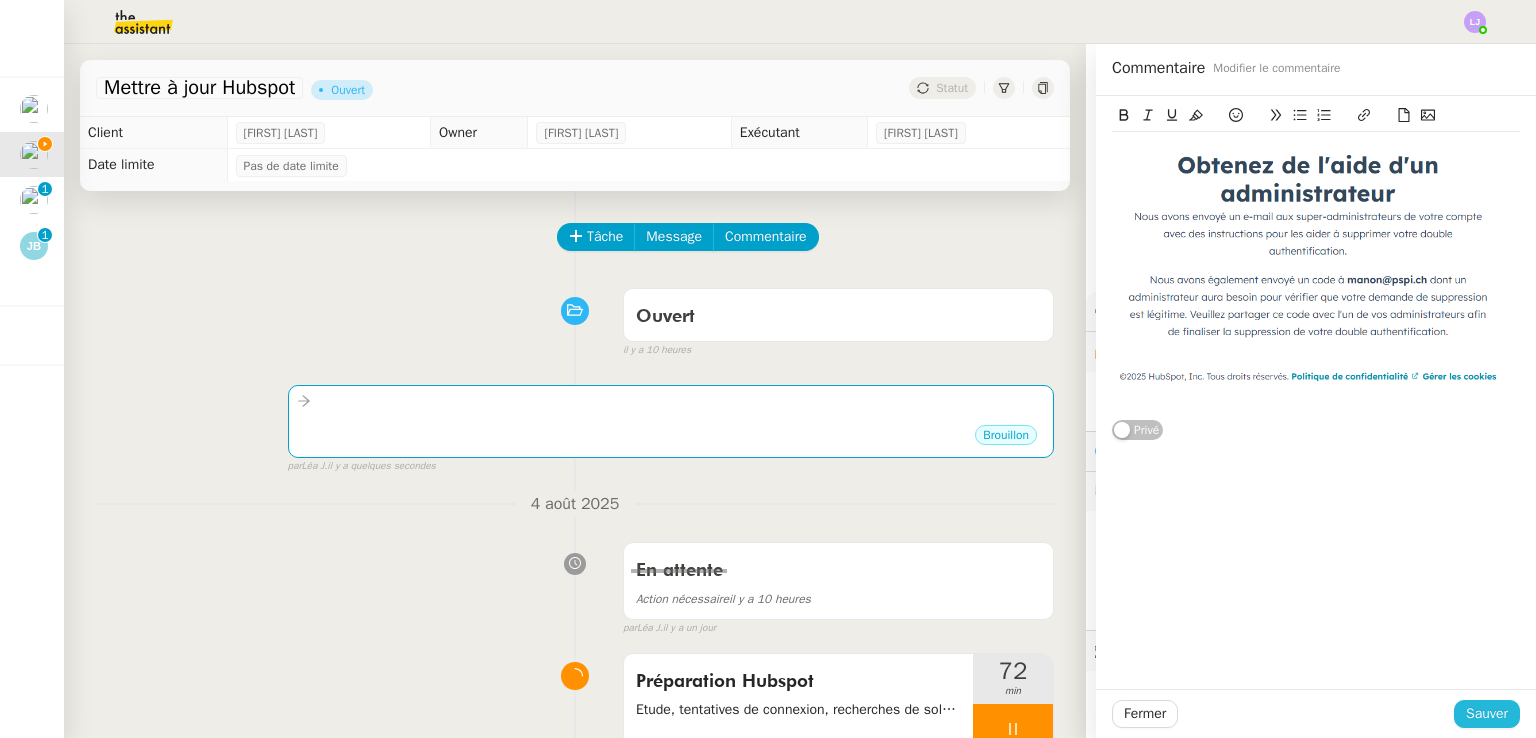click on "Sauver" 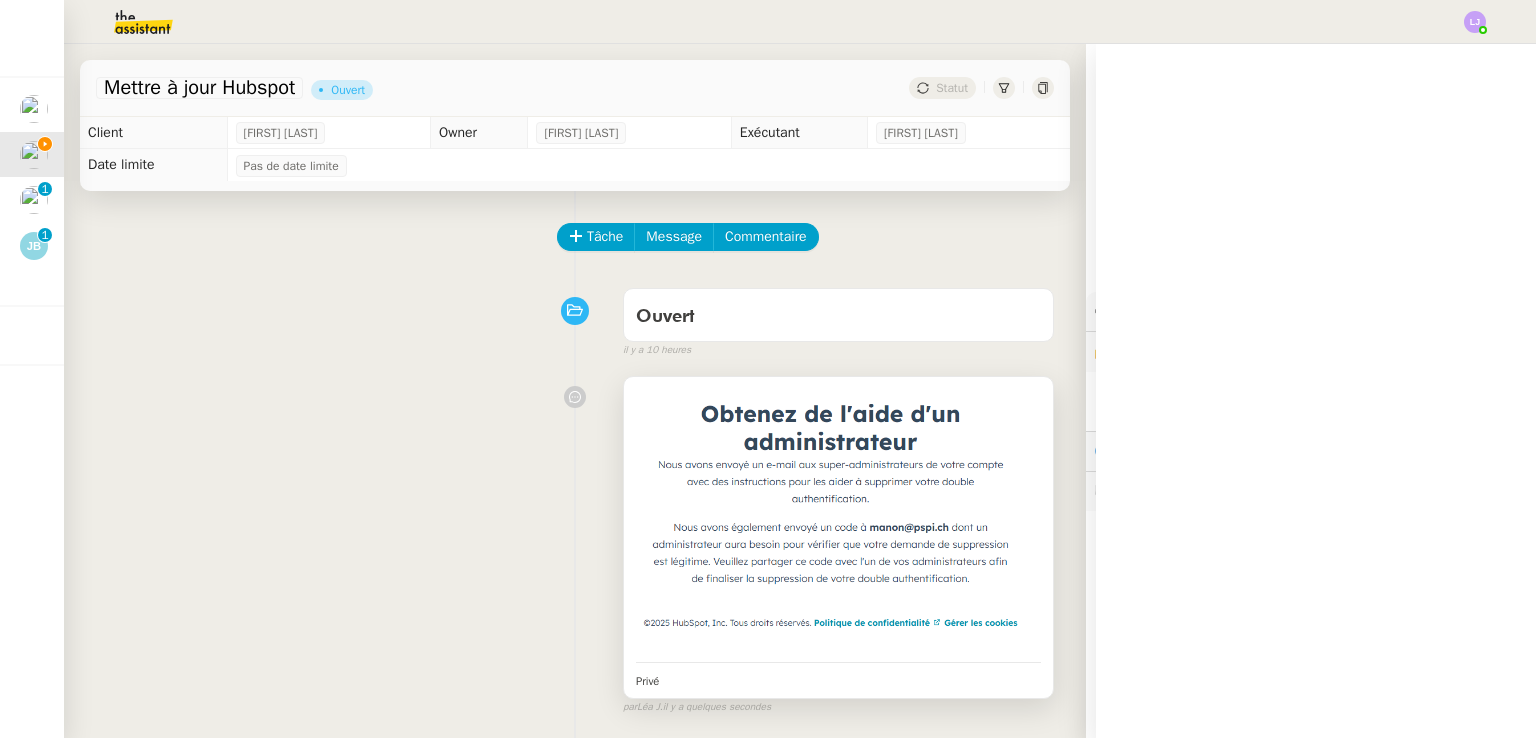 scroll, scrollTop: 323, scrollLeft: 0, axis: vertical 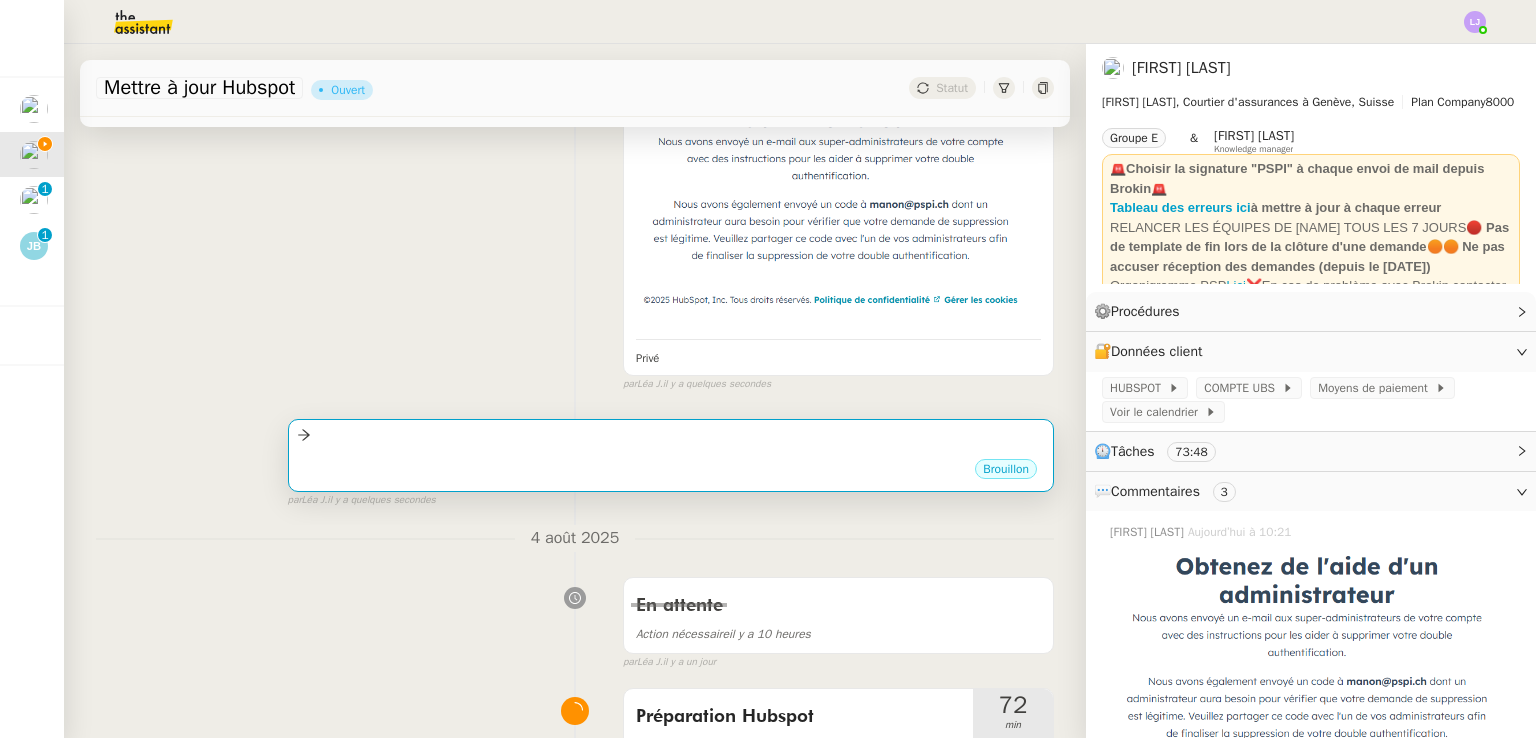 click on "•••" at bounding box center [671, 452] 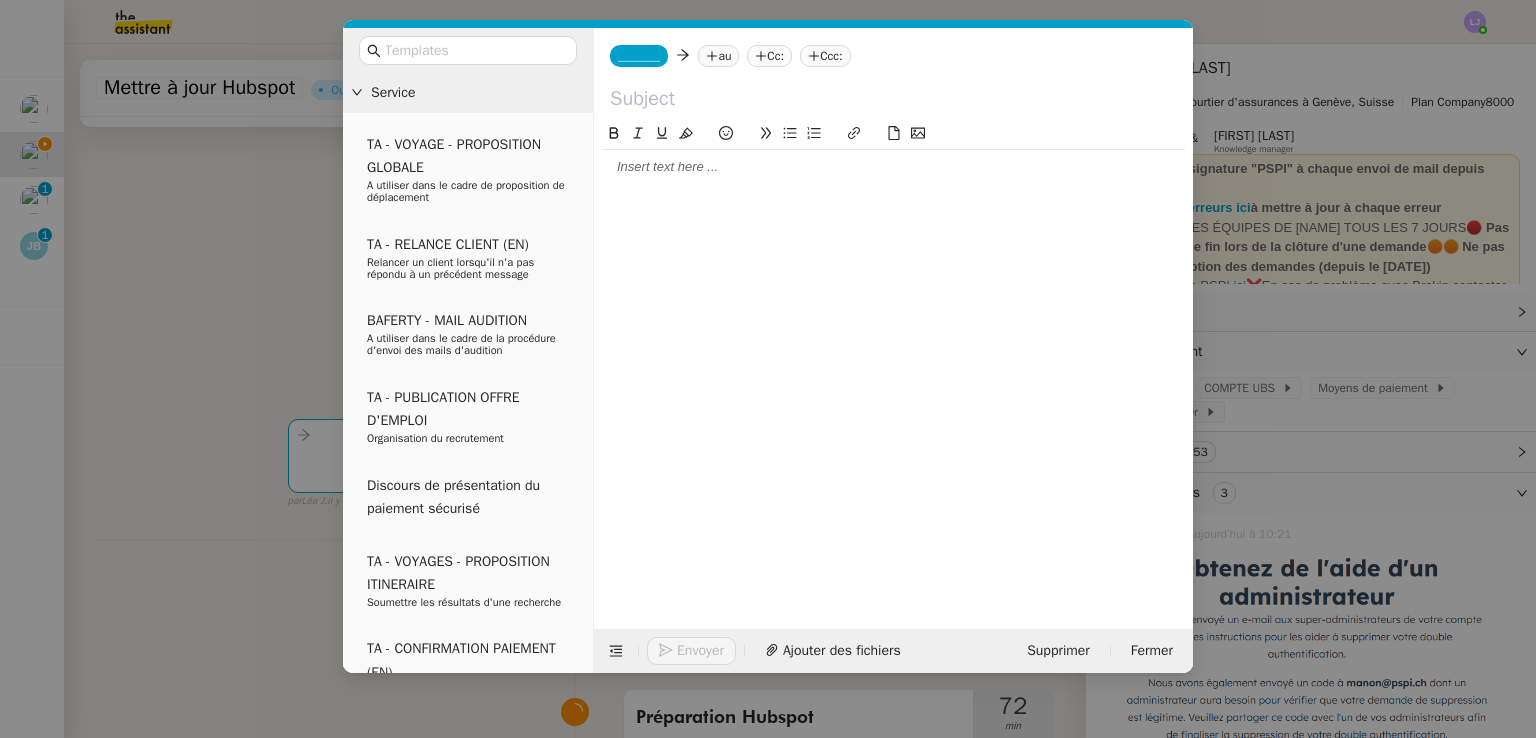 click on "au" 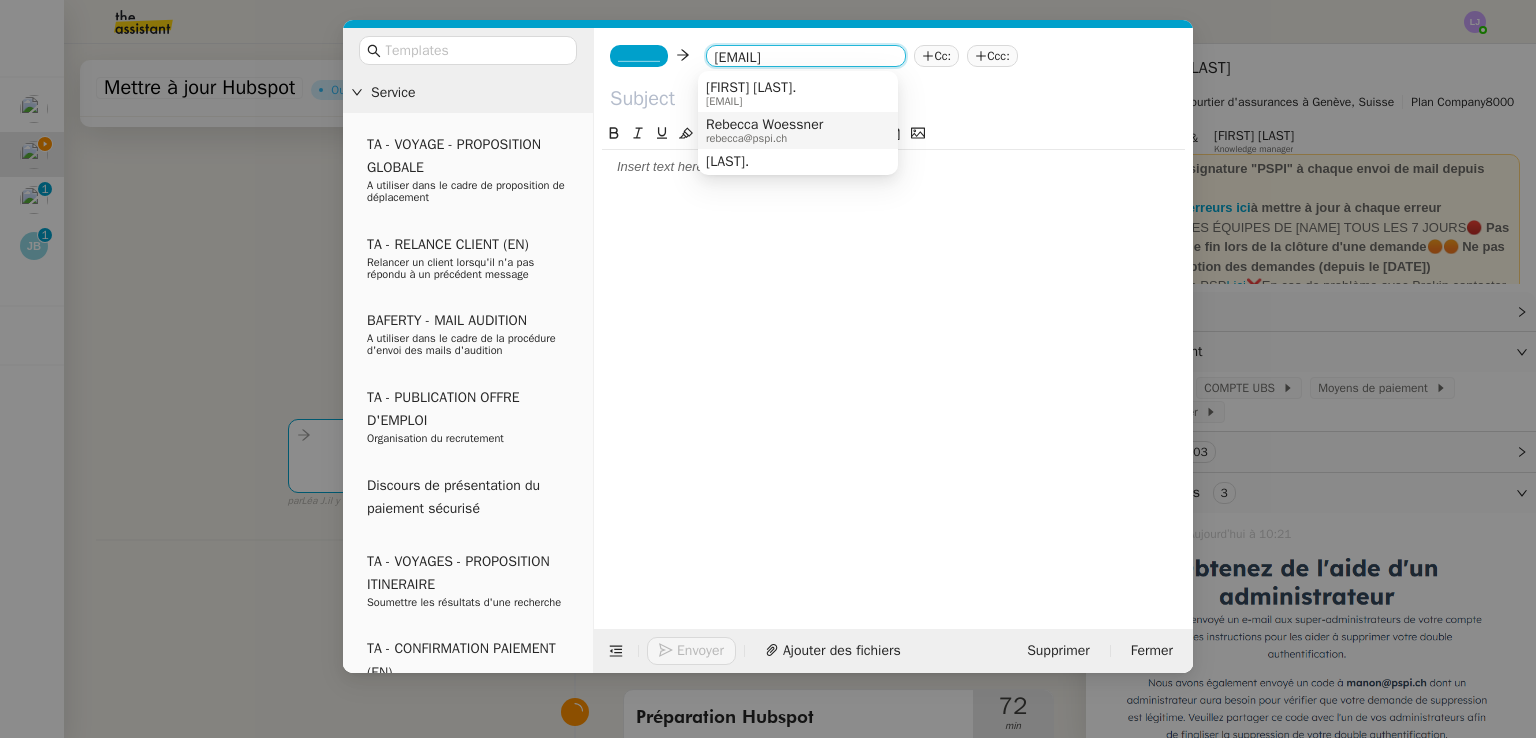 type on "[EMAIL]" 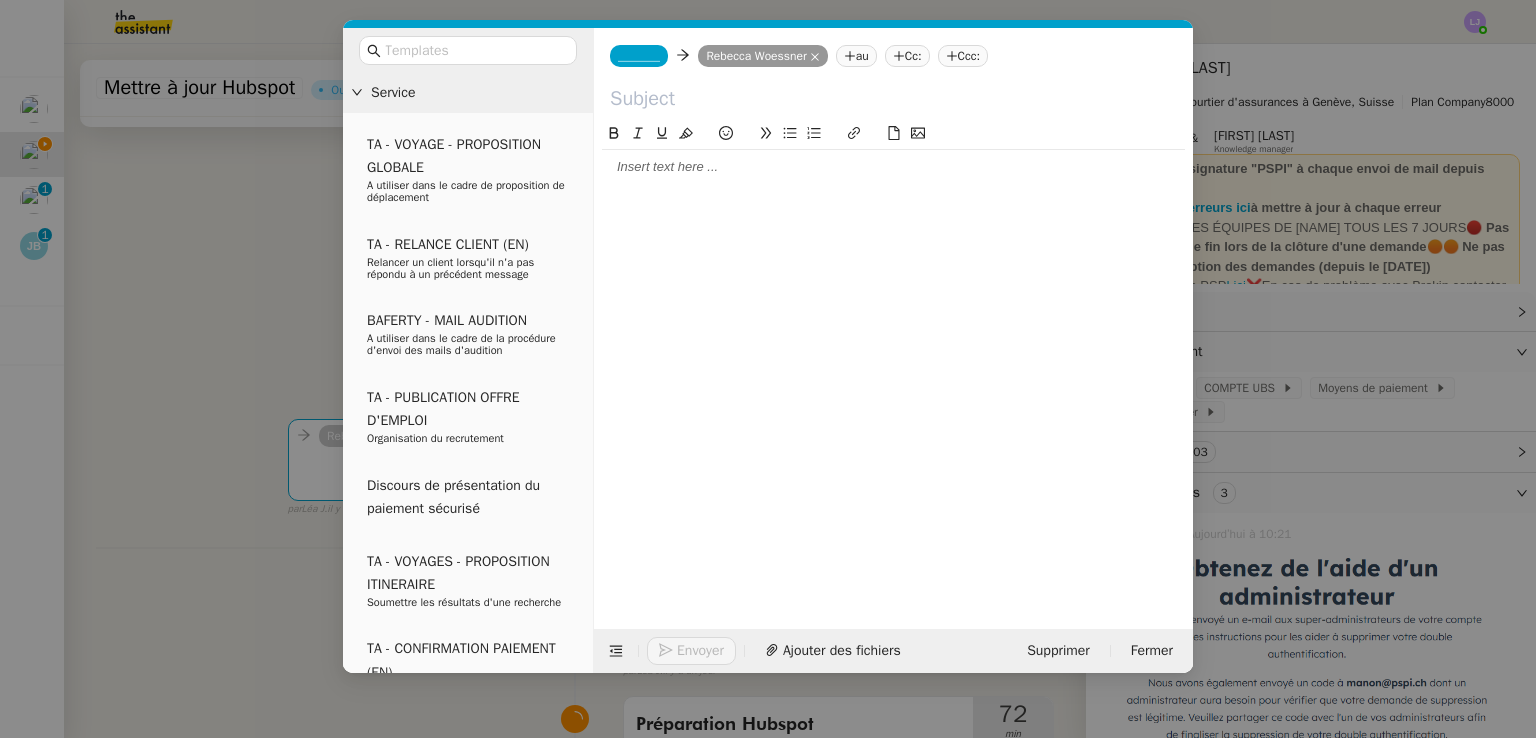 click on "au" 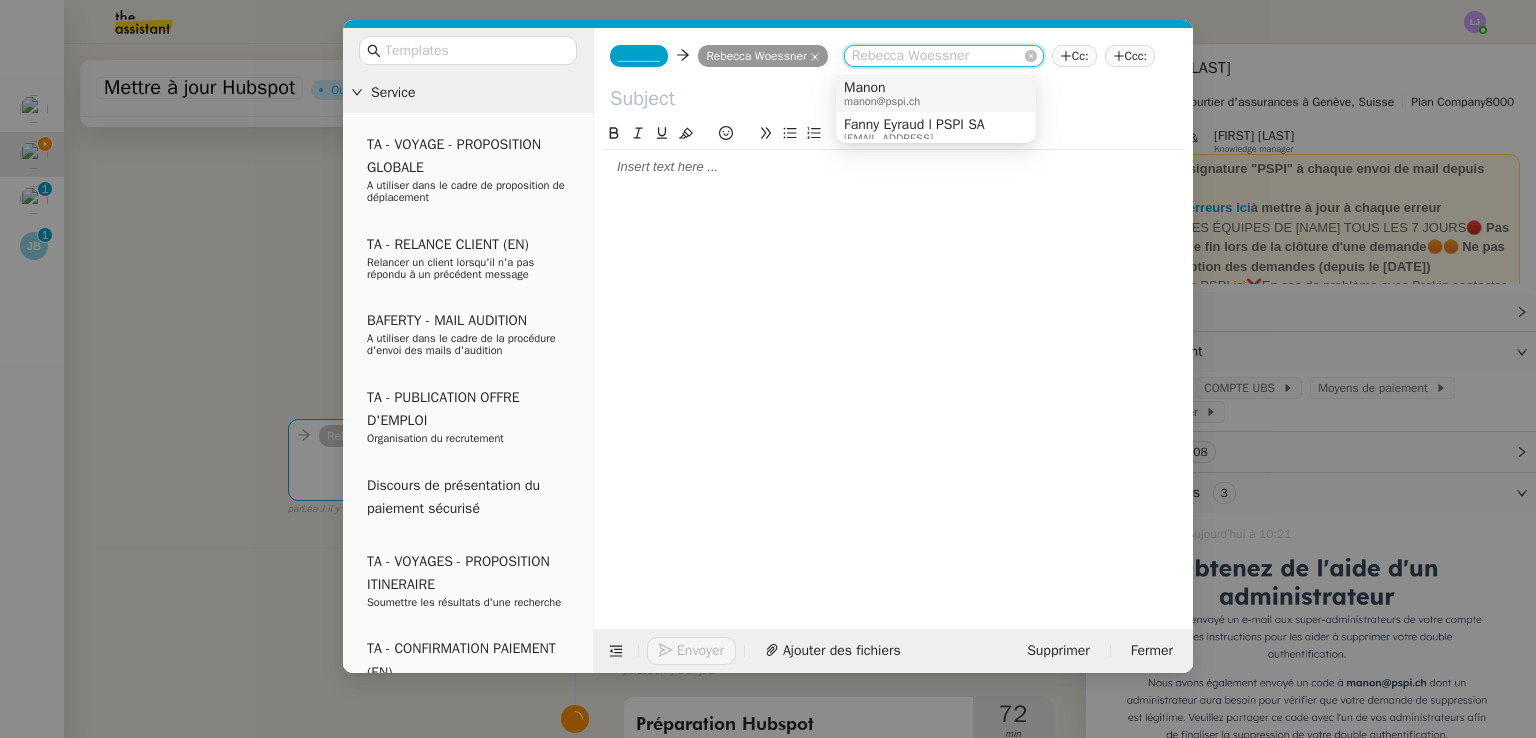 click on "Rebecca  Woessner" 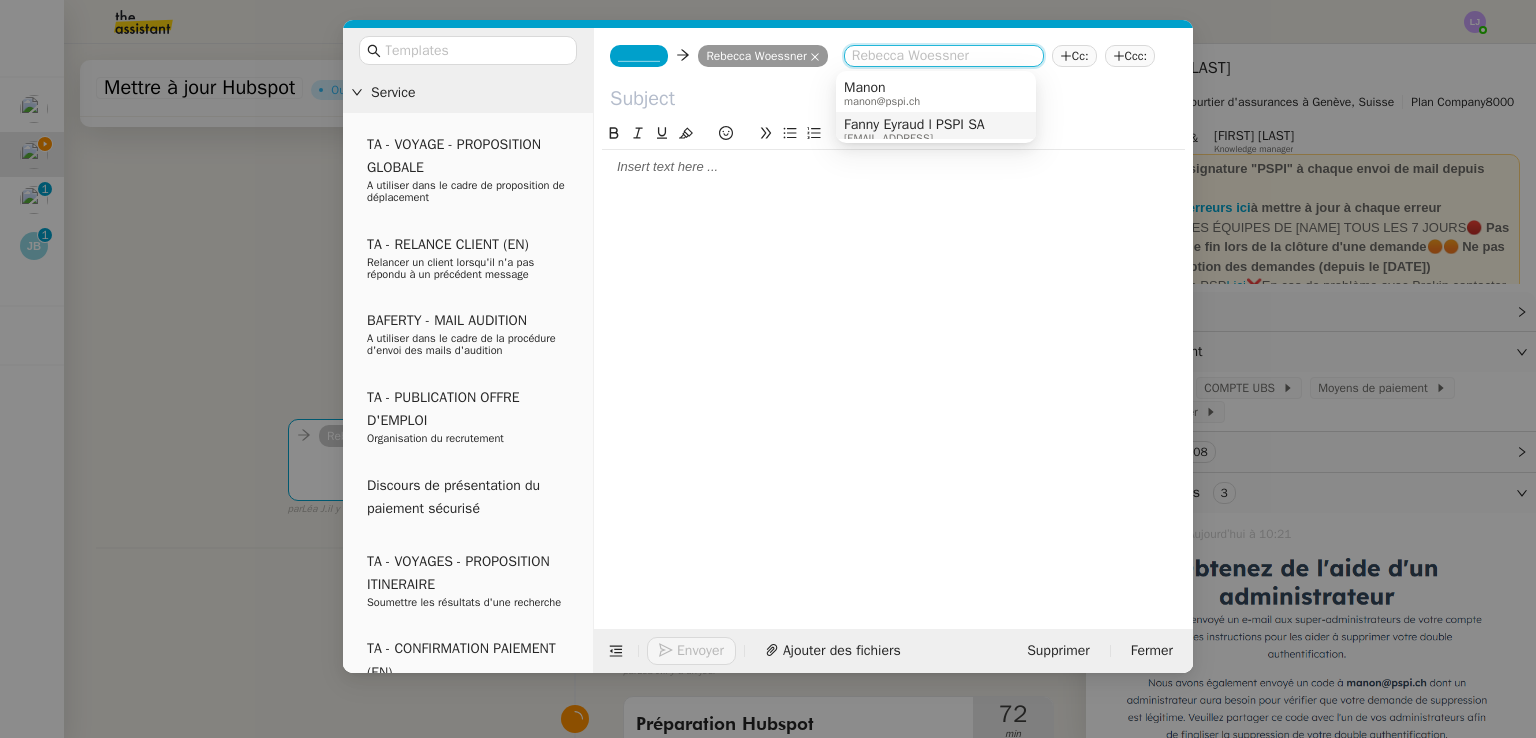 click on "Fanny Eyraud l PSPI SA" at bounding box center [914, 125] 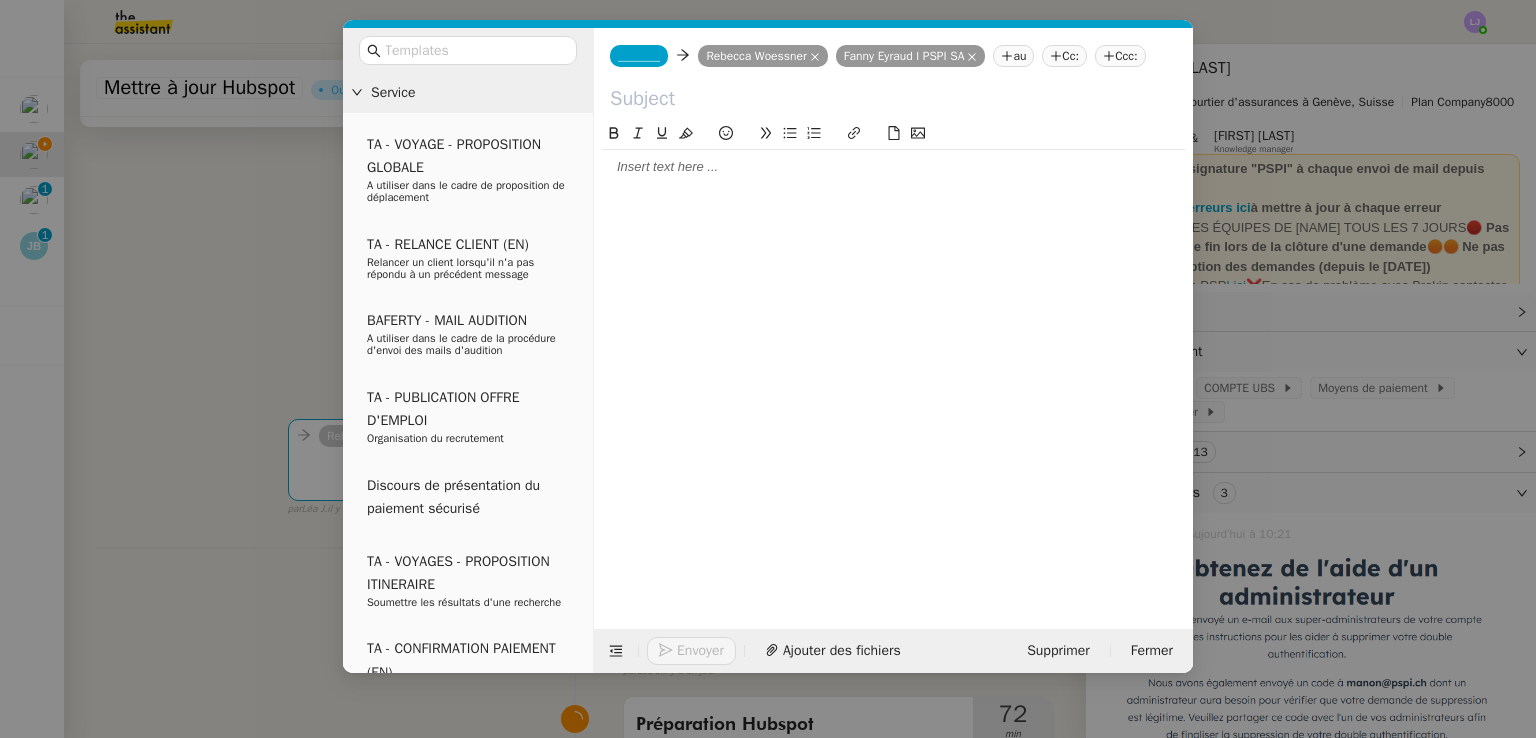 click on "_______" 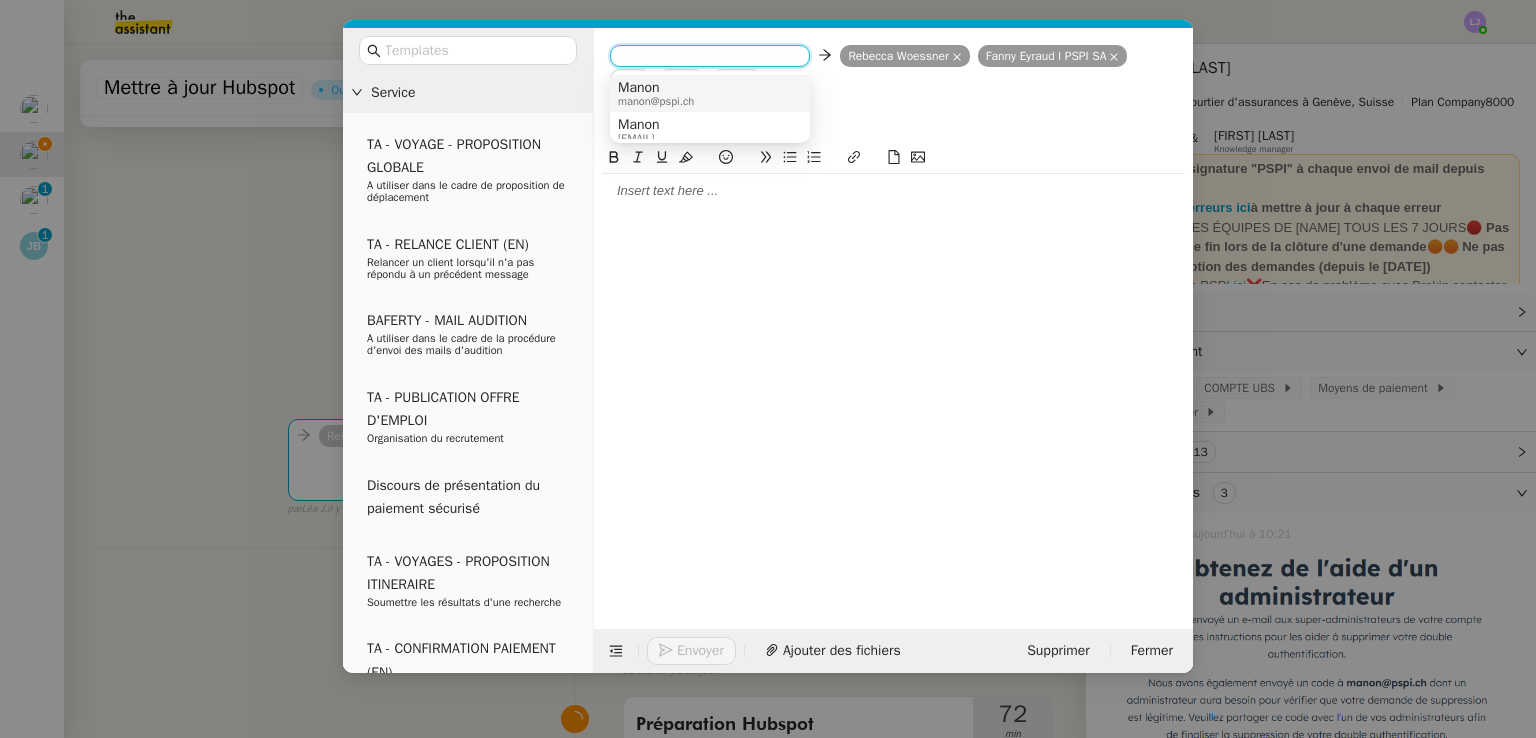 click on "Manon" at bounding box center [656, 88] 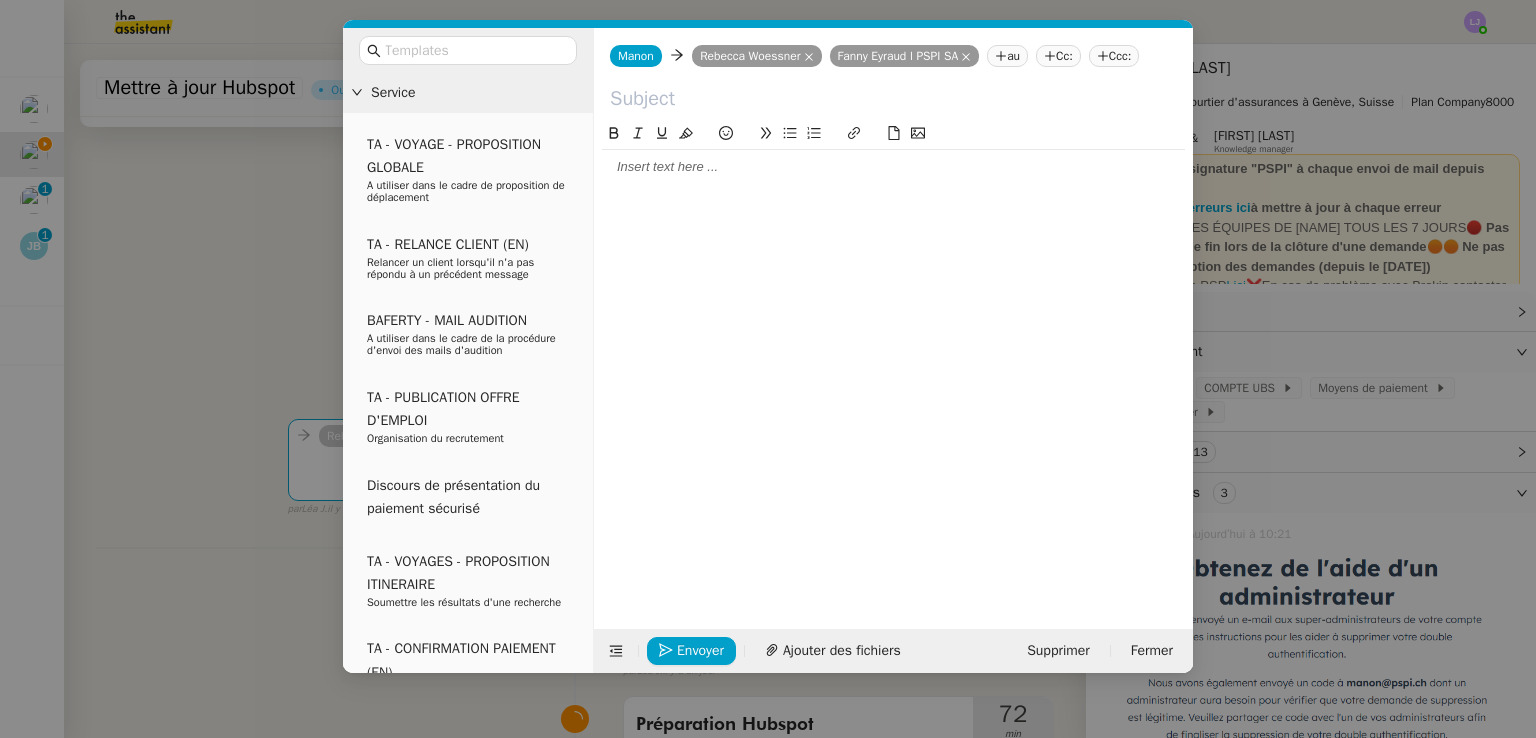 click 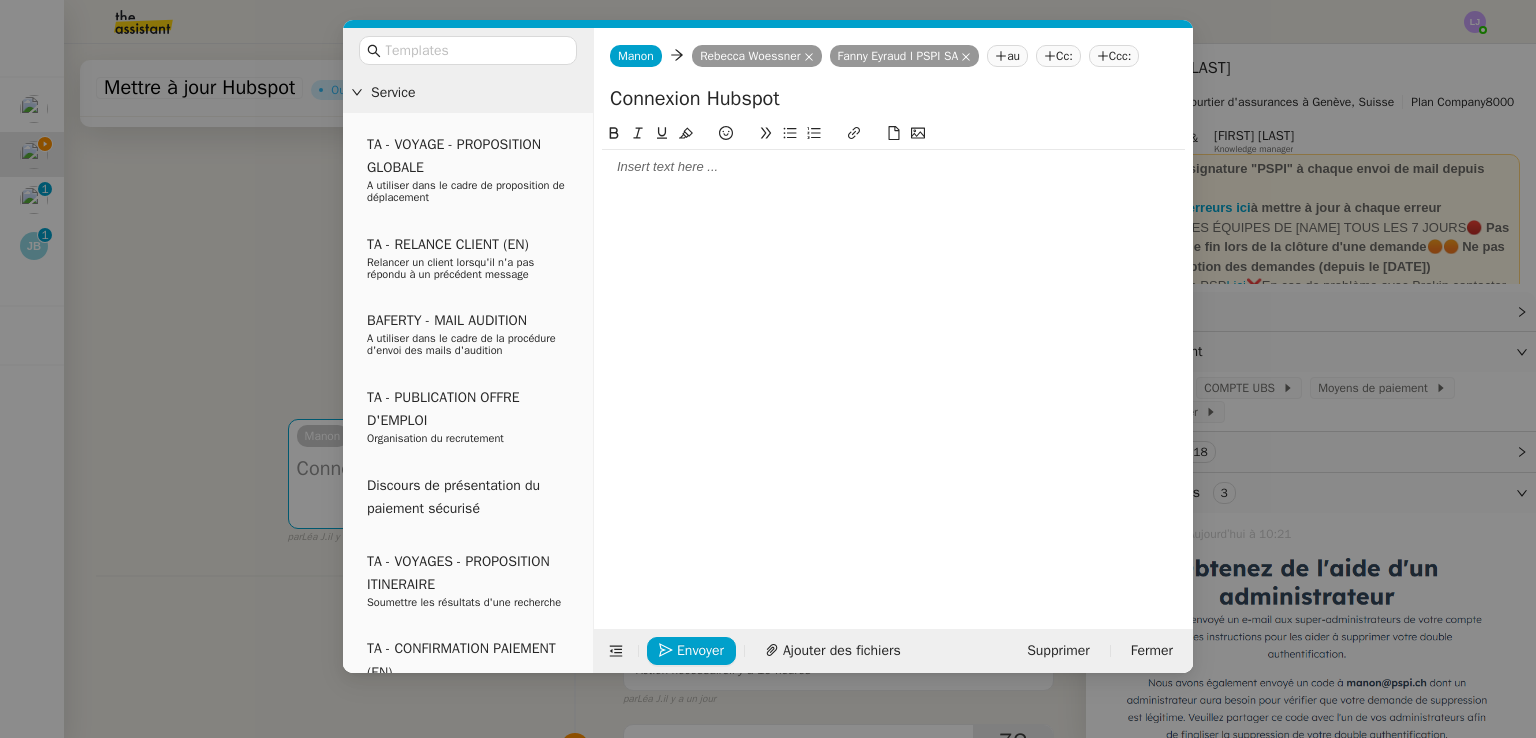type on "Connexion Hubspot" 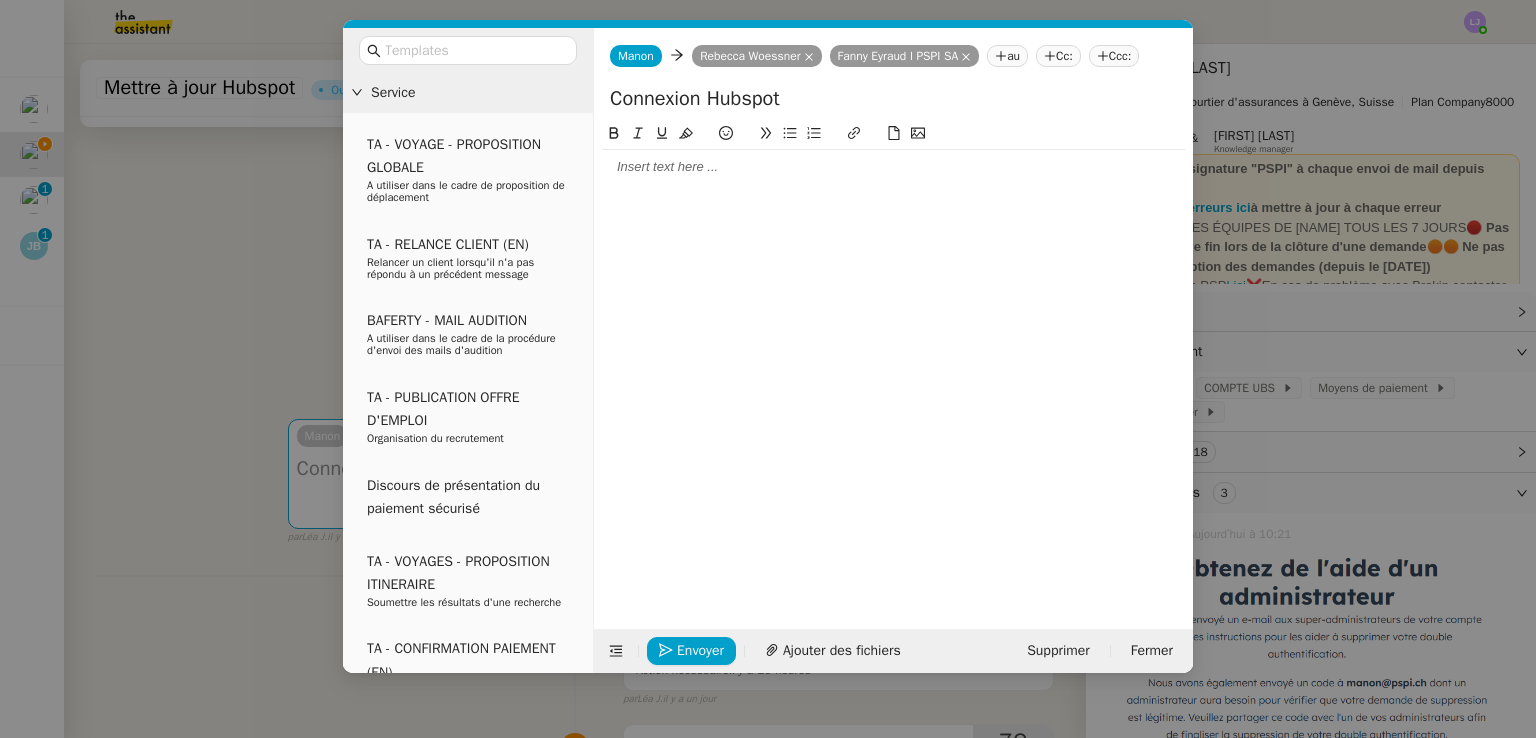 click 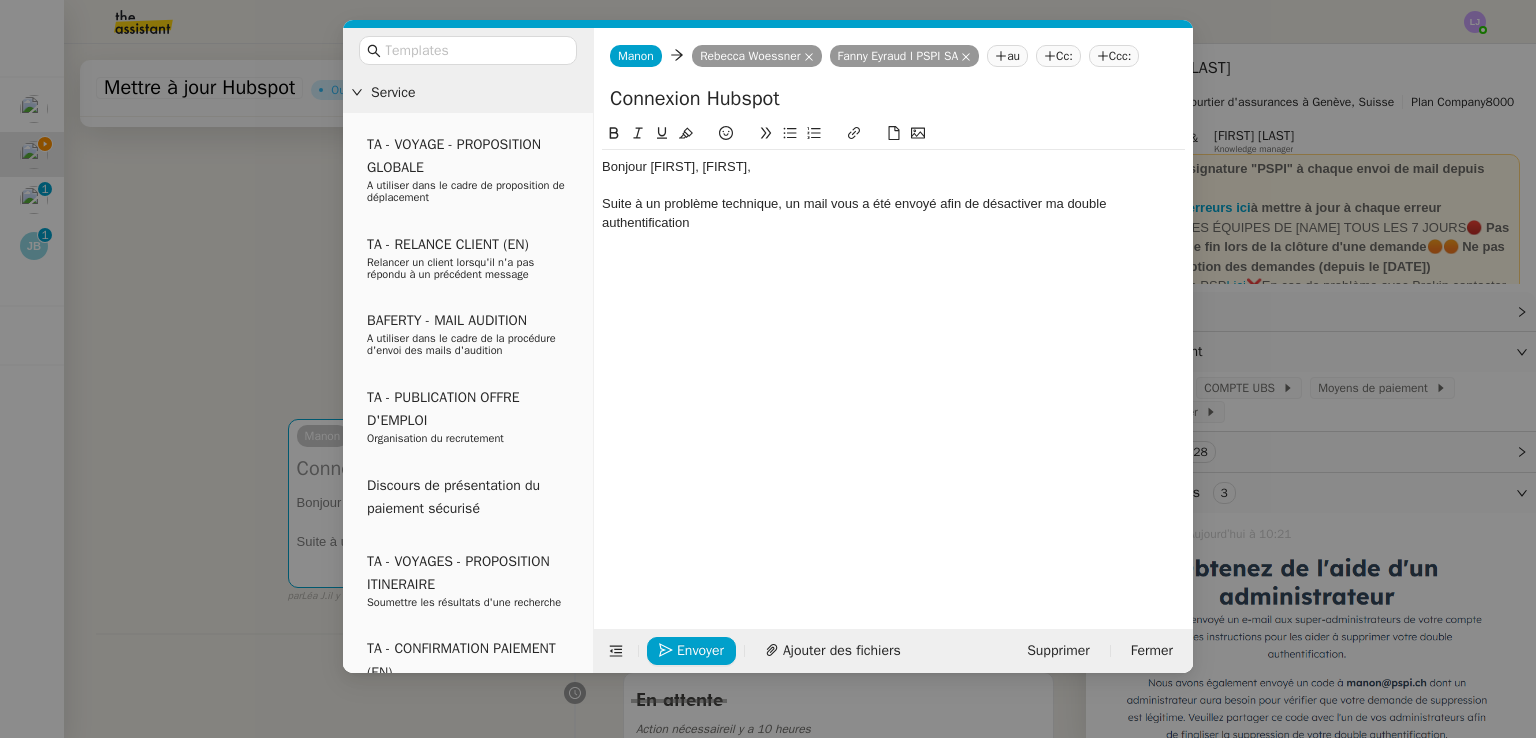 click on "Suite à un problème technique, un mail vous a été envoyé afin de désactiver ma double authentification" 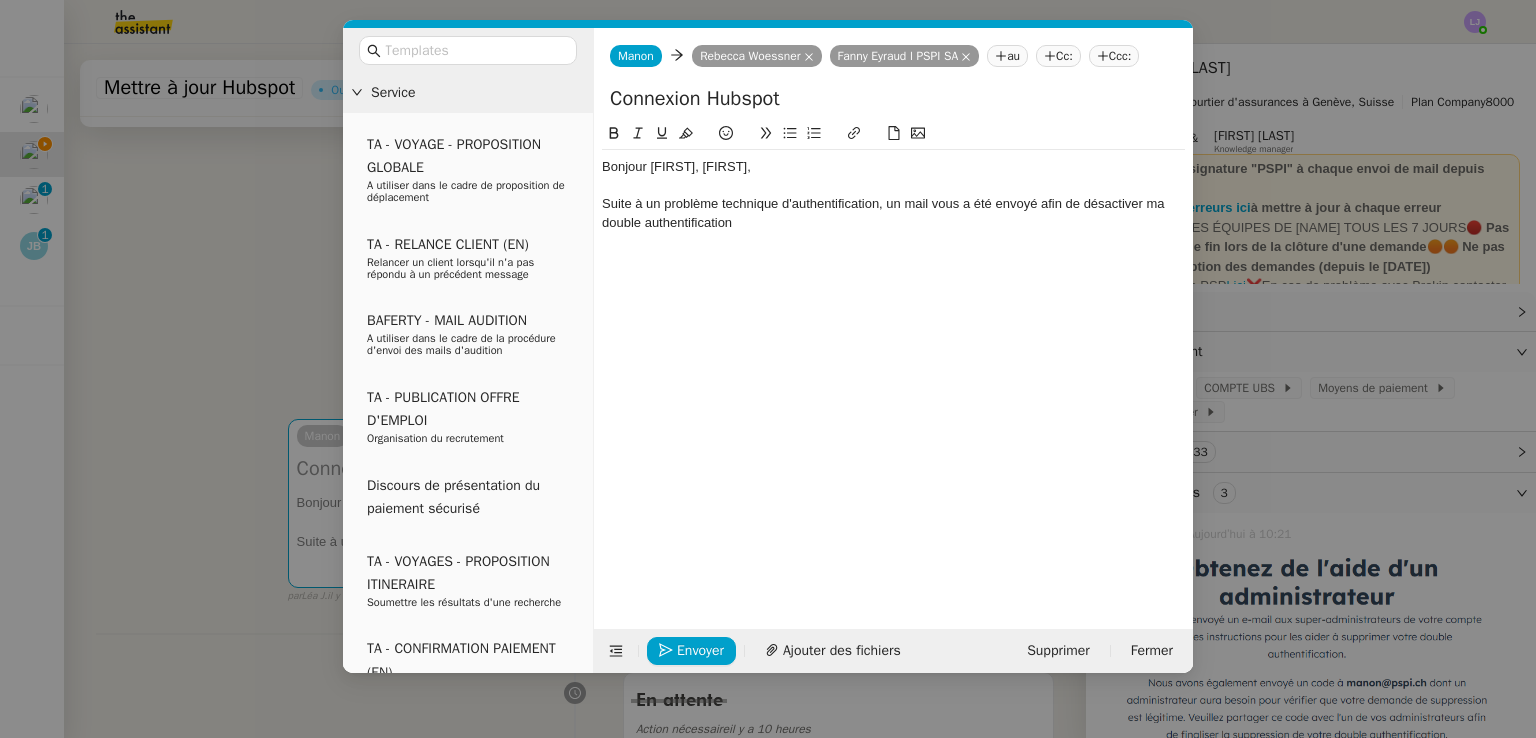 click on "Suite à un problème technique d'authentification, un mail vous a été envoyé afin de désactiver ma double authentification" 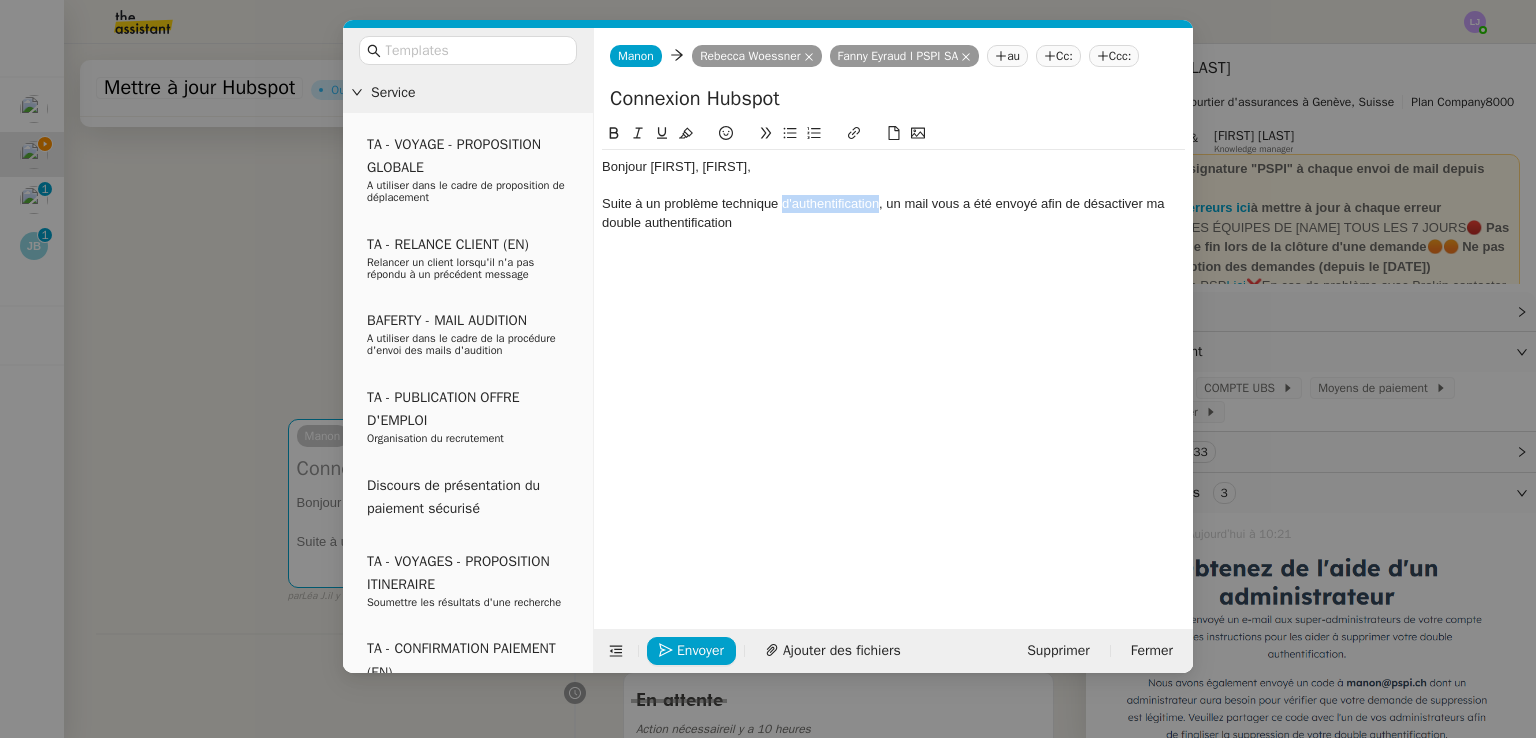 click on "Suite à un problème technique d'authentification, un mail vous a été envoyé afin de désactiver ma double authentification" 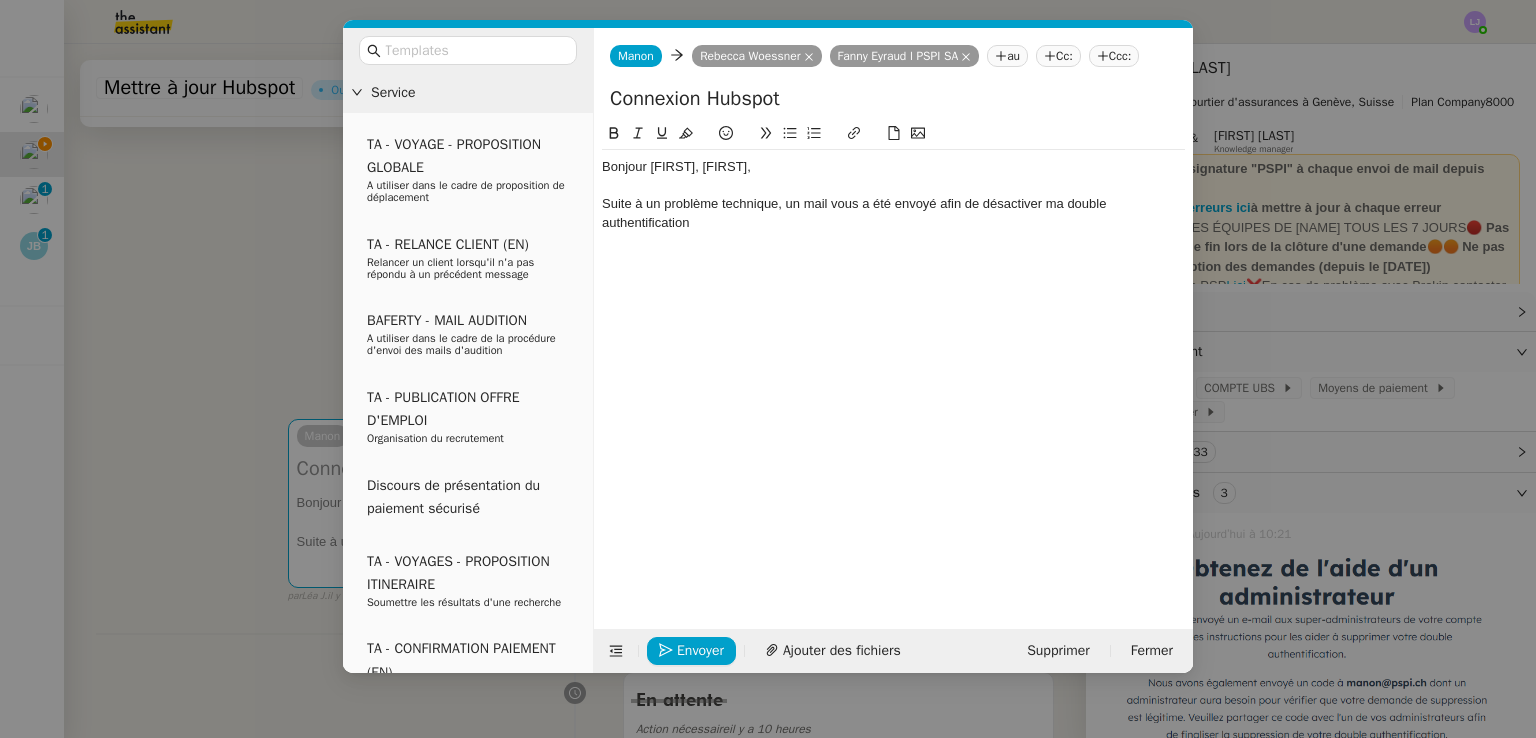 click on "Suite à un problème technique, un mail vous a été envoyé afin de désactiver ma double authentification" 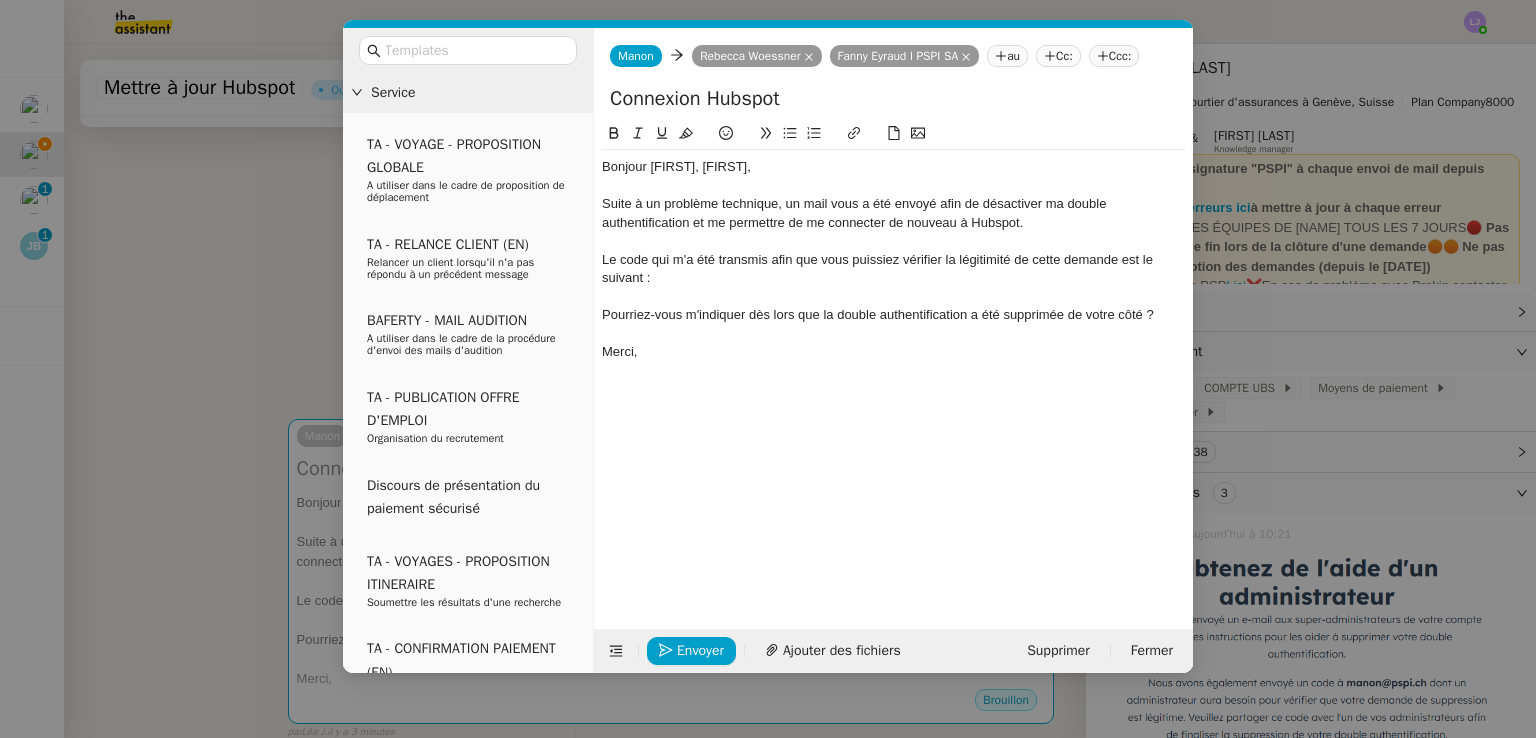 click on "Pourriez-vous m'indiquer dès lors que la double authentification a été supprimée de votre côté ?" 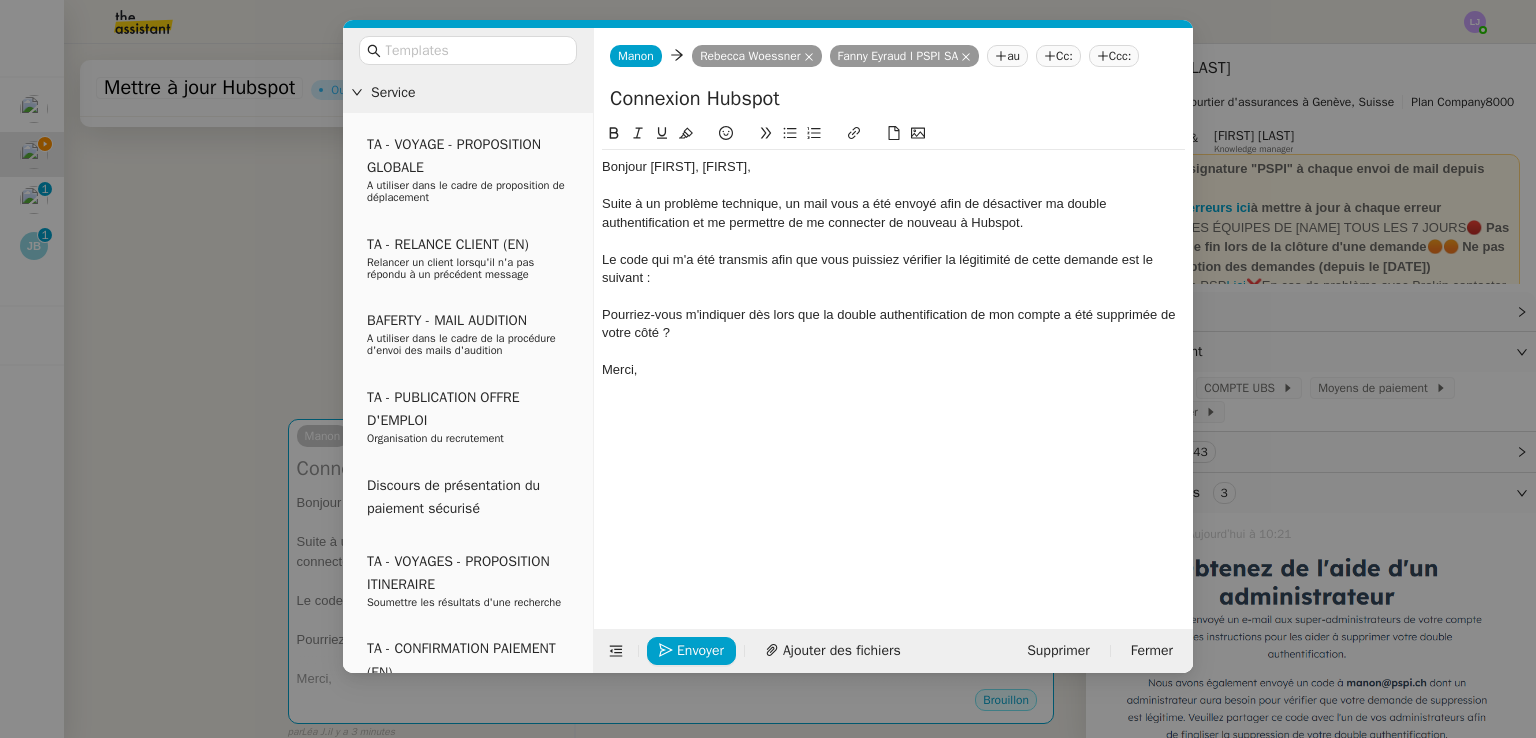 click 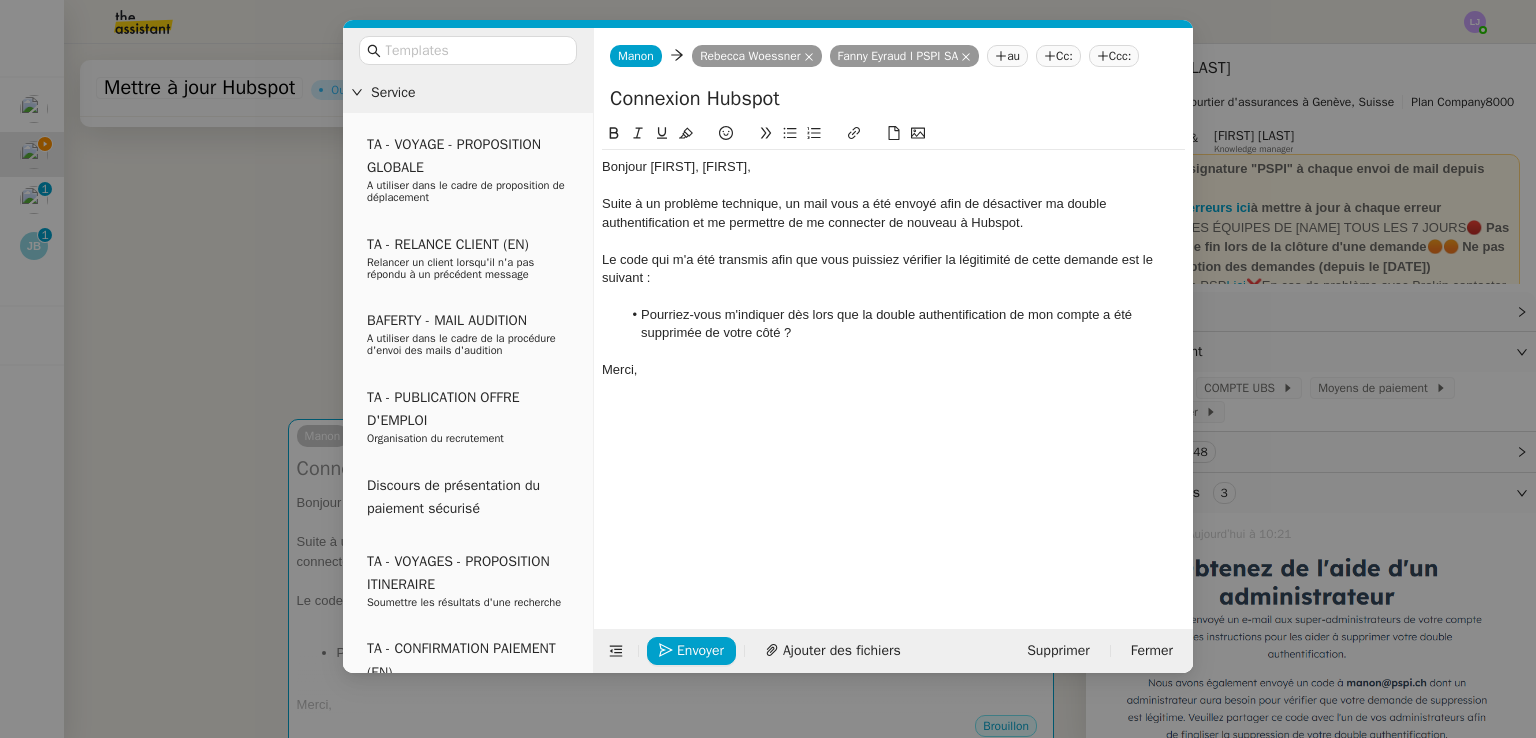 click on "Le code qui m'a été transmis afin que vous puissiez vérifier la légitimité de cette demande est le suivant :" 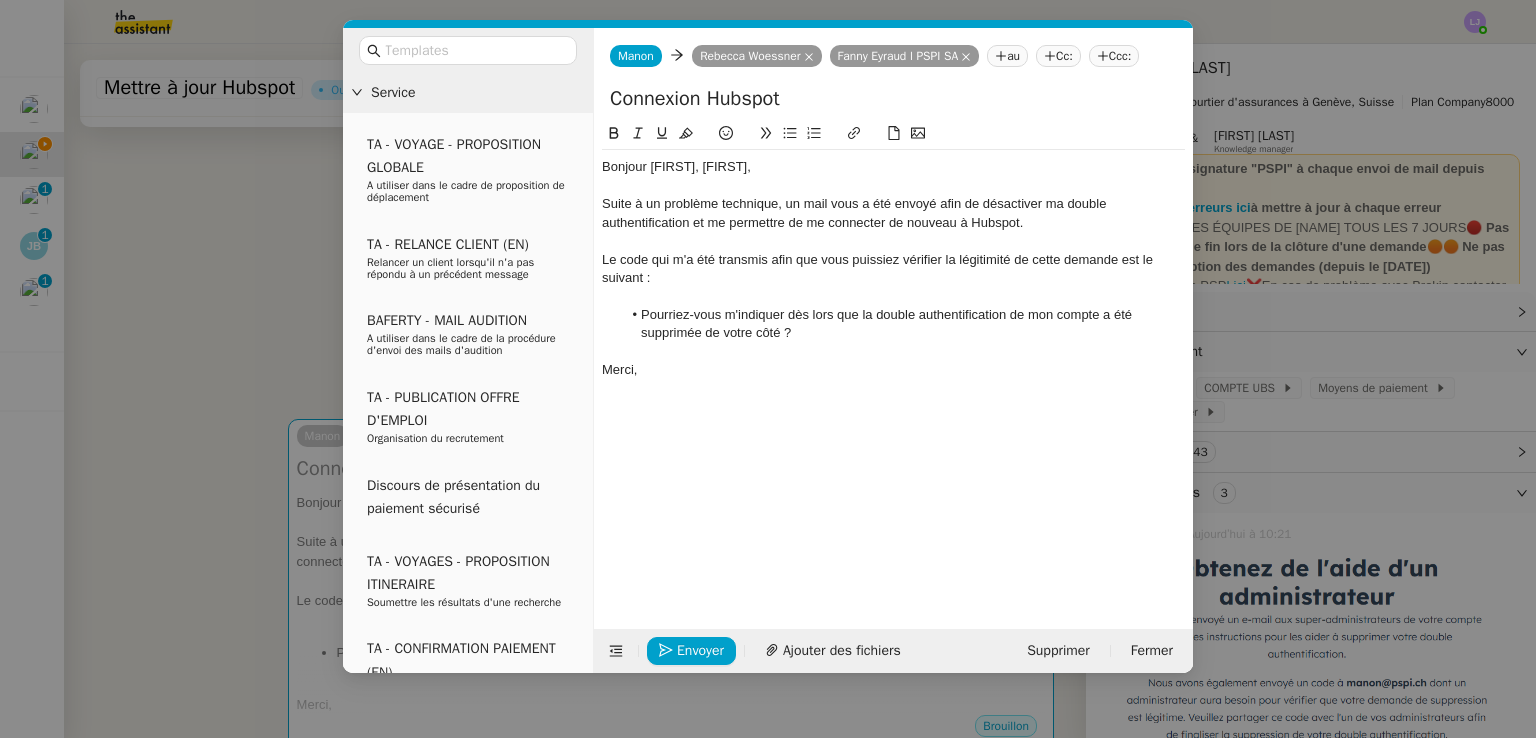 scroll, scrollTop: 0, scrollLeft: 0, axis: both 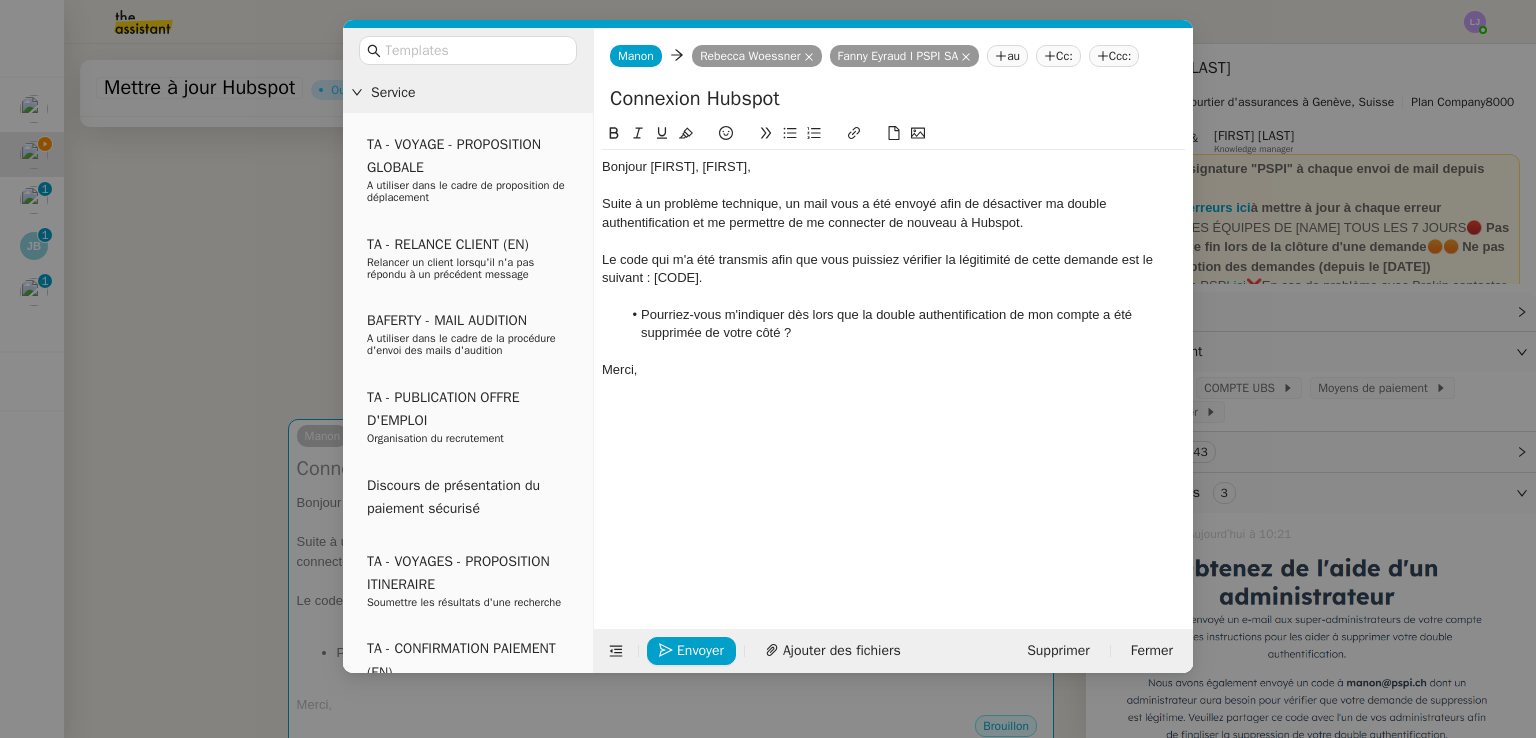 click on "Le code qui m'a été transmis afin que vous puissiez vérifier la légitimité de cette demande est le suivant : [CODE]." 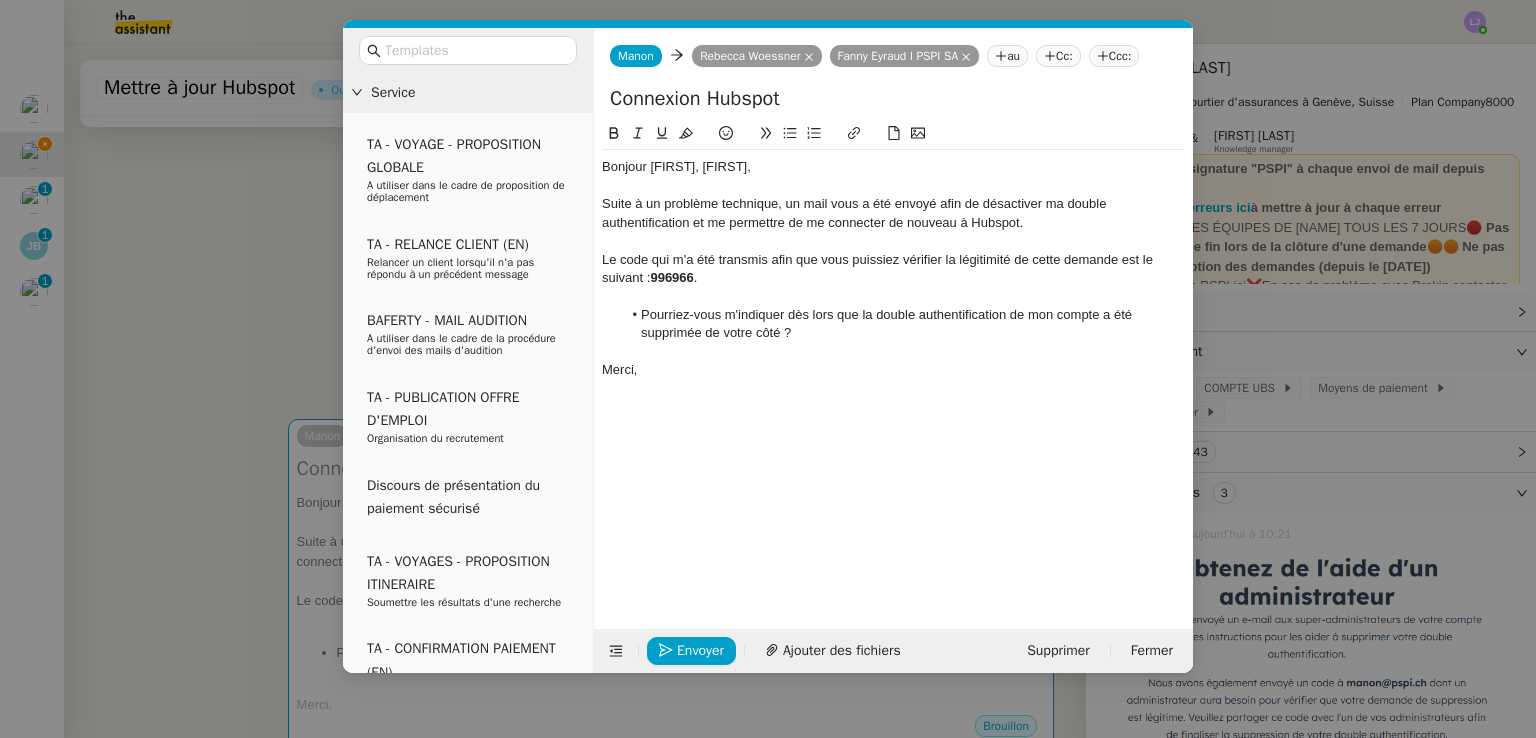 click on "Le code qui m'a été transmis afin que vous puissiez vérifier la légitimité de cette demande est le suivant : 996966 ." 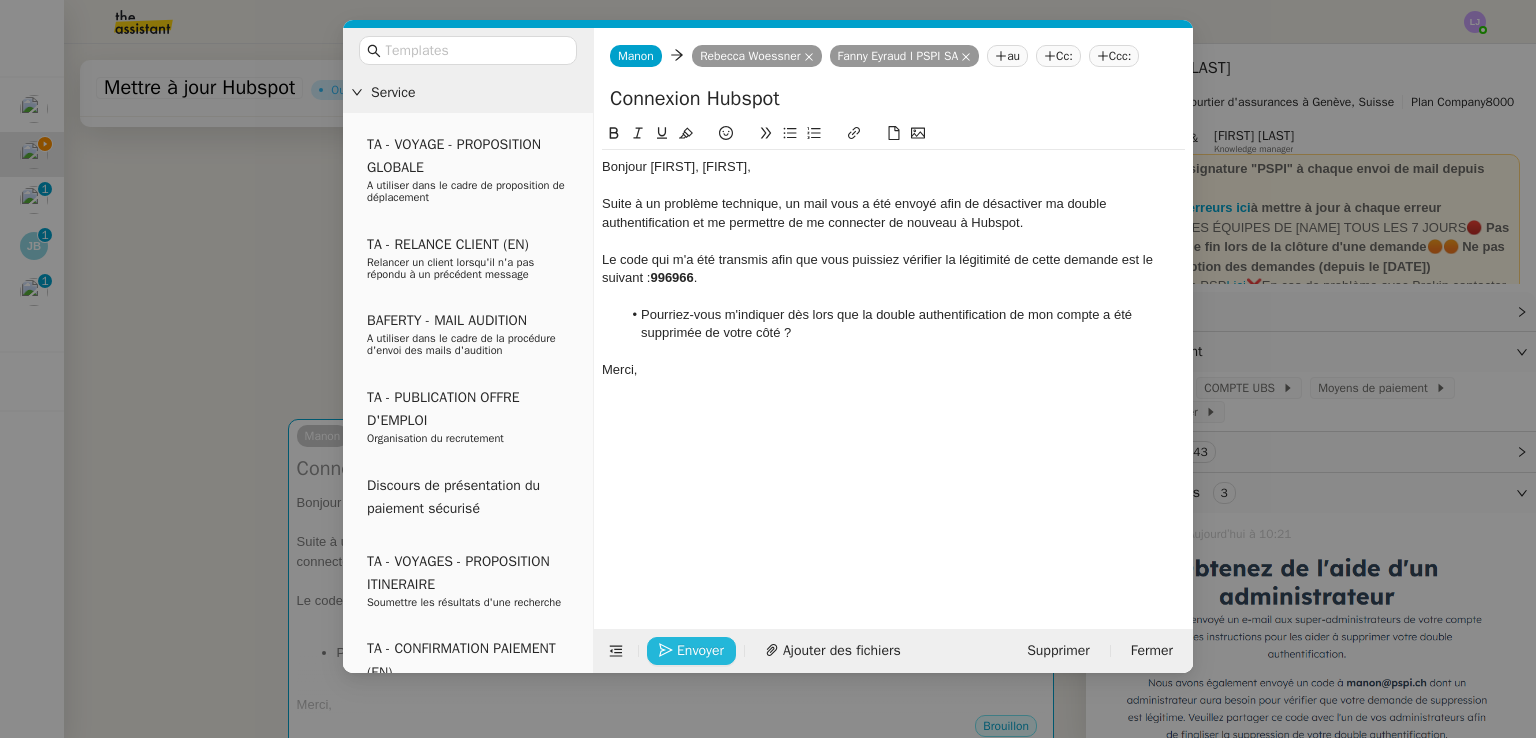 click on "Envoyer" 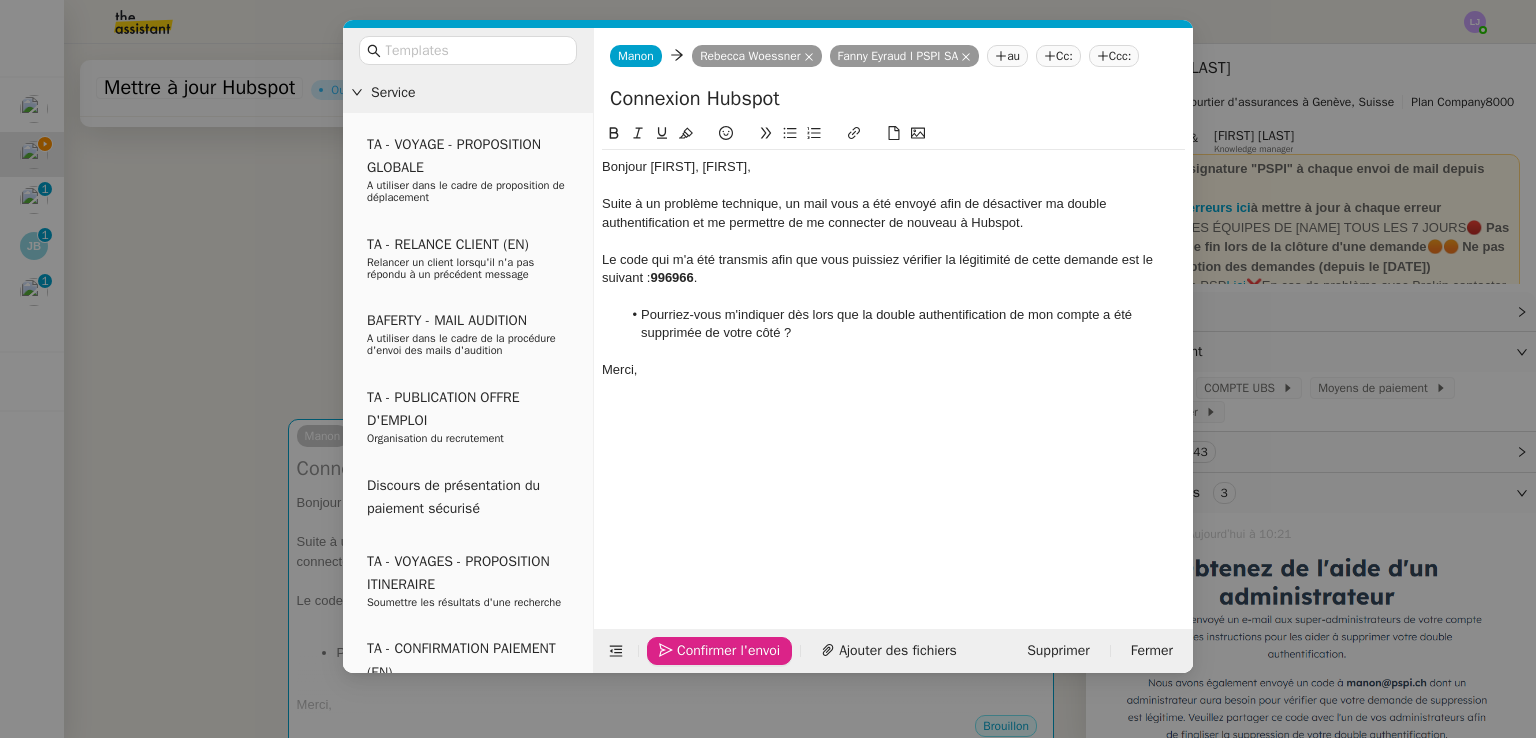 click on "Confirmer l'envoi" 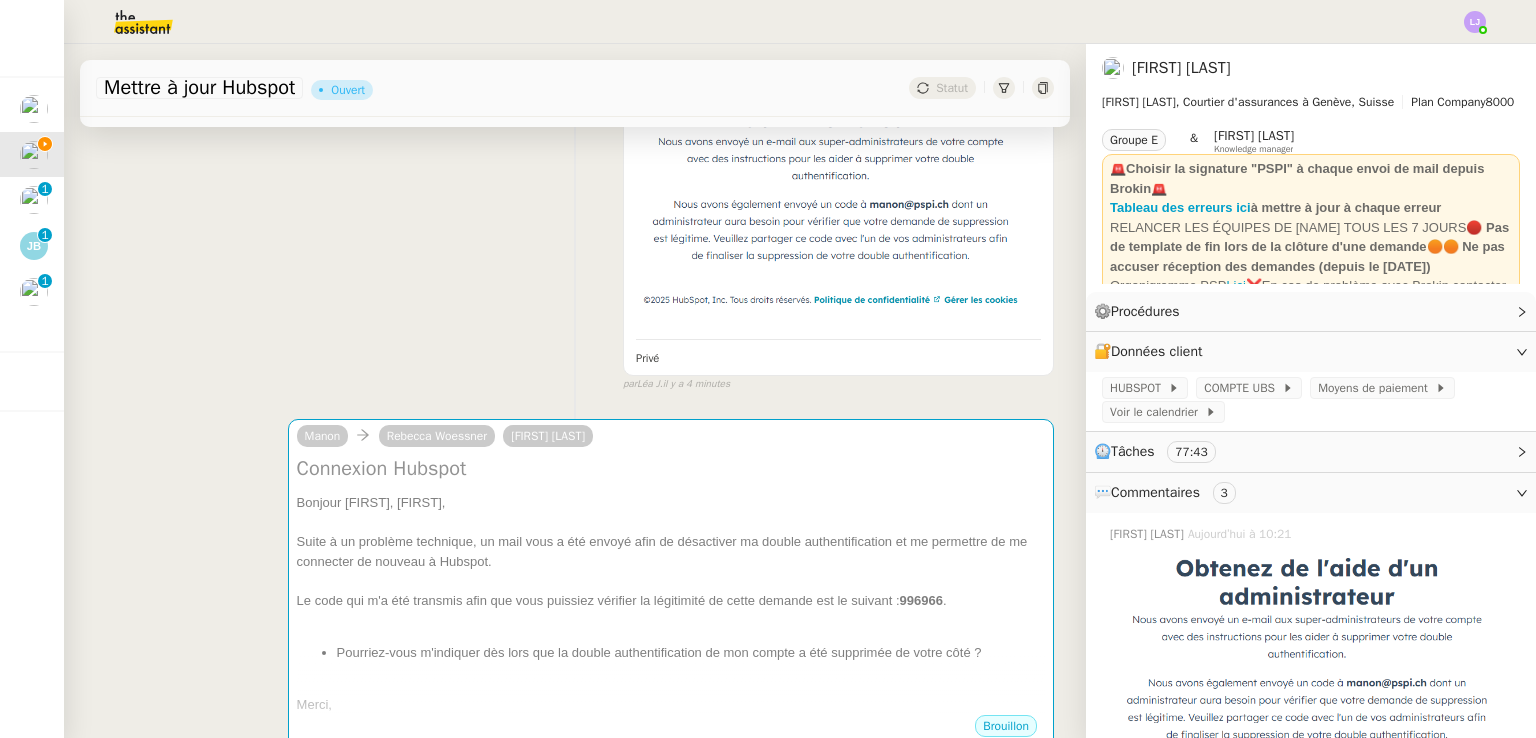 click on "Service TA - VOYAGE - PROPOSITION GLOBALE À utiliser dans le cadre de proposition de déplacement TA - RELANCE CLIENT (EN) Relancer un client lorsqu'il n'a pas répondu à un précédent message BAFERTY - MAIL AUDITION À utiliser dans le cadre de la procédure d'envoi des mails d'audition TA - PUBLICATION OFFRE D'EMPLOI Organisation du recrutement Discours de présentation du paiement sécurisé TA - VOYAGES - PROPOSITION ITINERAIRE Soumettre les résultats d'une recherche TA - CONFIRMATION PAIEMENT (EN) Confirmer avec le client de modèle de transaction - Attention Plan Pro nécessaire. TA - COURRIER EXPEDIE (recommandé) À utiliser dans le cadre de l'envoi d'un courrier recommandé TA - PARTAGE DE CALENDRIER (EN) À utiliser pour demander au client de partager son calendrier afin de faciliter l'accès et la gestion PSPI - Appel de fonds MJL À utiliser dans le cadre de la procédure d'appel de fonds MJL TA - RELANCE CLIENT PSPI - Appel de cotisation CFE" at bounding box center [768, 369] 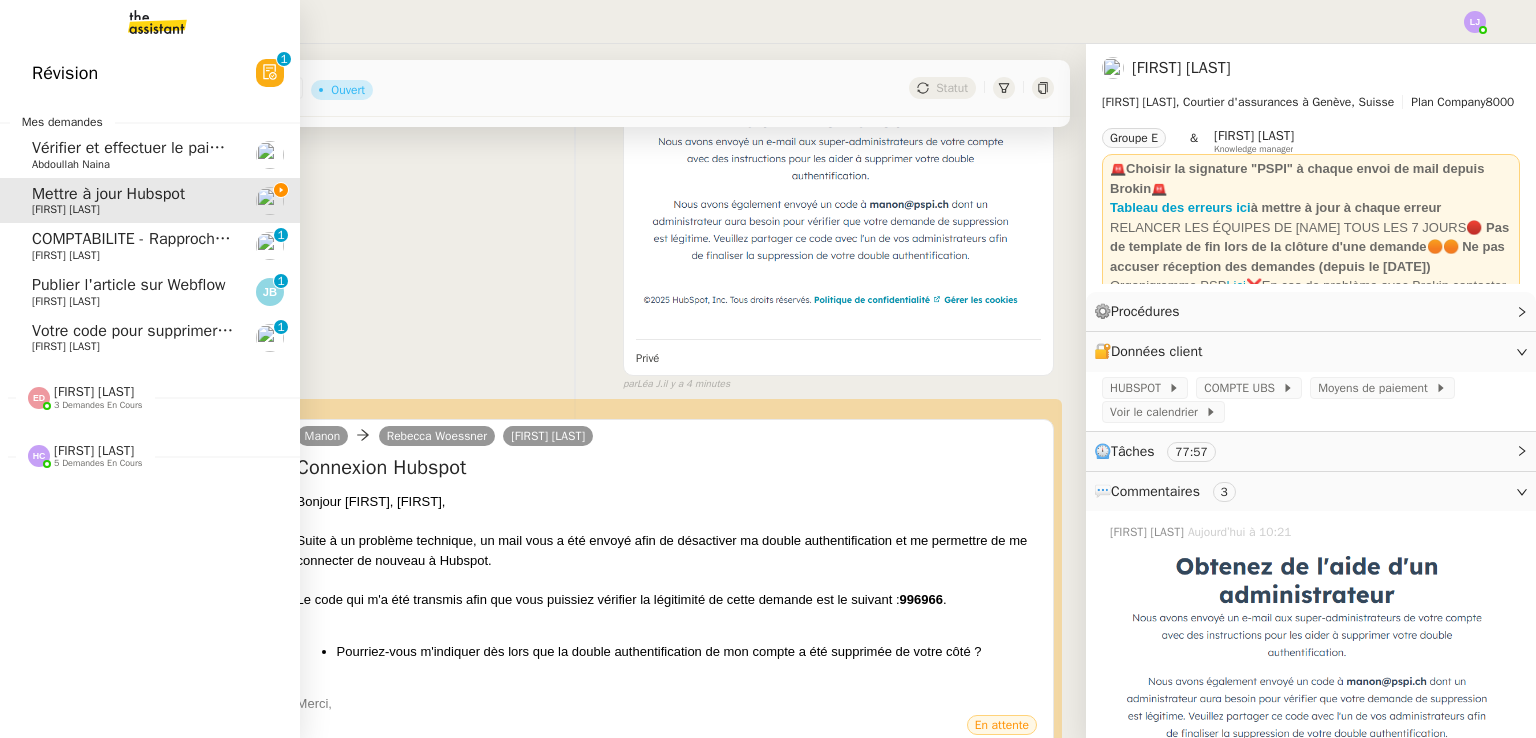 click on "[FIRST] [LAST]" 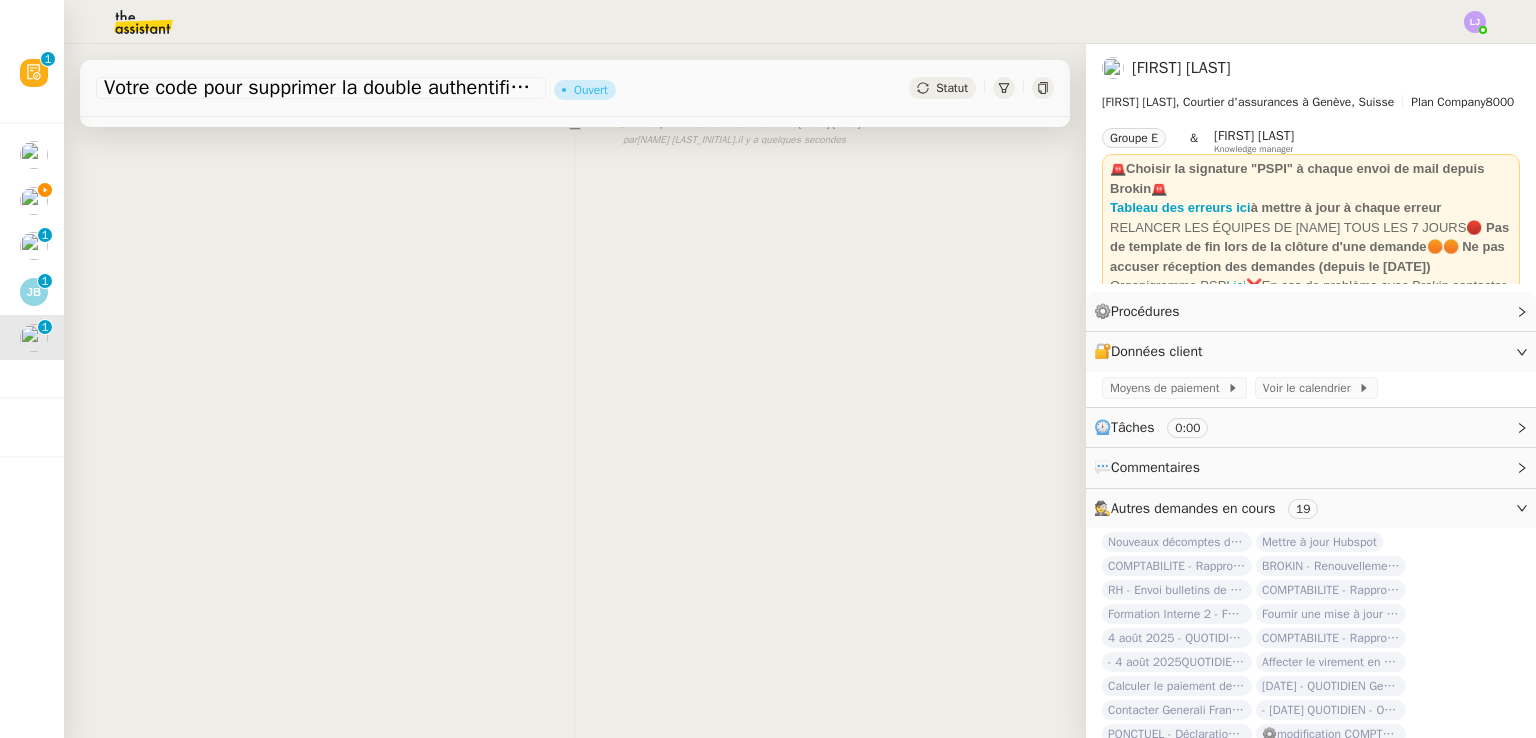 scroll, scrollTop: 268, scrollLeft: 0, axis: vertical 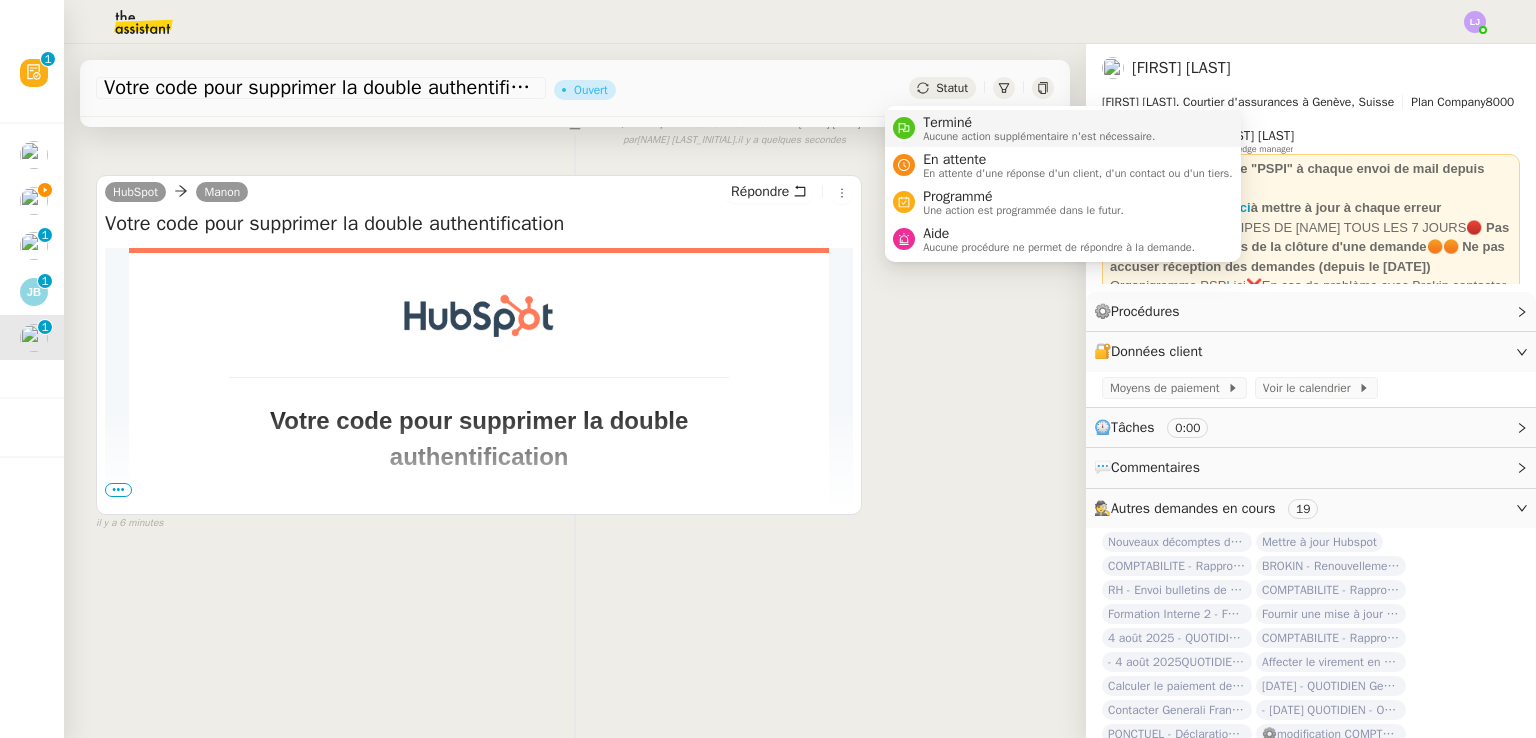click on "Terminé" at bounding box center [1039, 123] 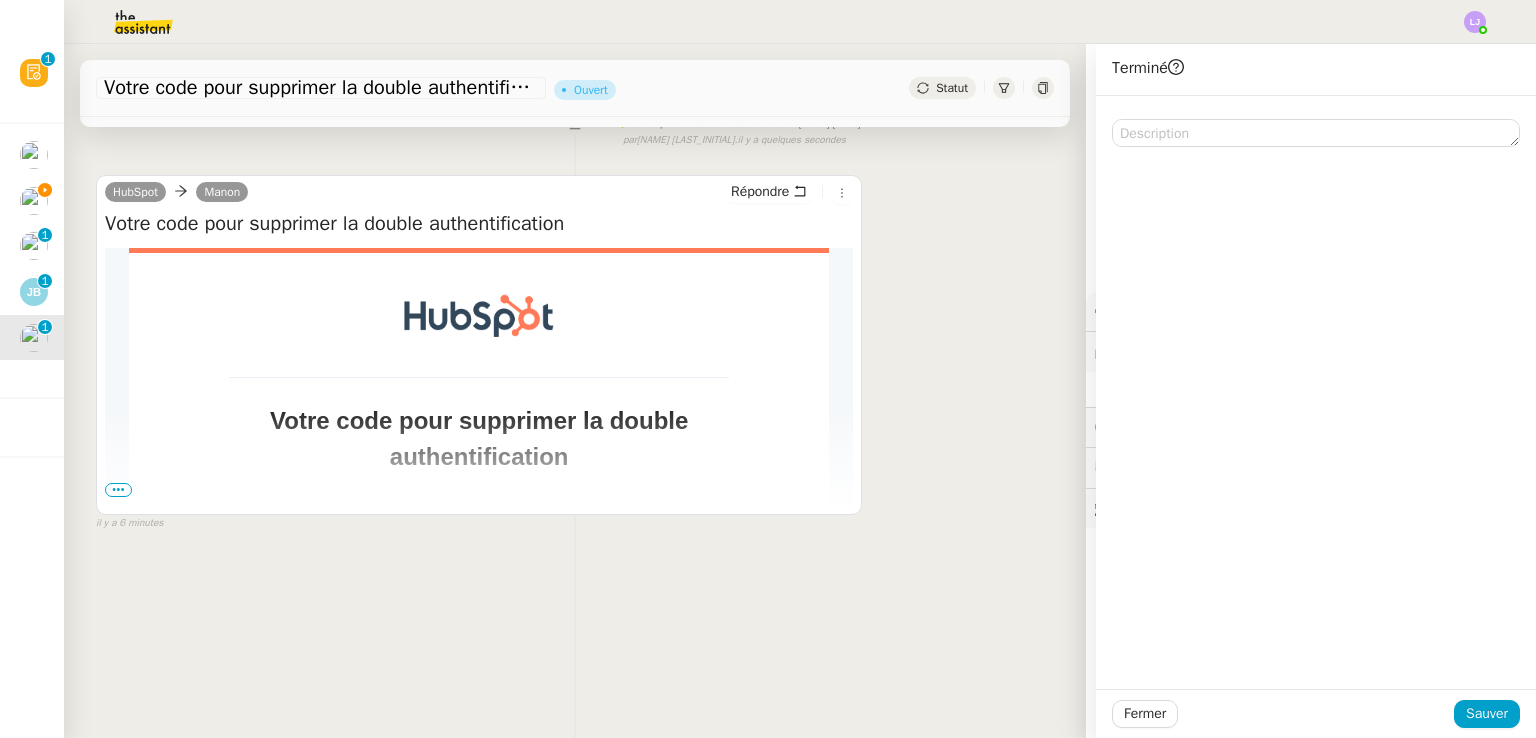scroll, scrollTop: 268, scrollLeft: 0, axis: vertical 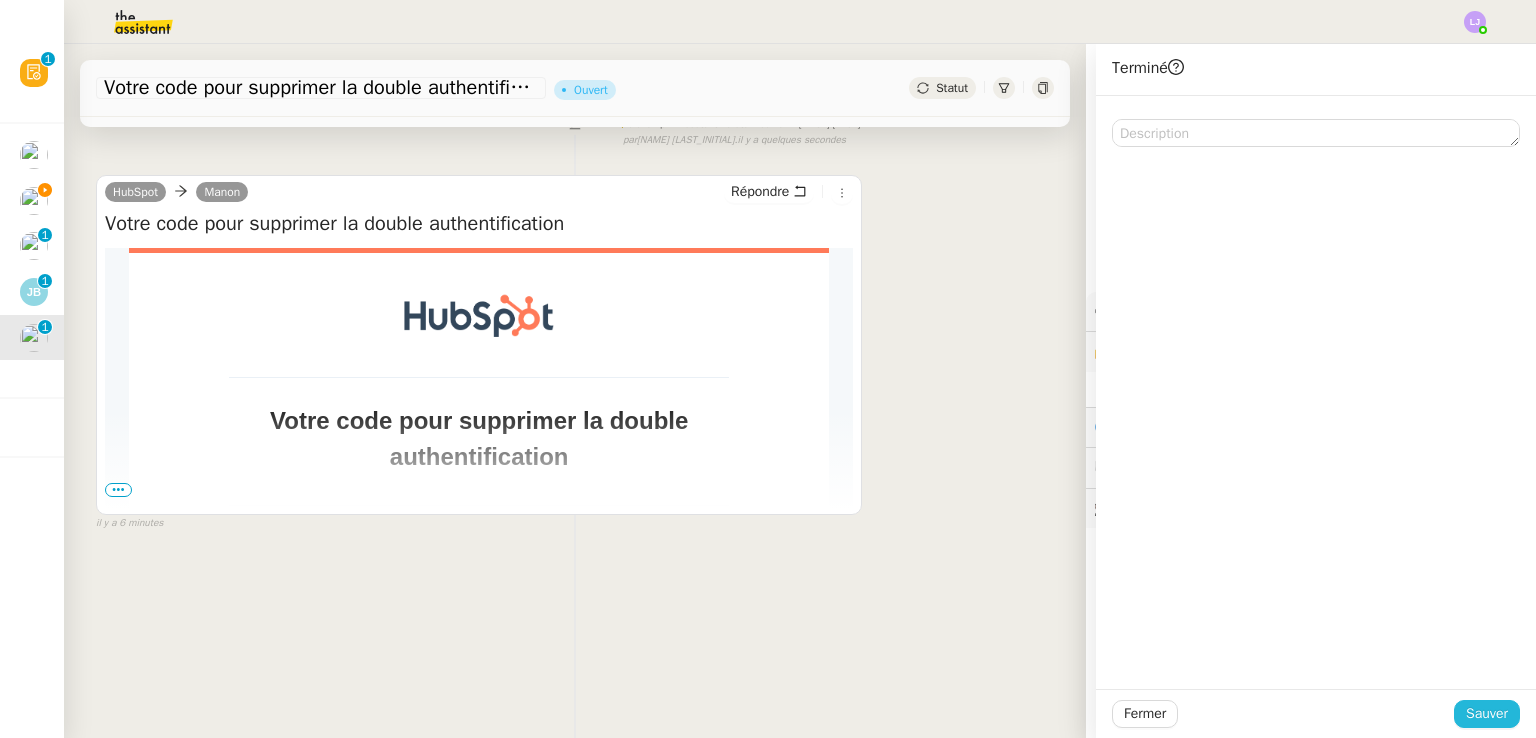 click on "Sauver" 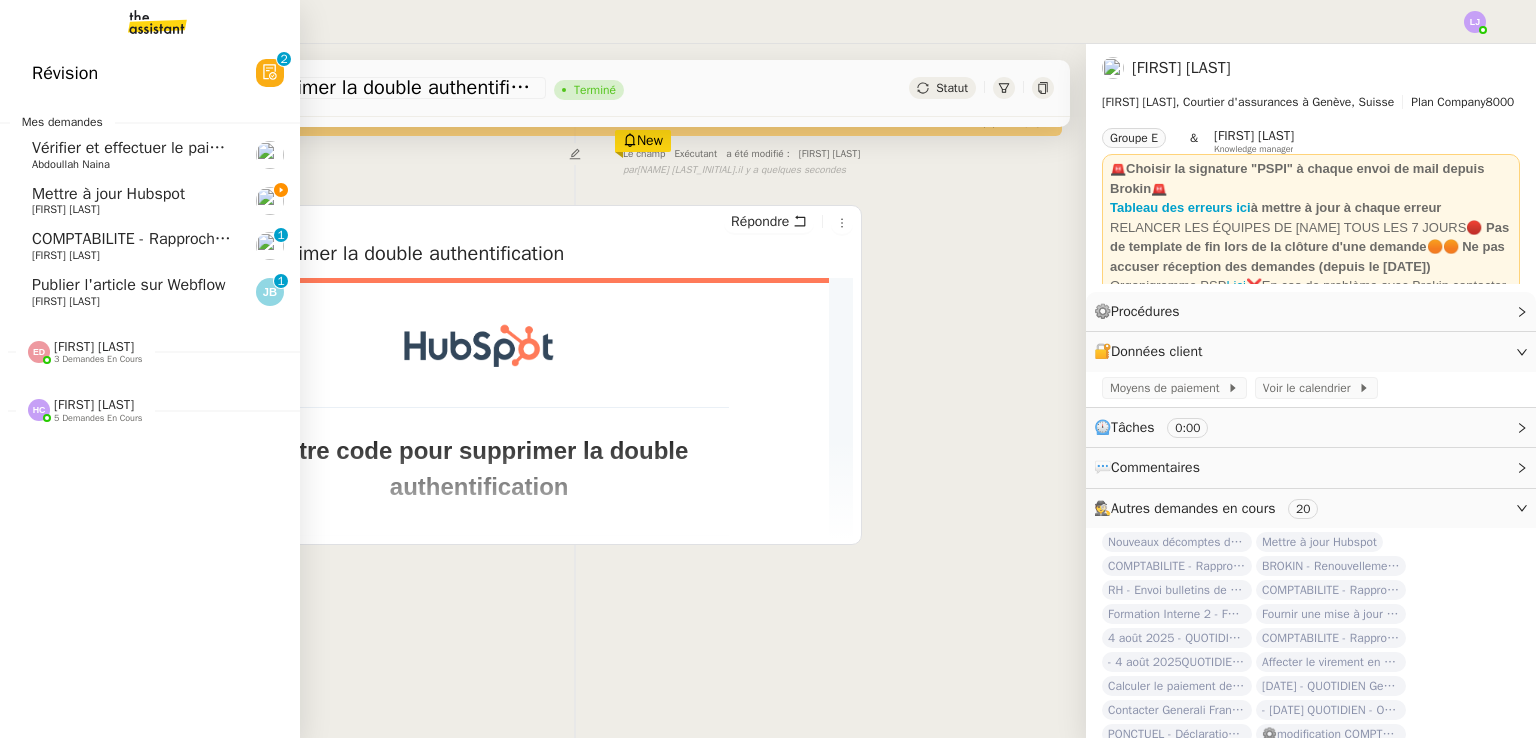 click on "[FIRST] [LAST]" 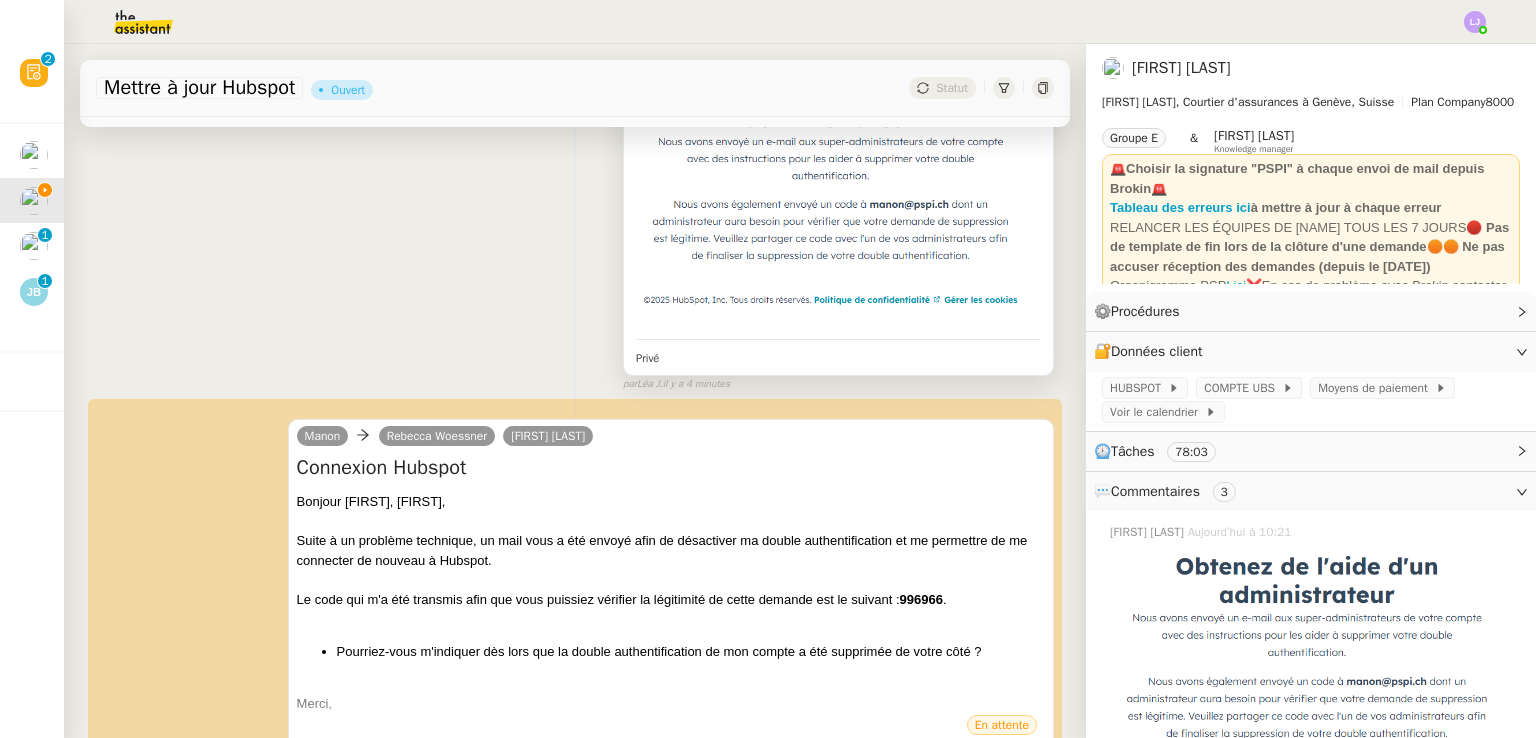 scroll, scrollTop: 0, scrollLeft: 0, axis: both 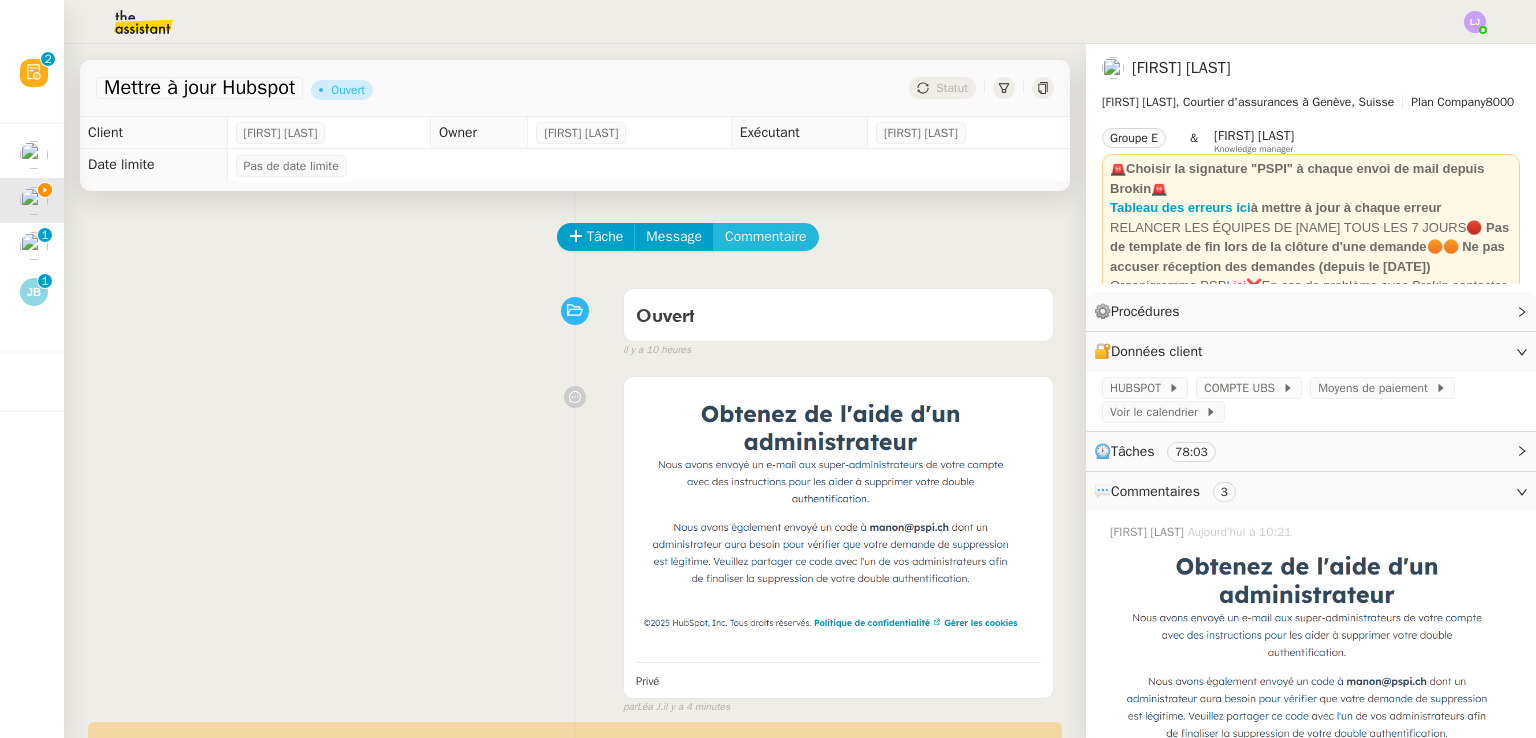 click on "Commentaire" 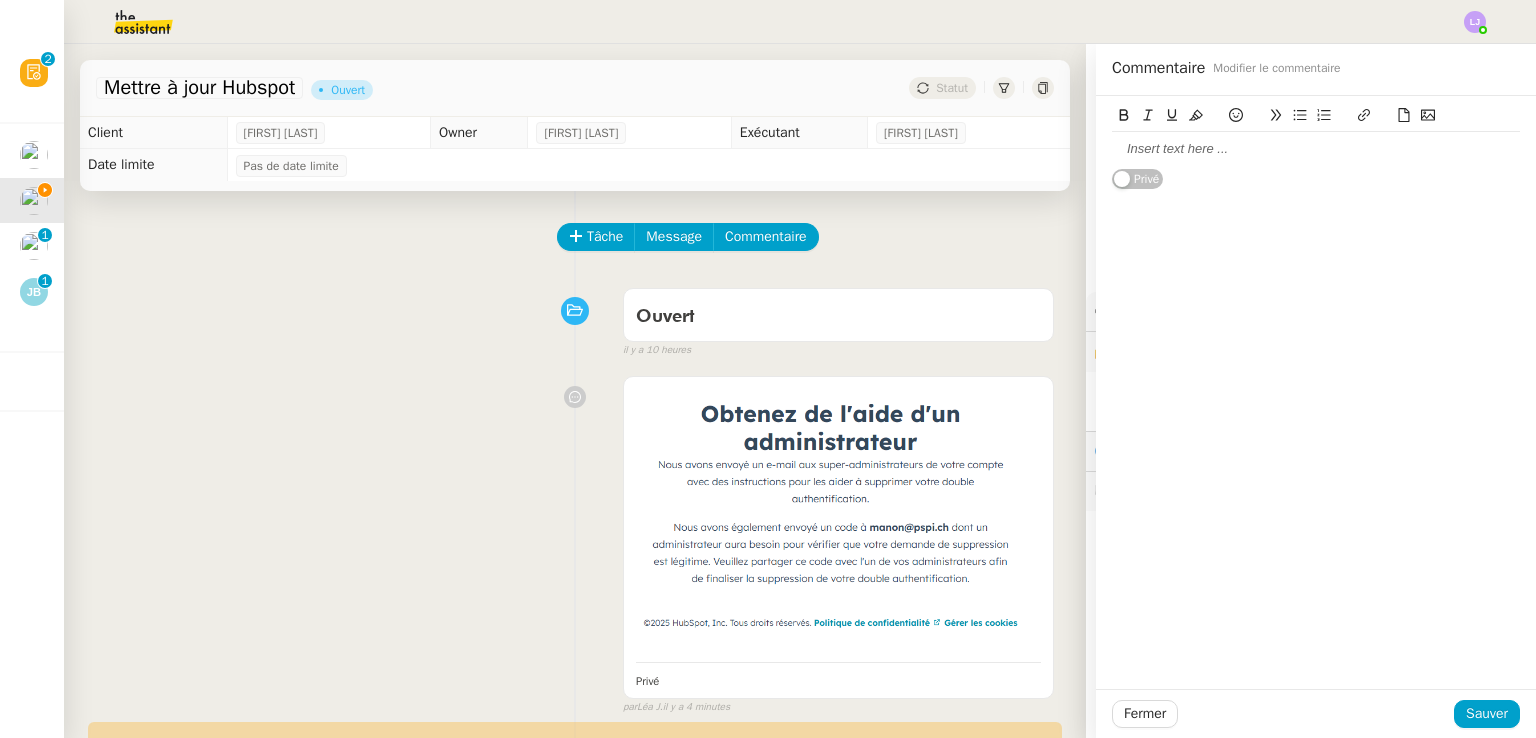 click 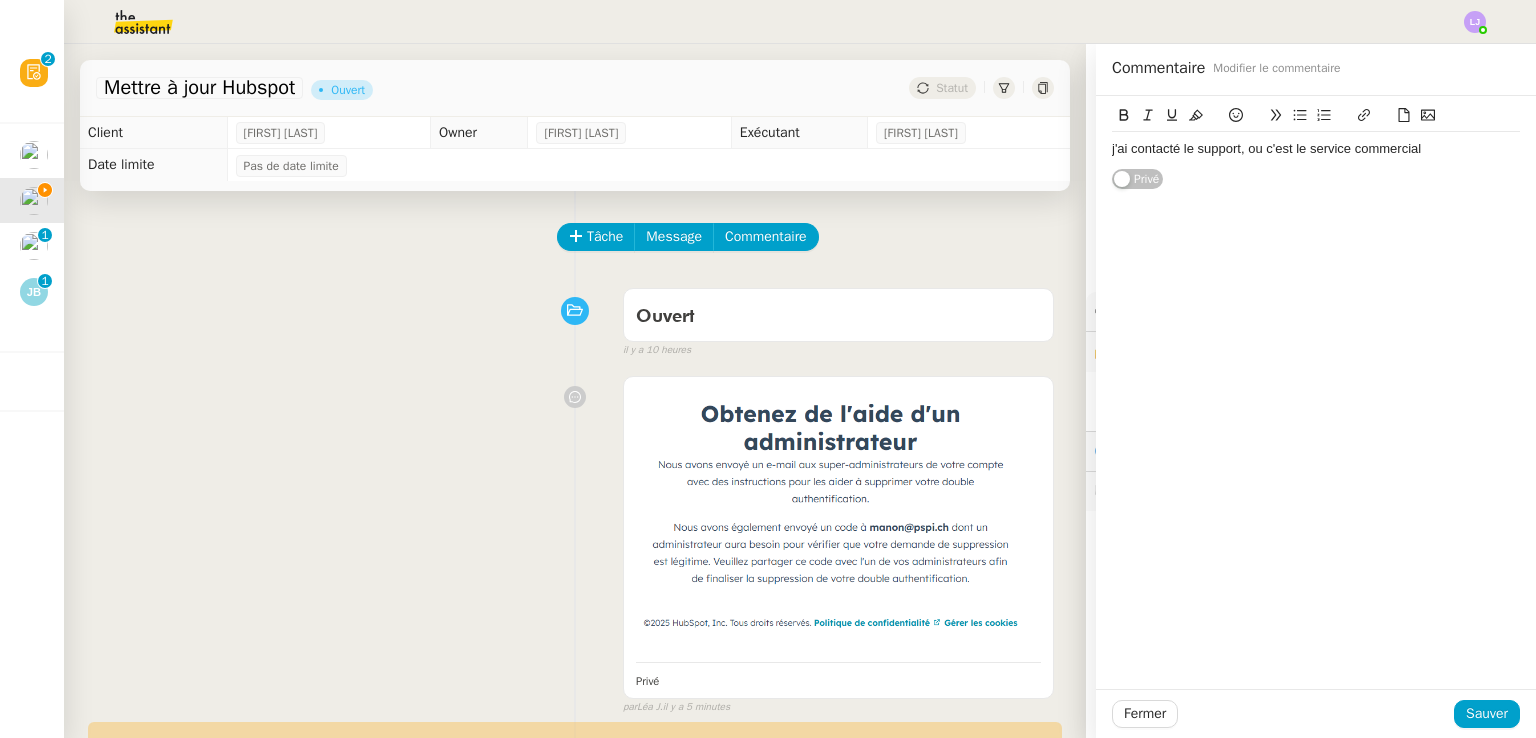 click on "j'ai contacté le support, ou c'est le service commercial" 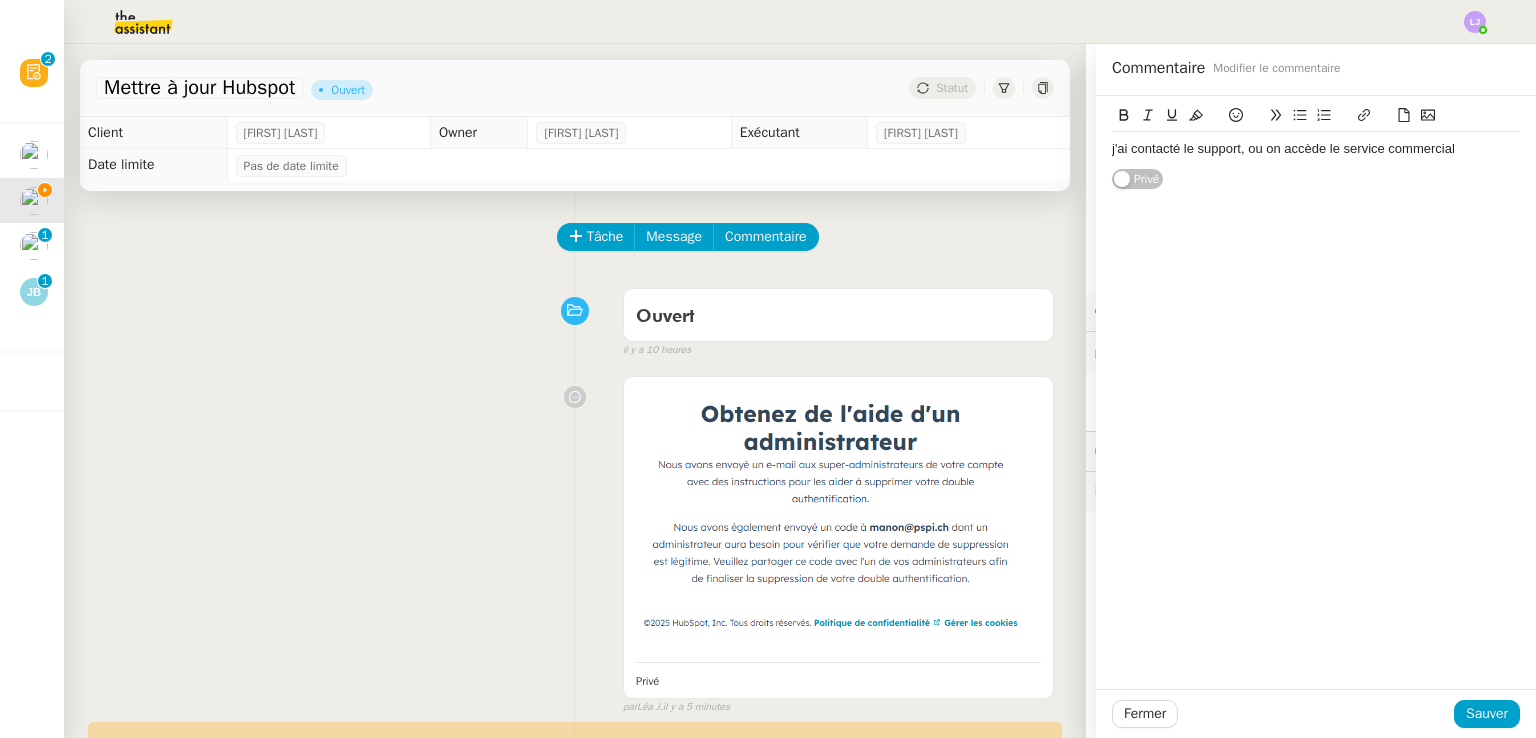 click on "j'ai contacté le support, ou on accède le service commercial" 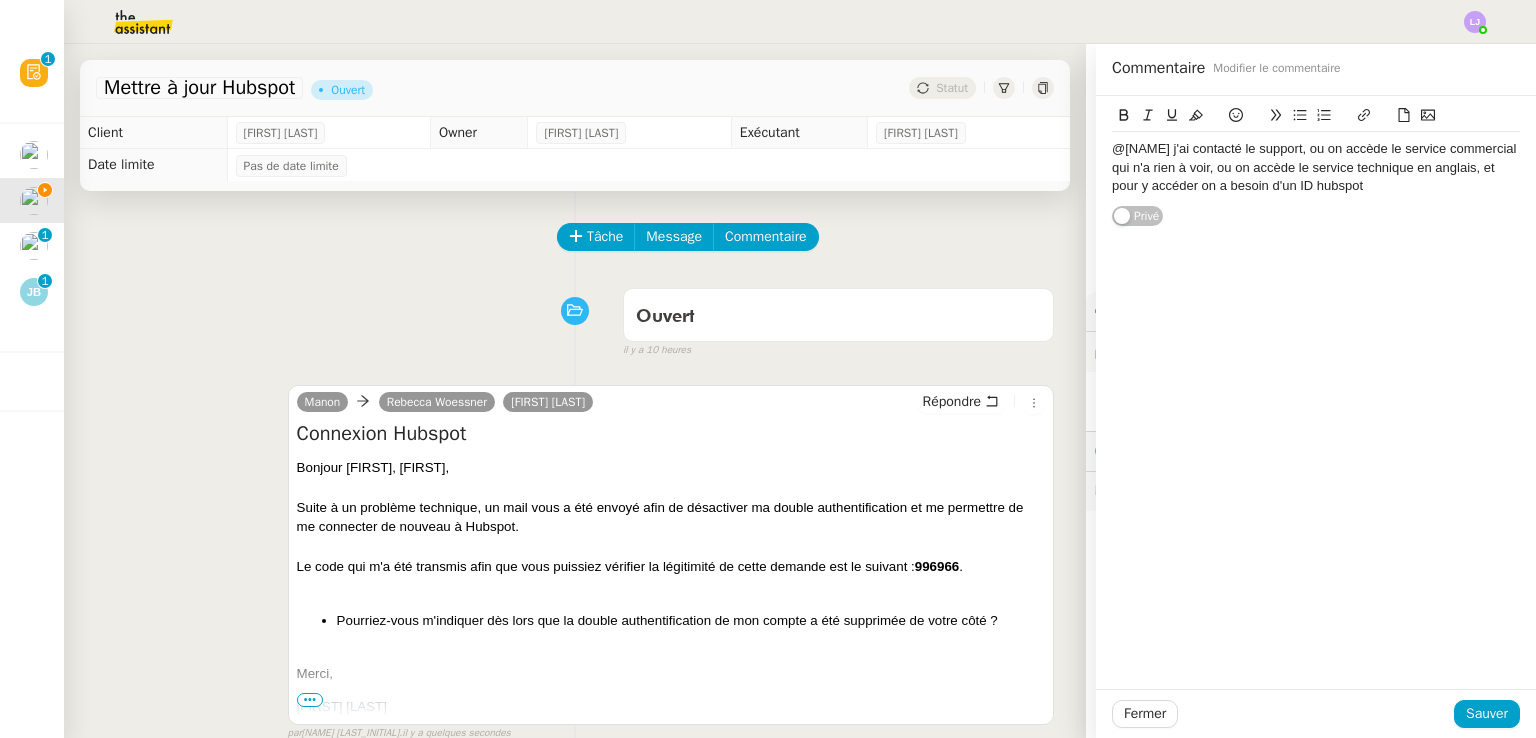 copy on "@[NAME] j'ai contacté le support, ou on accède le service commercial qui n'a rien à voir, ou on accède le service technique en anglais, et pour y accéder on a besoin d'un ID hubspot" 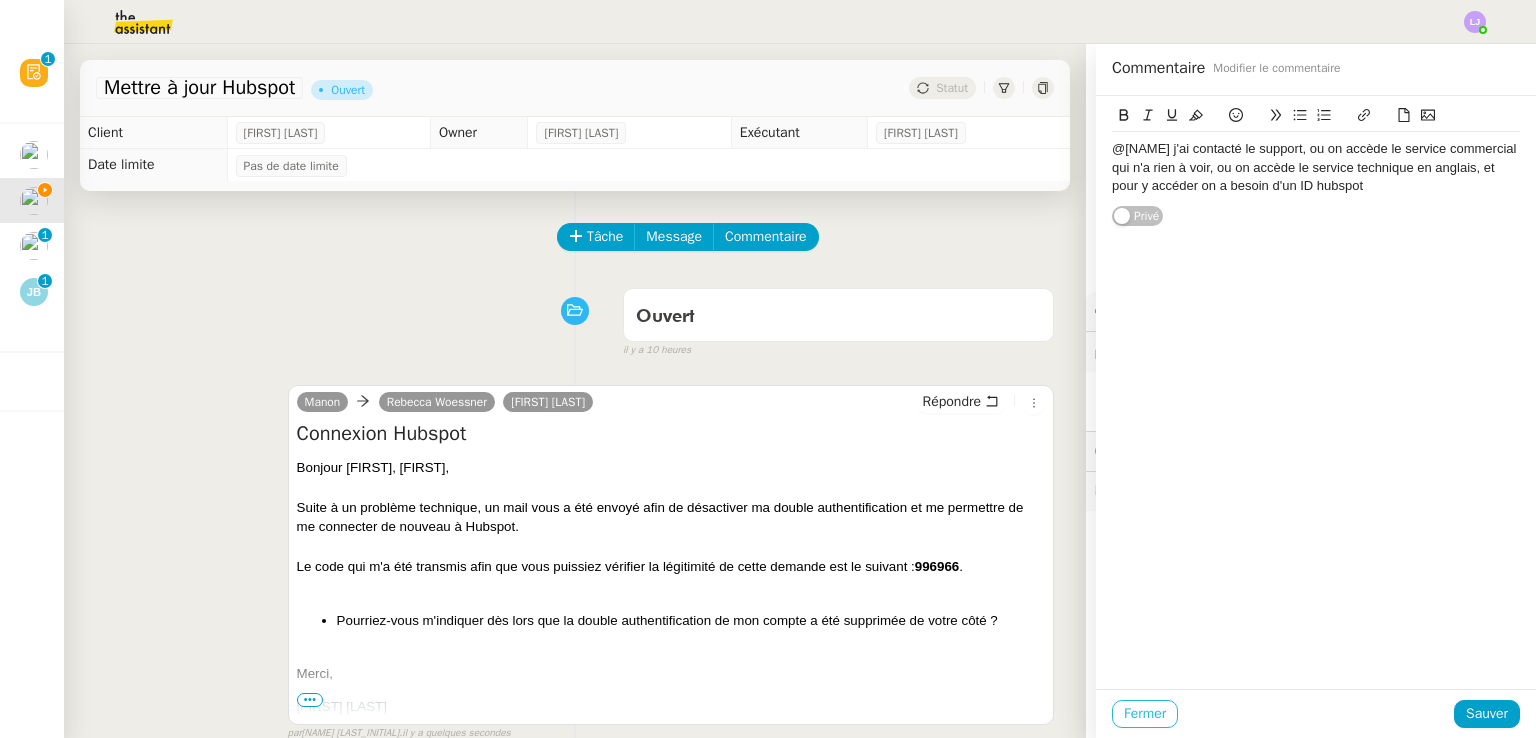 click on "Fermer" 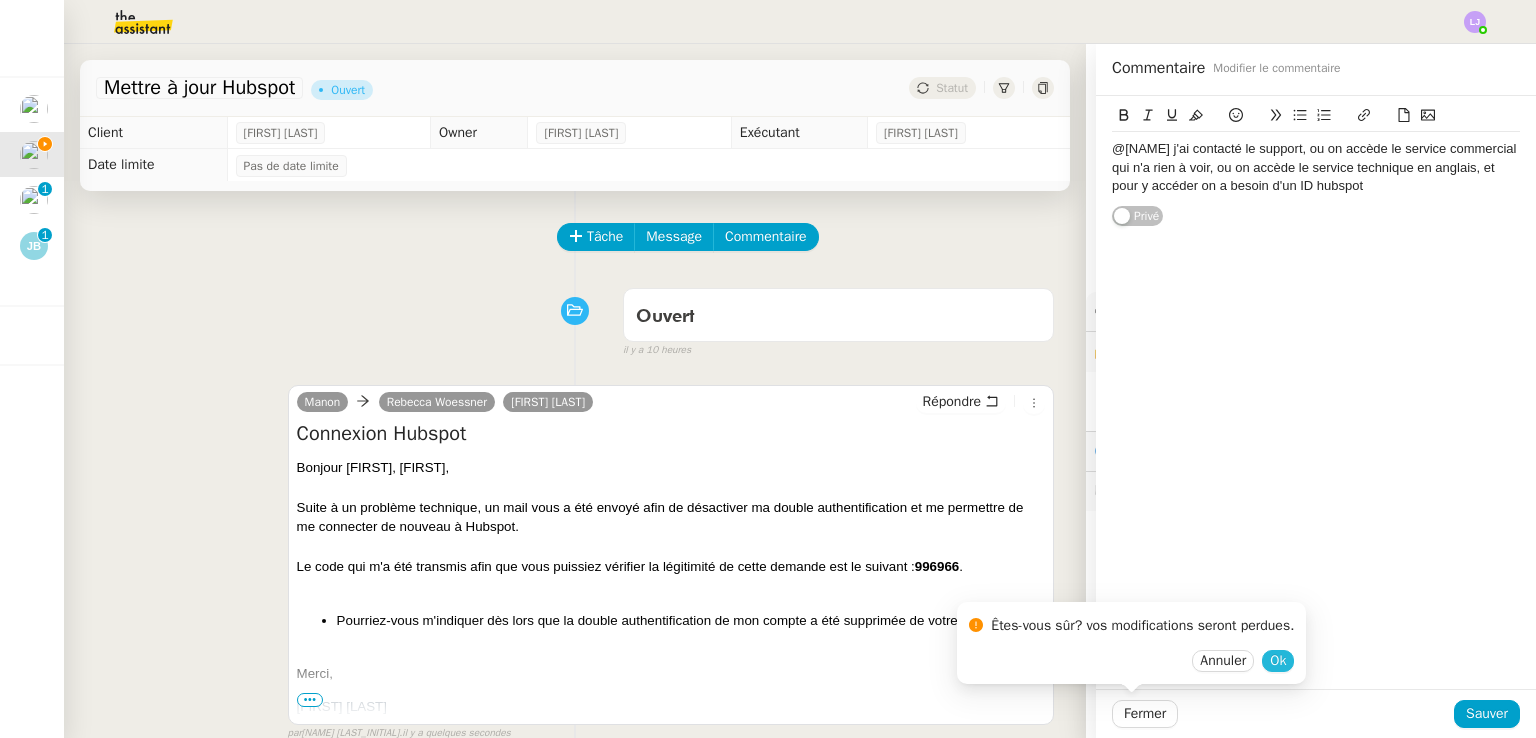 click on "Ok" at bounding box center [1278, 661] 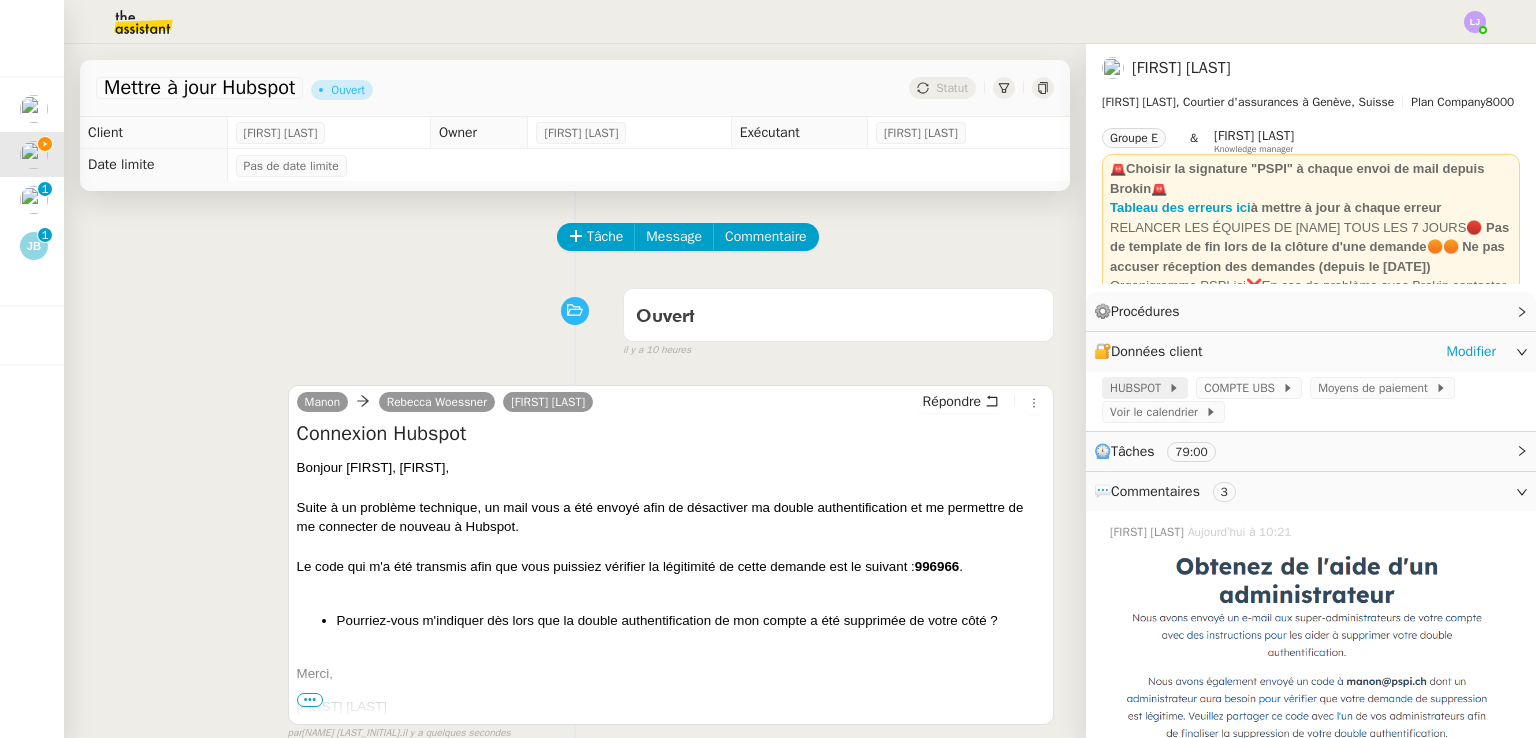 click 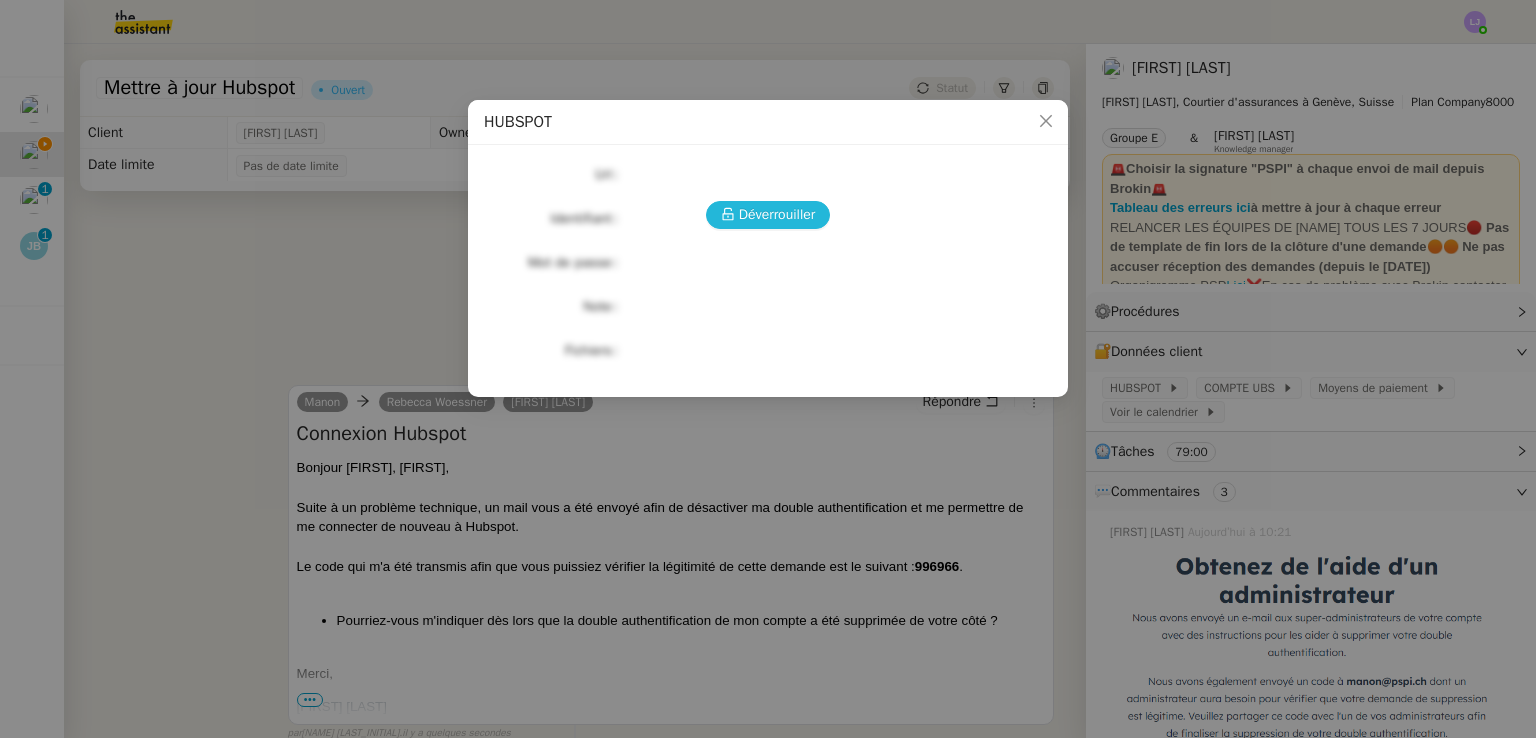 click on "Déverrouiller" at bounding box center [777, 214] 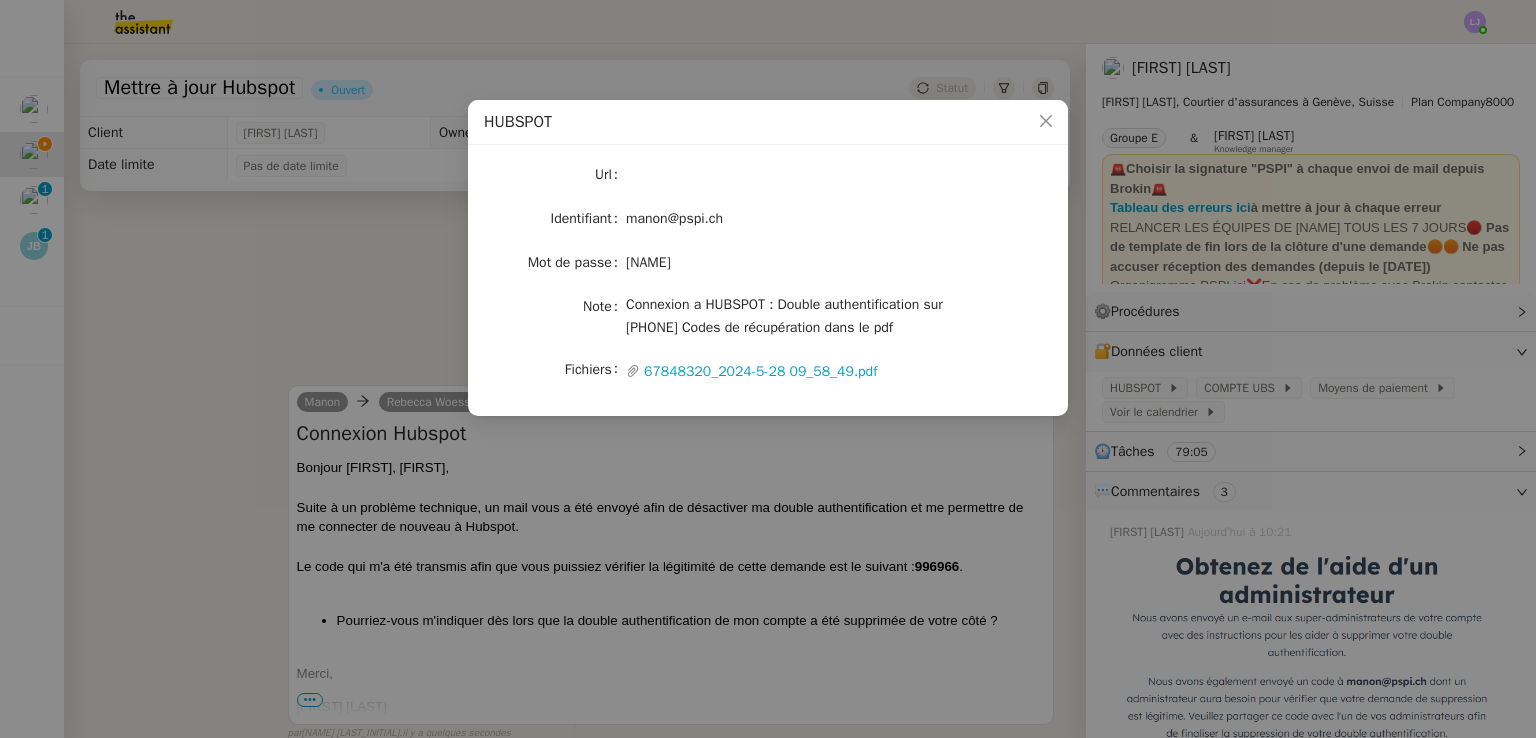 click on "HUBSPOT Url Identifiant [EMAIL] Mot de passe [PASSWORD] Note Connexion a HUBSPOT :
Double authentification sur +[PHONE]
Codes de récupération dans le pdf Fichiers Upload [NUMBER]_[DATE].pdf" at bounding box center (768, 369) 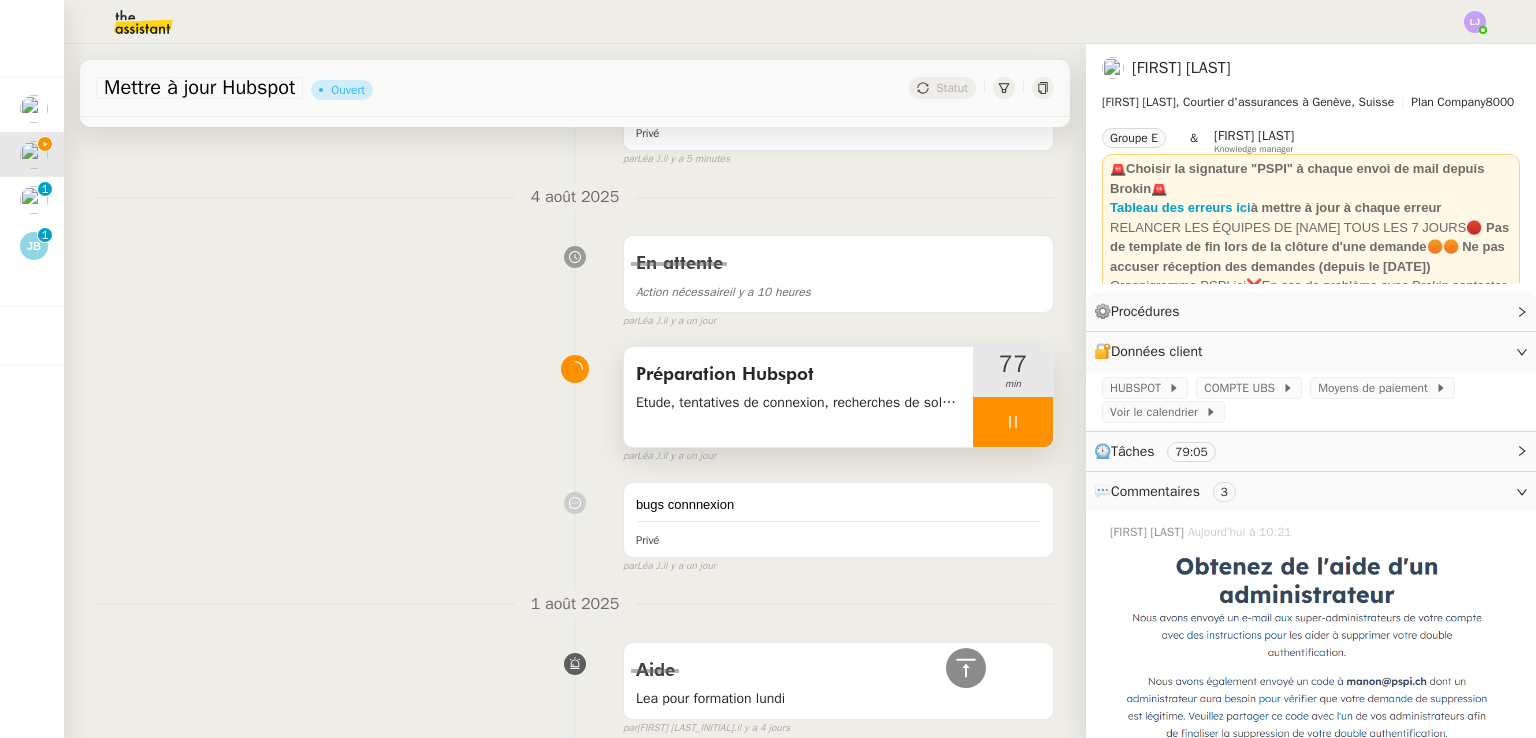 scroll, scrollTop: 932, scrollLeft: 0, axis: vertical 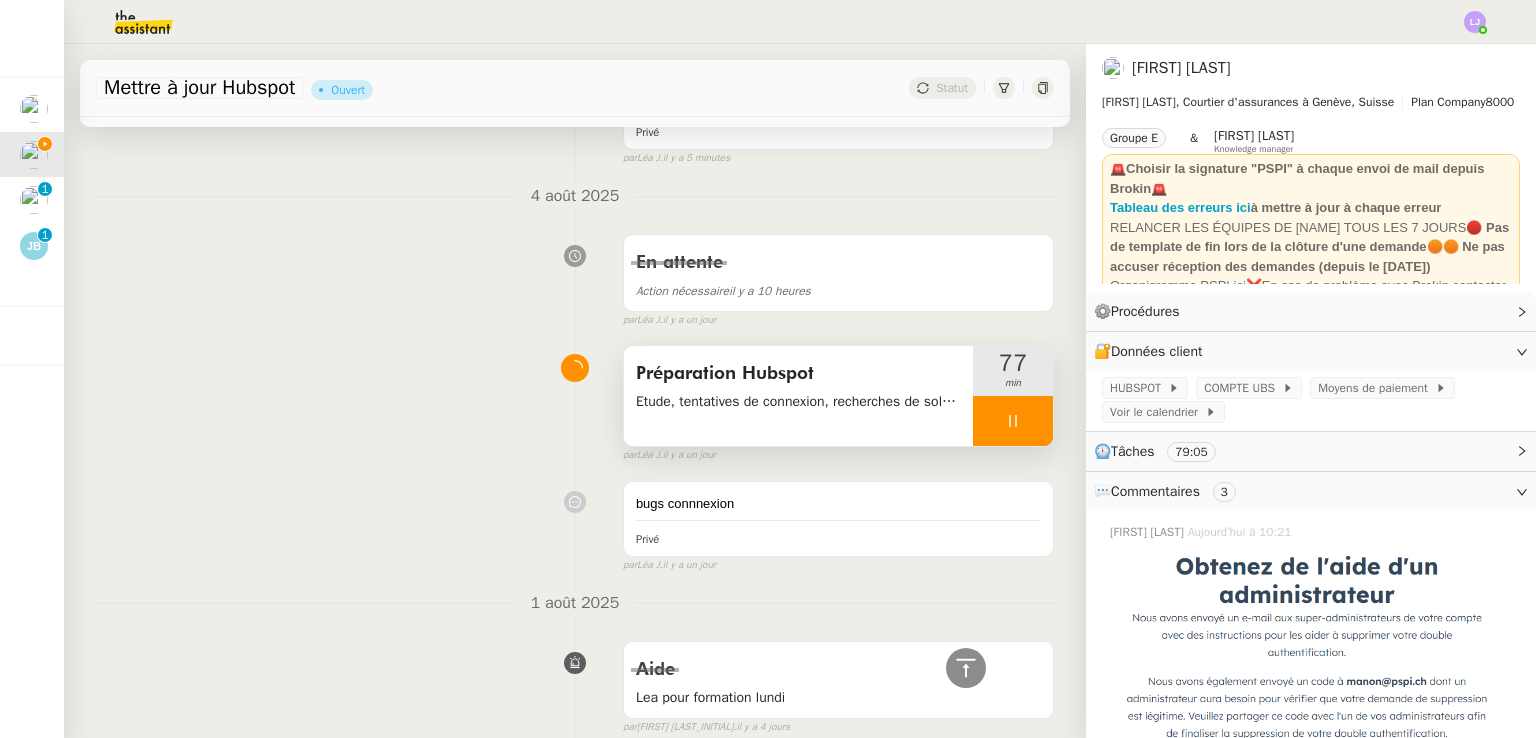 click at bounding box center (1013, 421) 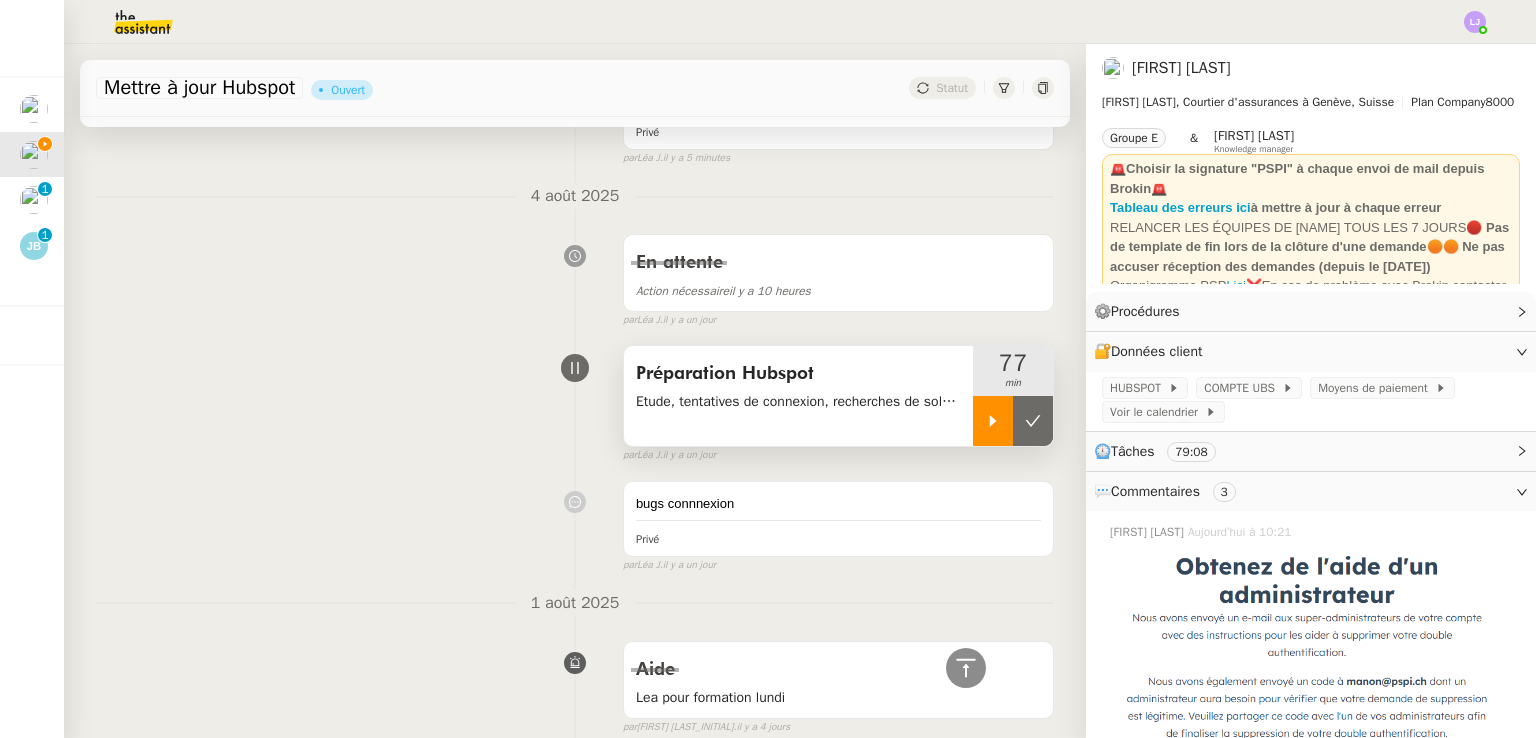 click 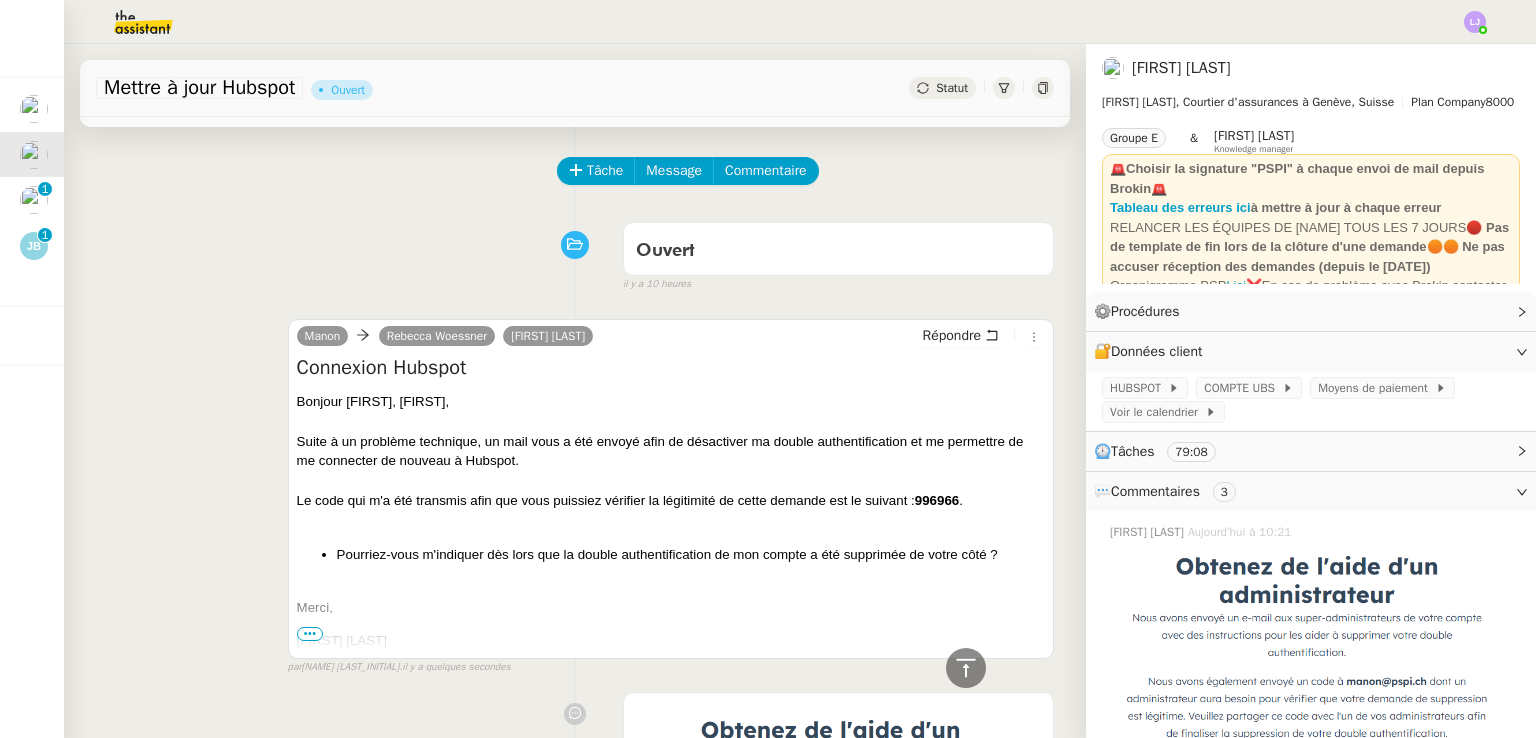scroll, scrollTop: 0, scrollLeft: 0, axis: both 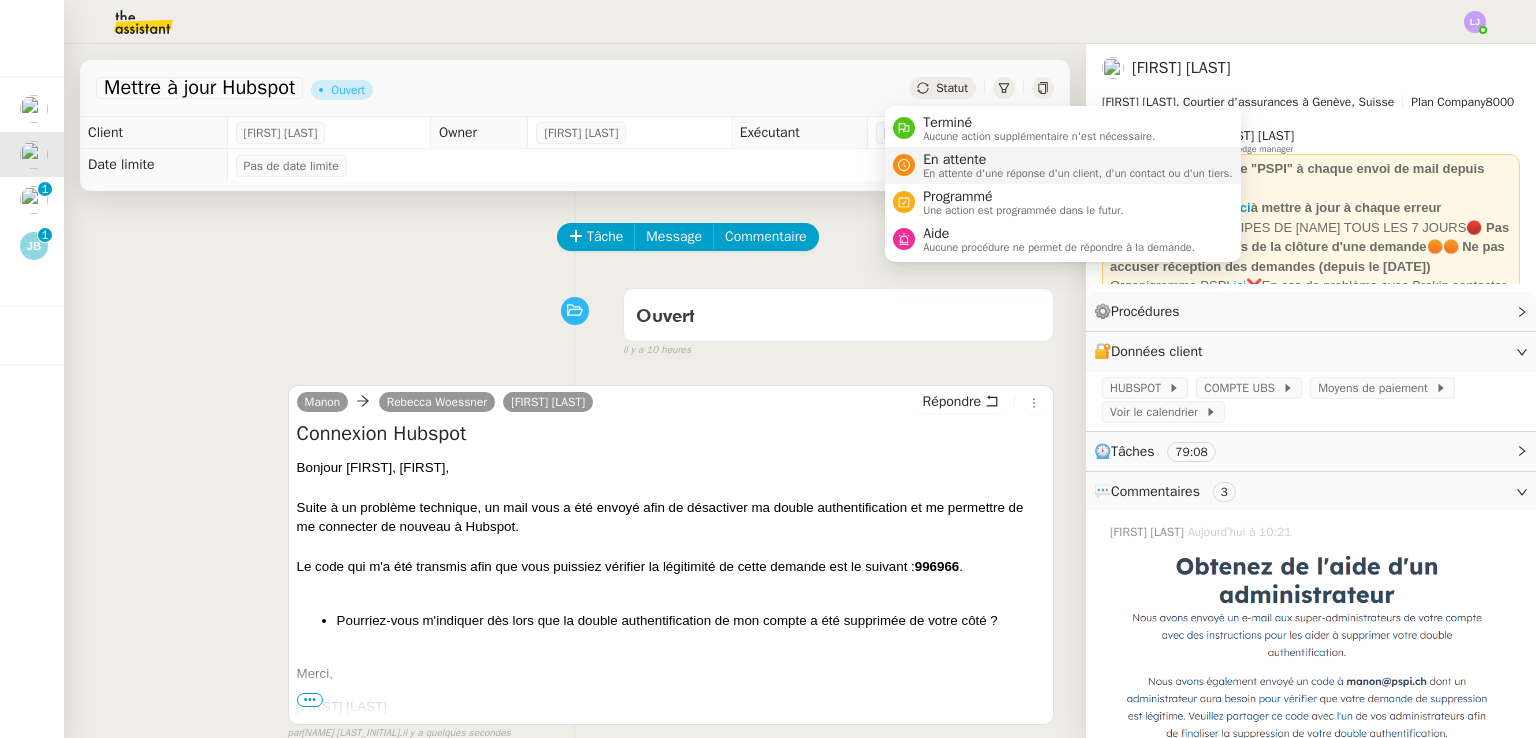 click on "En attente" at bounding box center [1078, 160] 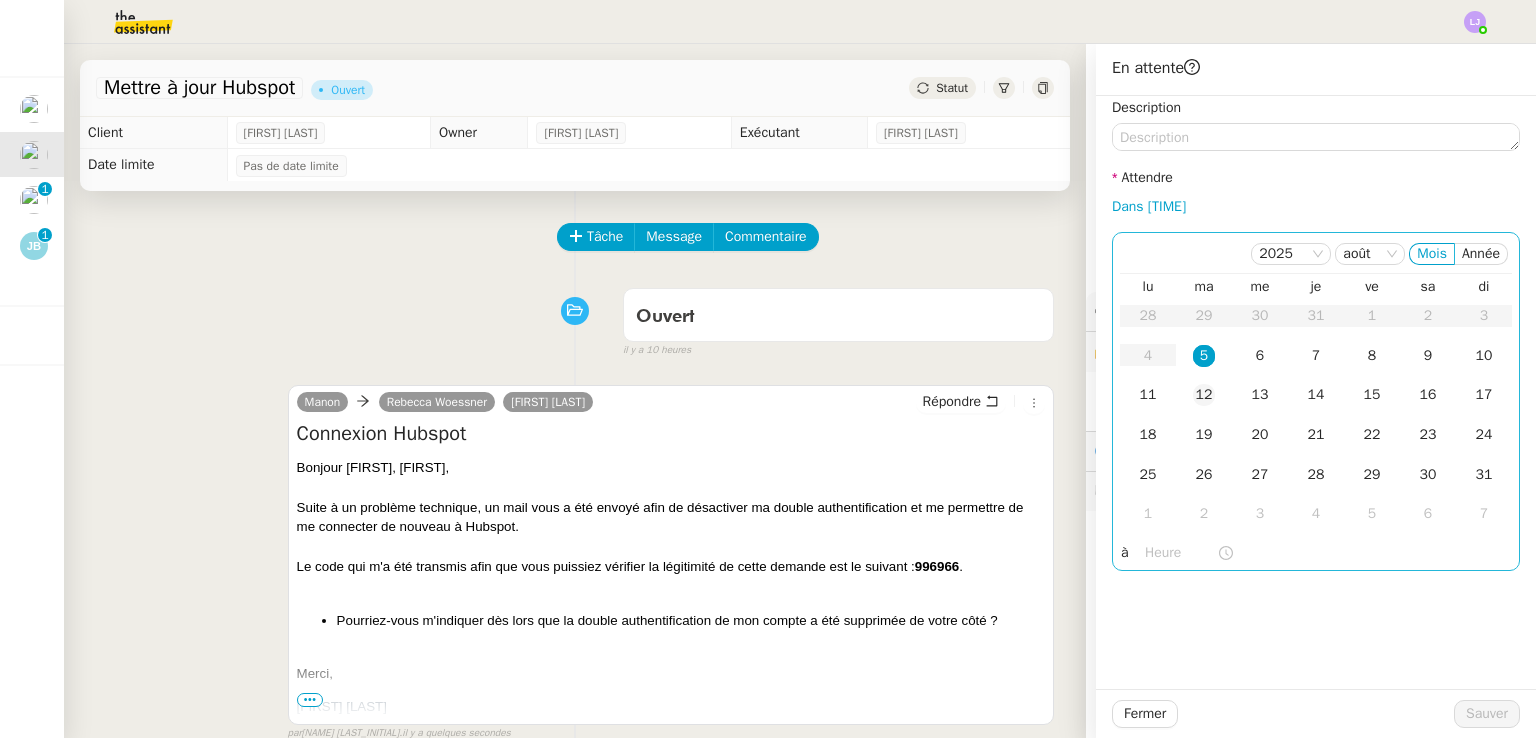 click on "12" 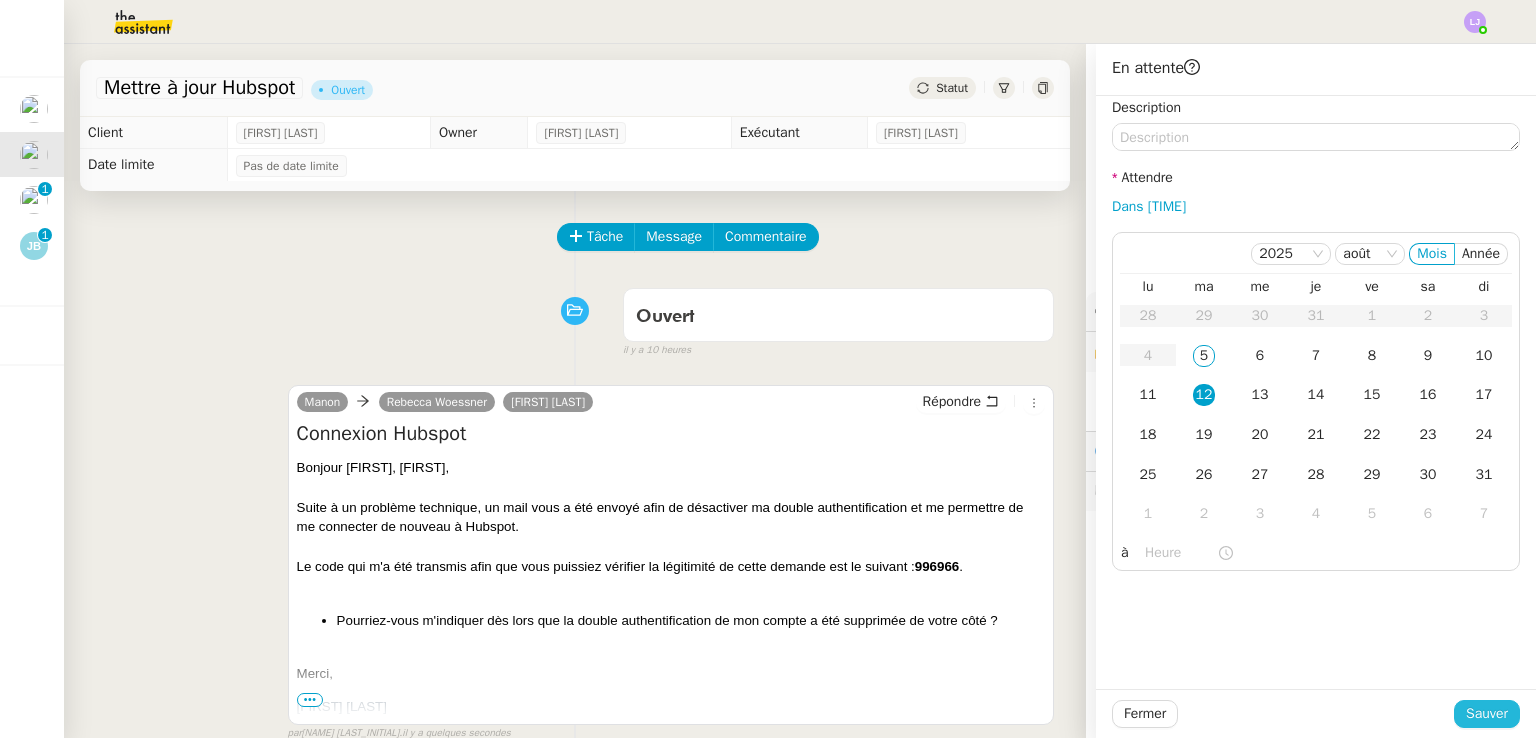 click on "Sauver" 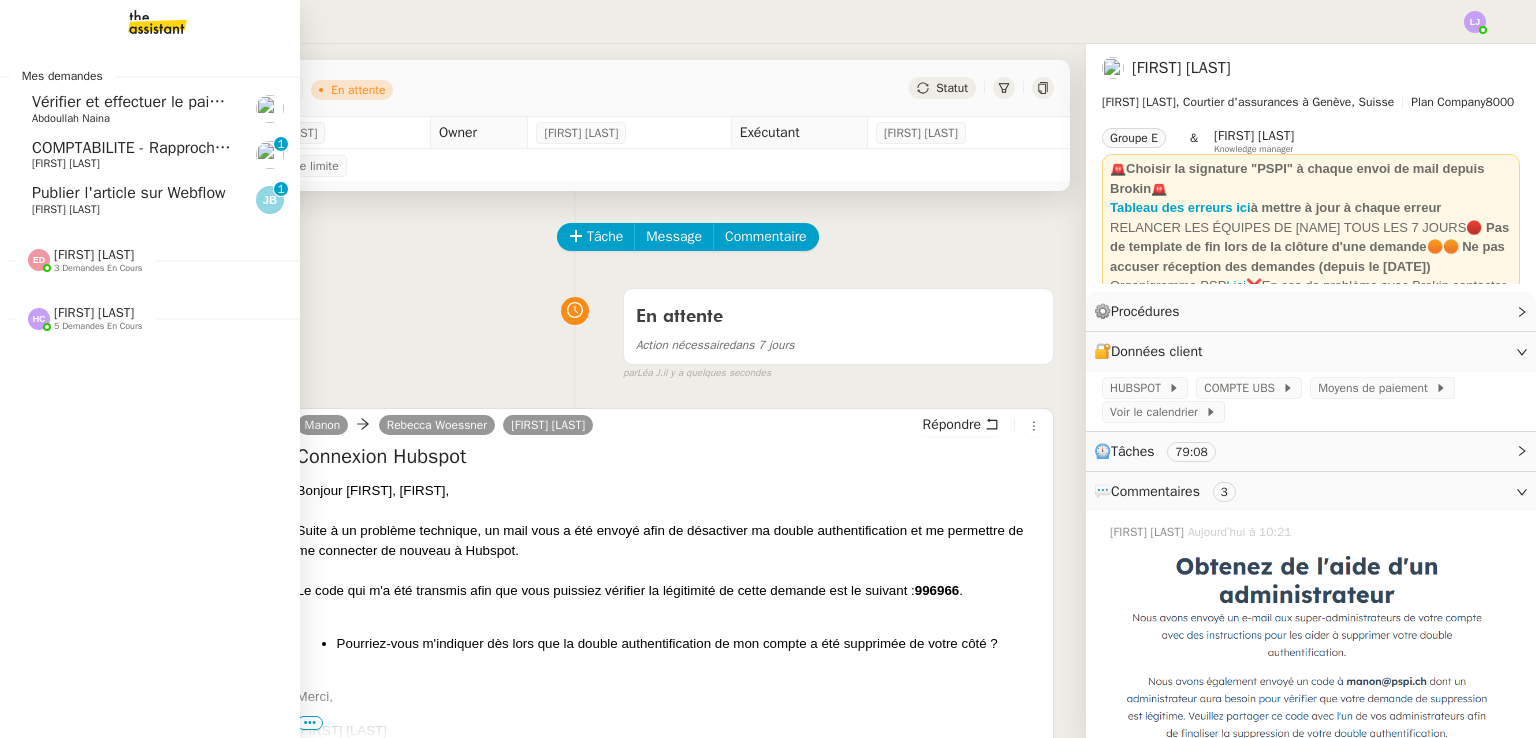click on "COMPTABILITE - Rapprochement bancaire - [DATE]" 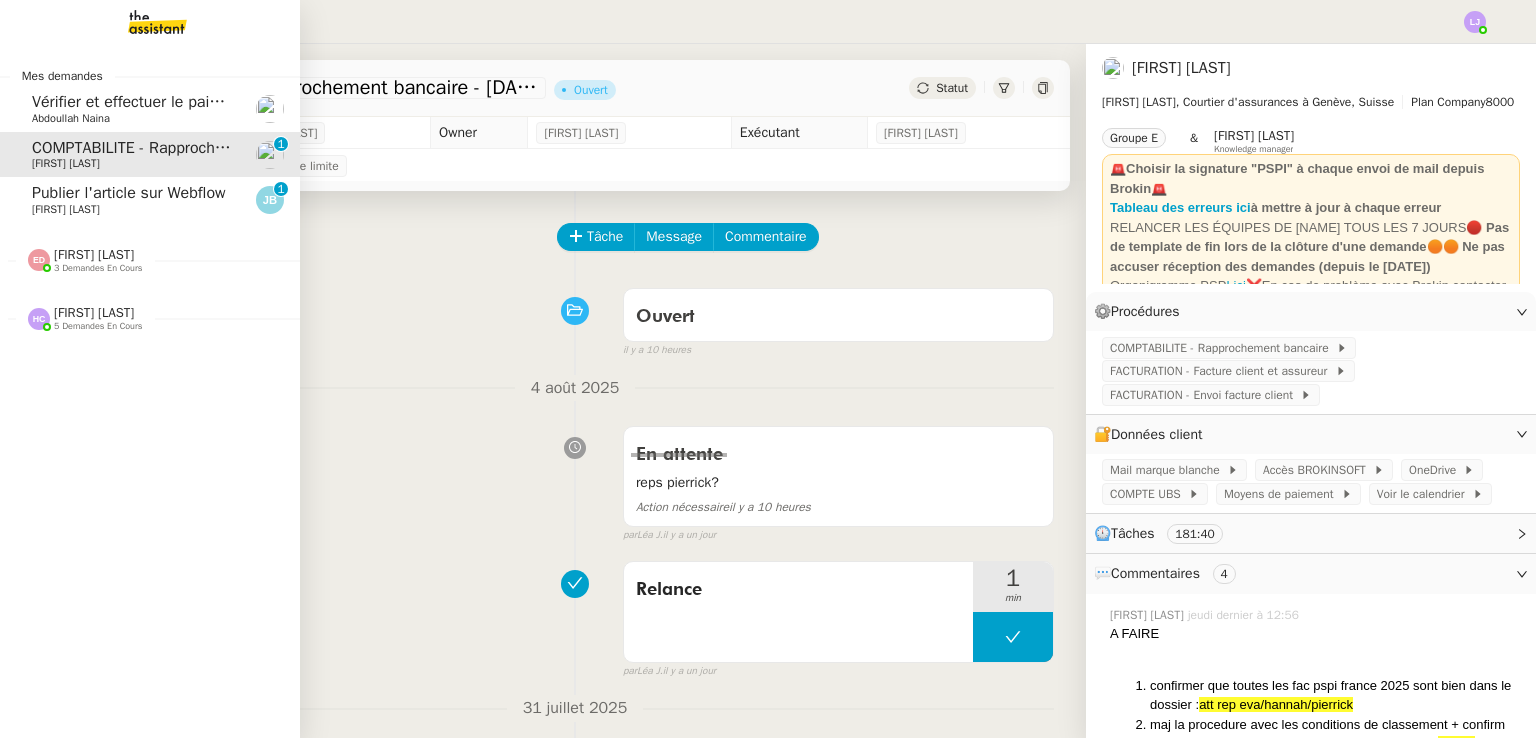click on "[FIRST] [LAST]" 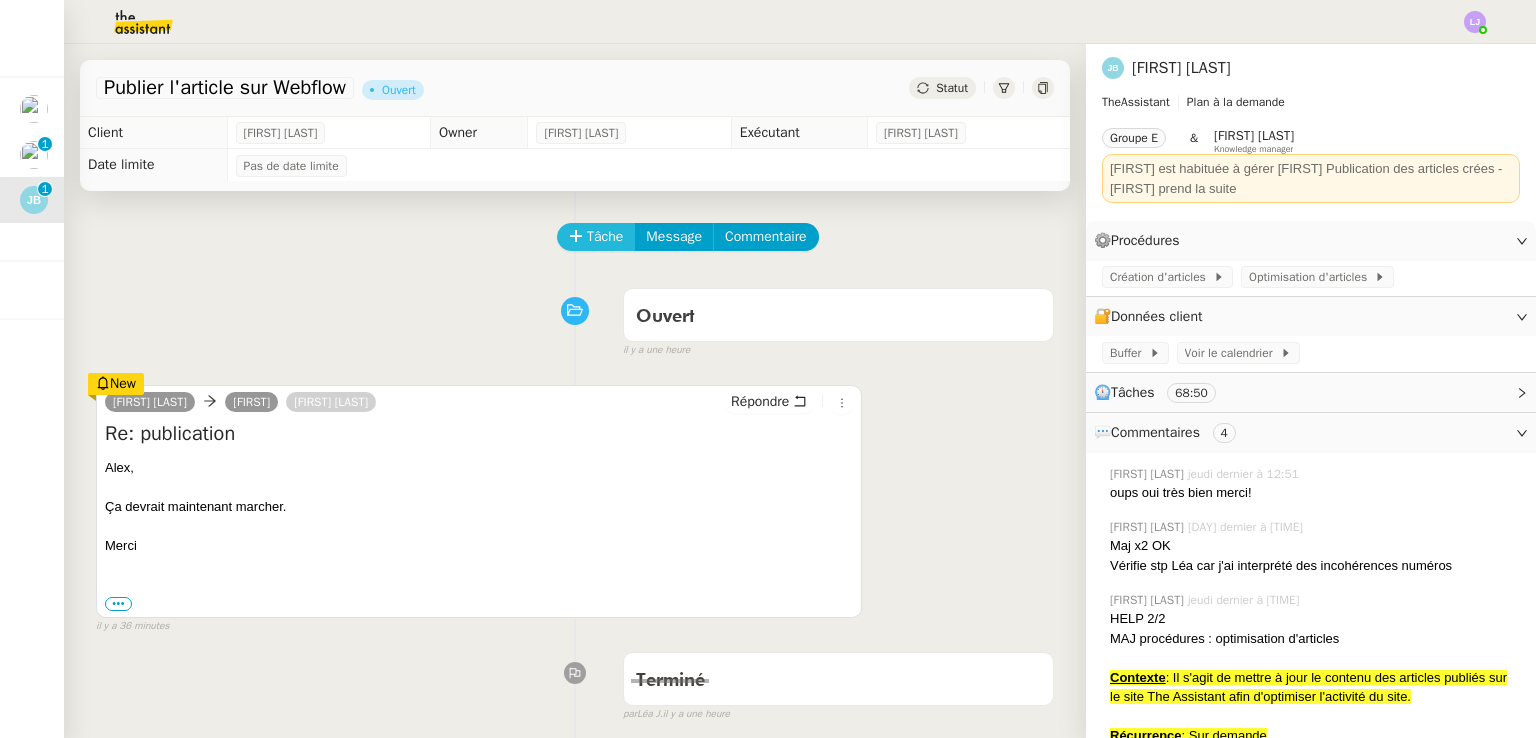 click on "Tâche" 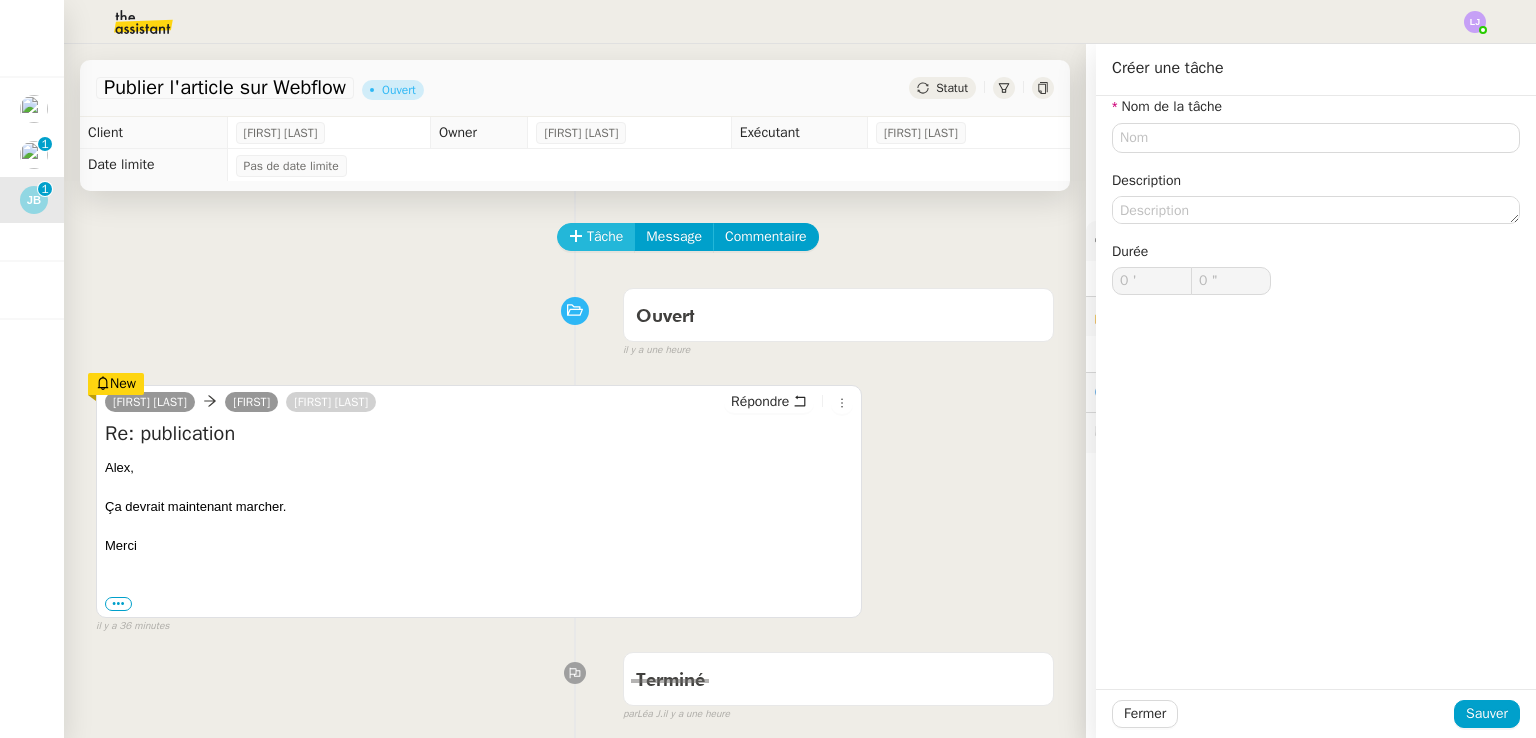 type 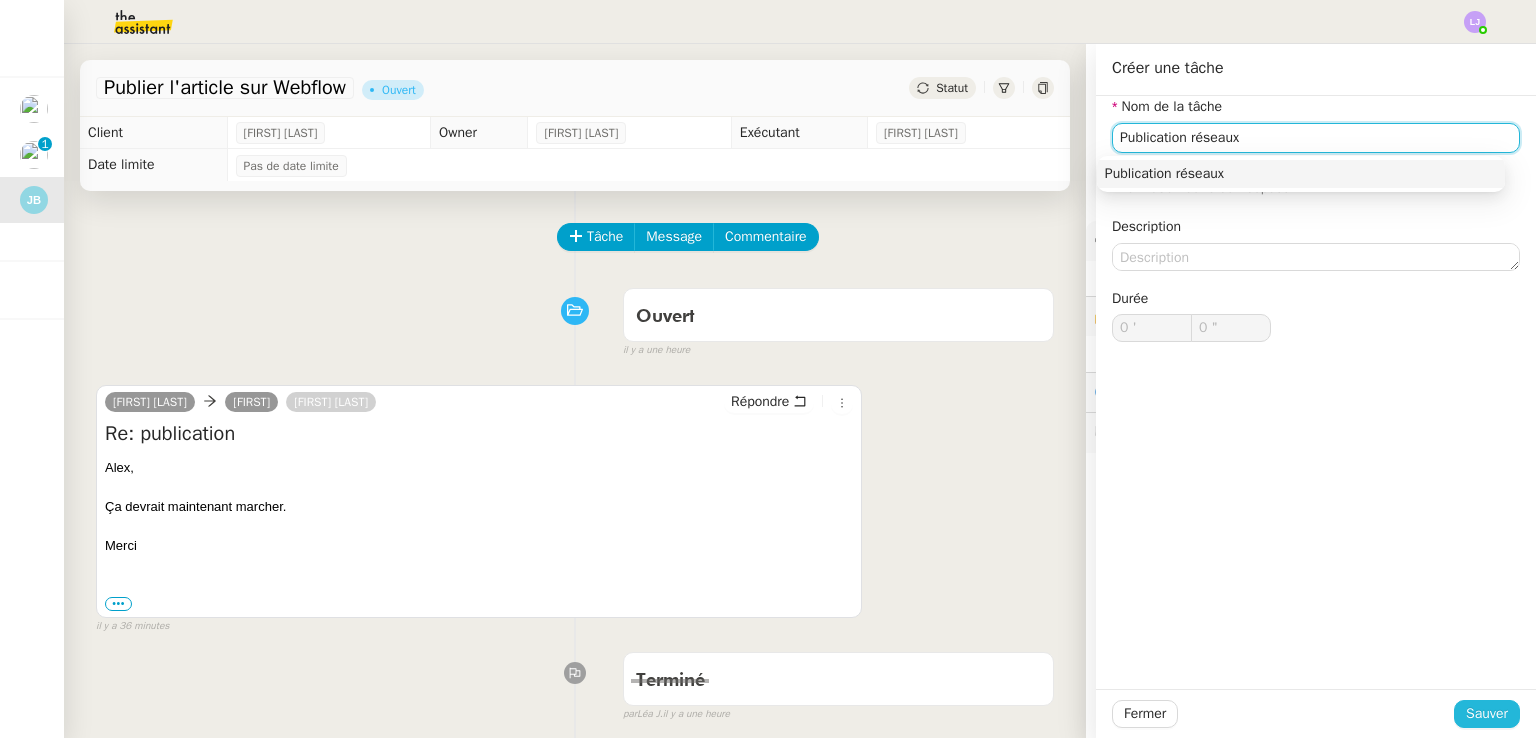 type on "Publication réseaux" 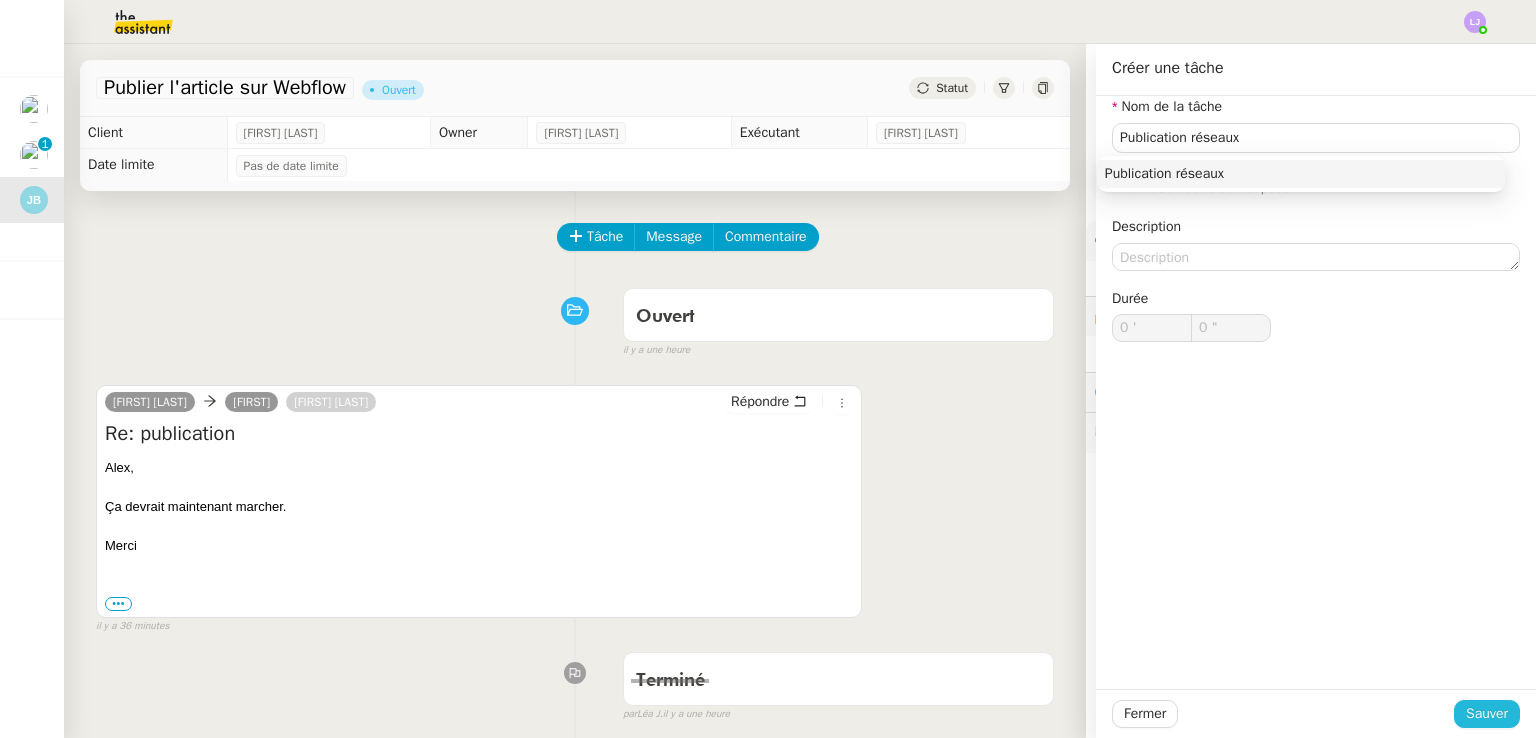 click on "Sauver" 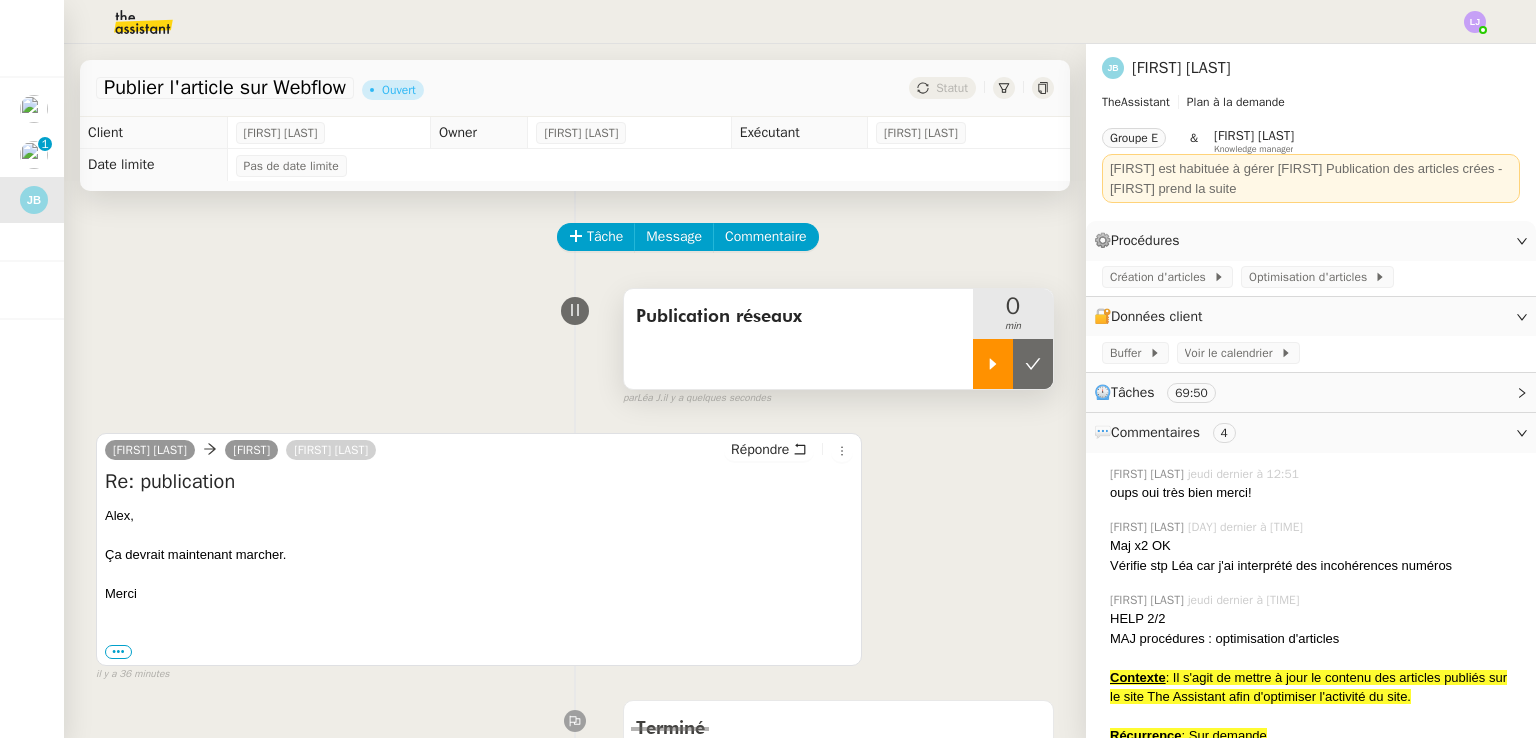 click at bounding box center (993, 364) 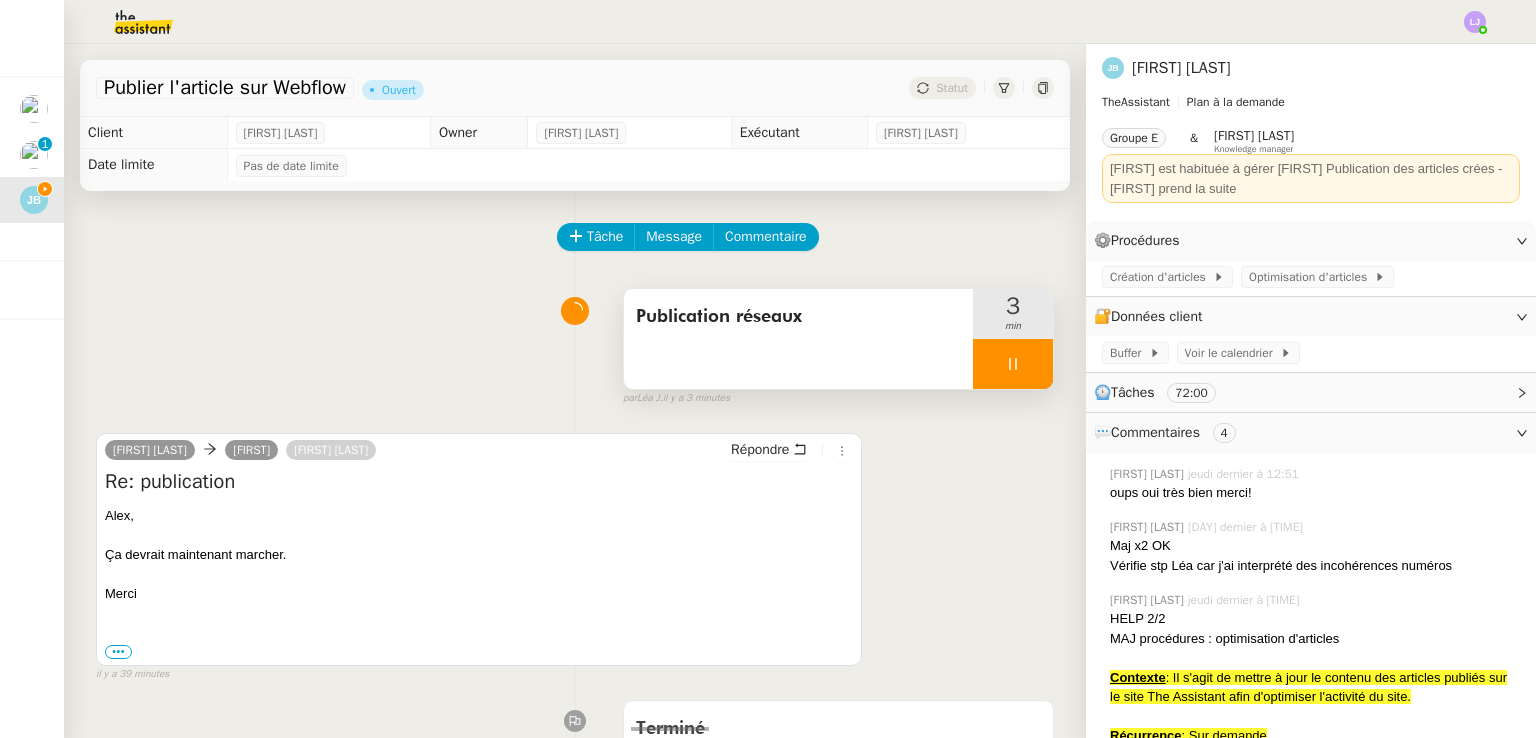 click at bounding box center (1013, 364) 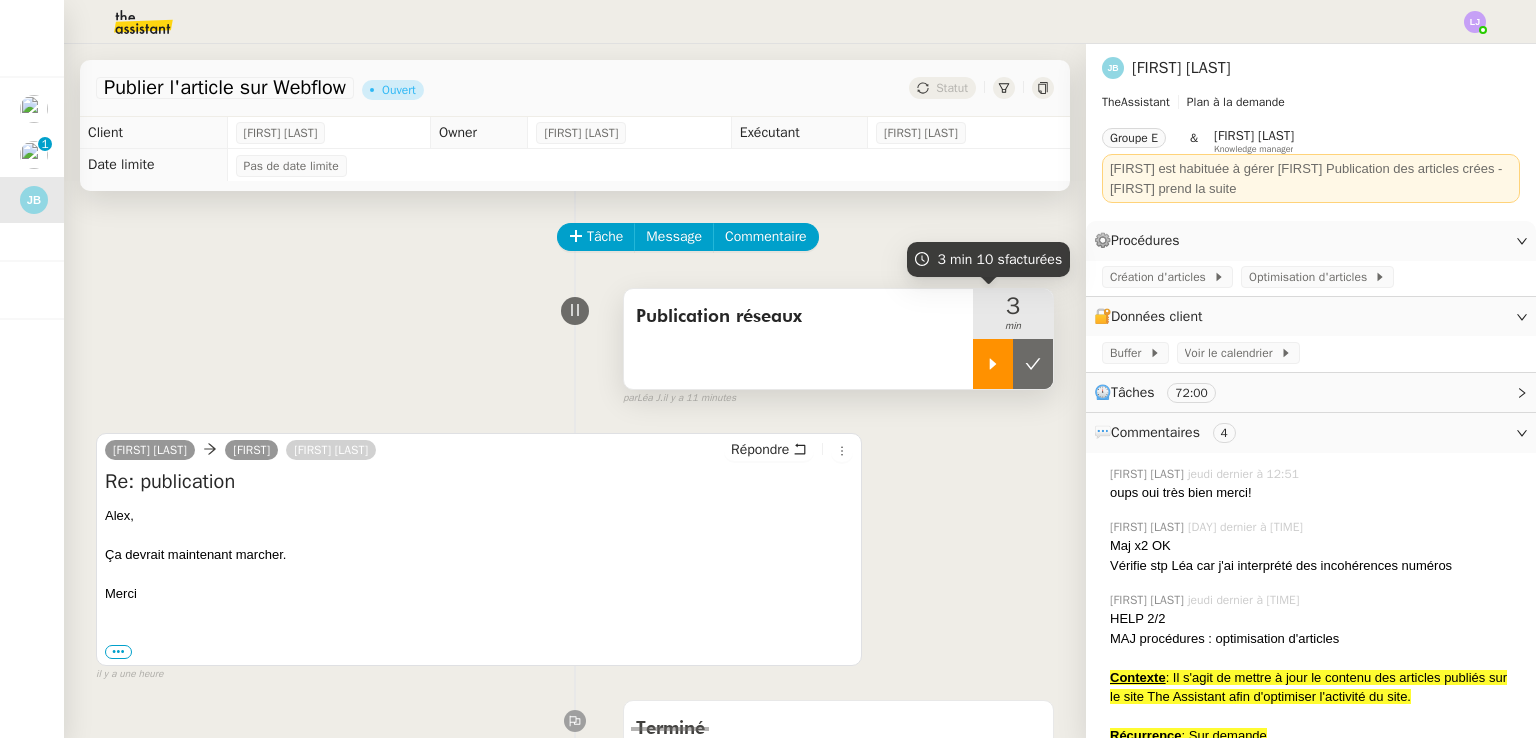 click at bounding box center (993, 364) 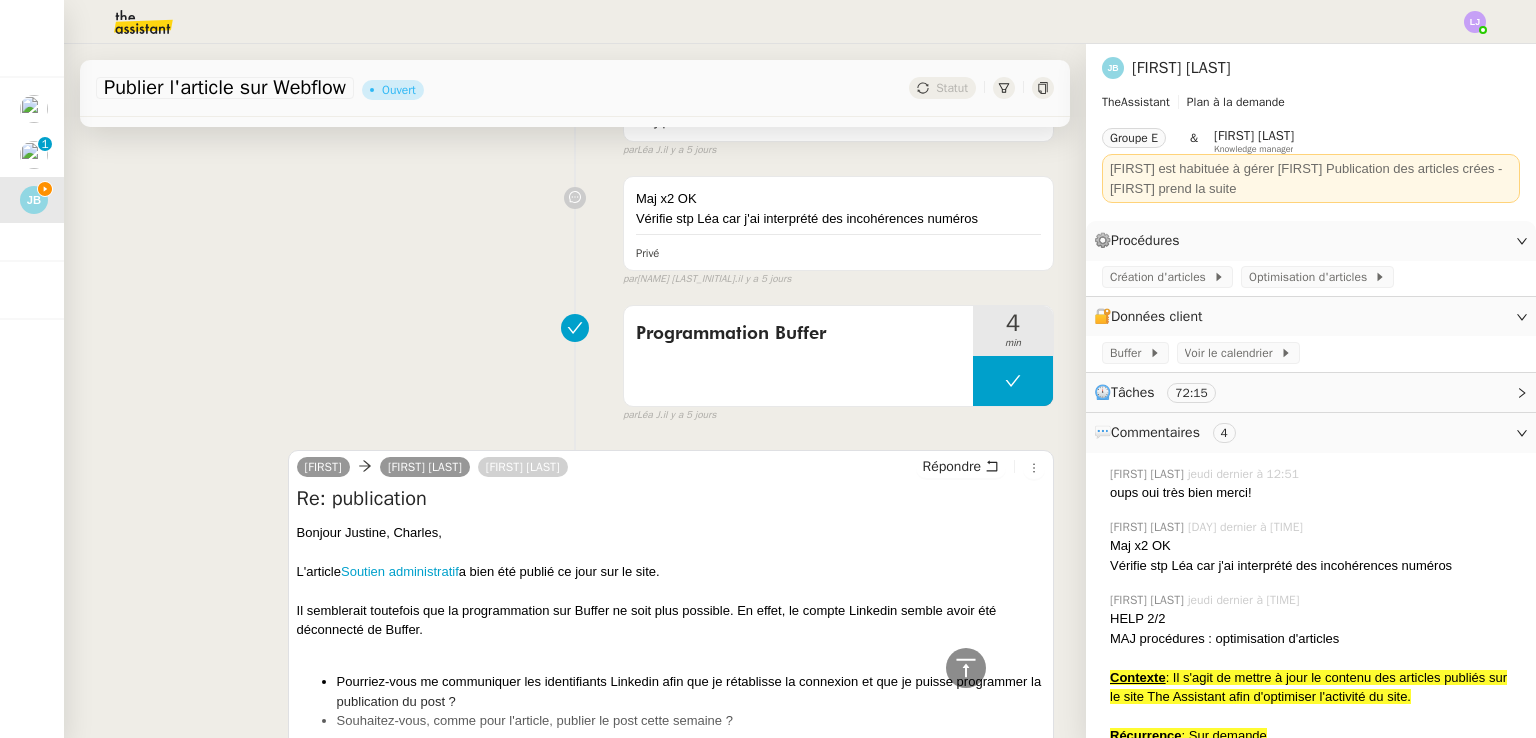 scroll, scrollTop: 3396, scrollLeft: 0, axis: vertical 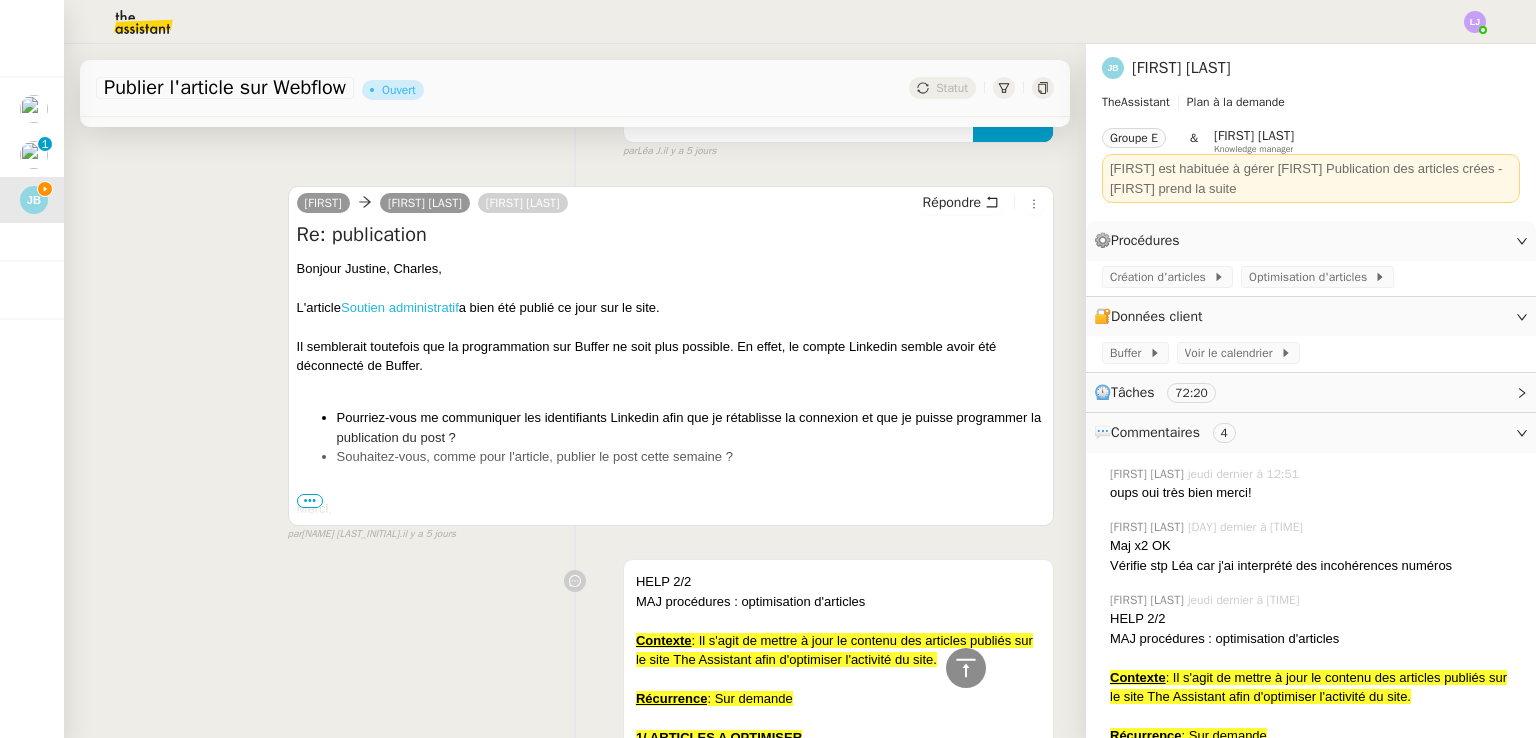 click on "Soutien administratif" at bounding box center [400, 307] 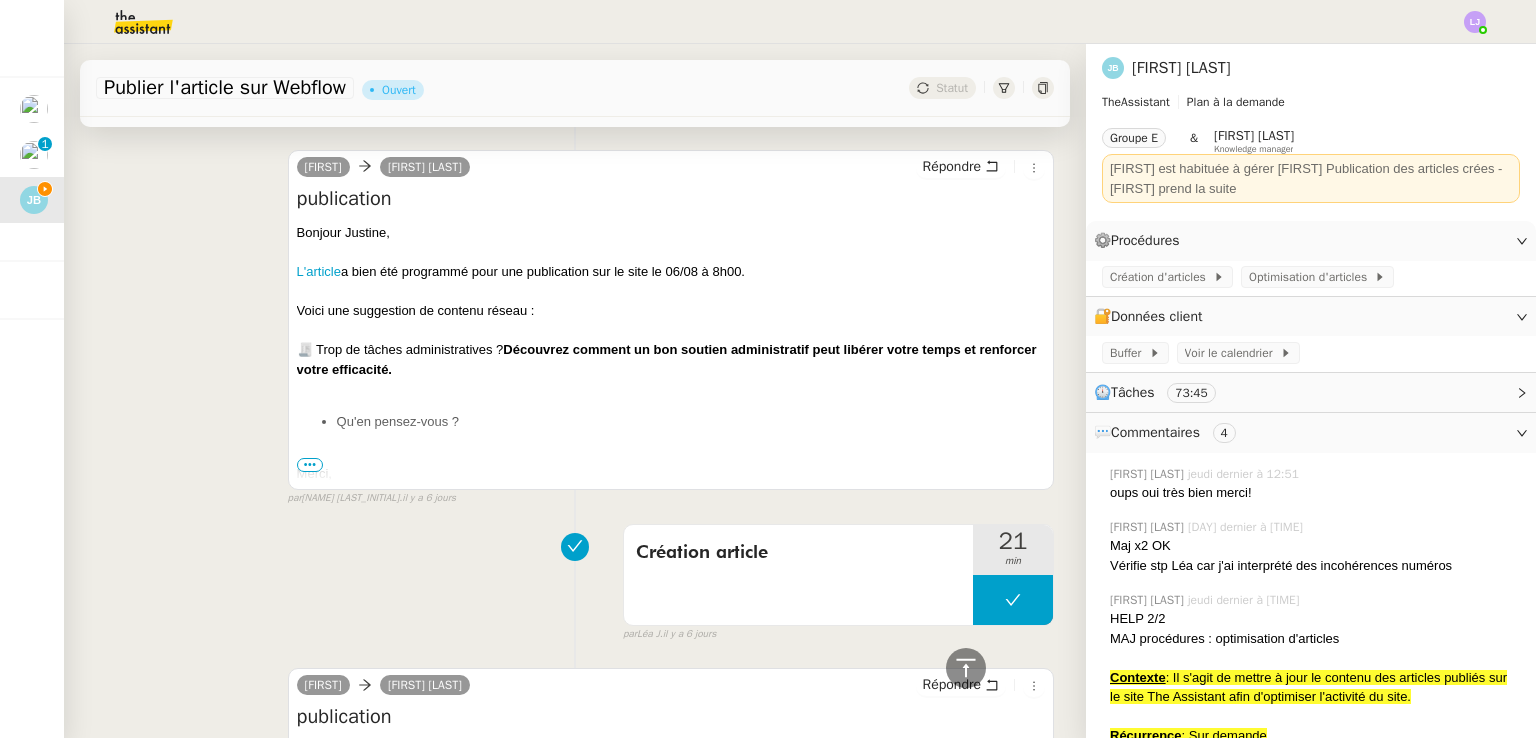 click at bounding box center [671, 331] 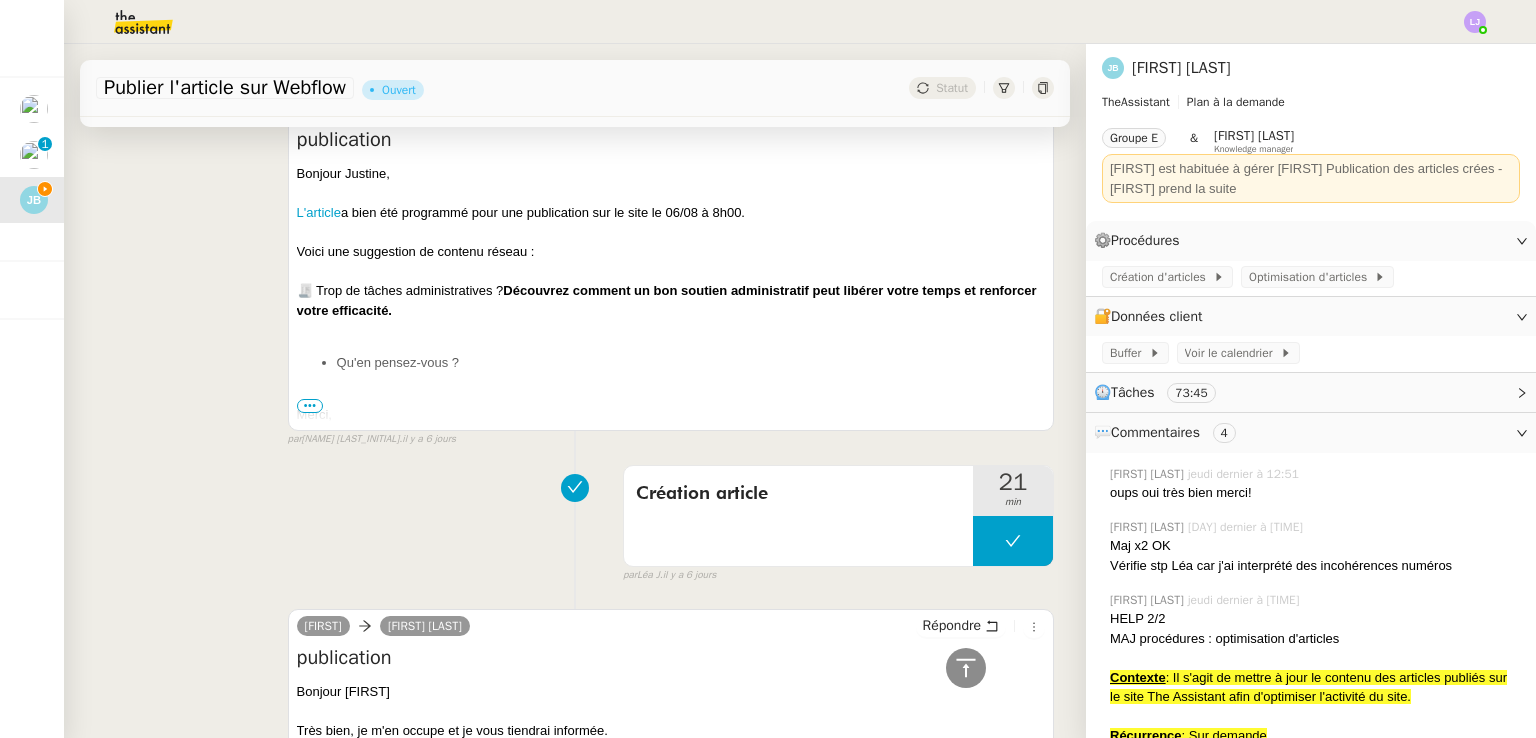 scroll, scrollTop: 9363, scrollLeft: 0, axis: vertical 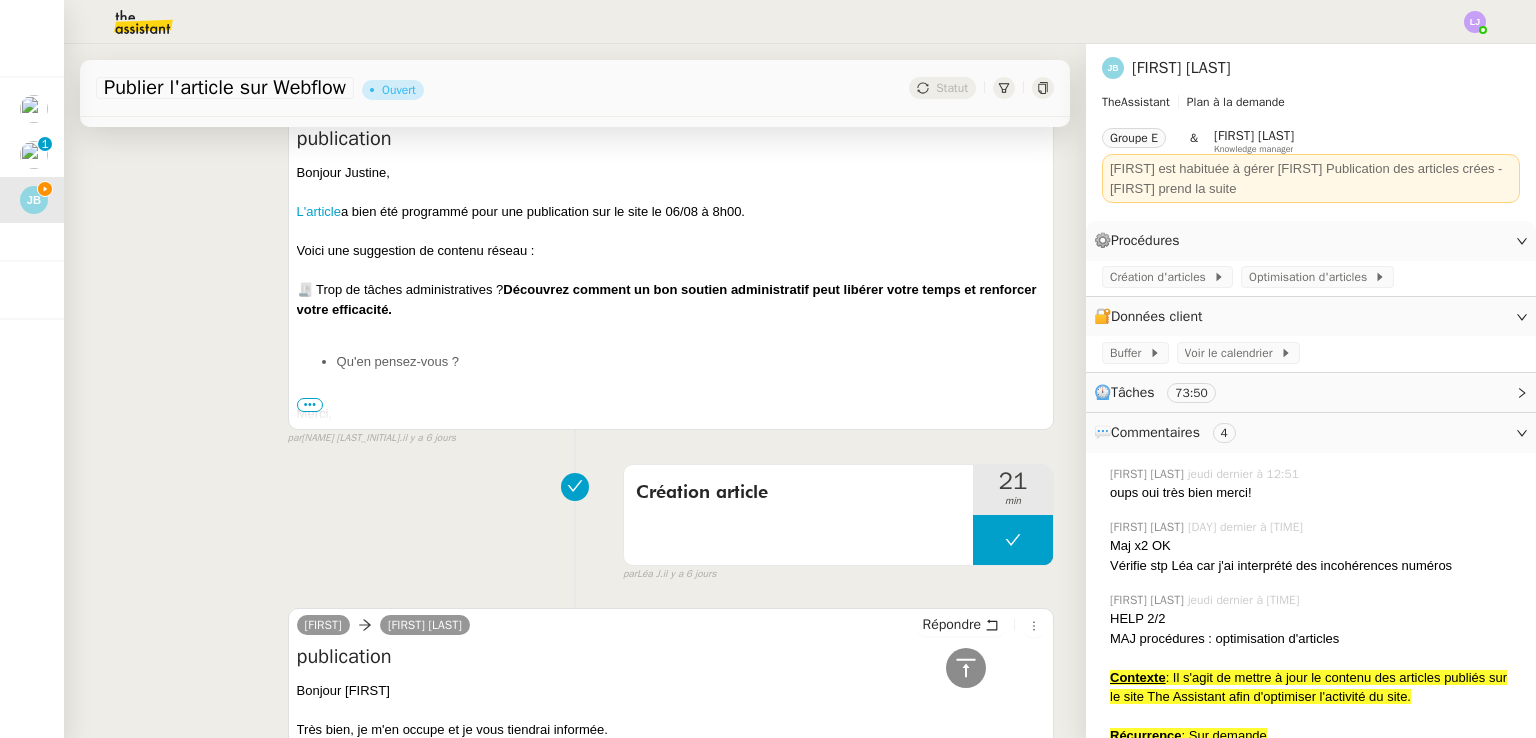click on "🧾 Trop de tâches administratives ?  Découvrez comment un bon soutien administratif peut libérer votre temps et renforcer votre efficacité." at bounding box center (671, 299) 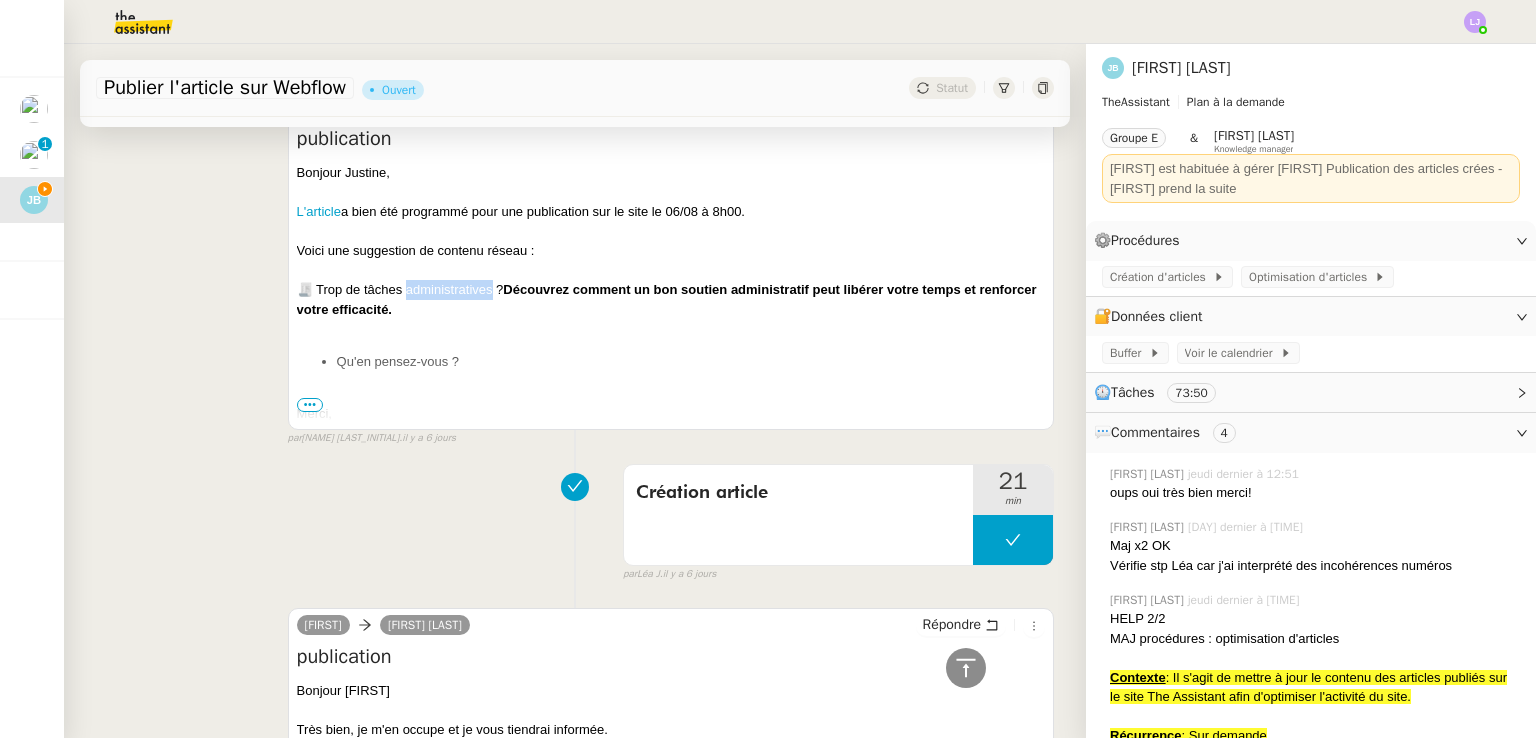 click on "🧾 Trop de tâches administratives ?  Découvrez comment un bon soutien administratif peut libérer votre temps et renforcer votre efficacité." at bounding box center (671, 299) 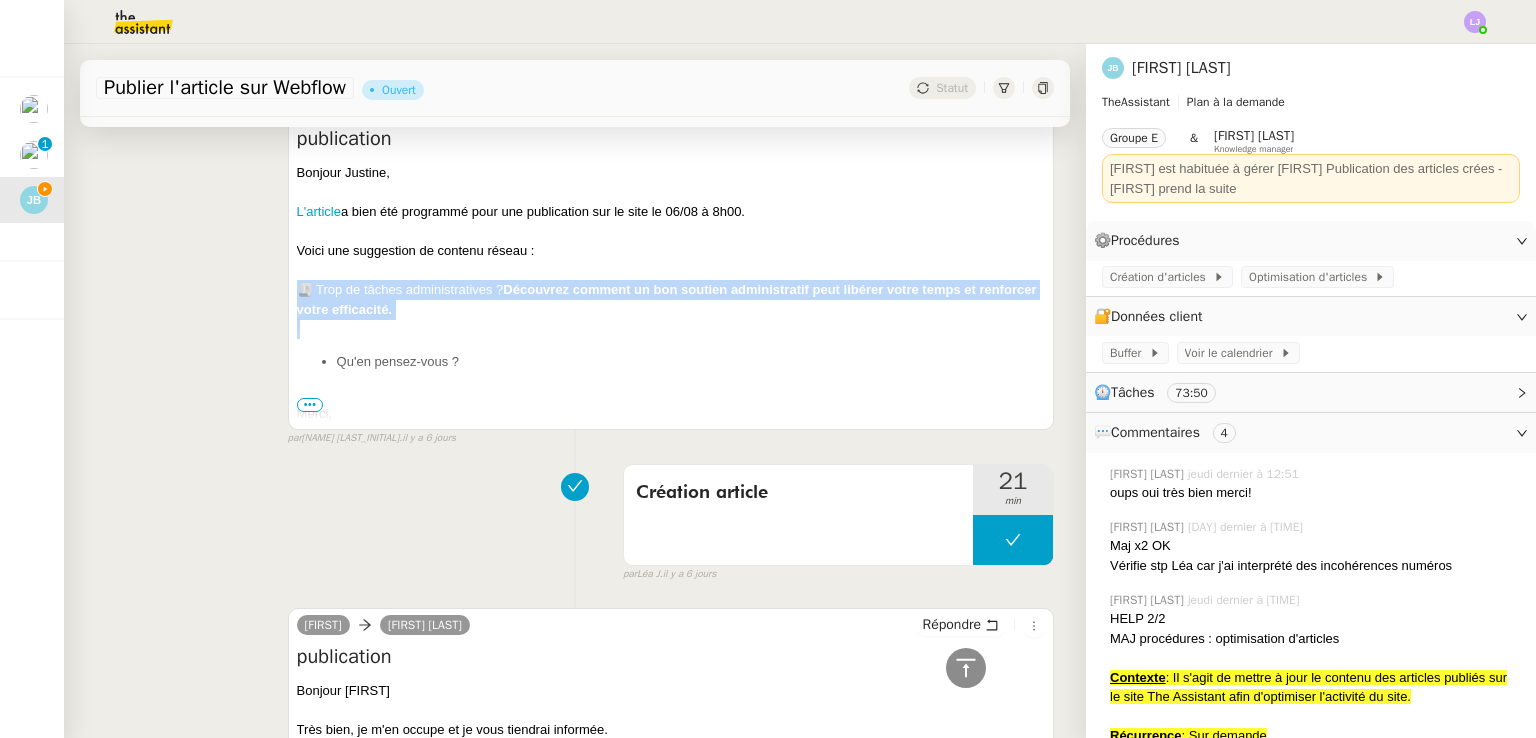 click on "🧾 Trop de tâches administratives ?  Découvrez comment un bon soutien administratif peut libérer votre temps et renforcer votre efficacité." at bounding box center (671, 299) 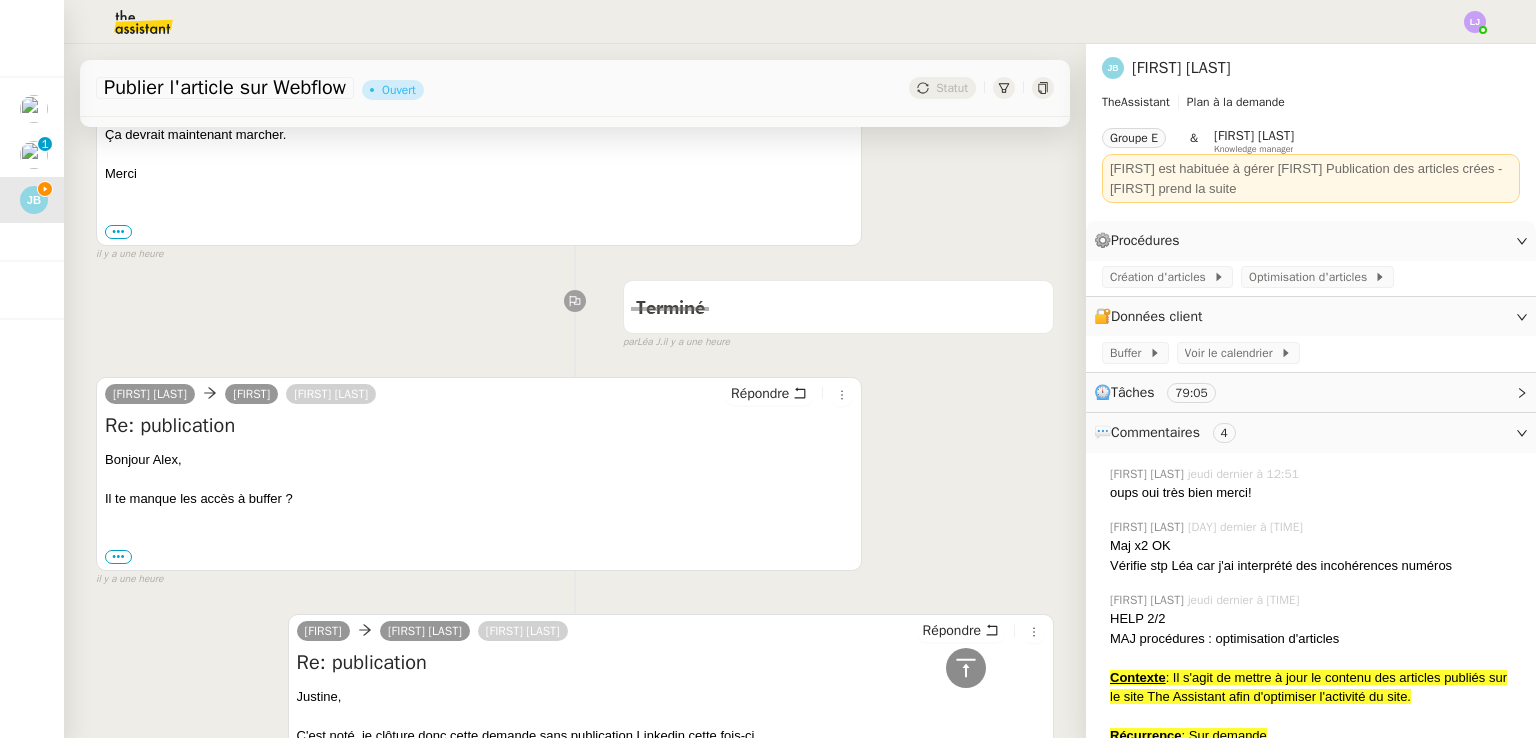 scroll, scrollTop: 0, scrollLeft: 0, axis: both 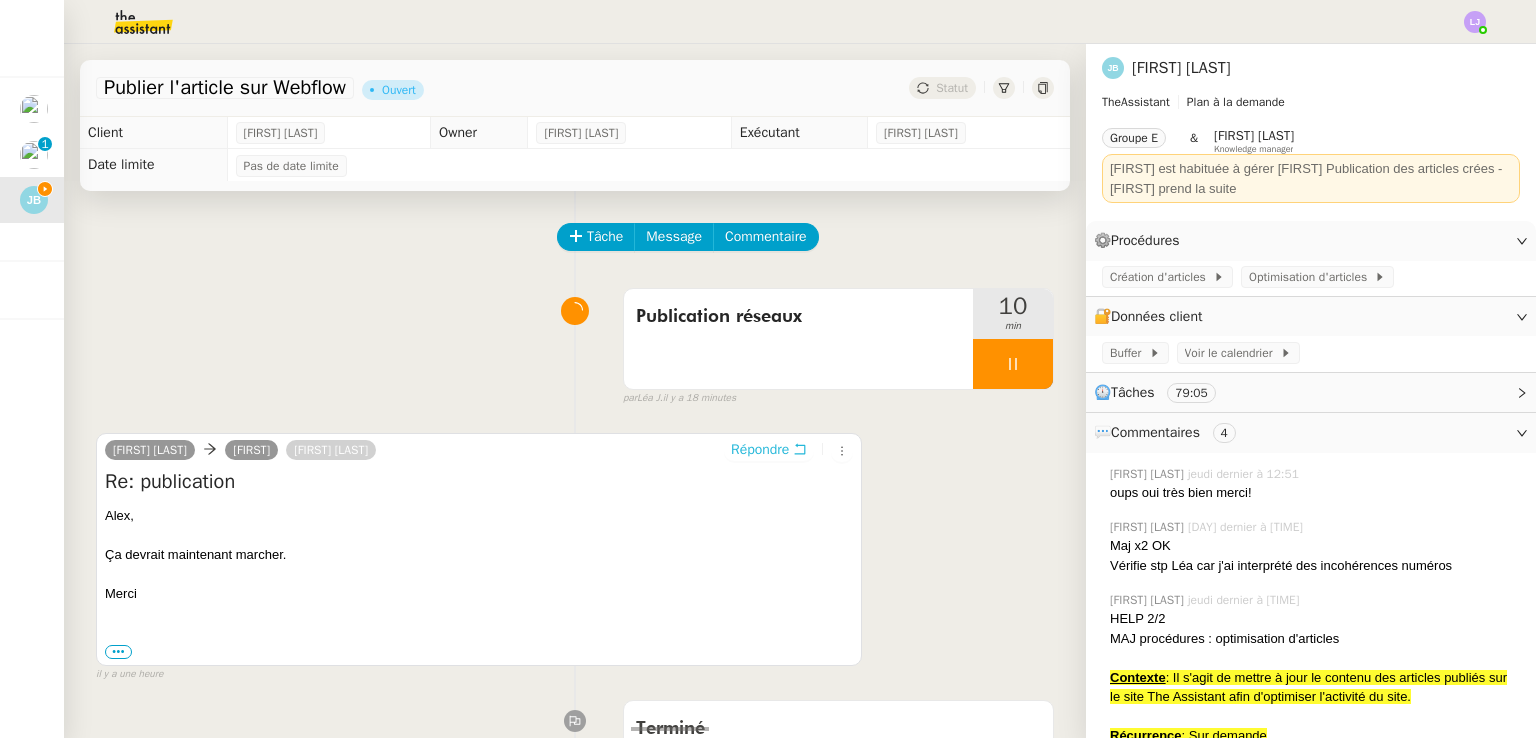 click on "Répondre" at bounding box center [760, 450] 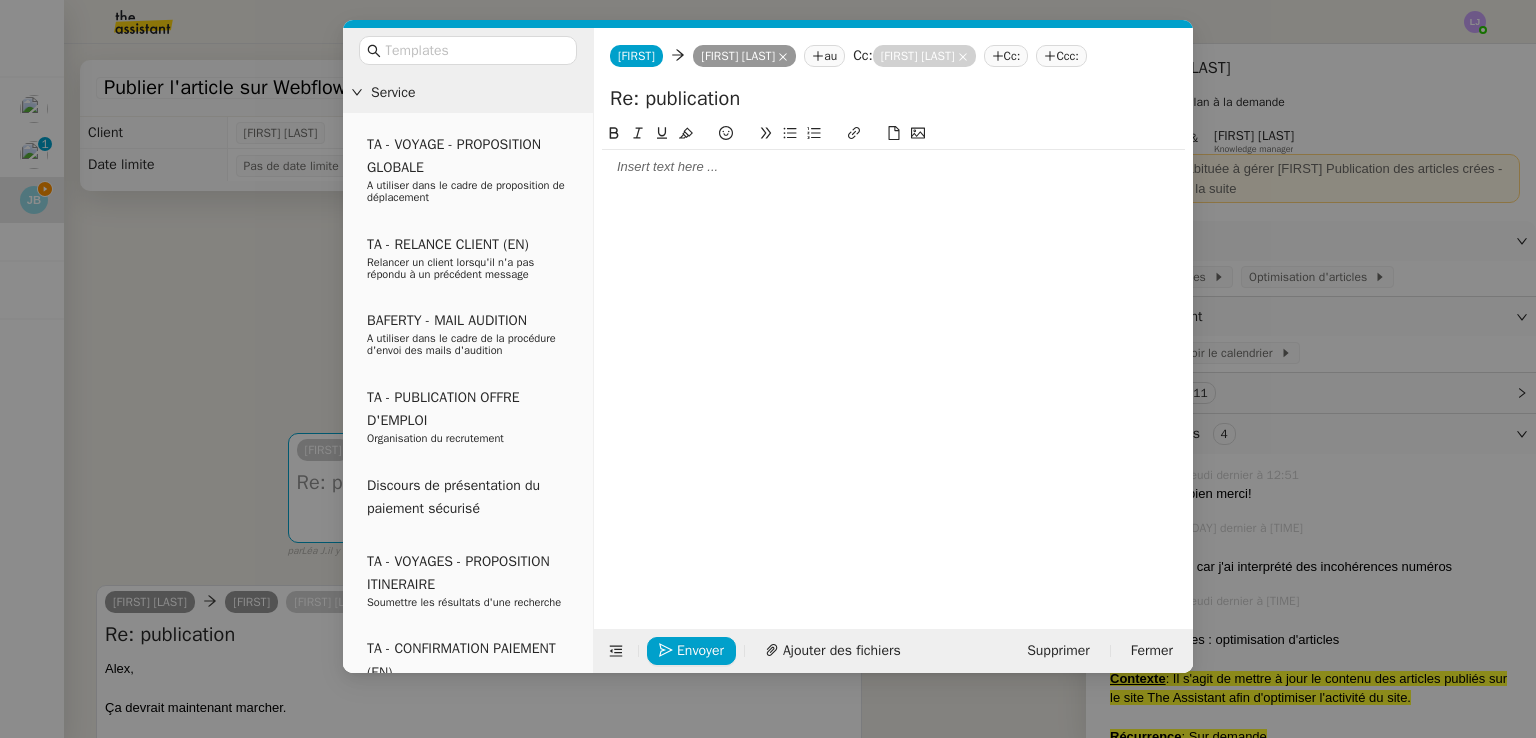 click 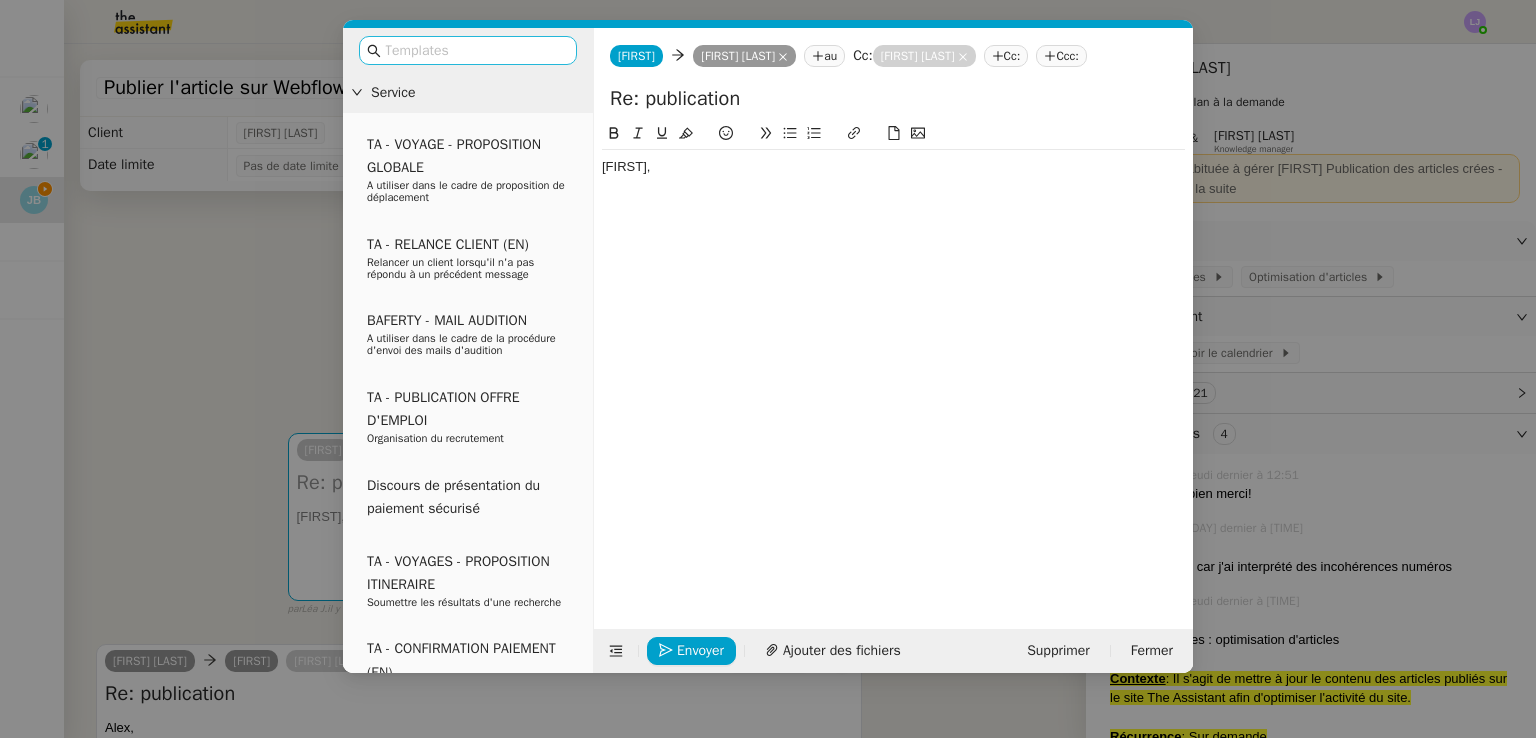 click at bounding box center (475, 50) 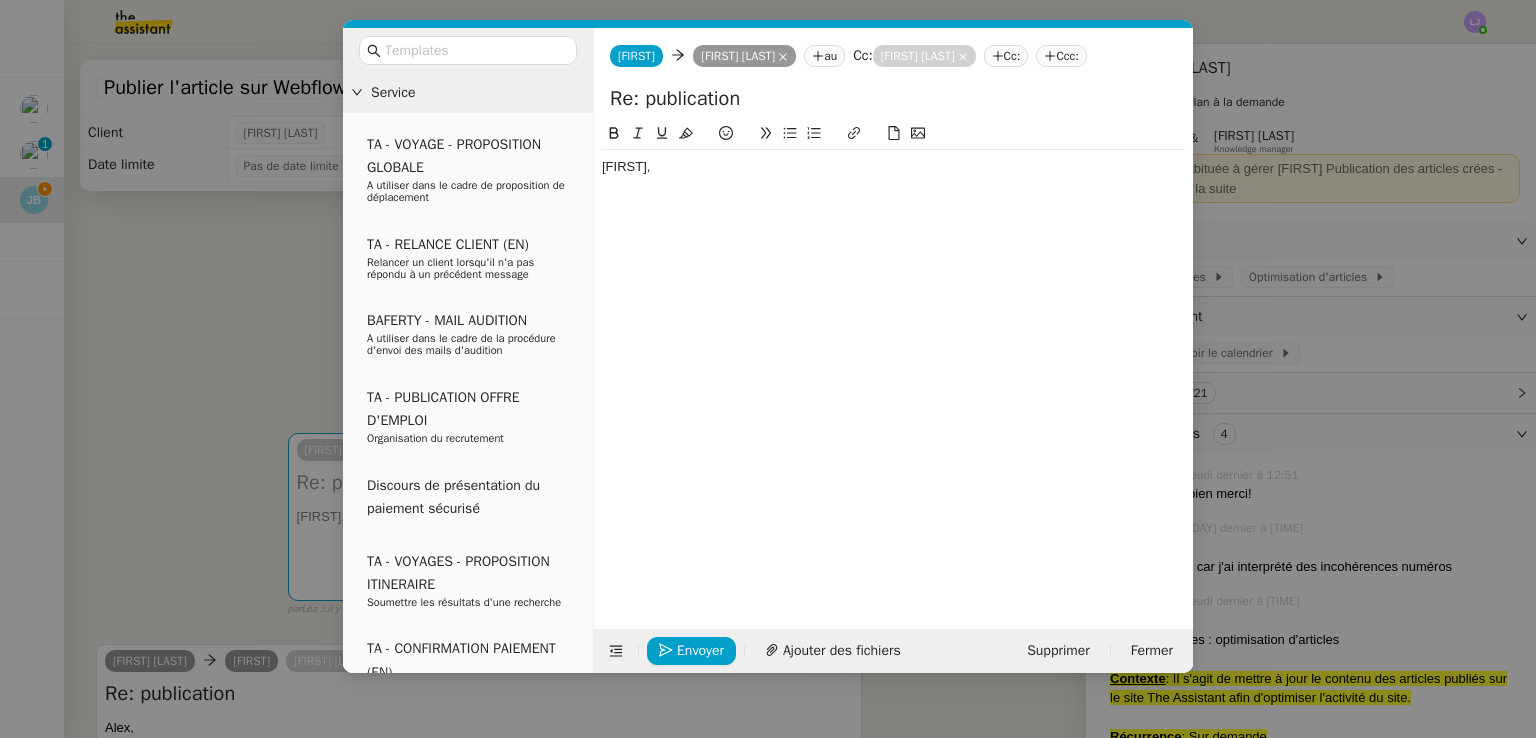 click 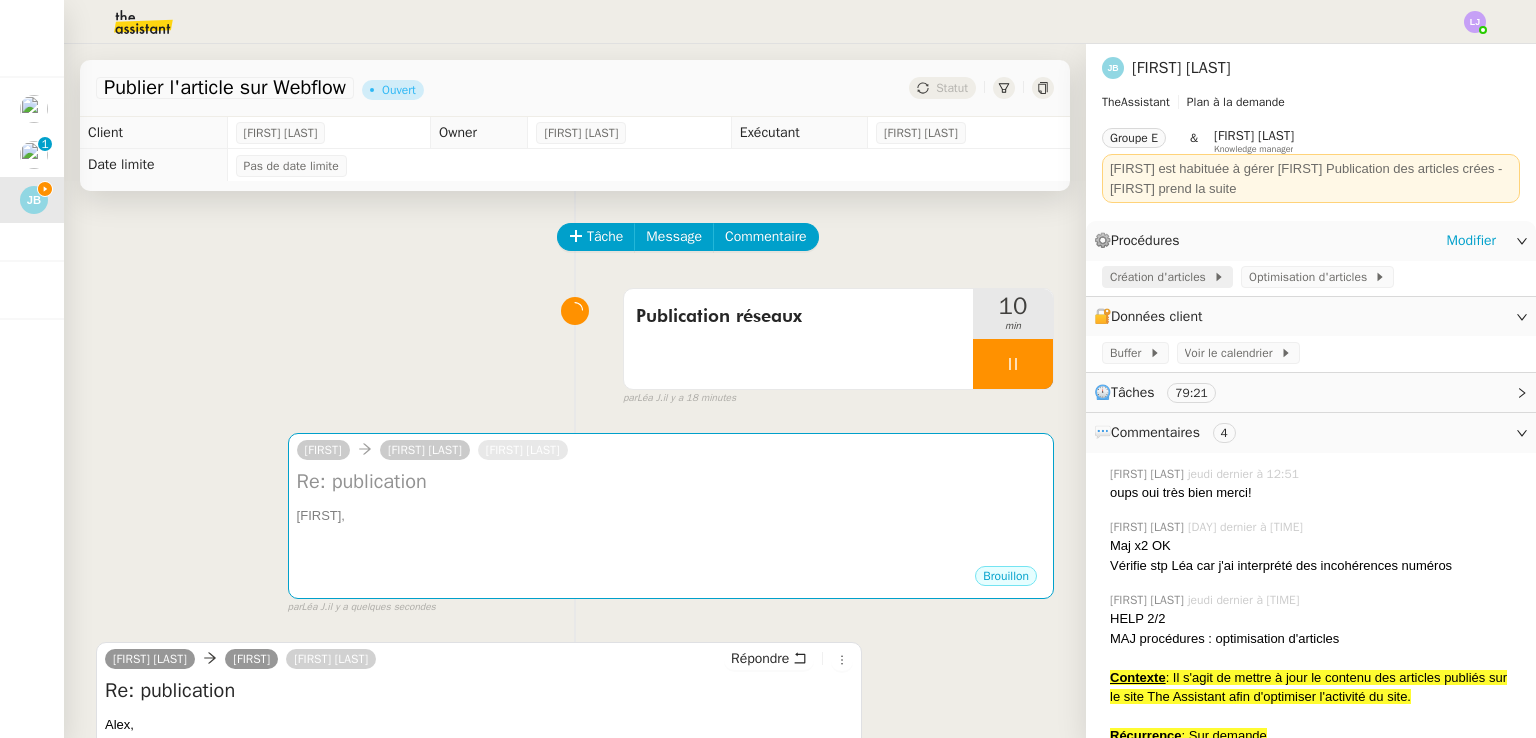 click on "Création d'articles" 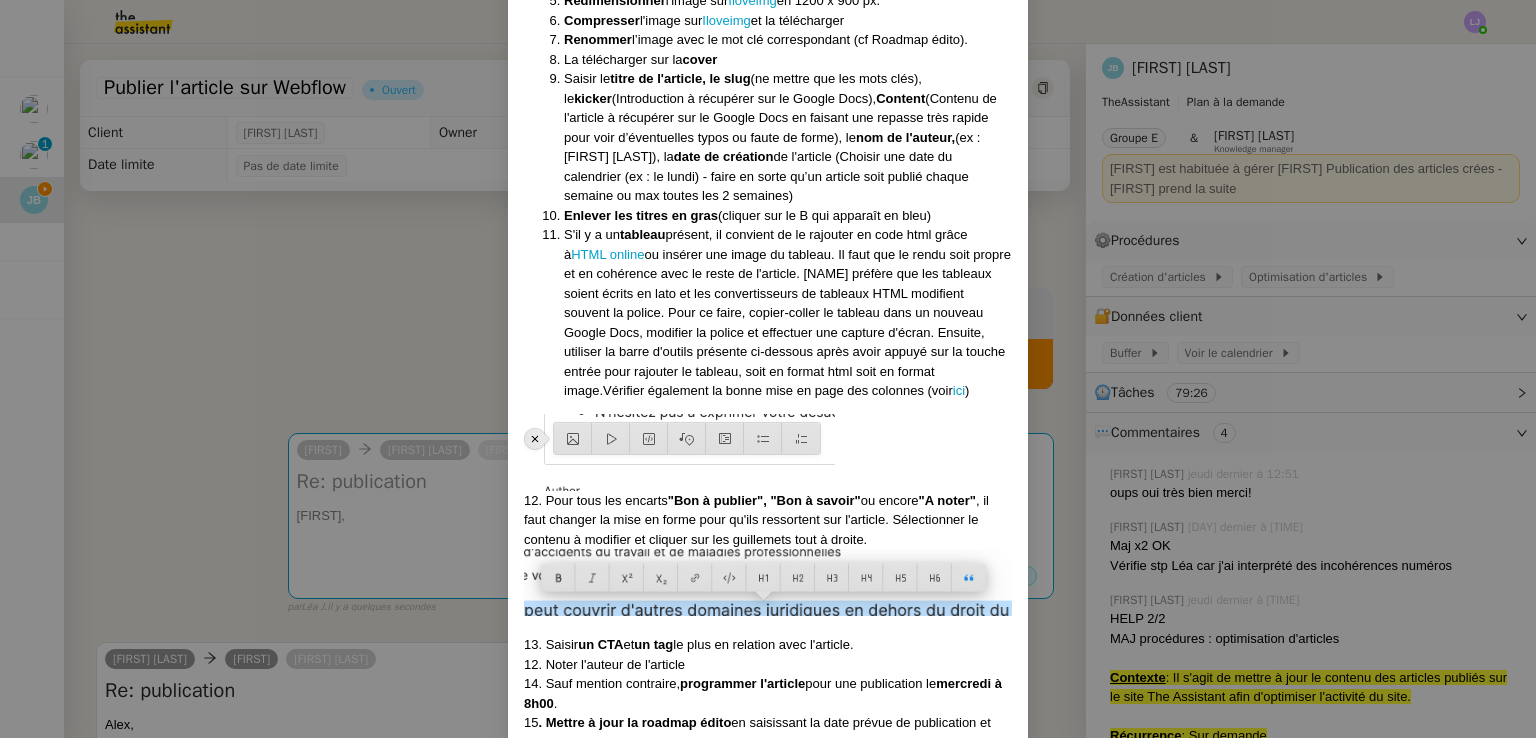 scroll, scrollTop: 1180, scrollLeft: 0, axis: vertical 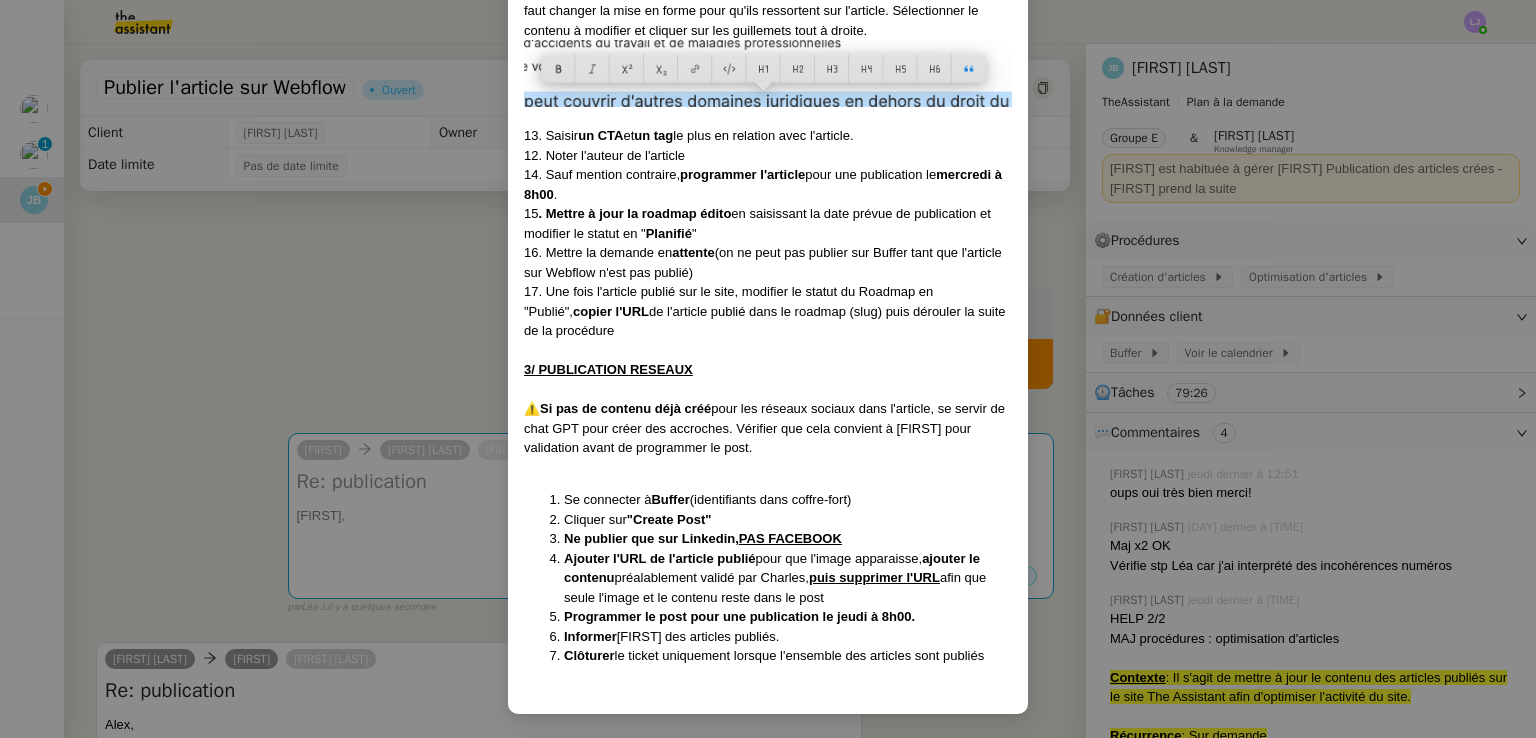 click on "Mis à jour le [DATE] Contexte : Il s'agit de préparer puis de programmer les articles rédigés par l'équipe Marketing pour publication sur le site The Assistant Récurrence : Sur demande 1/ ARTICLES A PUBLIER Ouvrir le roadmap édito Rechercher l'article à préparer (précisé par [FIRST]). En colonne D, il est indiqué "Création" et le statut est généralement noté "Bon pour publi" Ouvrir le lien du contenu pour accéder à l'article 2/ PUBLICATION SITE ⚠️[DATE] : Jusqu'à mention contraire, l'auteur à indiquer est [FIRST] [LAST] Se connecter sur Webflow , dérouler le site jusqu'en bas de page et cliquer en bas à droite sur "Edit Site" Se rendre sur "News Posts". Cliquer sur "New News Post" Rechercher une image libre de droit en relation avec l'article par exemple sur Pexels ou toute autre banque d'image. L'image doit être en format paysage, doit être une photo et représenter une ambiance start-up. L'image doit ne pas avoir déjà été utilisée. Redimensionner Iloveimg )" at bounding box center (768, 369) 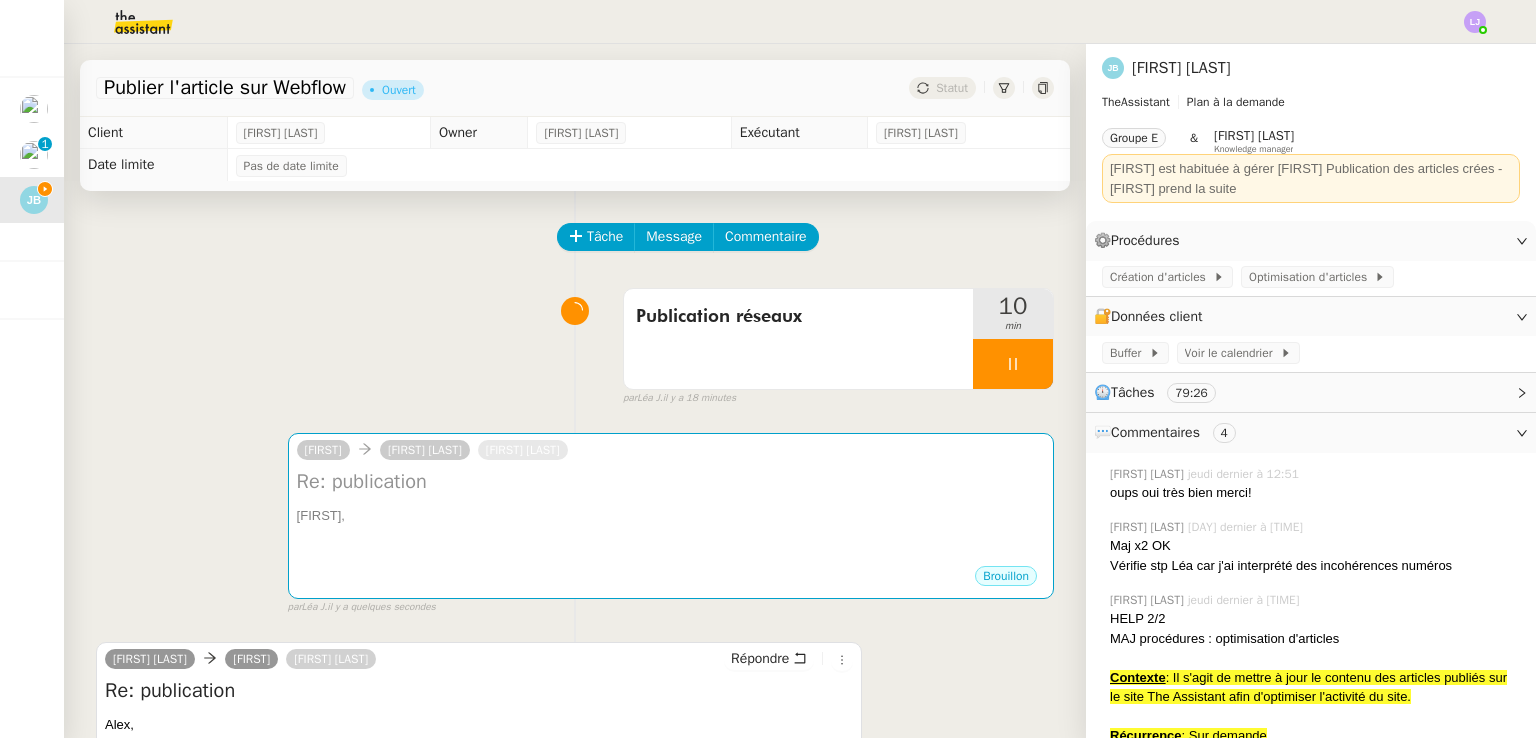 scroll, scrollTop: 1080, scrollLeft: 0, axis: vertical 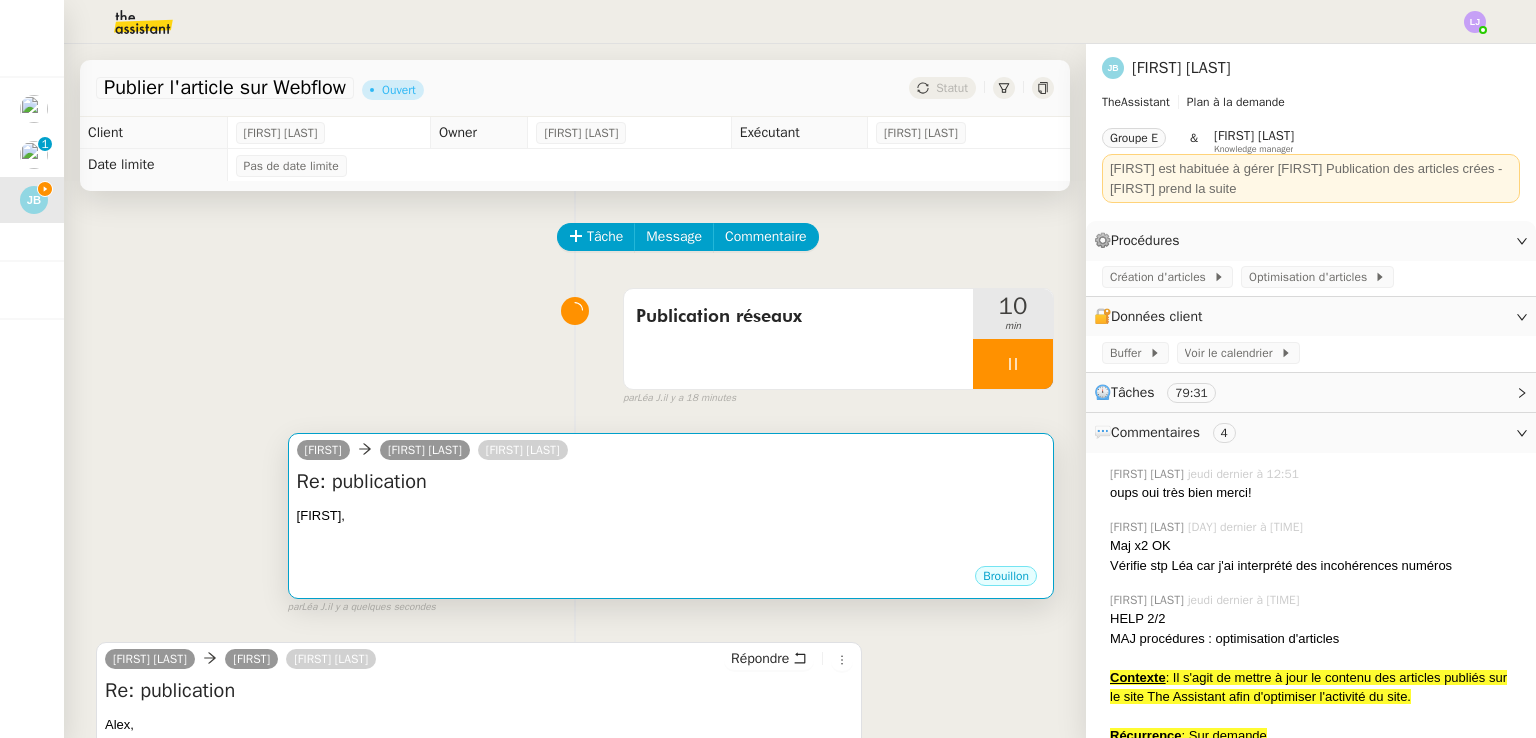 click on "[FIRST]," at bounding box center [671, 516] 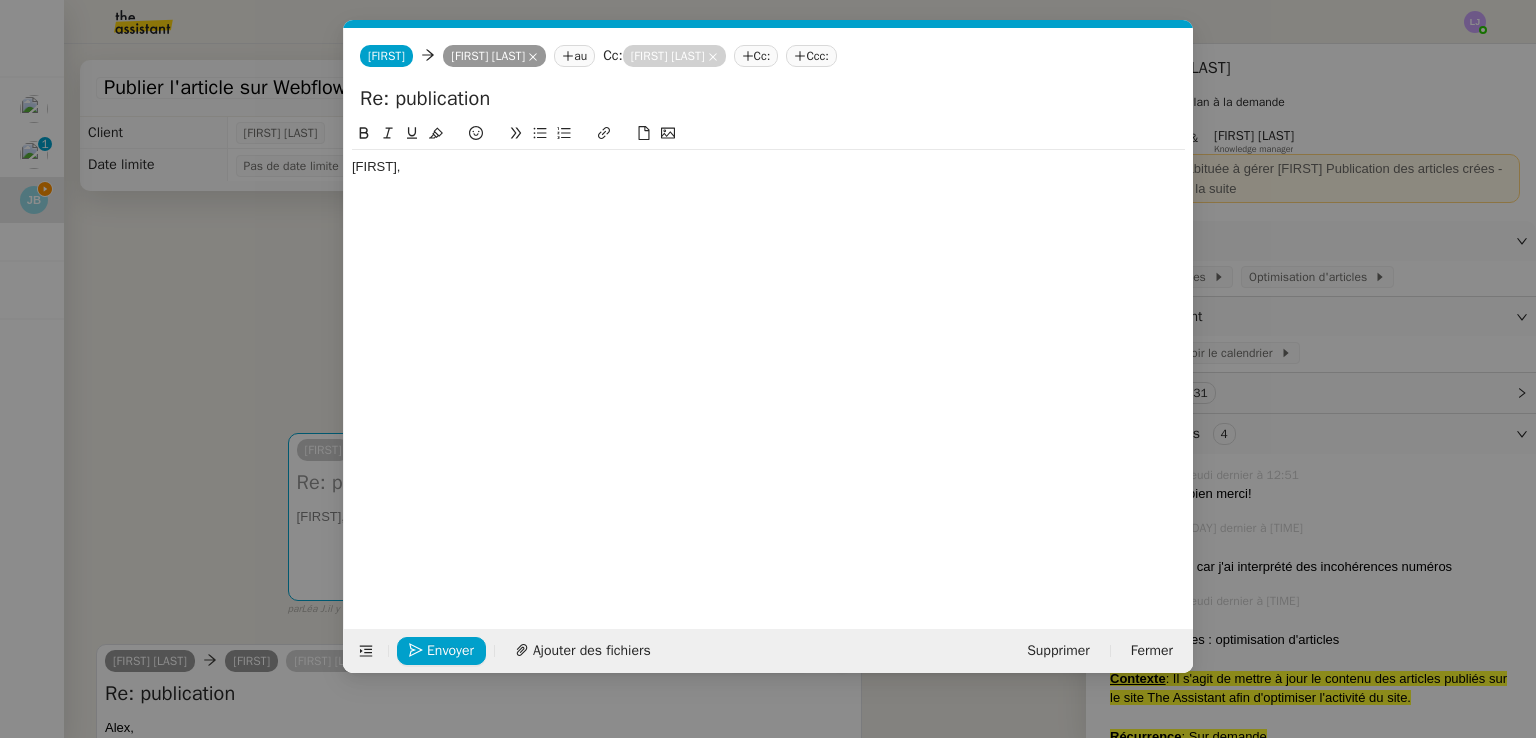 scroll, scrollTop: 0, scrollLeft: 42, axis: horizontal 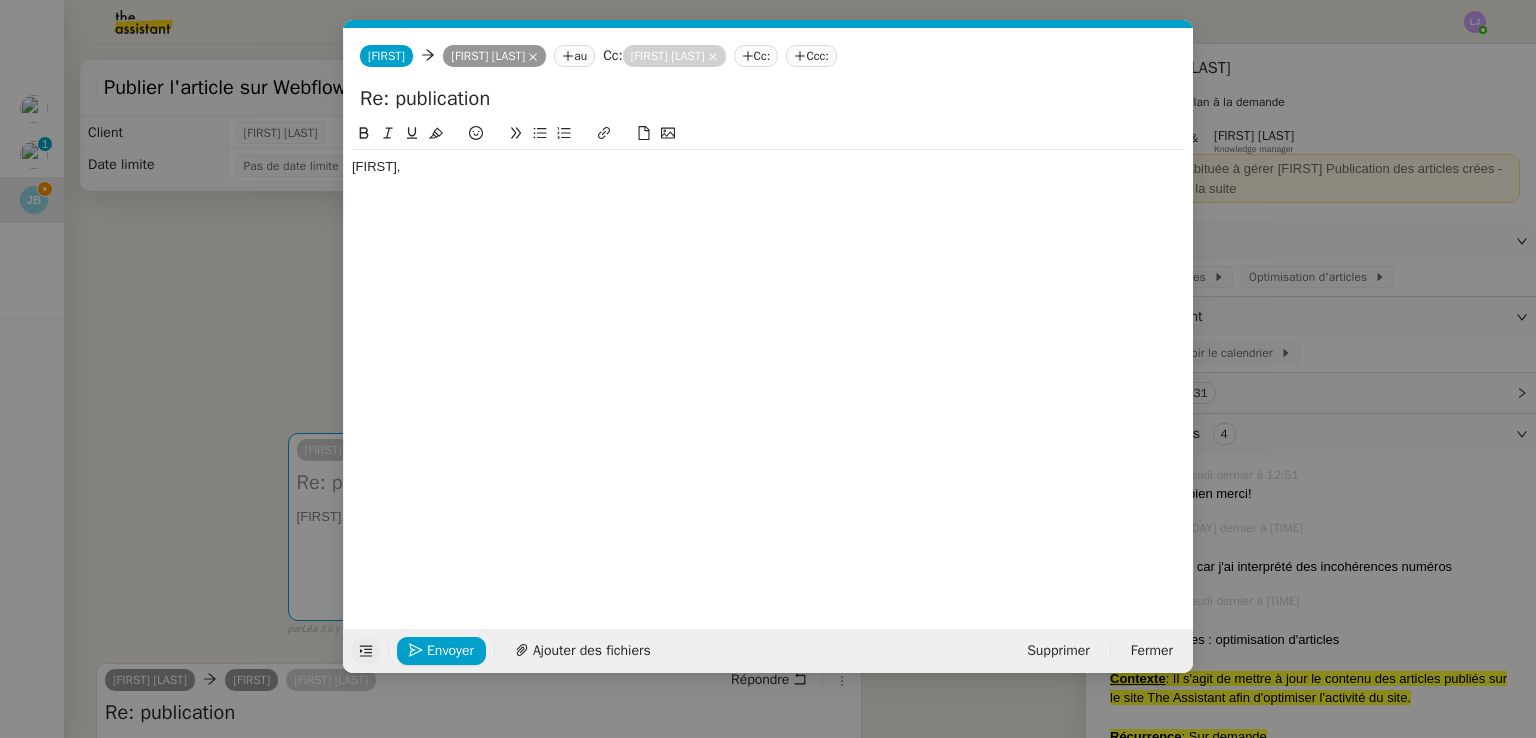 click 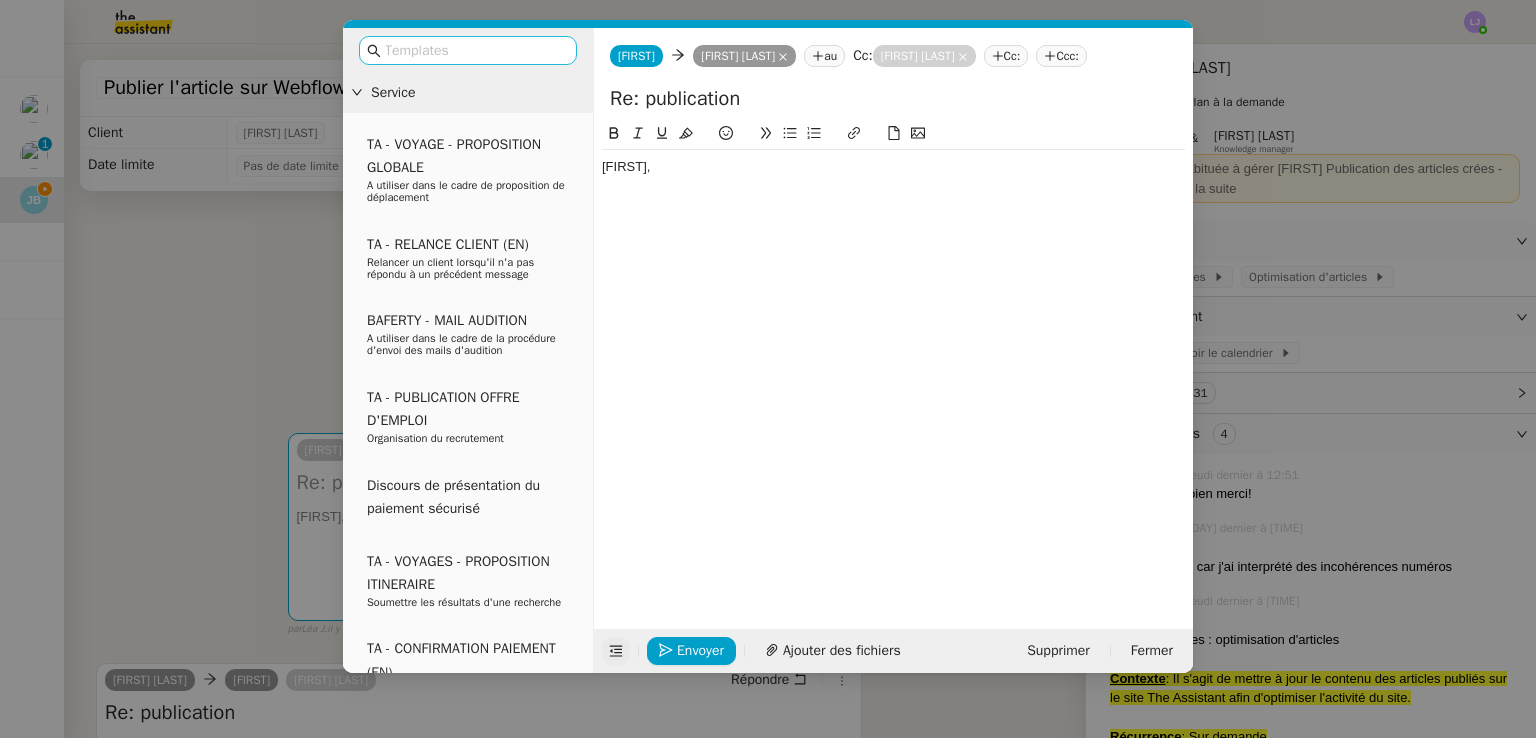 click at bounding box center [475, 50] 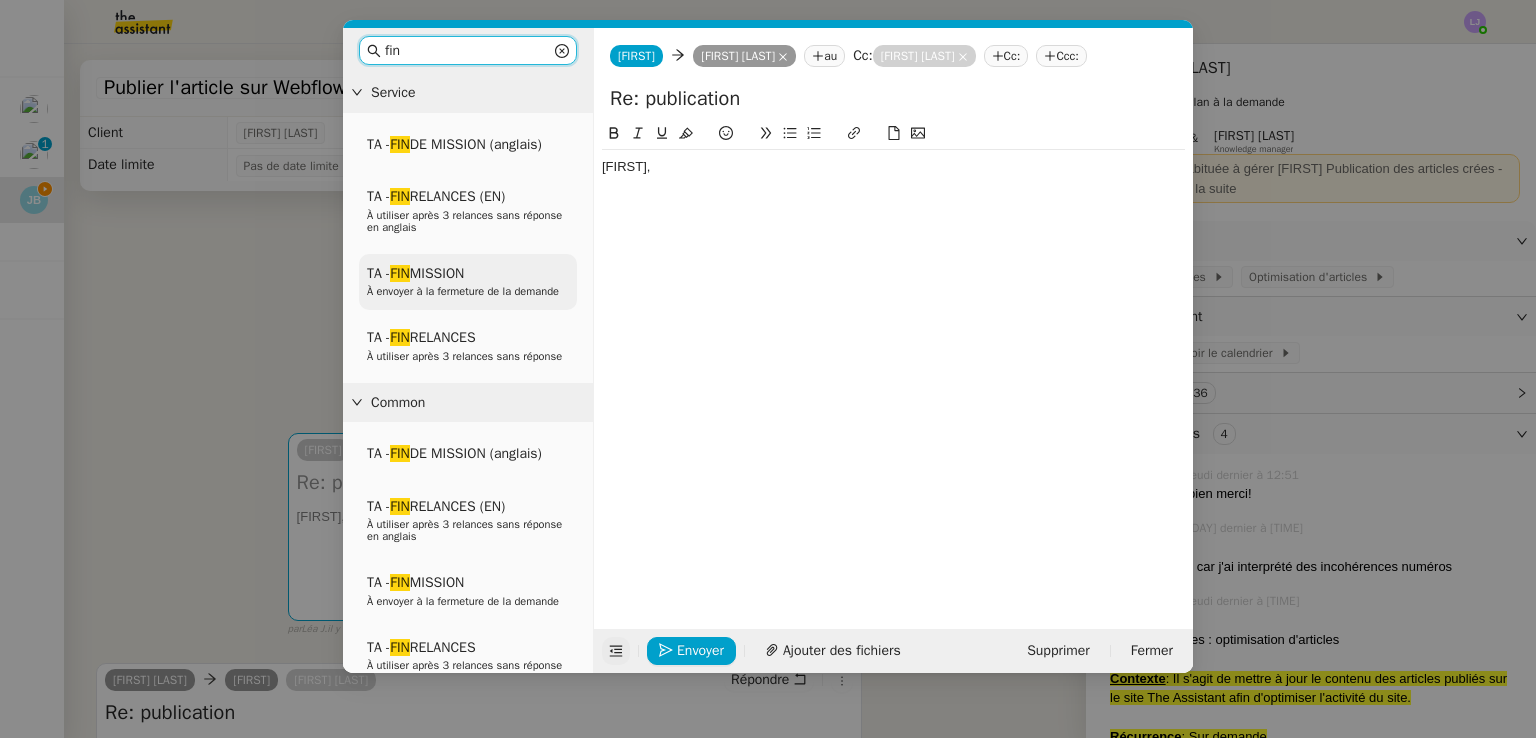 type on "fin" 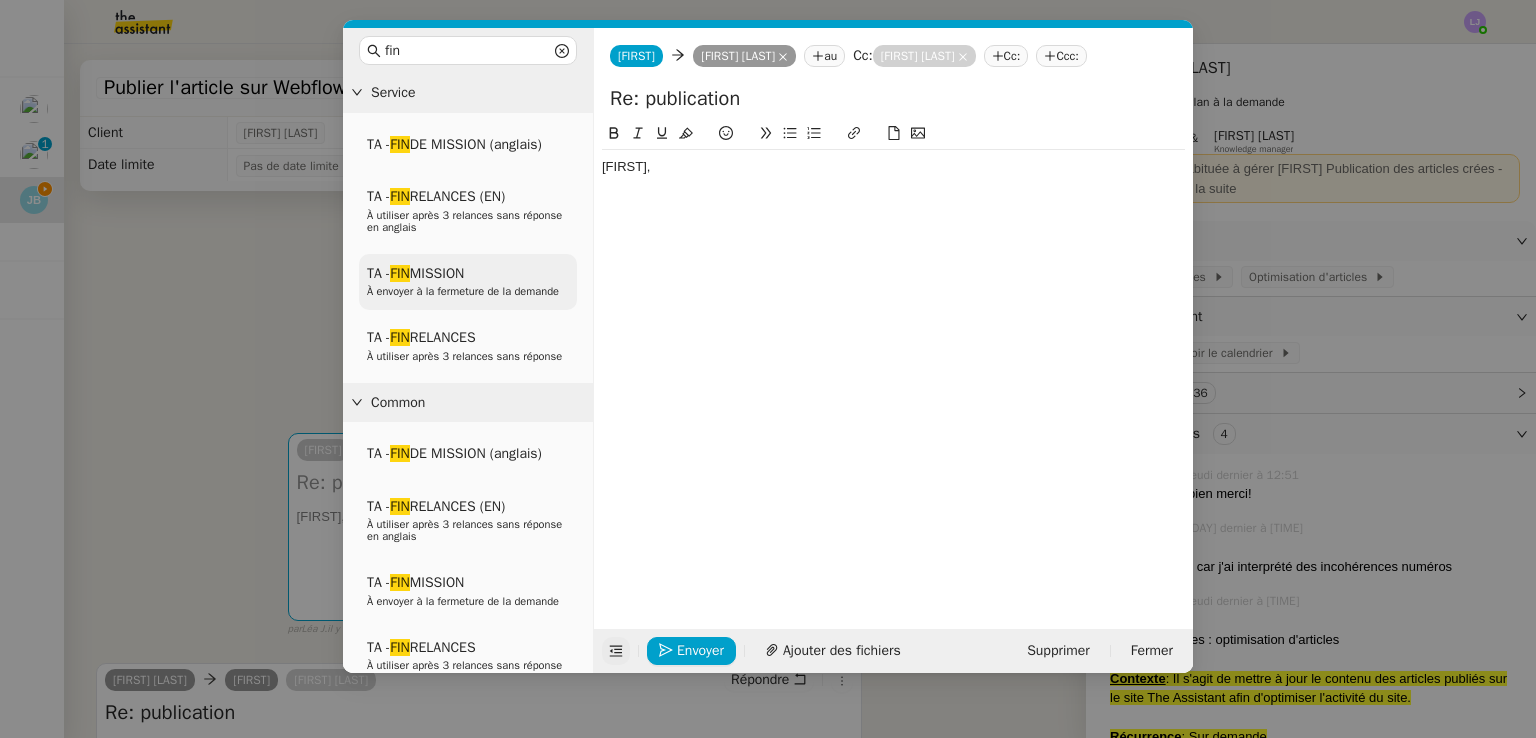 click on "TA -  FIN  MISSION    À envoyer à la fermeture de la demande" at bounding box center (468, 282) 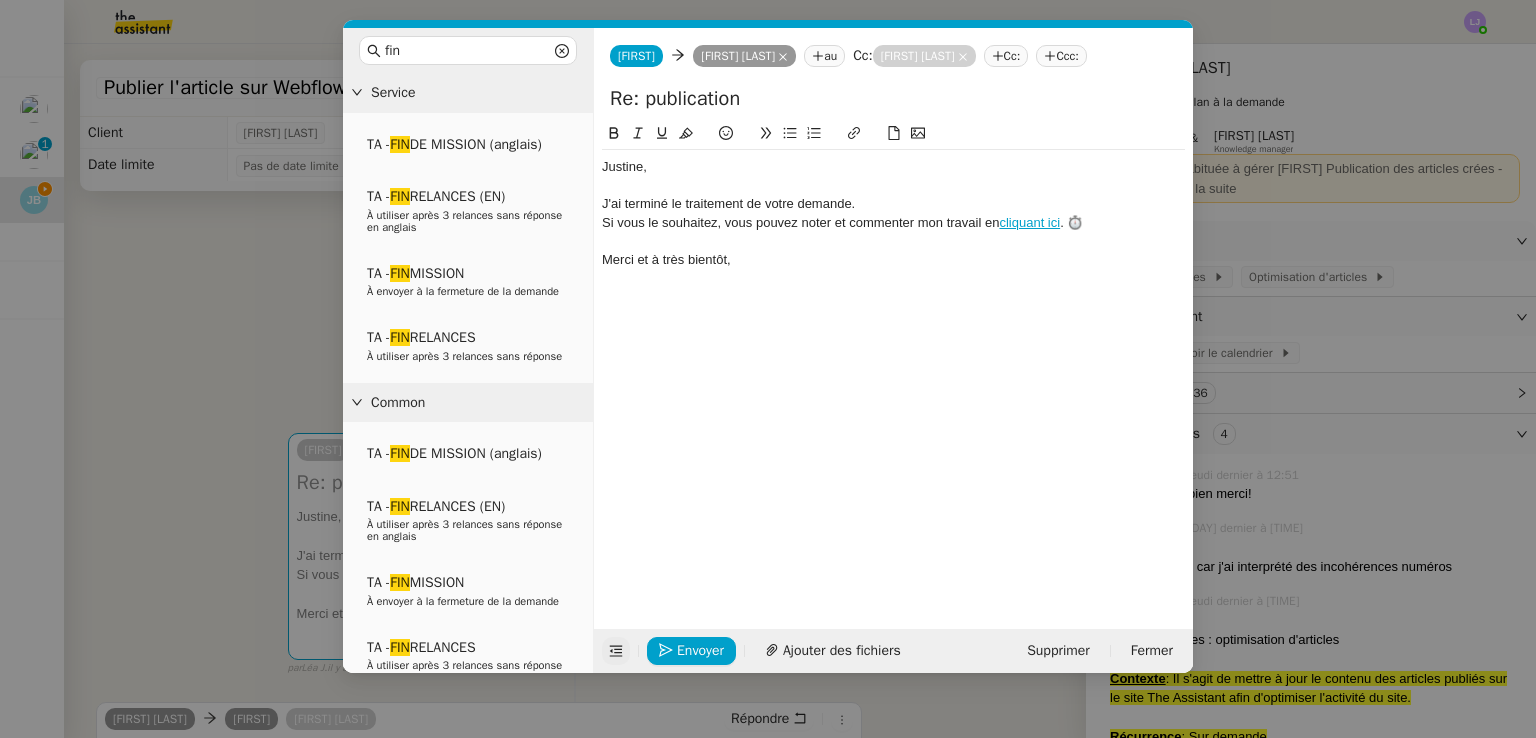 click on "﻿[FIRST]﻿," 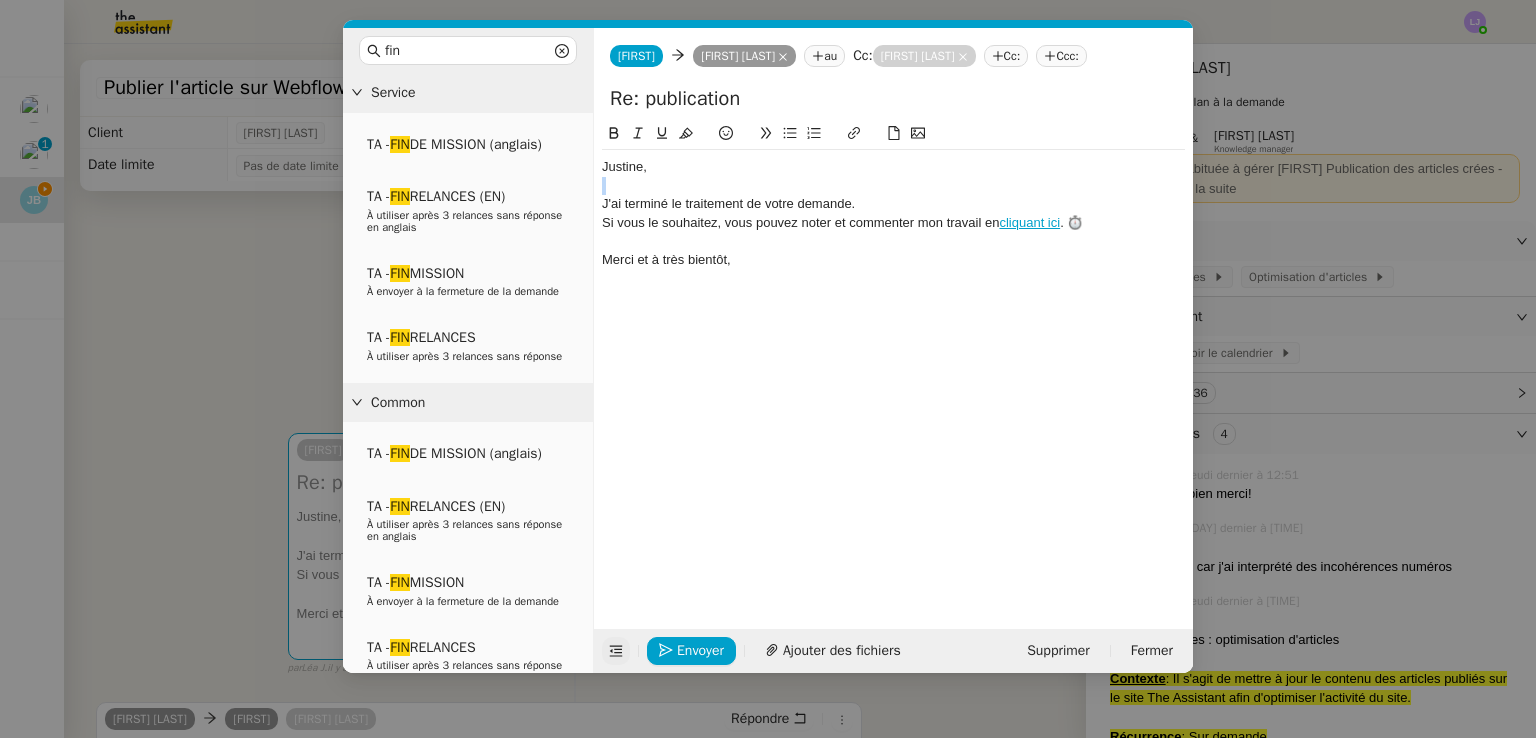 click on "﻿[FIRST]﻿," 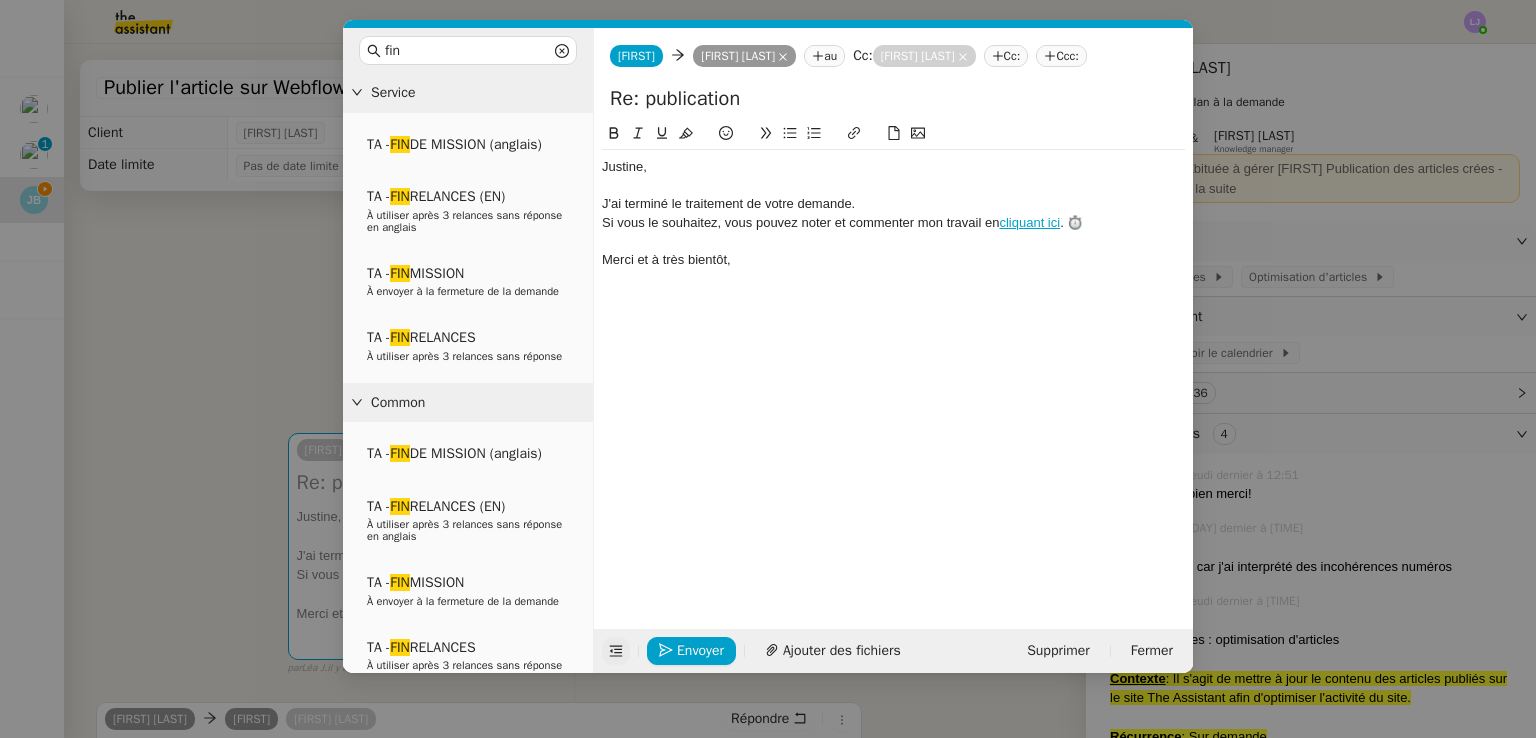 click on "﻿[FIRST]﻿," 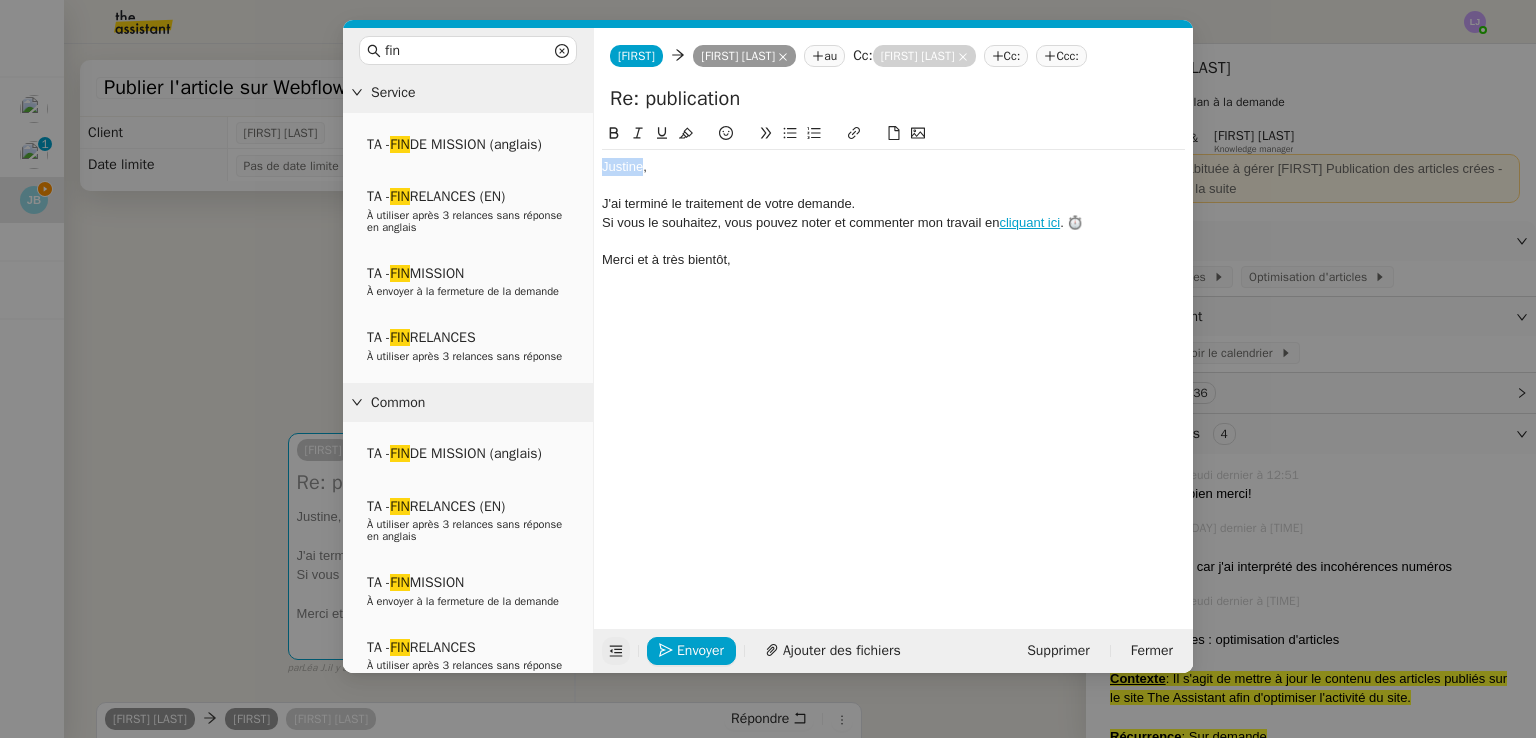 click on "﻿[FIRST]﻿," 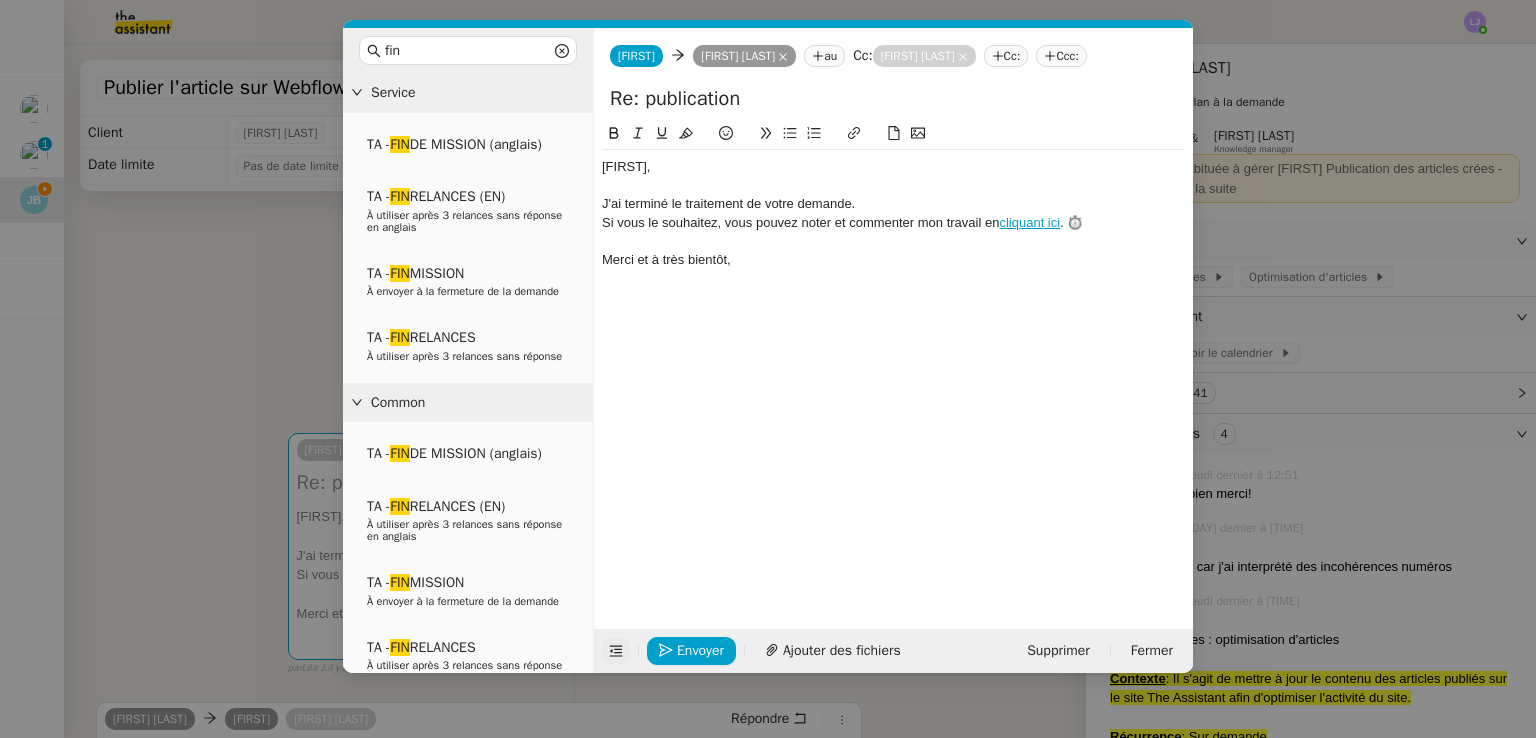 click on "﻿[FIRST]," 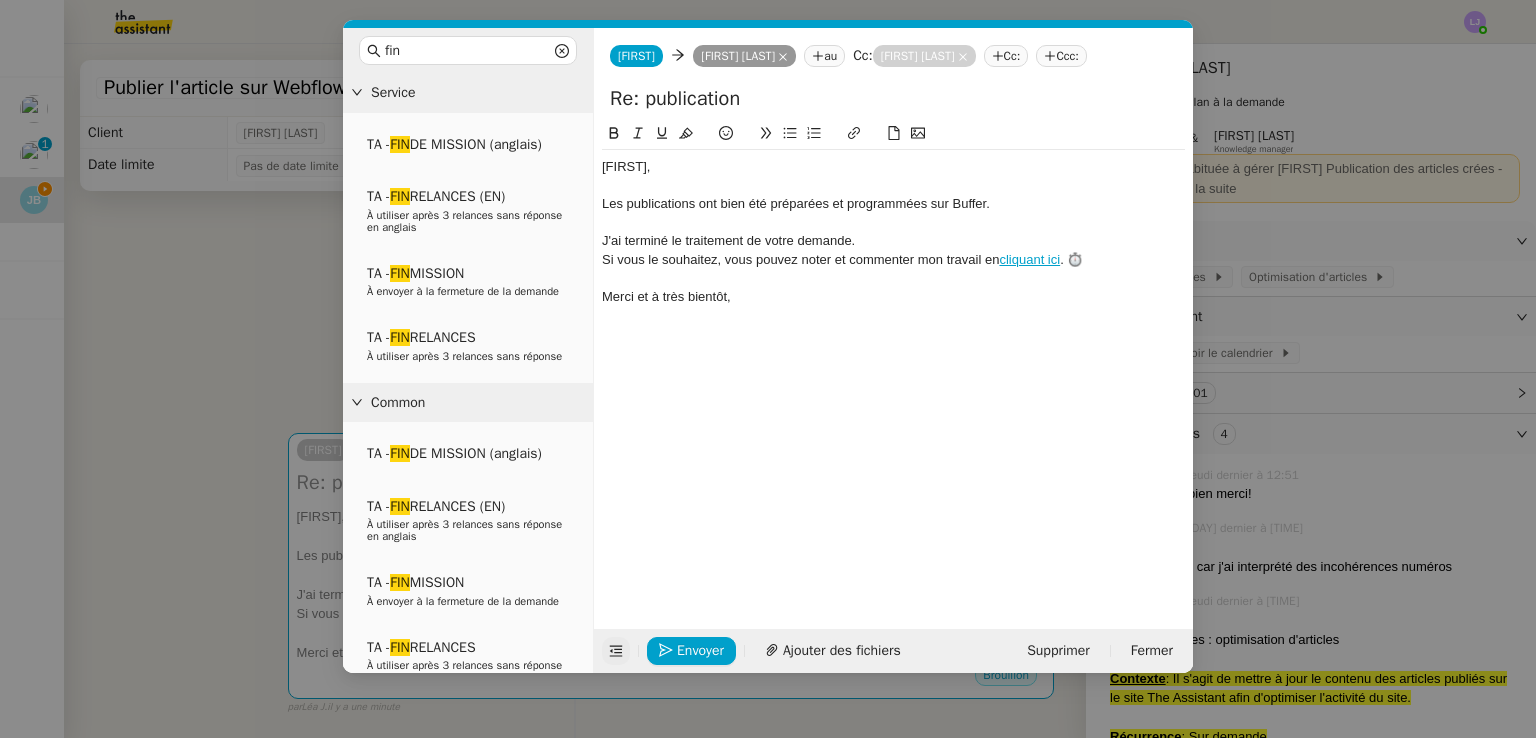 click on "Les publications ont bien été préparées et programmées sur Buffer." 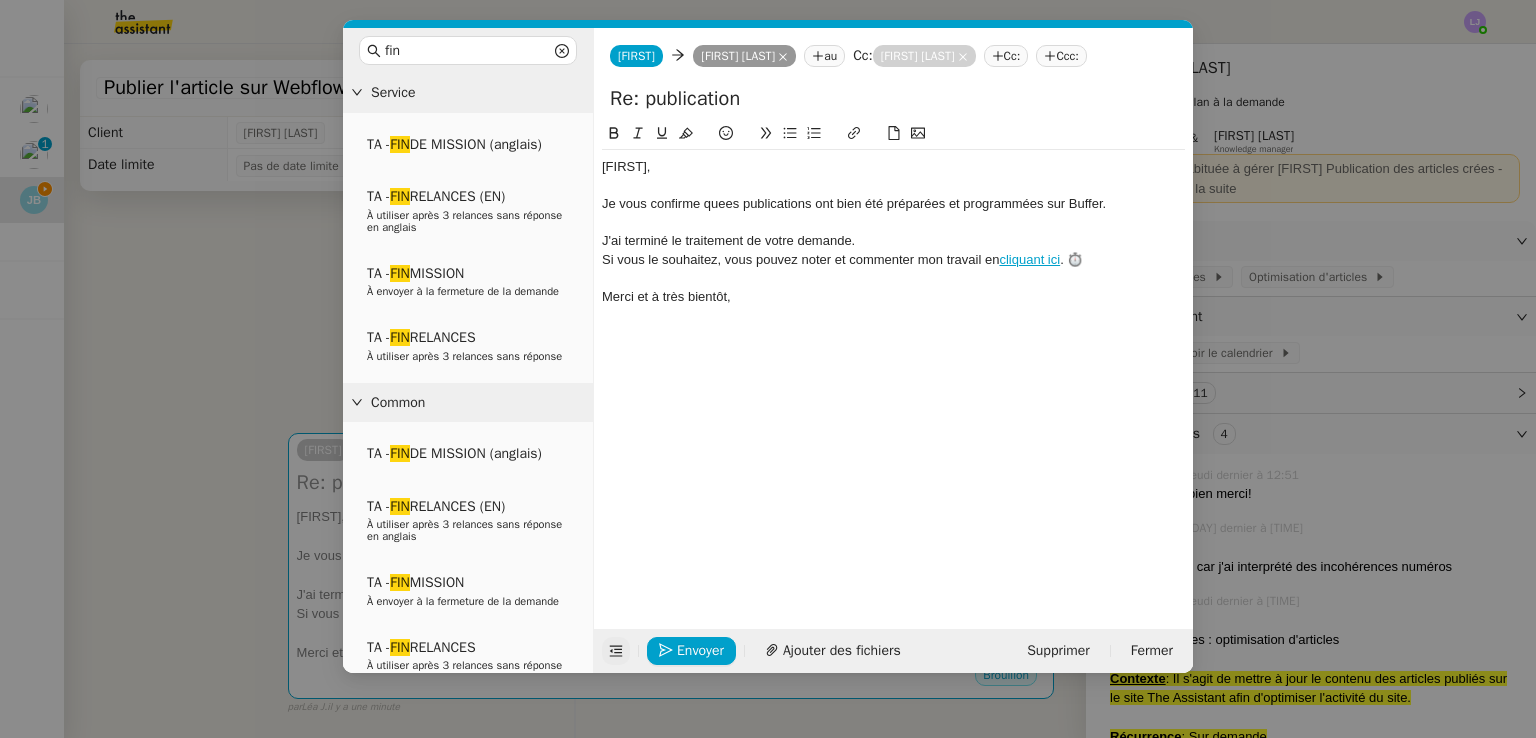 click on "fin Service TA - FIN DE MISSION (anglais) TA - FIN RELANCES (EN) À utiliser après 3 relances sans réponse en anglais TA - FIN MISSION À envoyer à la fermeture de la demande TA - FIN RELANCES À utiliser après 3 relances sans réponse Common TA - FIN DE MISSION (anglais) TA - FIN RELANCES (EN) À utiliser après 3 relances sans réponse en anglais TA - FIN MISSION À envoyer à la fermeture de la demande TA - FIN RELANCES À utiliser après 3 relances sans réponse Other No Templates [FIRST] [LAST]
au Cc: [FIRST] [LAST]
Cc:
Ccc:
Re: publication ﻿[FIRST], Je vous confirme quees publications ont bien été préparées et programmées sur Buffer. J'ai terminé le traitement de votre demande. Si vous le souhaitez, vous pouvez noter et commenter mon travail en cliquant ici. ⏱️ Merci et à très bientôt, Envoyer Ajouter des fichiers Supprimer Fermer" at bounding box center [768, 369] 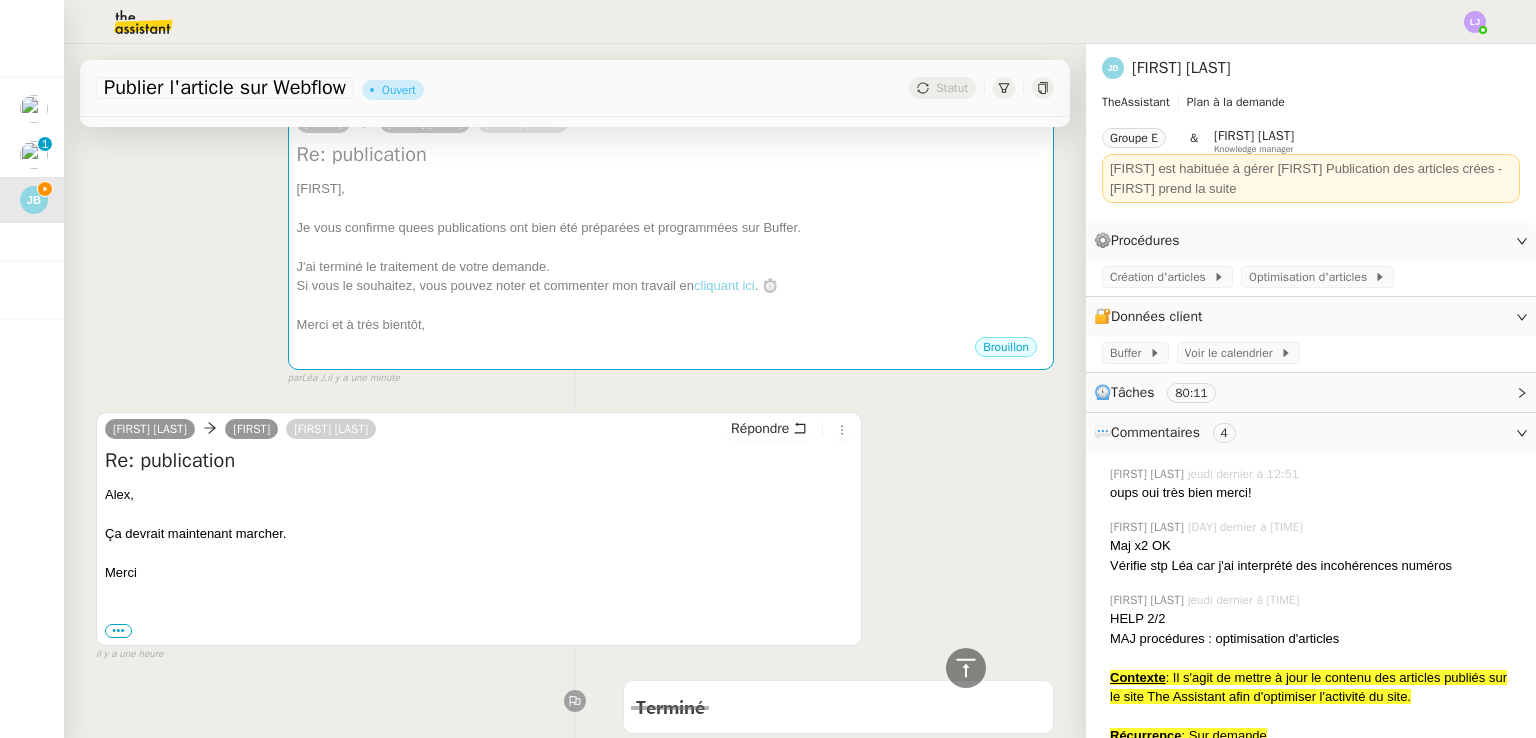 scroll, scrollTop: 0, scrollLeft: 0, axis: both 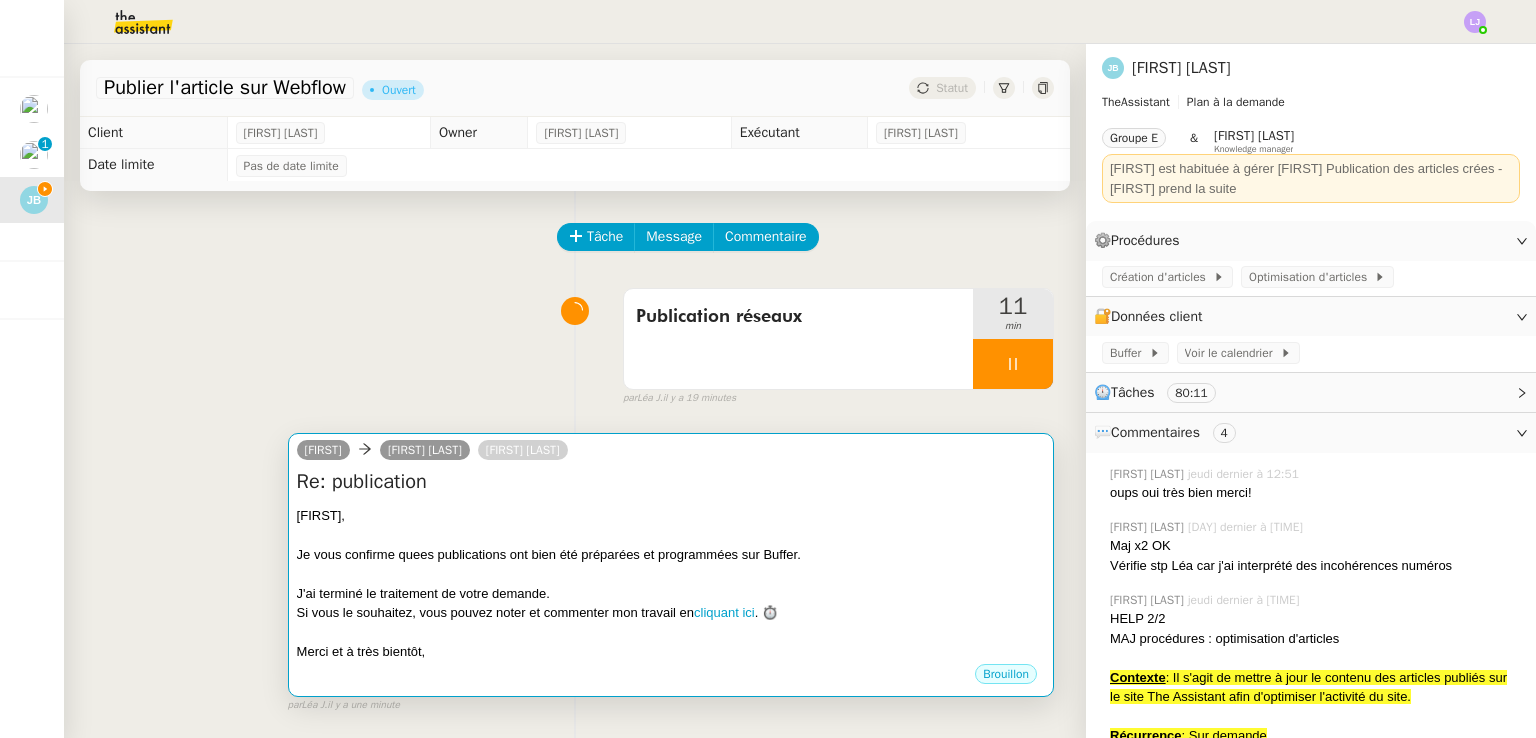 click at bounding box center (671, 535) 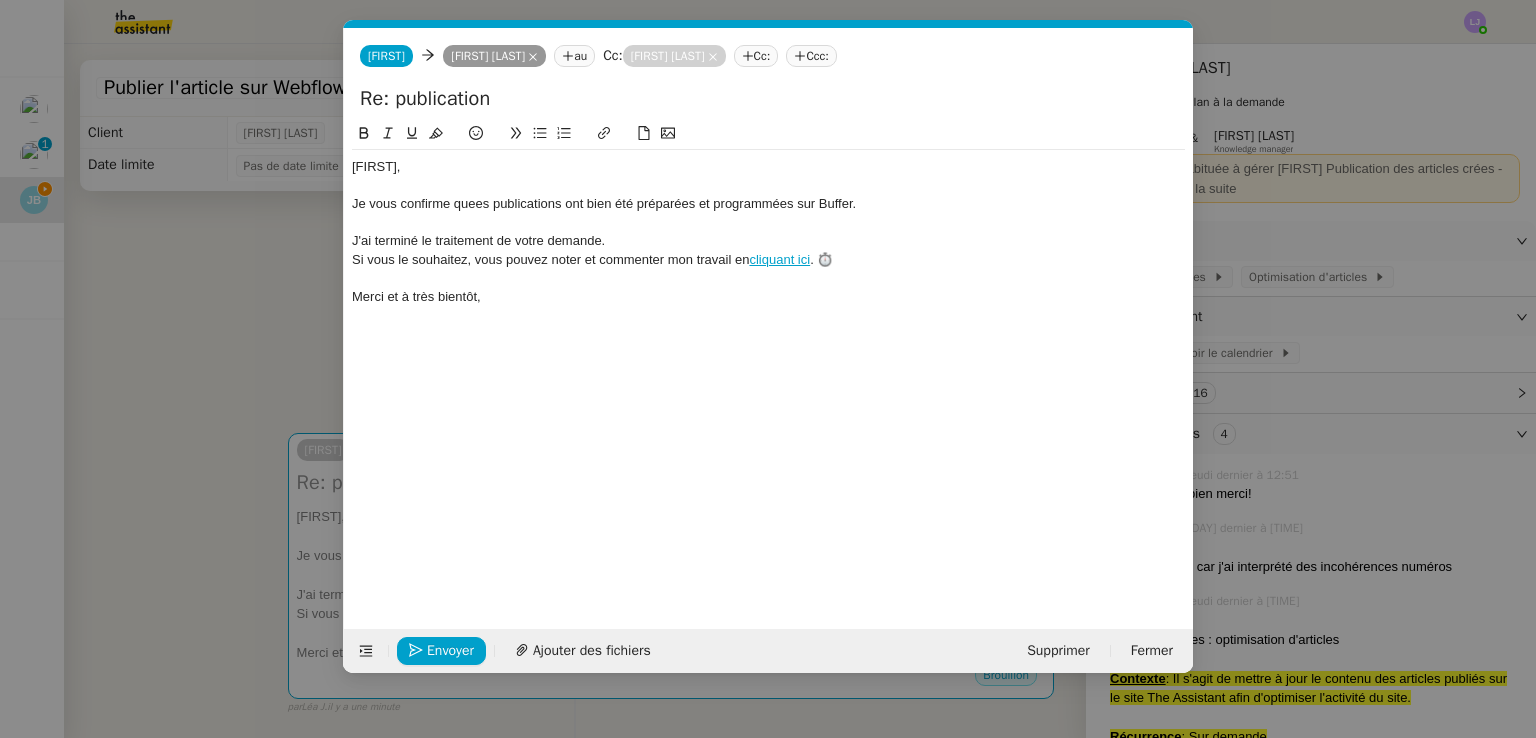 scroll, scrollTop: 0, scrollLeft: 57, axis: horizontal 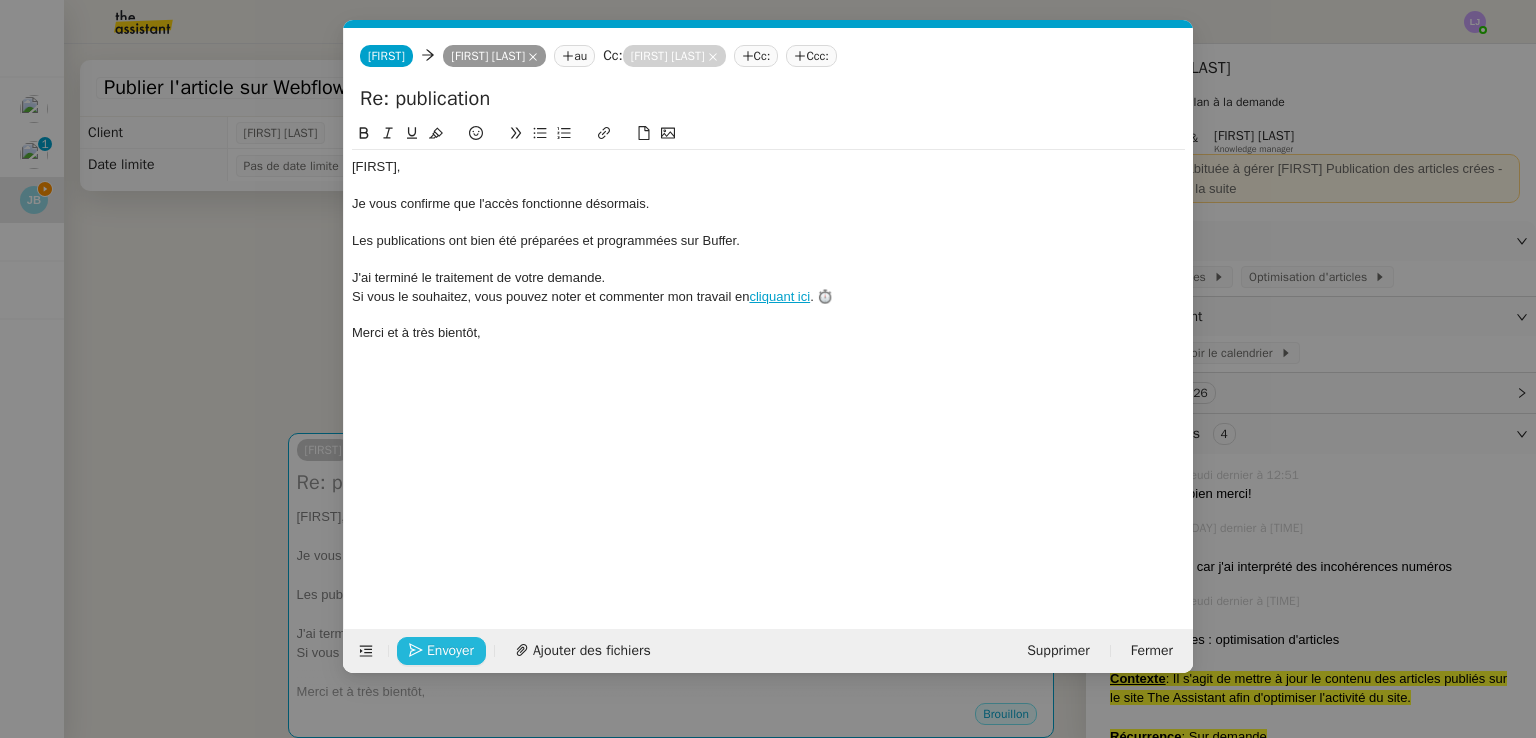 click on "Envoyer" 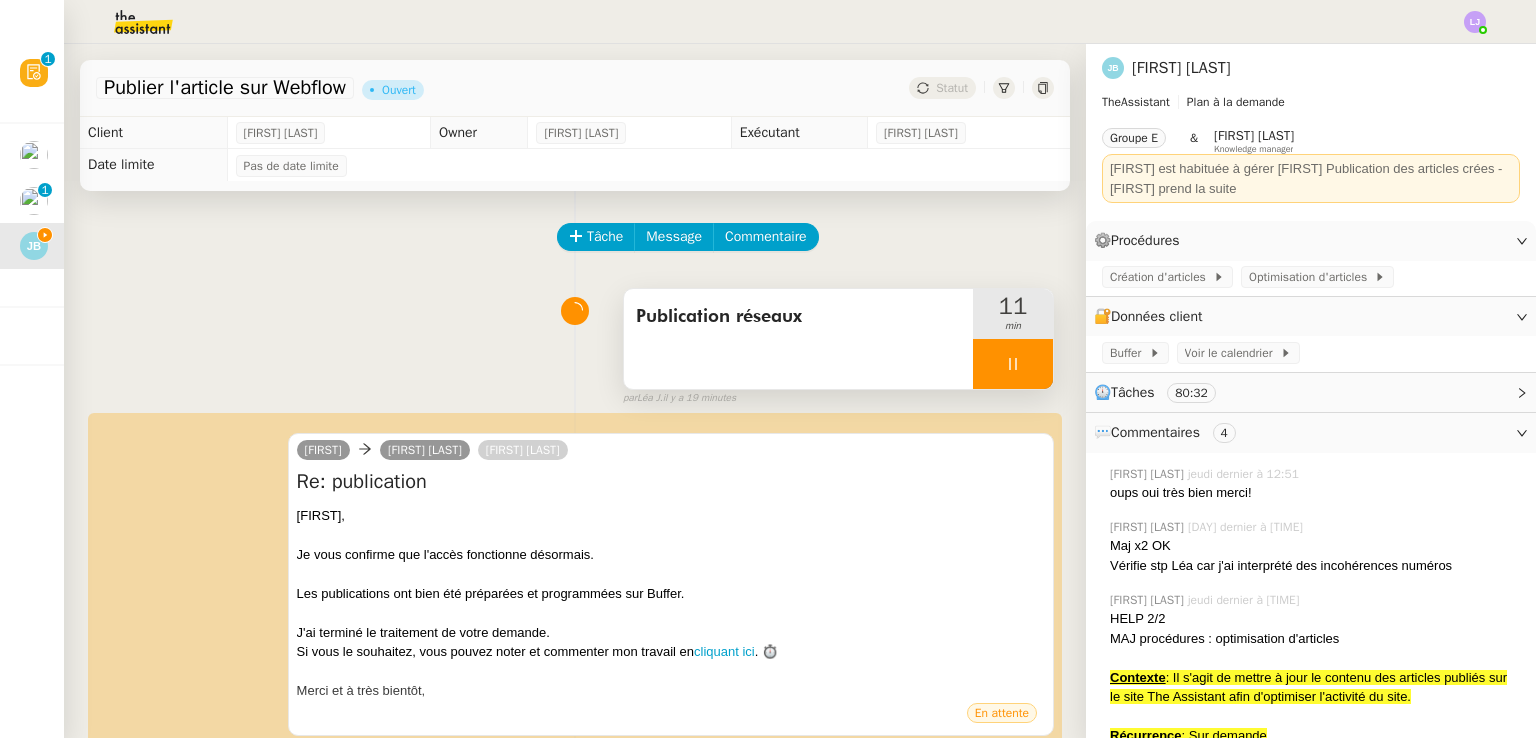 click at bounding box center (1013, 364) 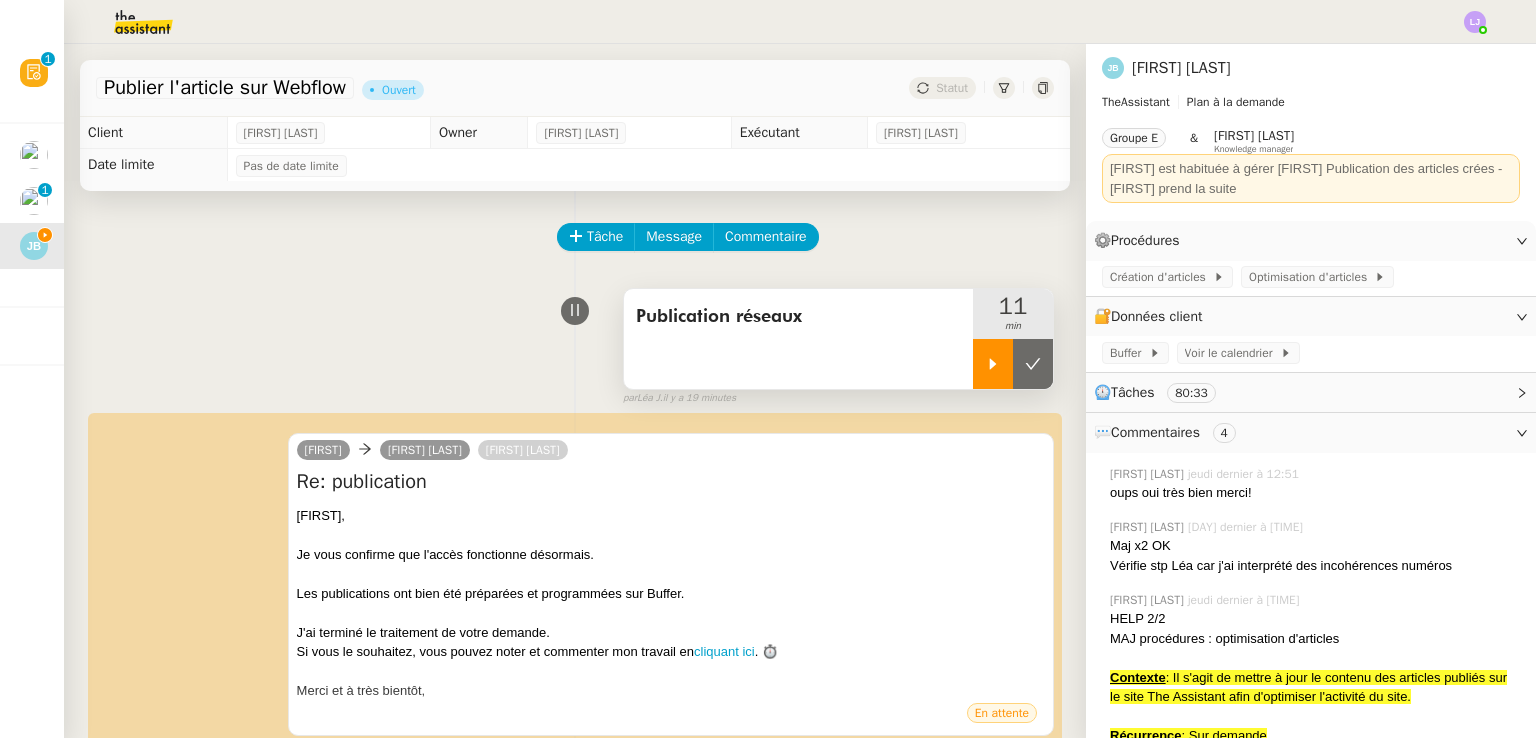 click 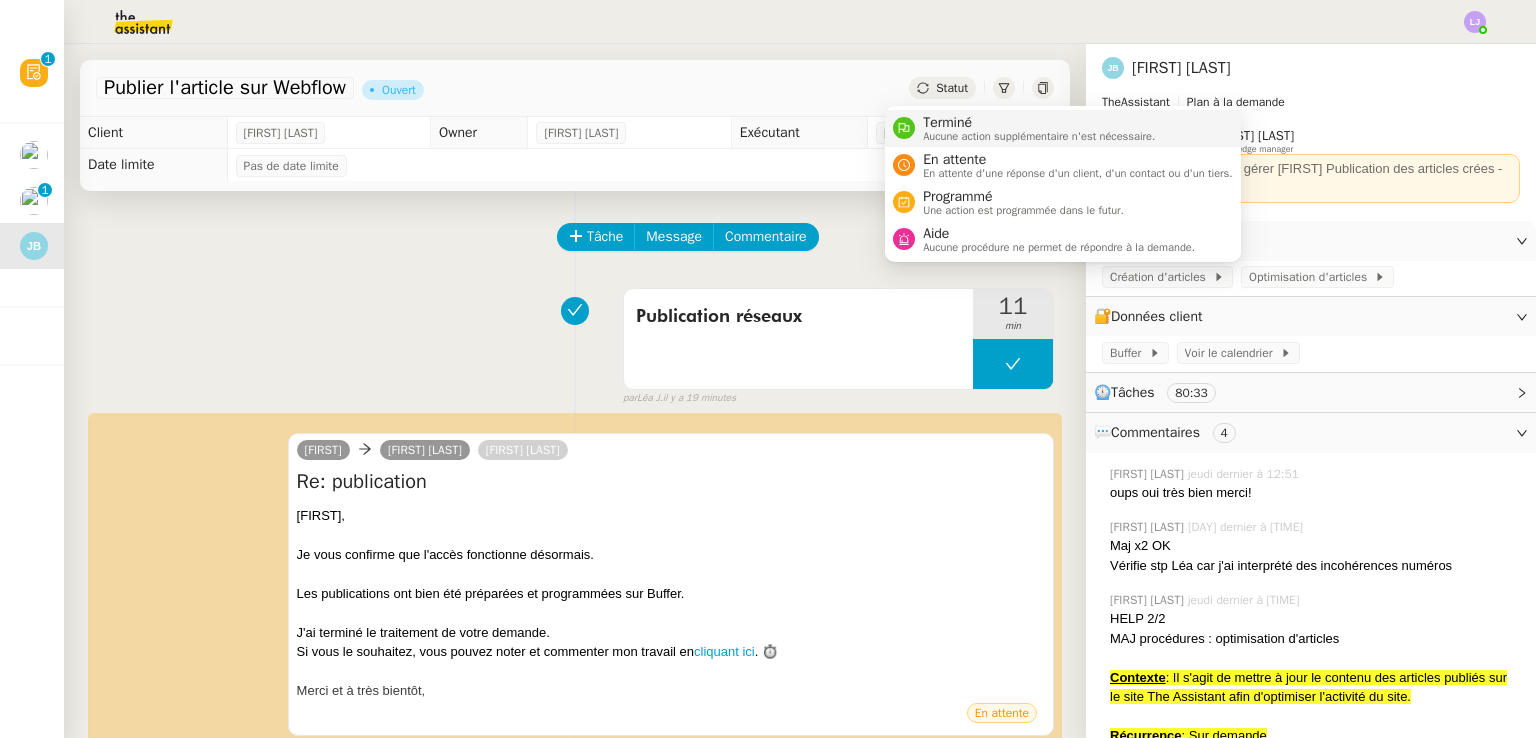 click on "Terminé" at bounding box center [1039, 123] 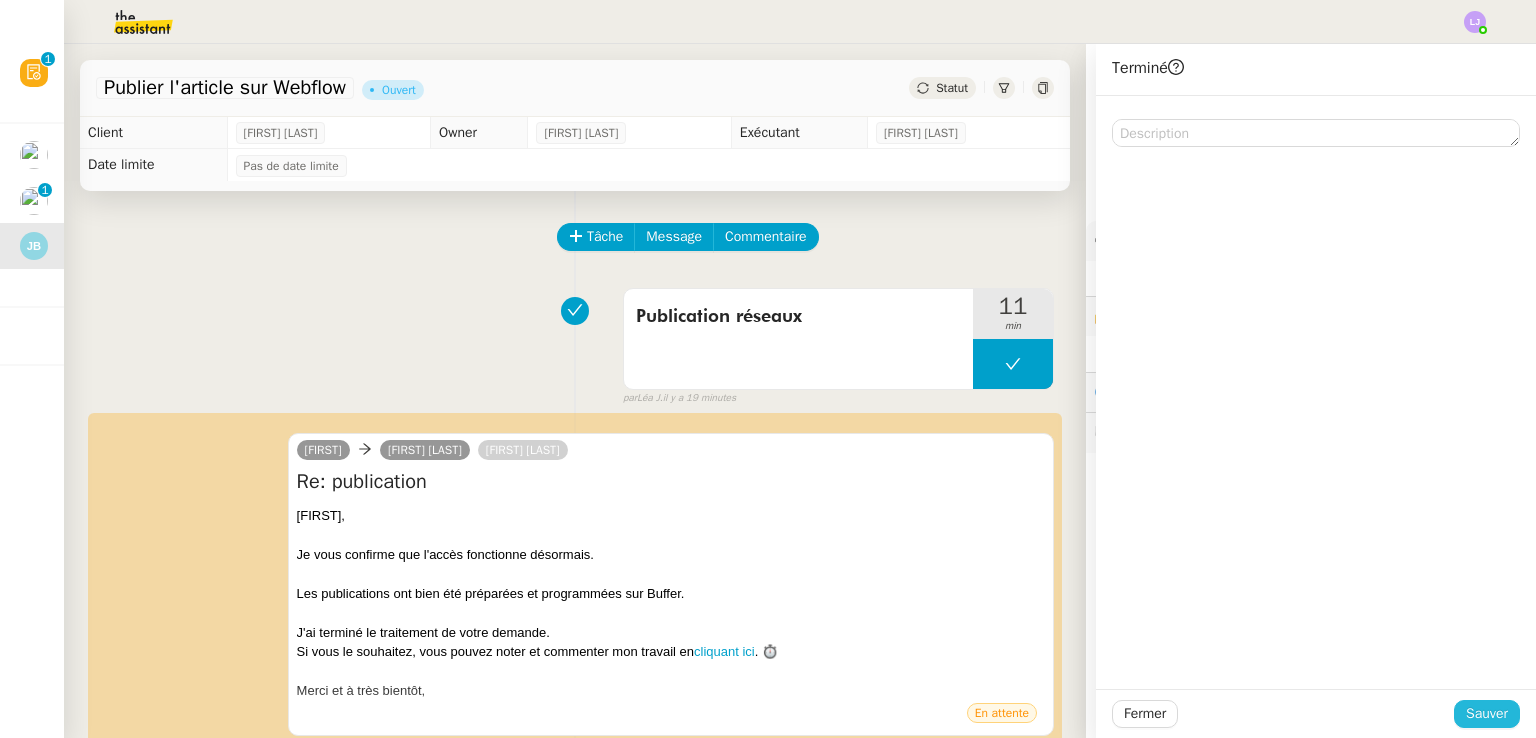 click on "Sauver" 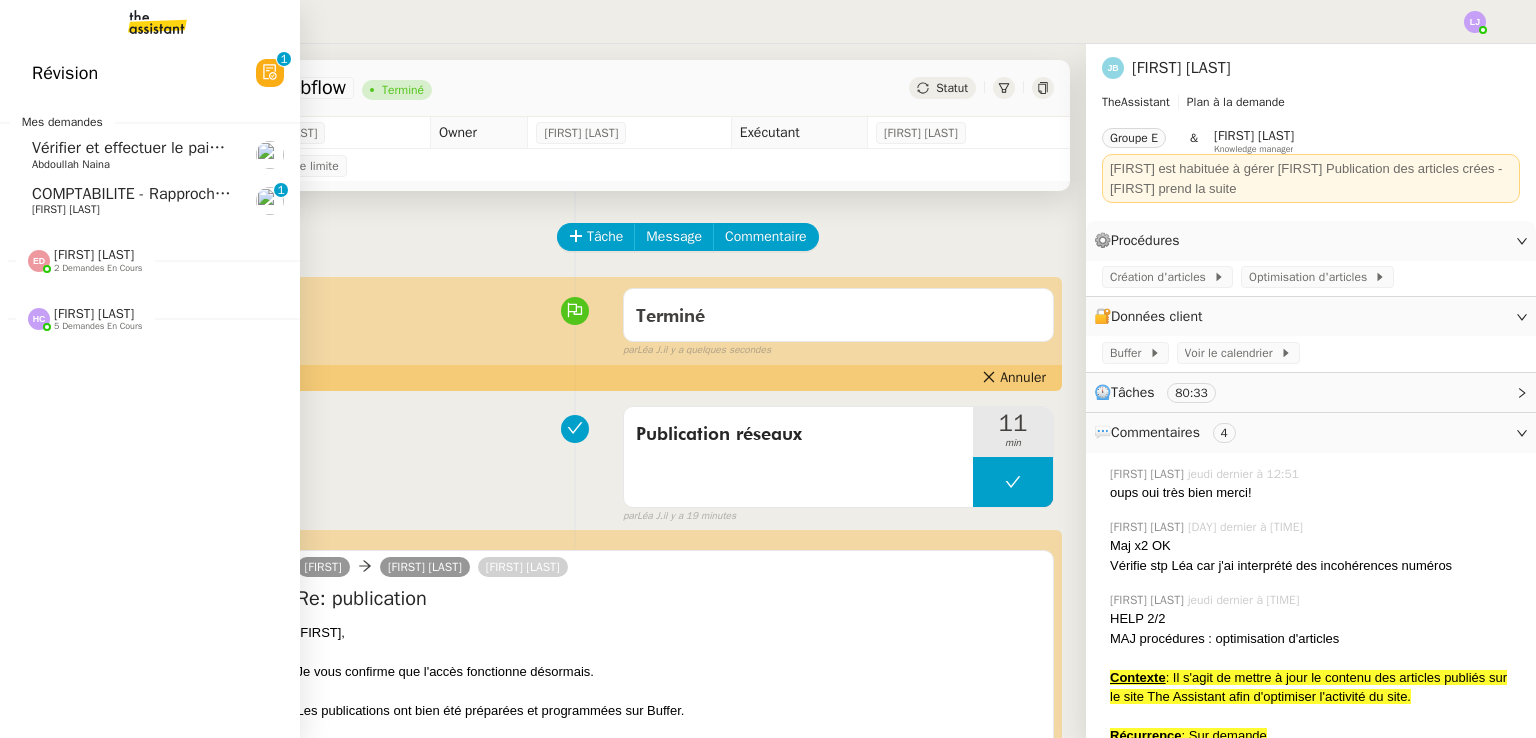 click on "COMPTABILITE - Rapprochement bancaire - [DATE] [FIRST] [LAST] 0 1 2 3 4 5 6 7 8 9" 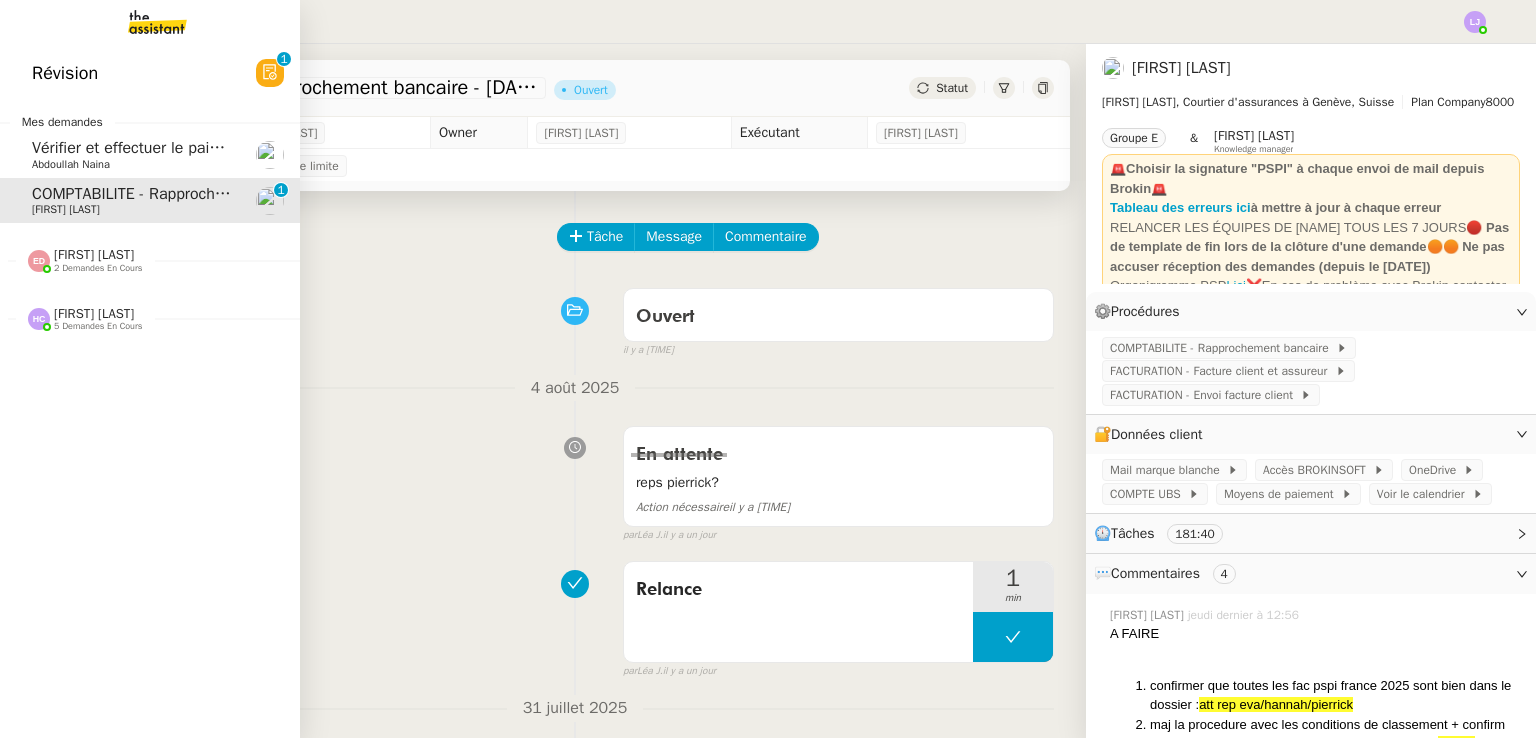click on "5 demandes en cours" 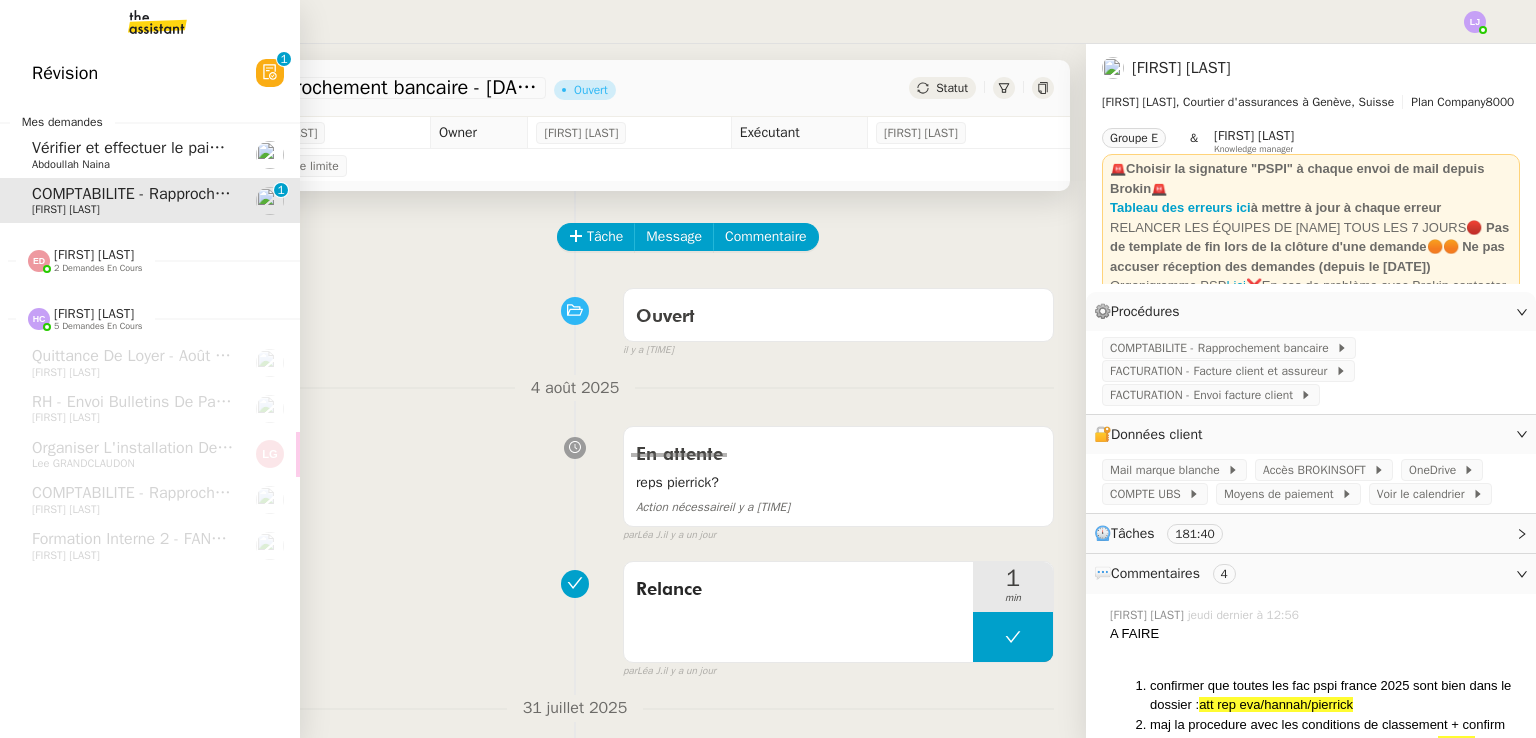 click on "Vérifier et effectuer le paiement urgent" 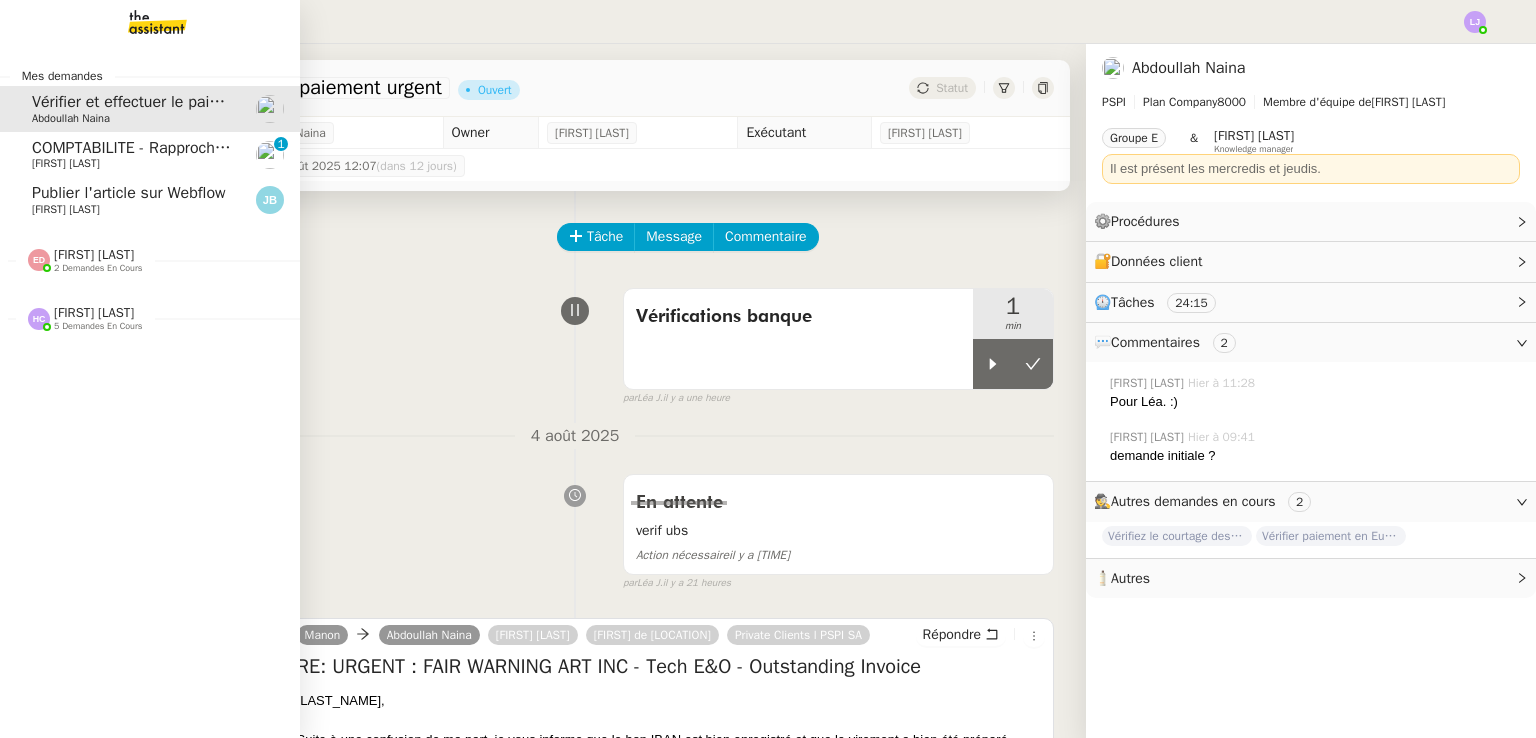 click on "Publier l'article sur Webflow" 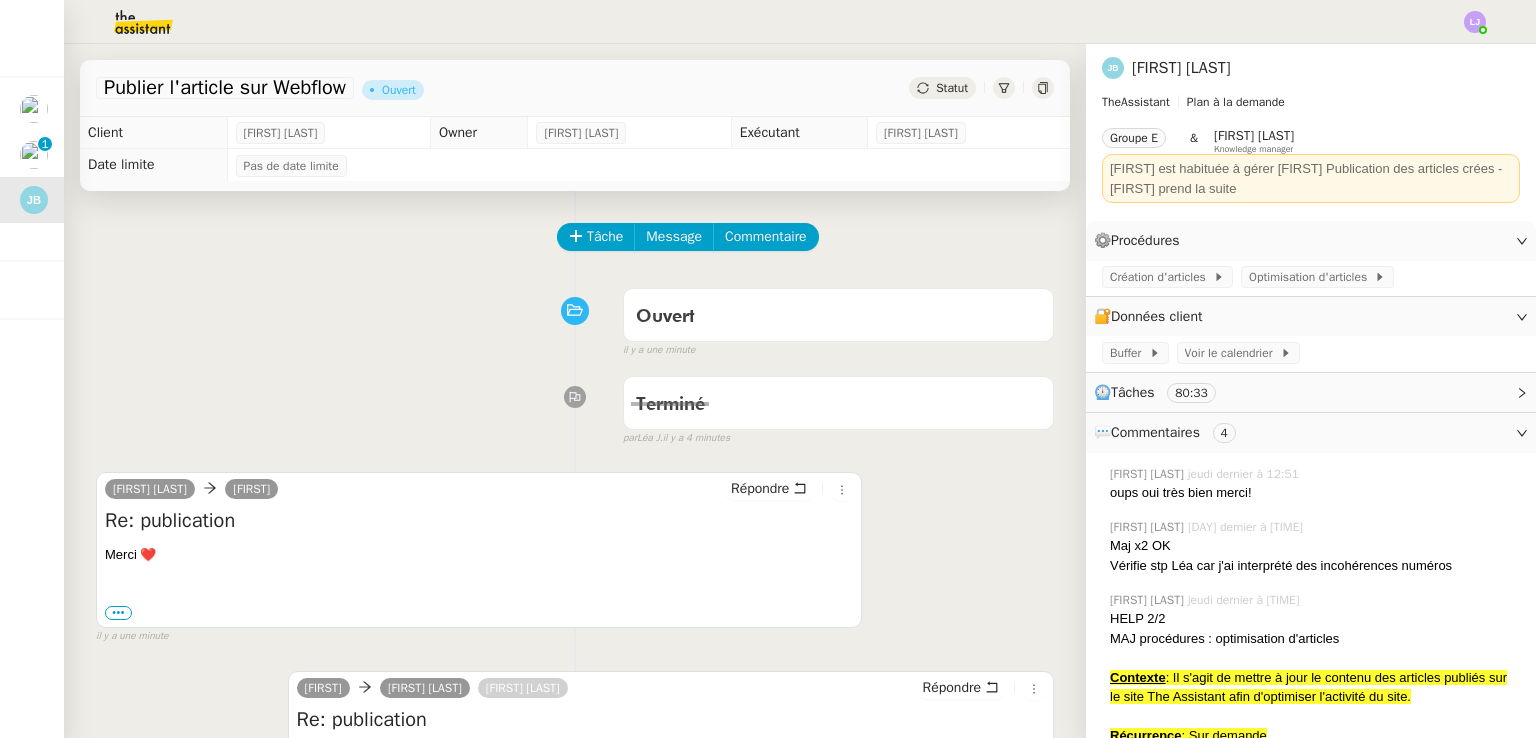 scroll, scrollTop: 166, scrollLeft: 0, axis: vertical 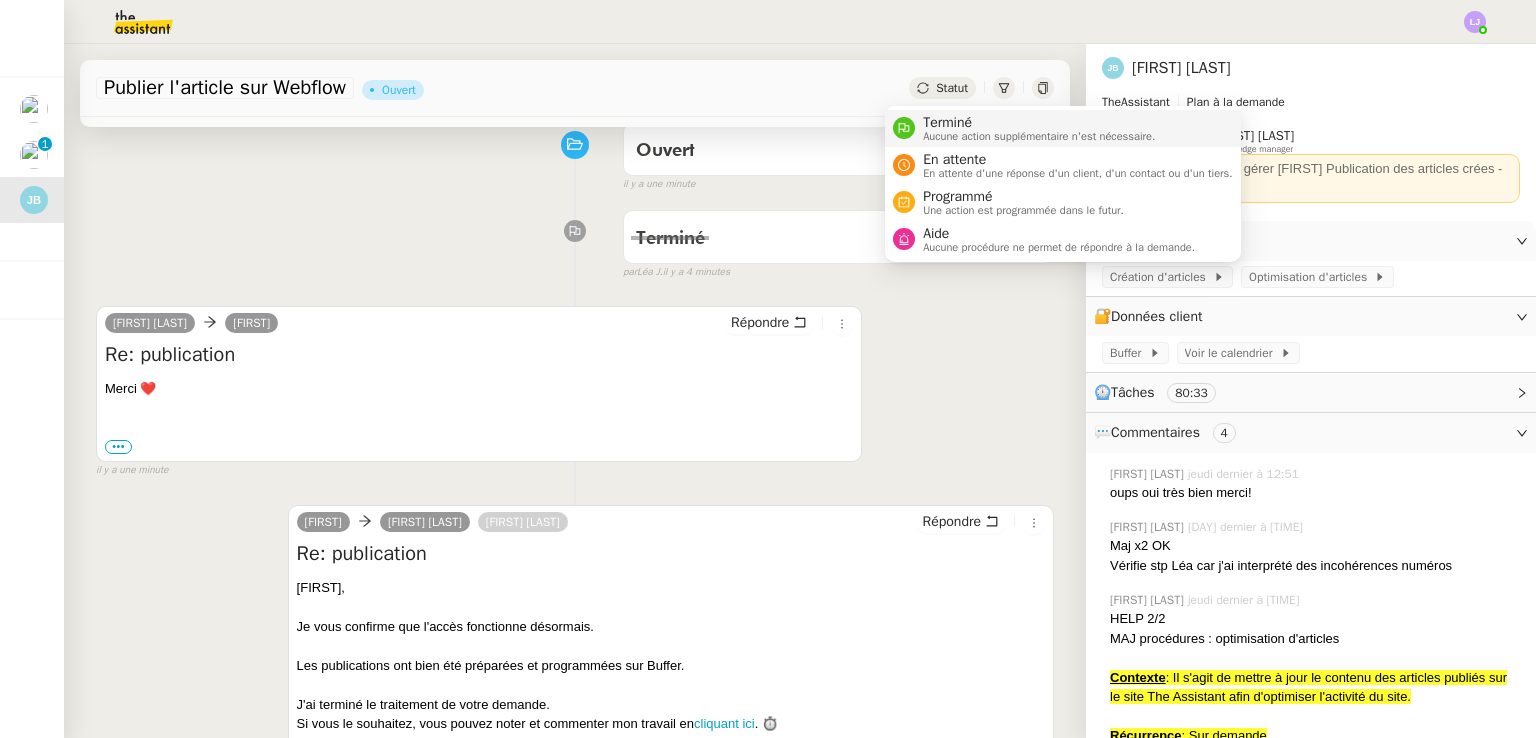click on "Terminé" at bounding box center (1039, 123) 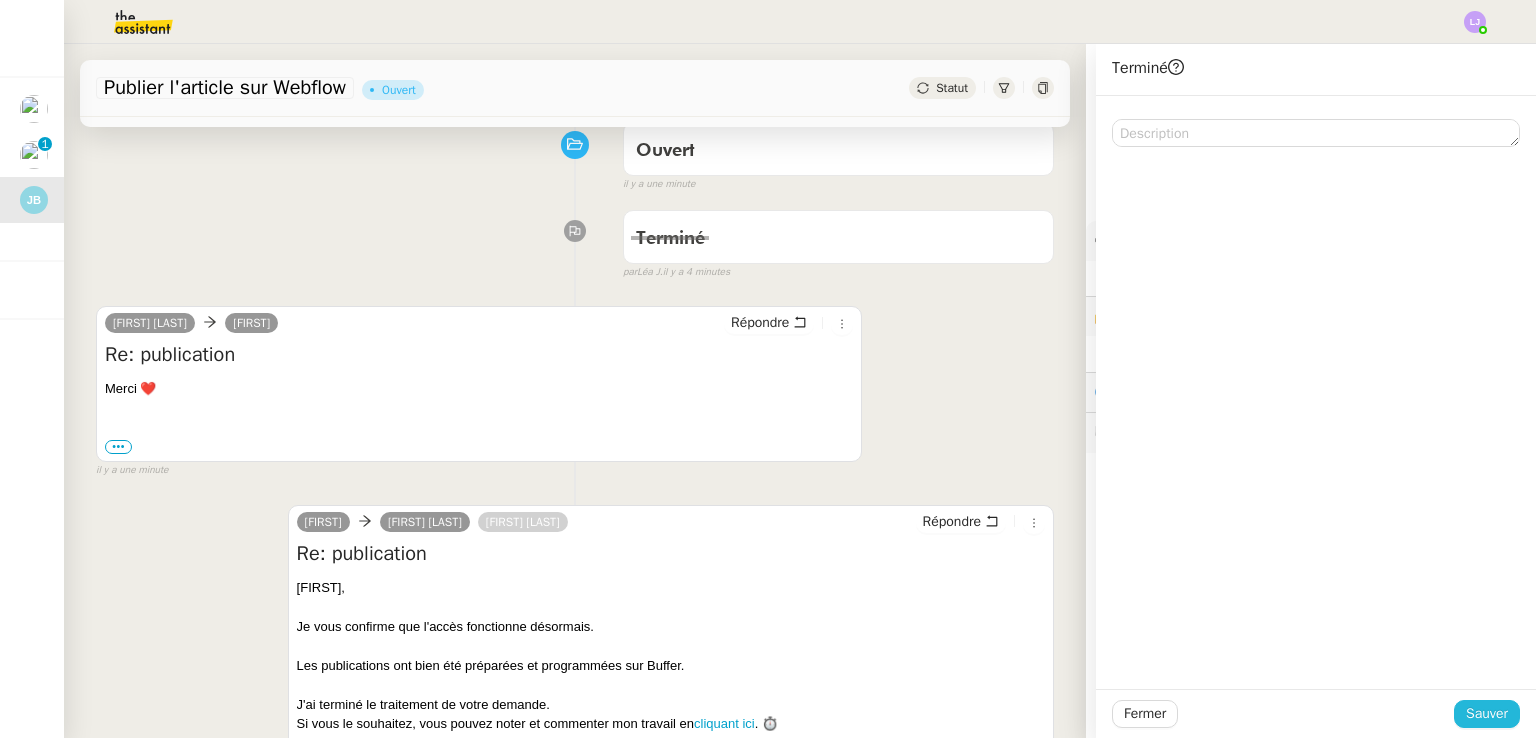 click on "Sauver" 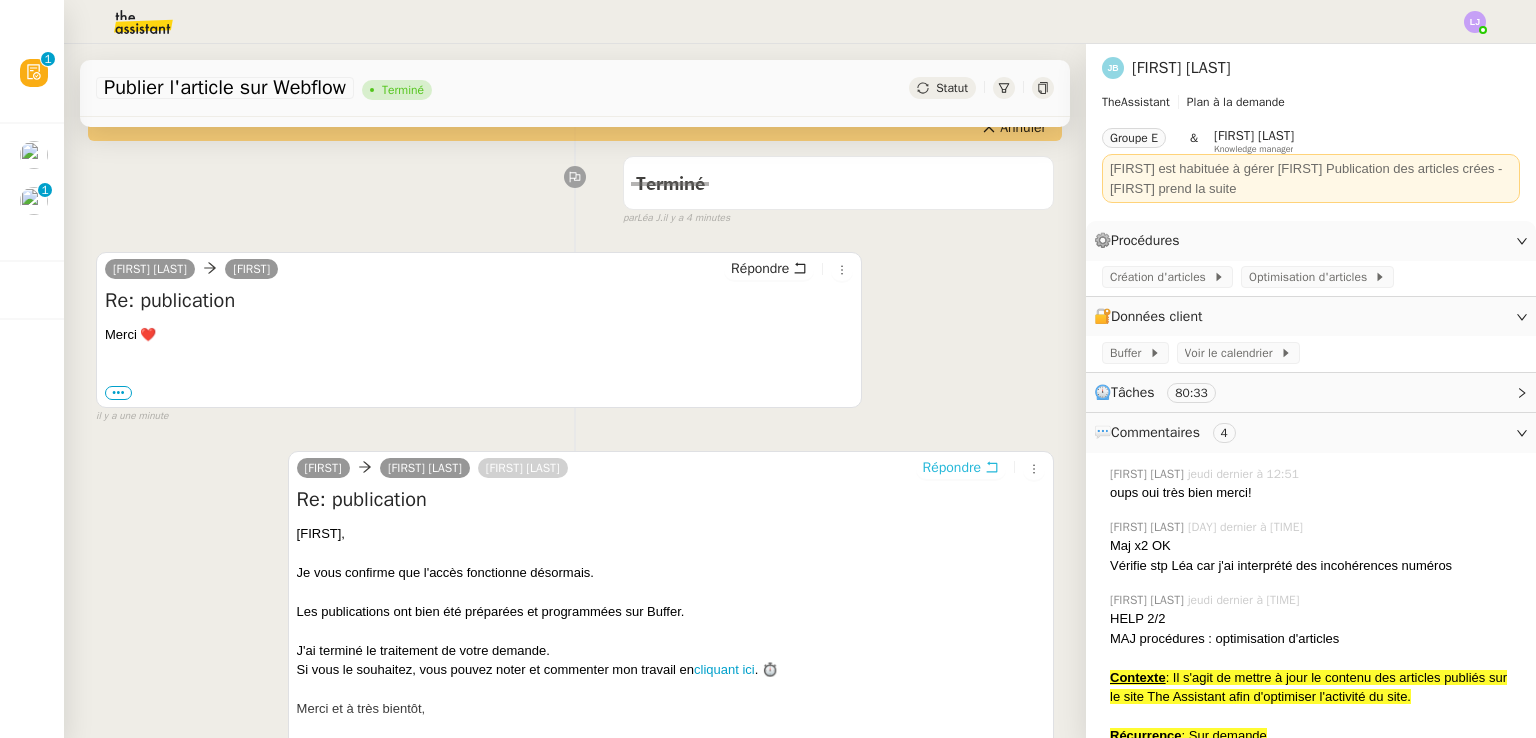 scroll, scrollTop: 0, scrollLeft: 0, axis: both 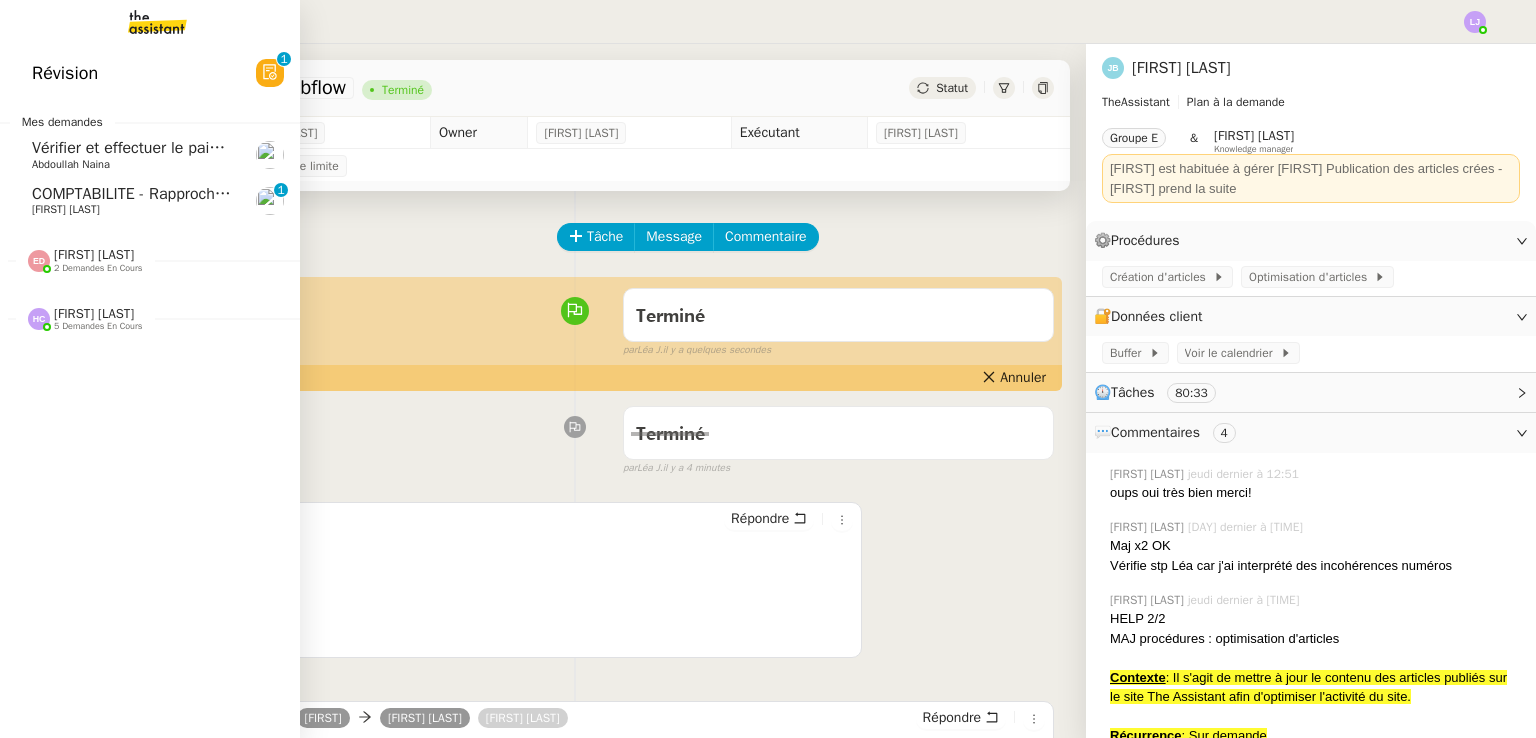 click on "[FIRST] [LAST]" 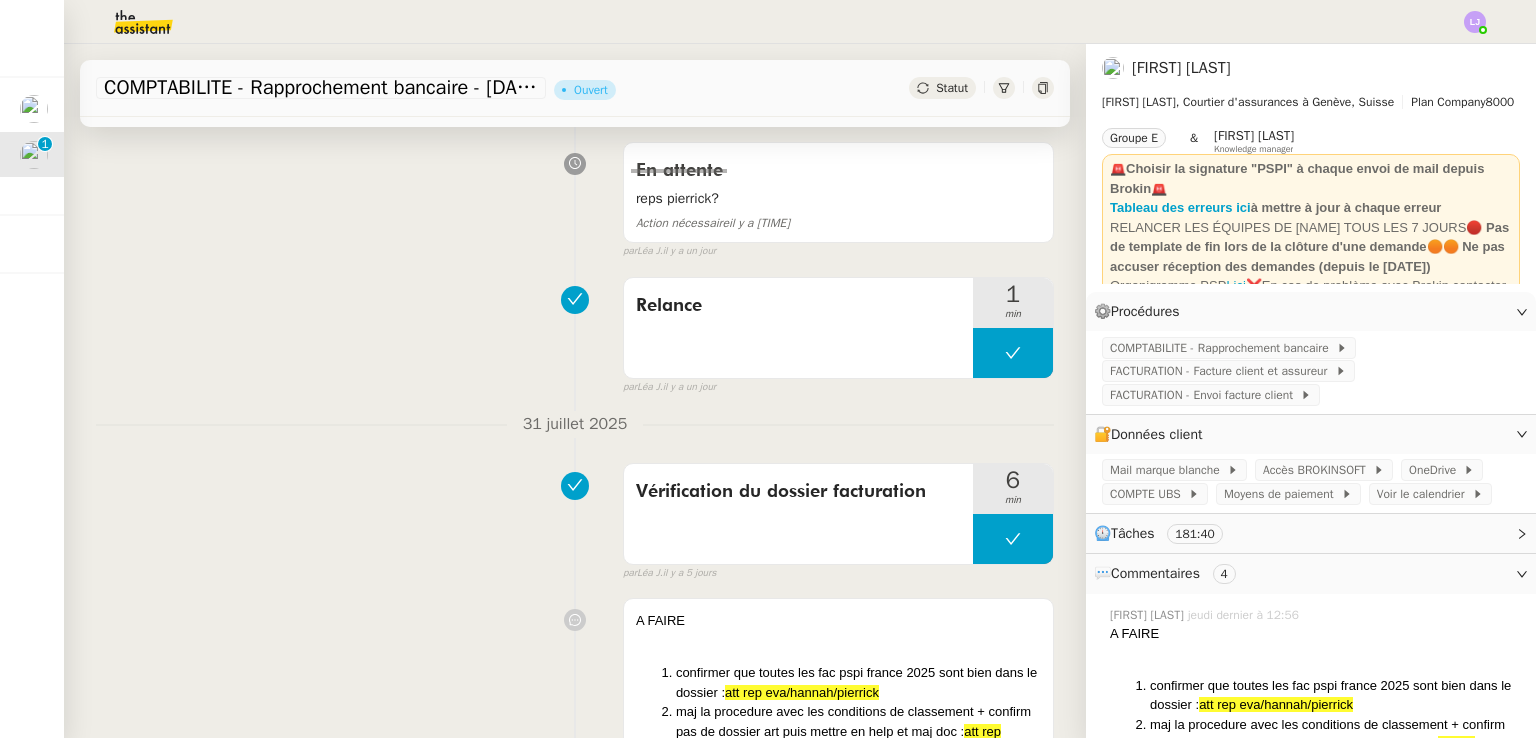 scroll, scrollTop: 0, scrollLeft: 0, axis: both 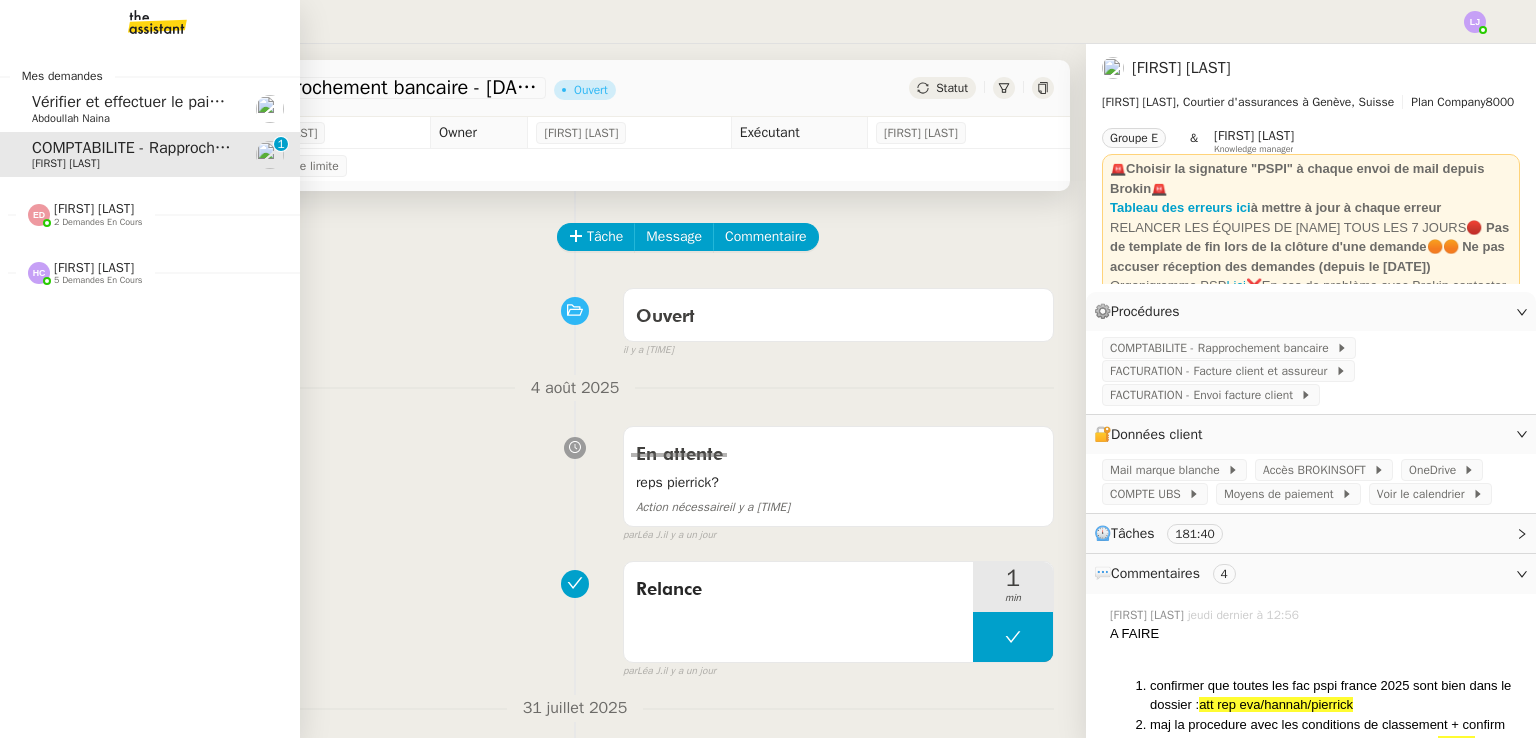 click on "Abdoullah  Naina" 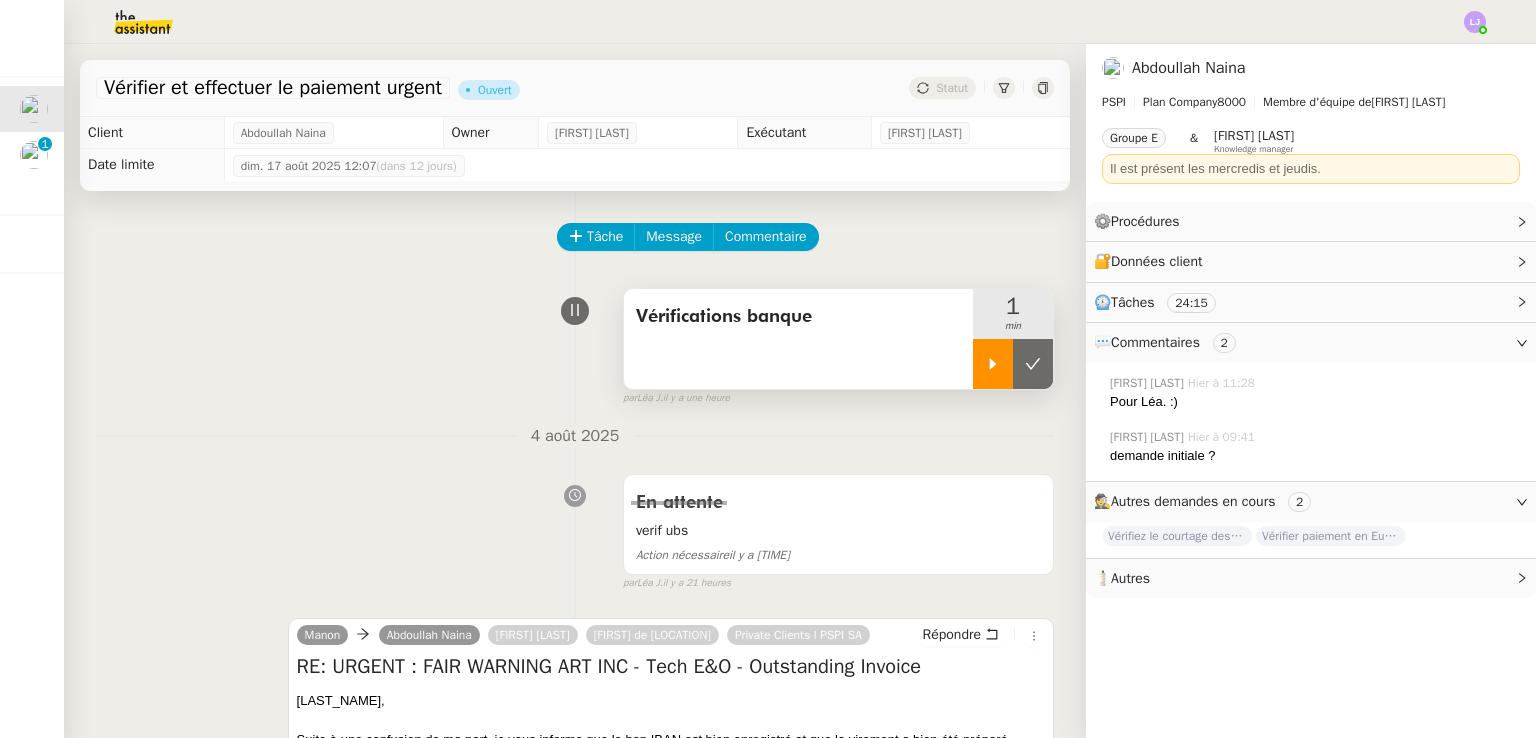 click at bounding box center (993, 364) 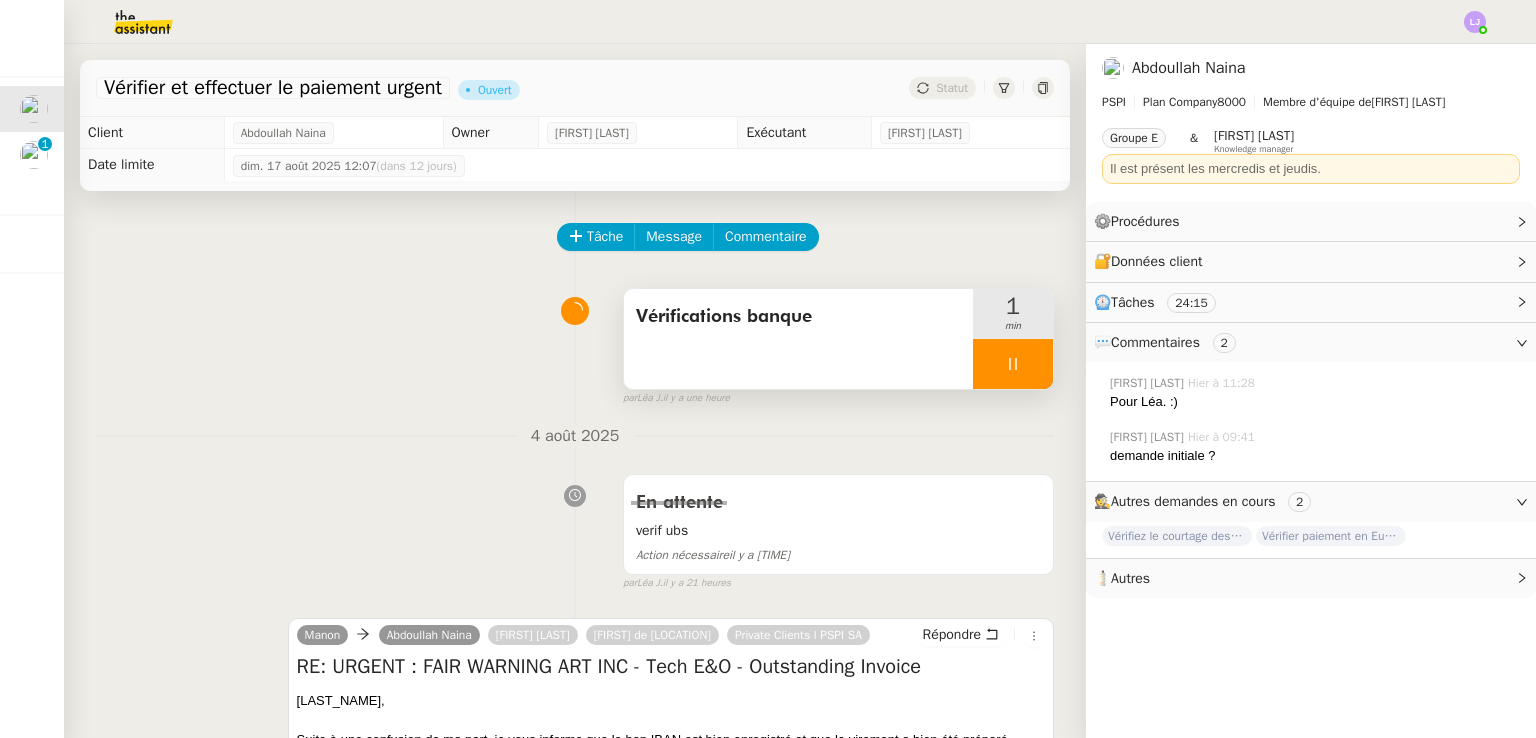 click at bounding box center [1013, 364] 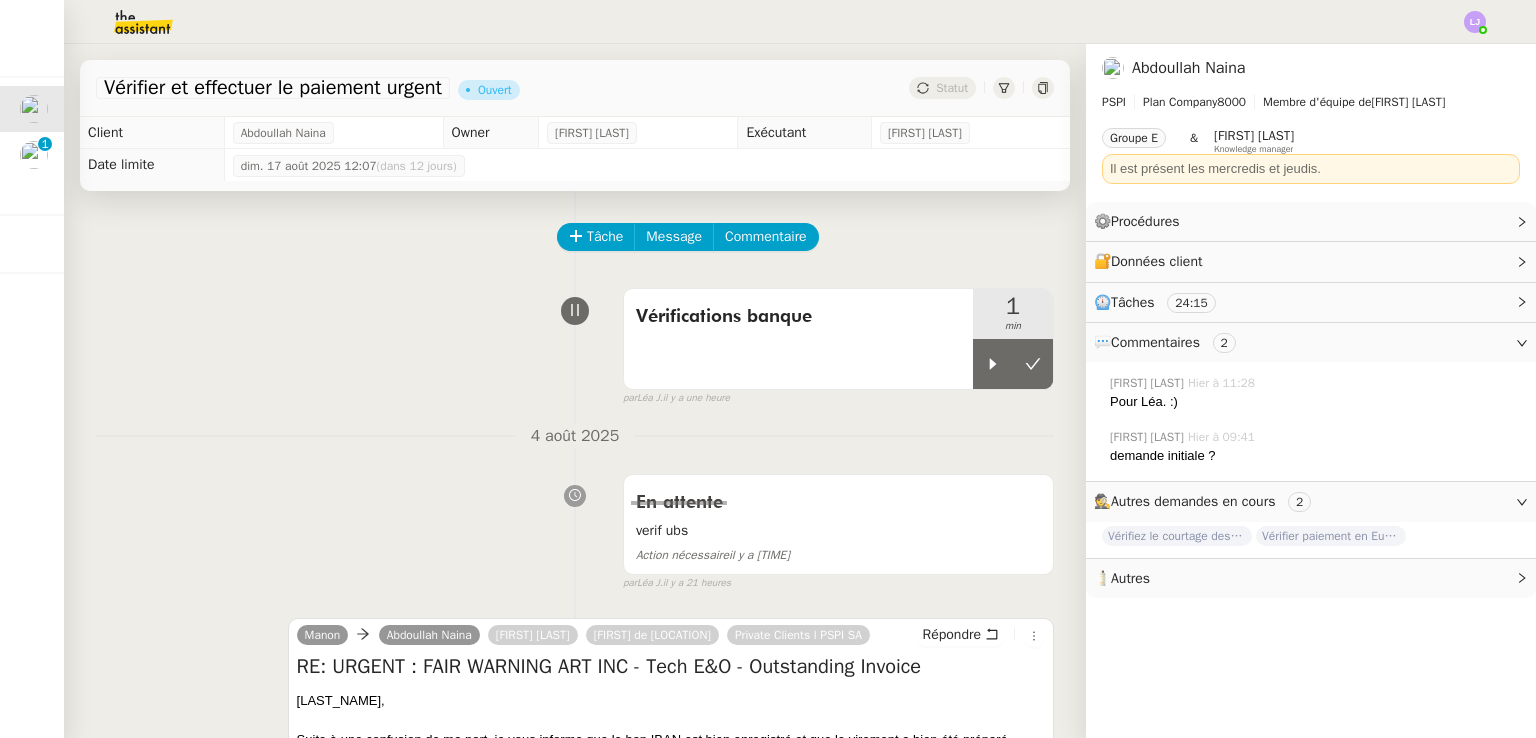 click on "4 août 2025" at bounding box center (575, 436) 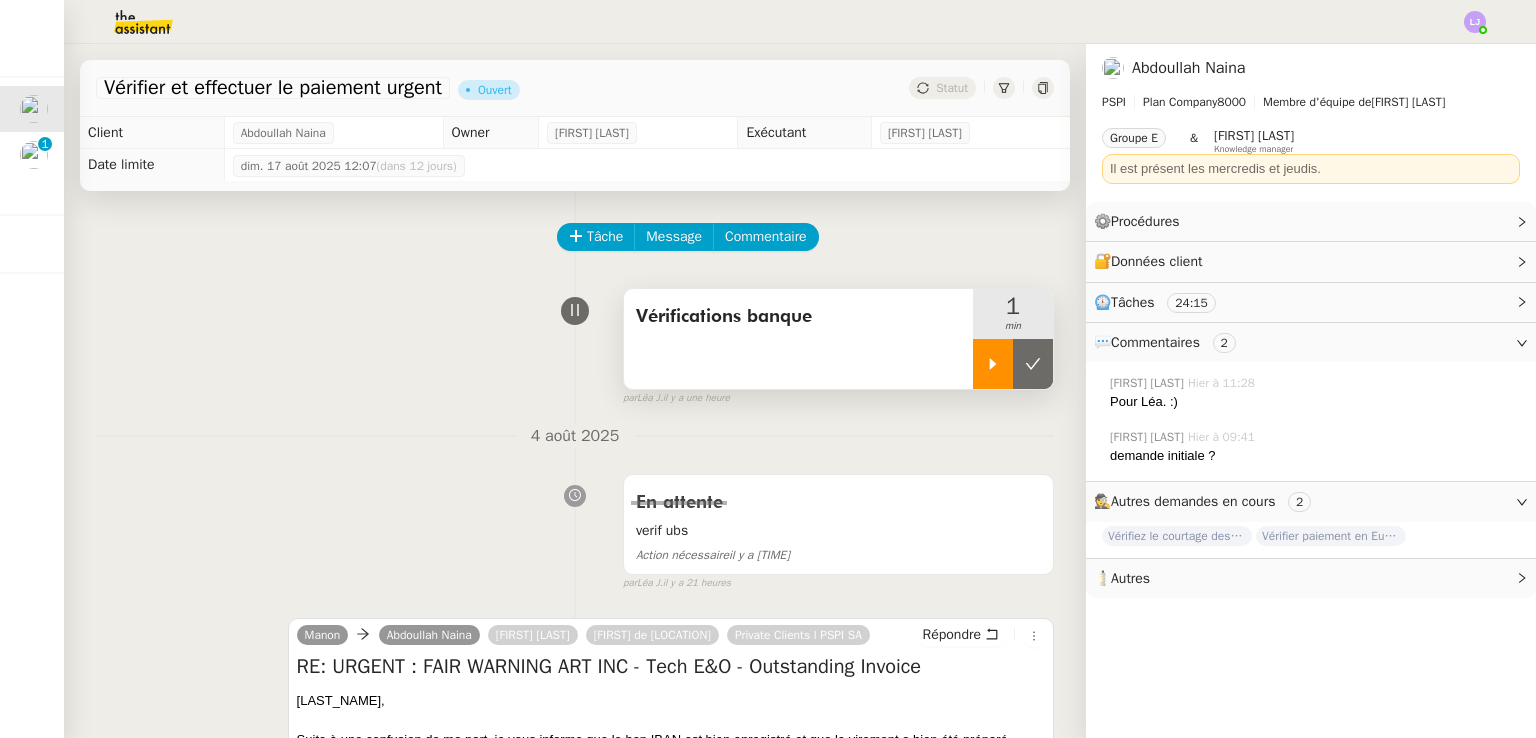 click 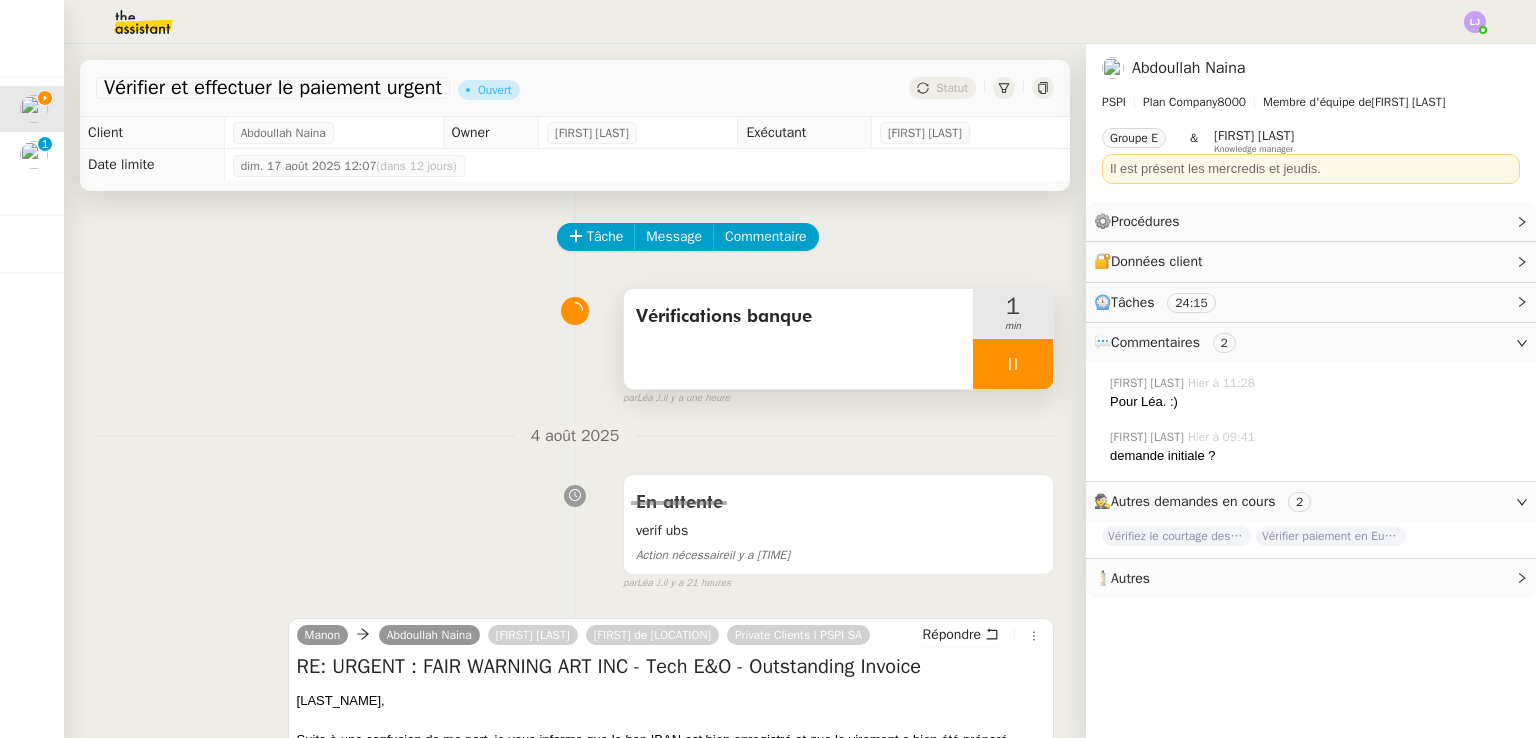 click at bounding box center [1013, 364] 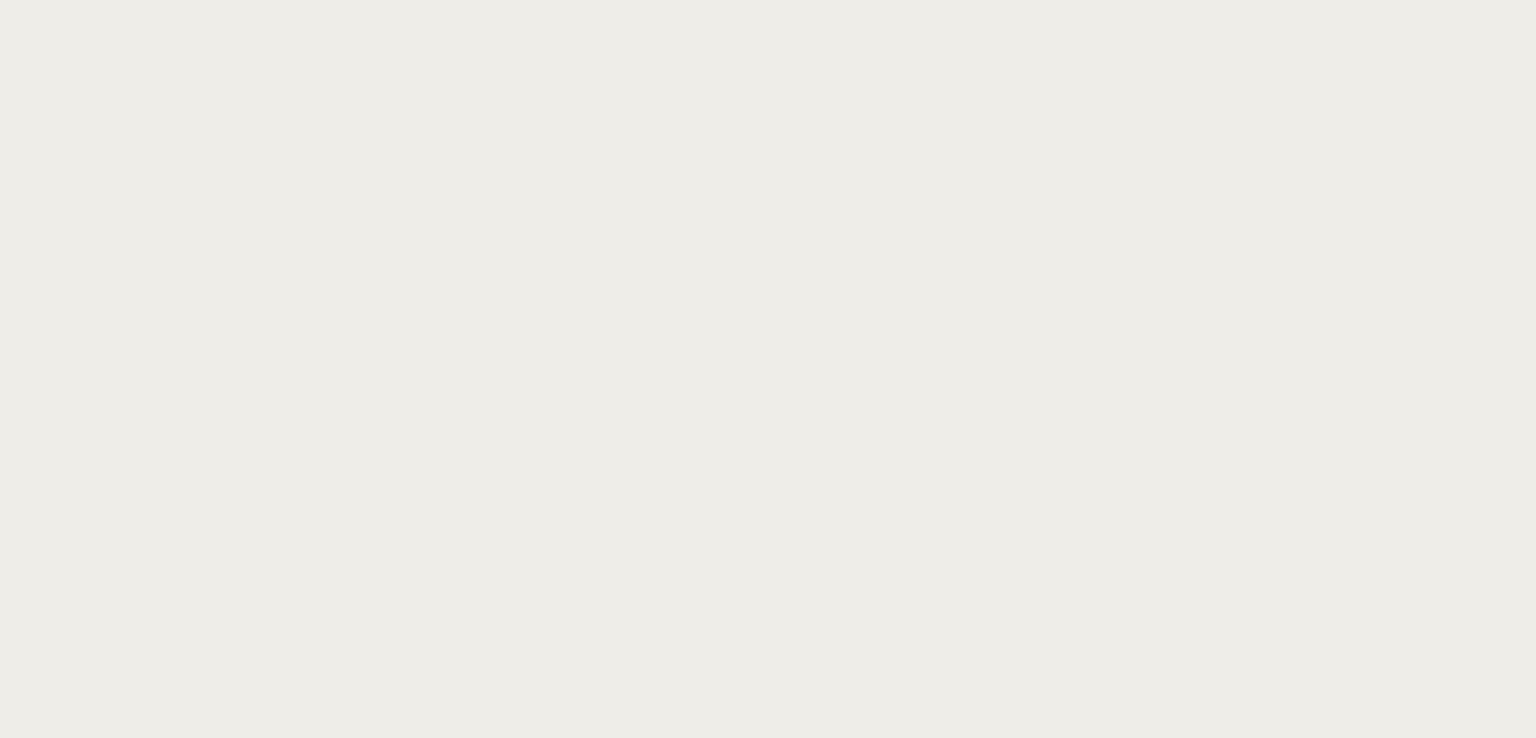 scroll, scrollTop: 0, scrollLeft: 0, axis: both 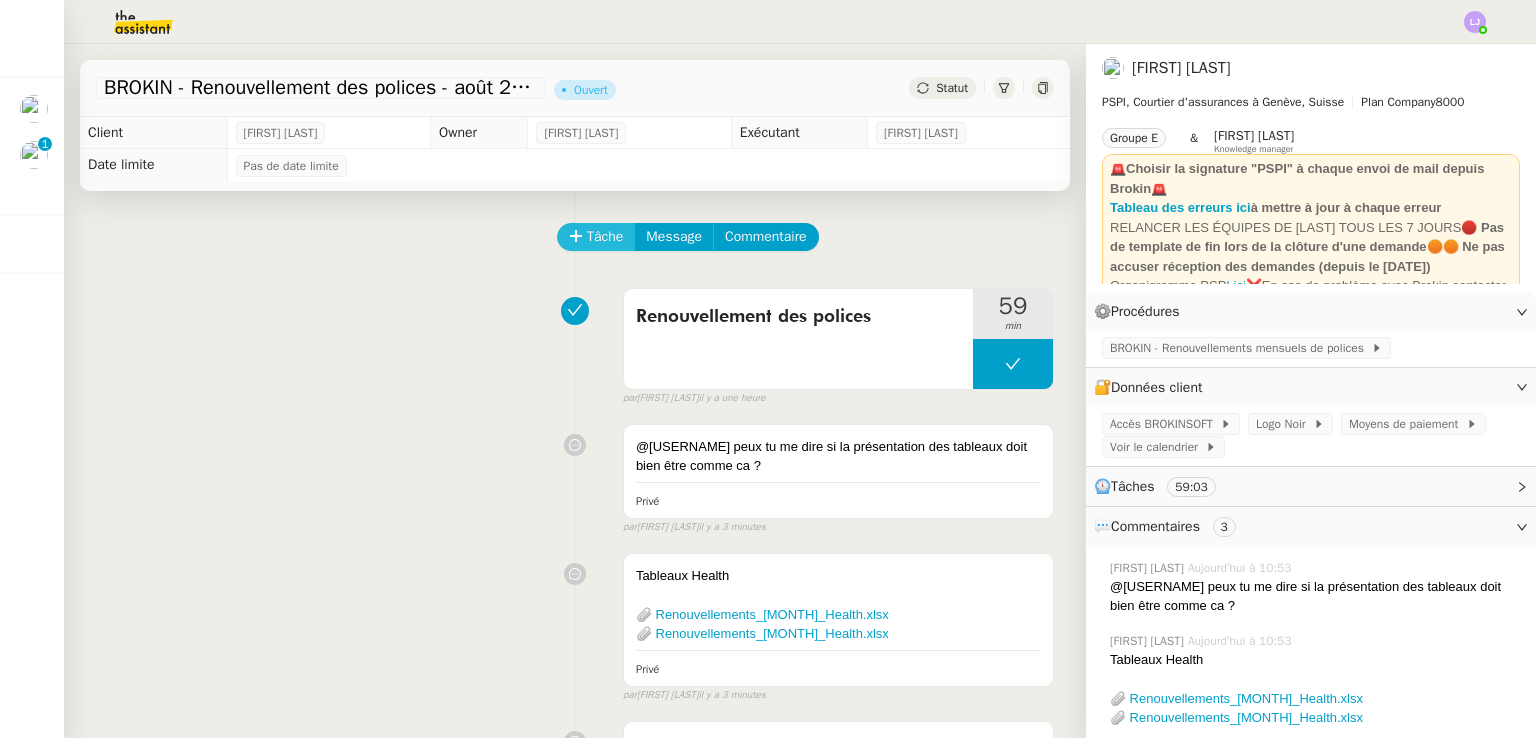 click on "Tâche" 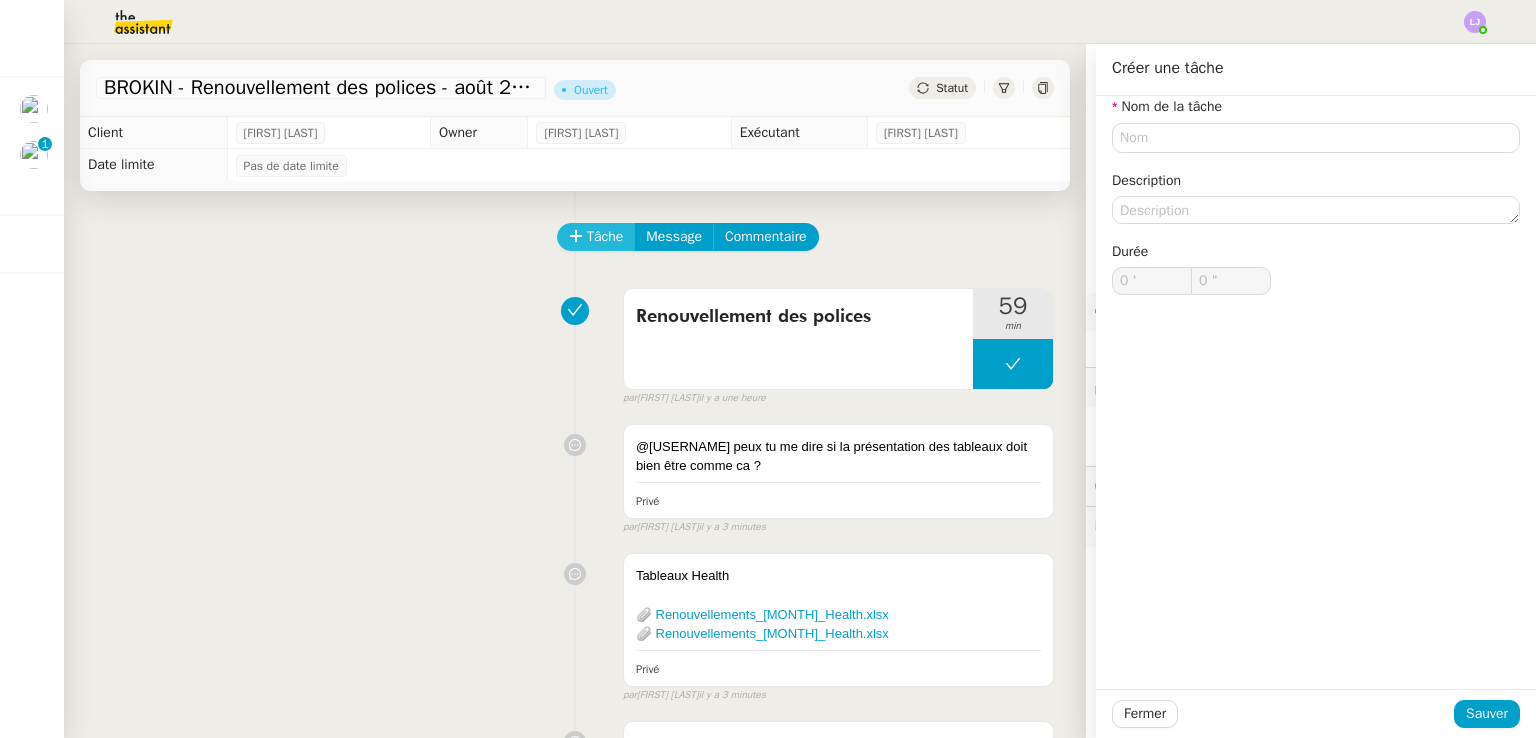 type 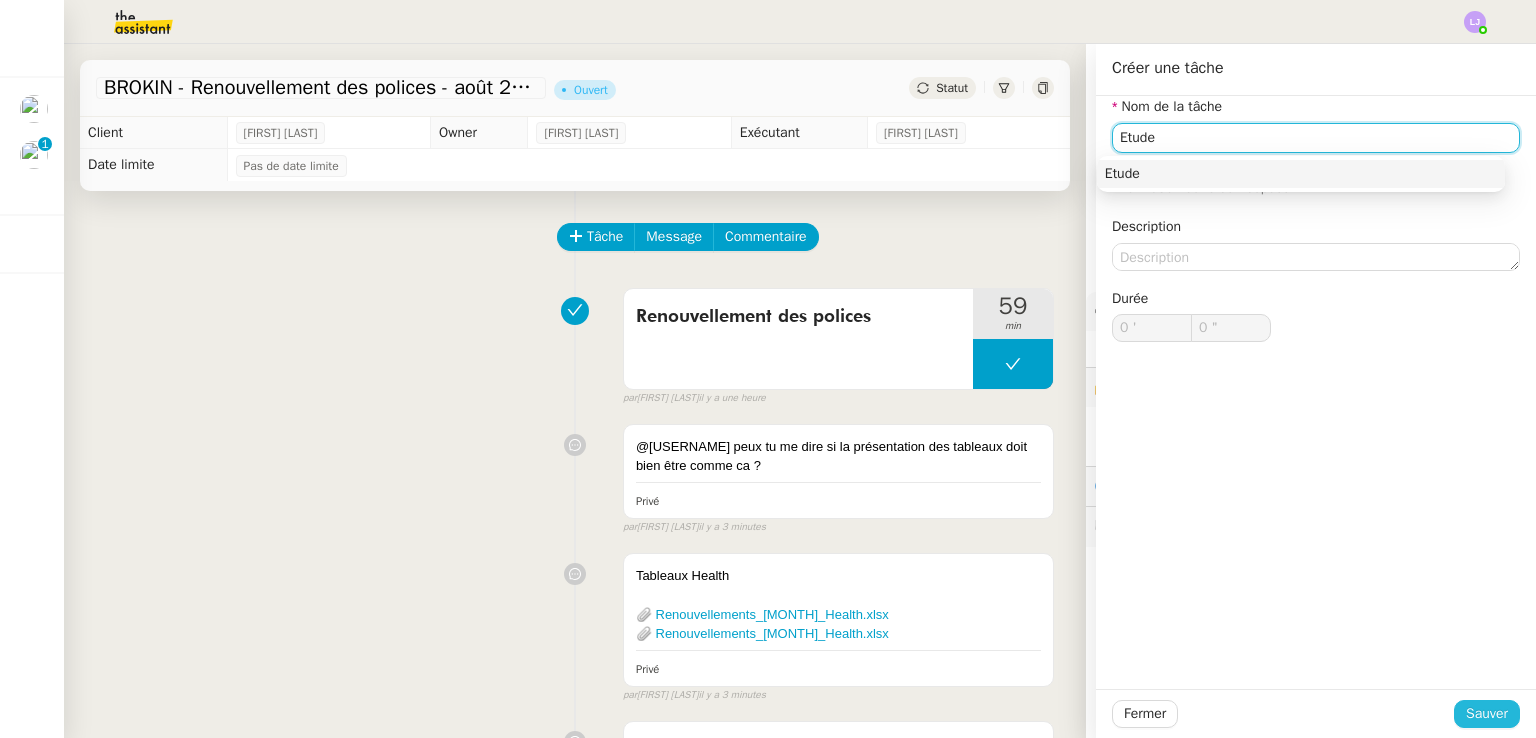 type on "Etude" 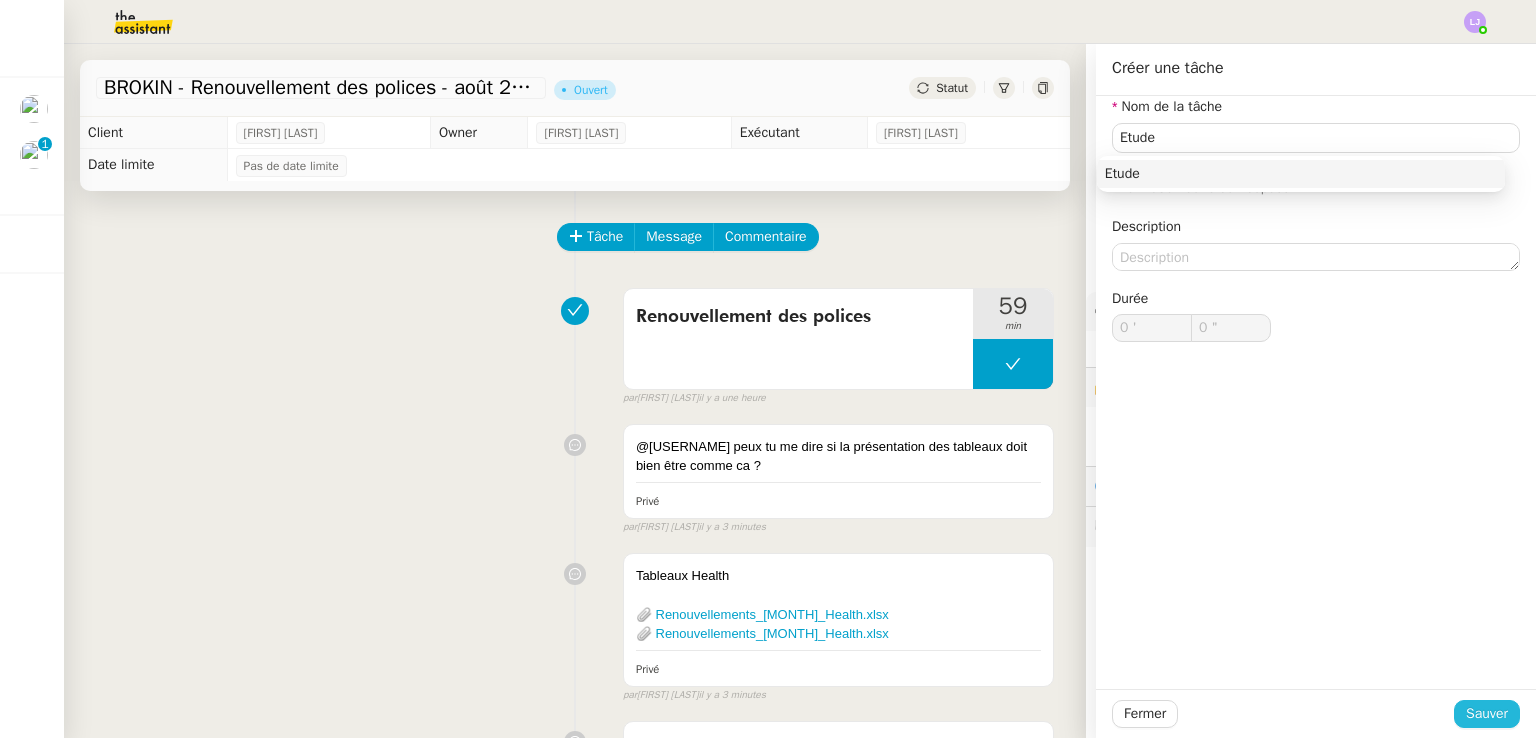 click on "Sauver" 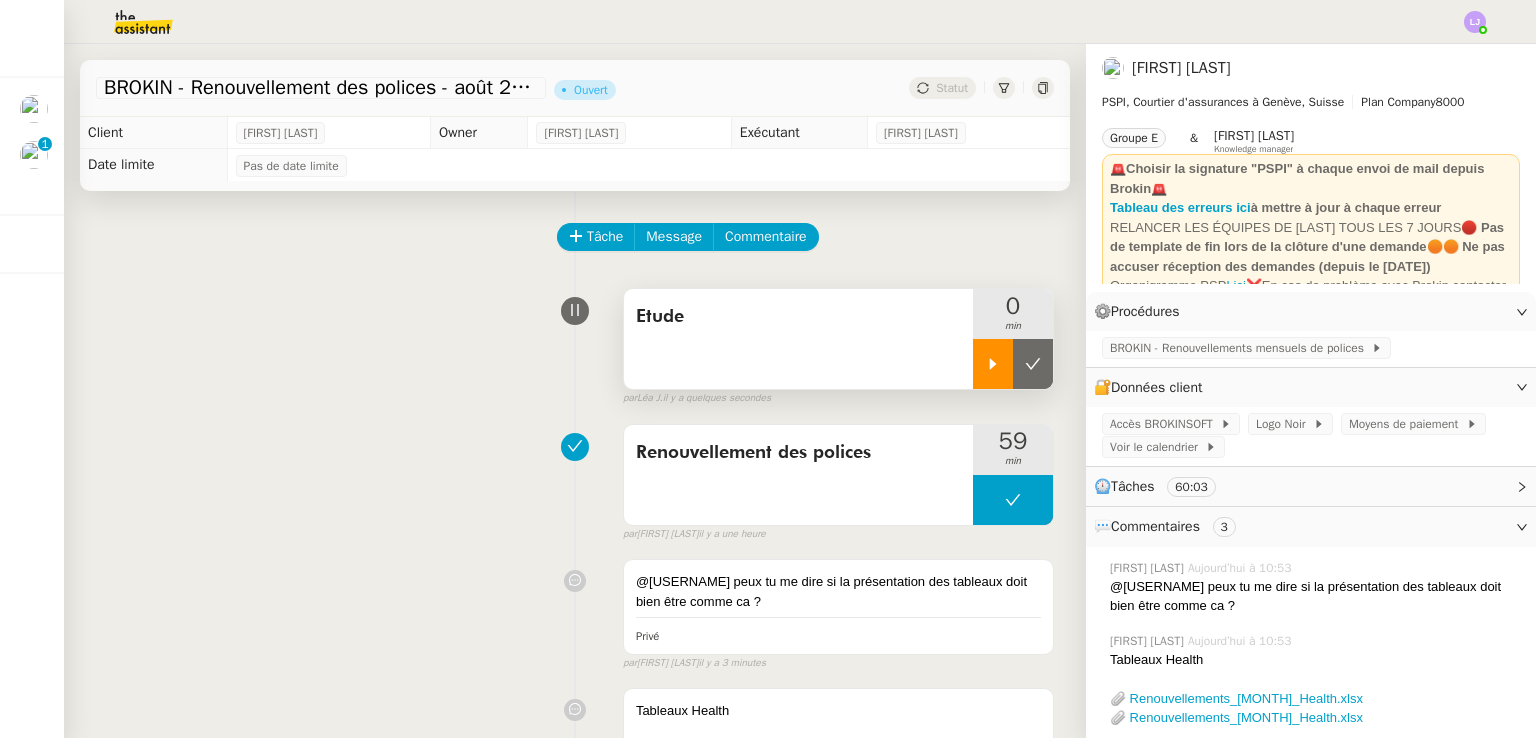 click 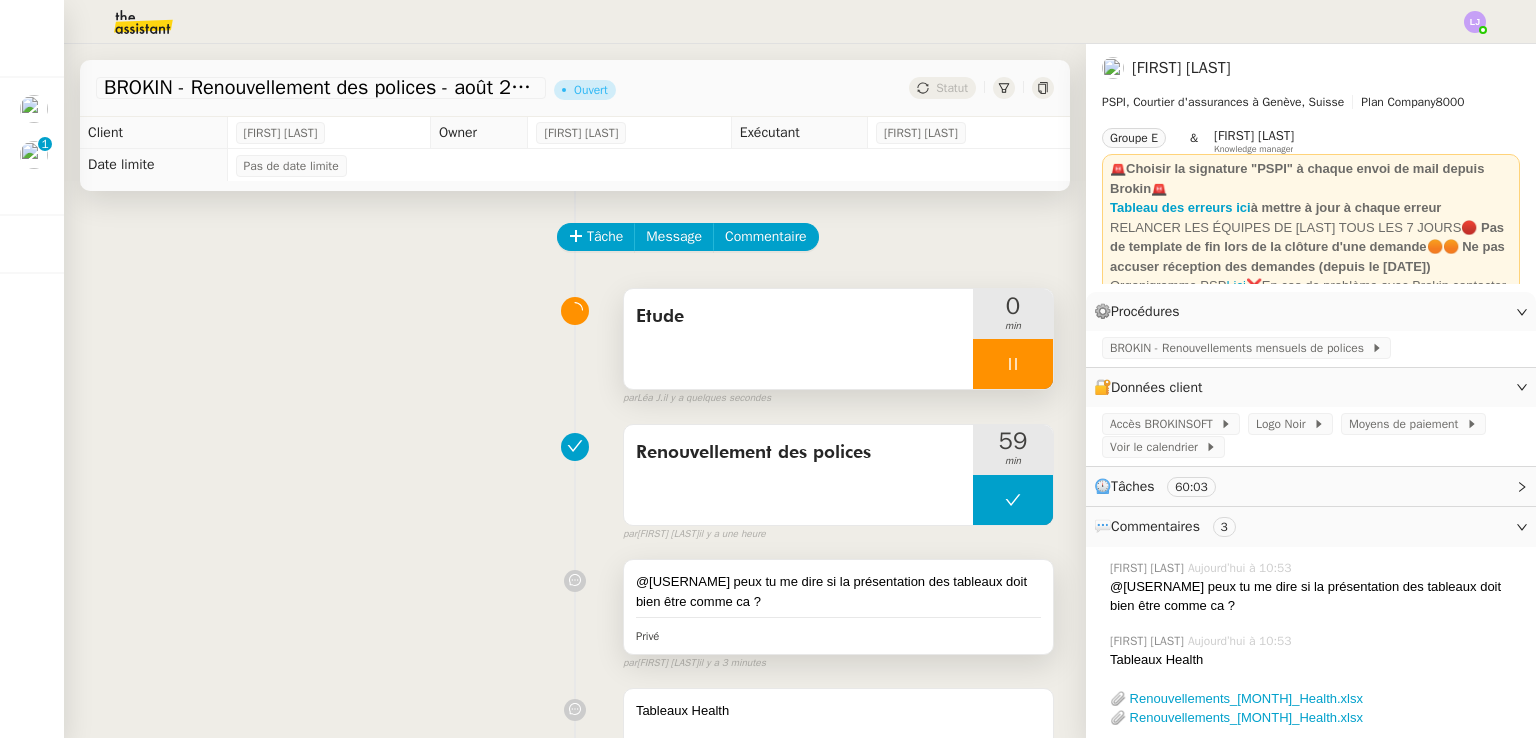 scroll, scrollTop: 318, scrollLeft: 0, axis: vertical 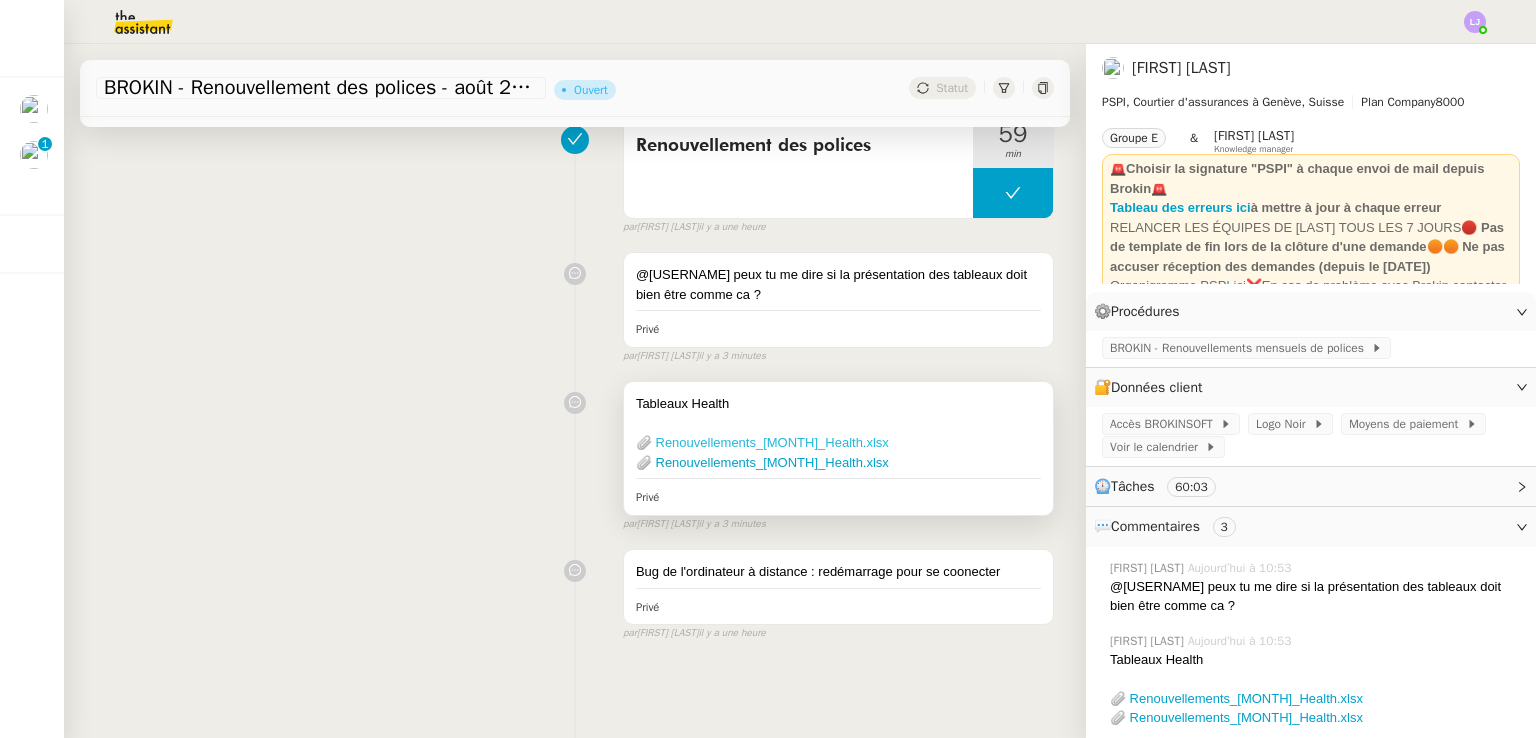 click on "📎 Renouvellements_Décembre_Health.xlsx" at bounding box center [762, 442] 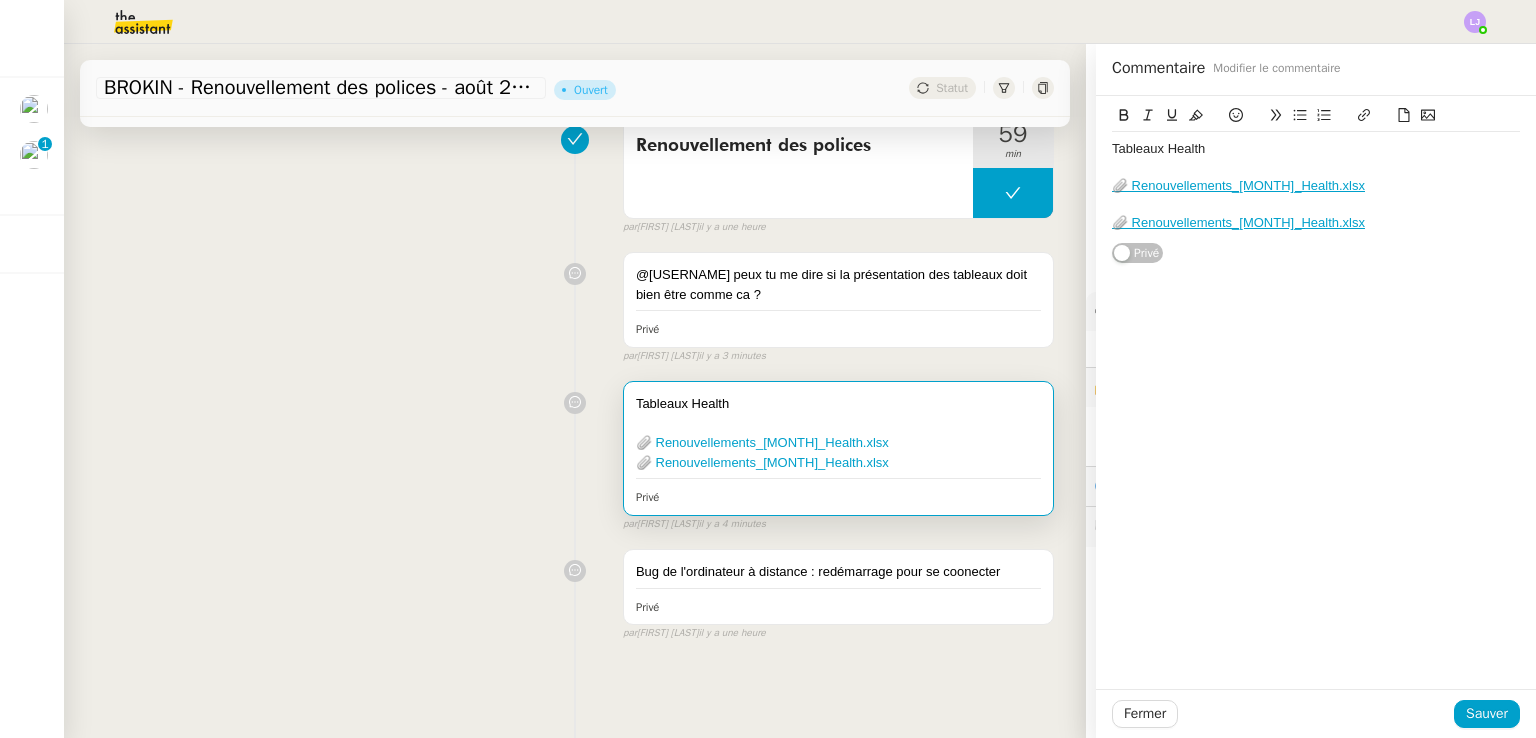 click on "📎 Renouvellements_Novembre_Health.xlsx" 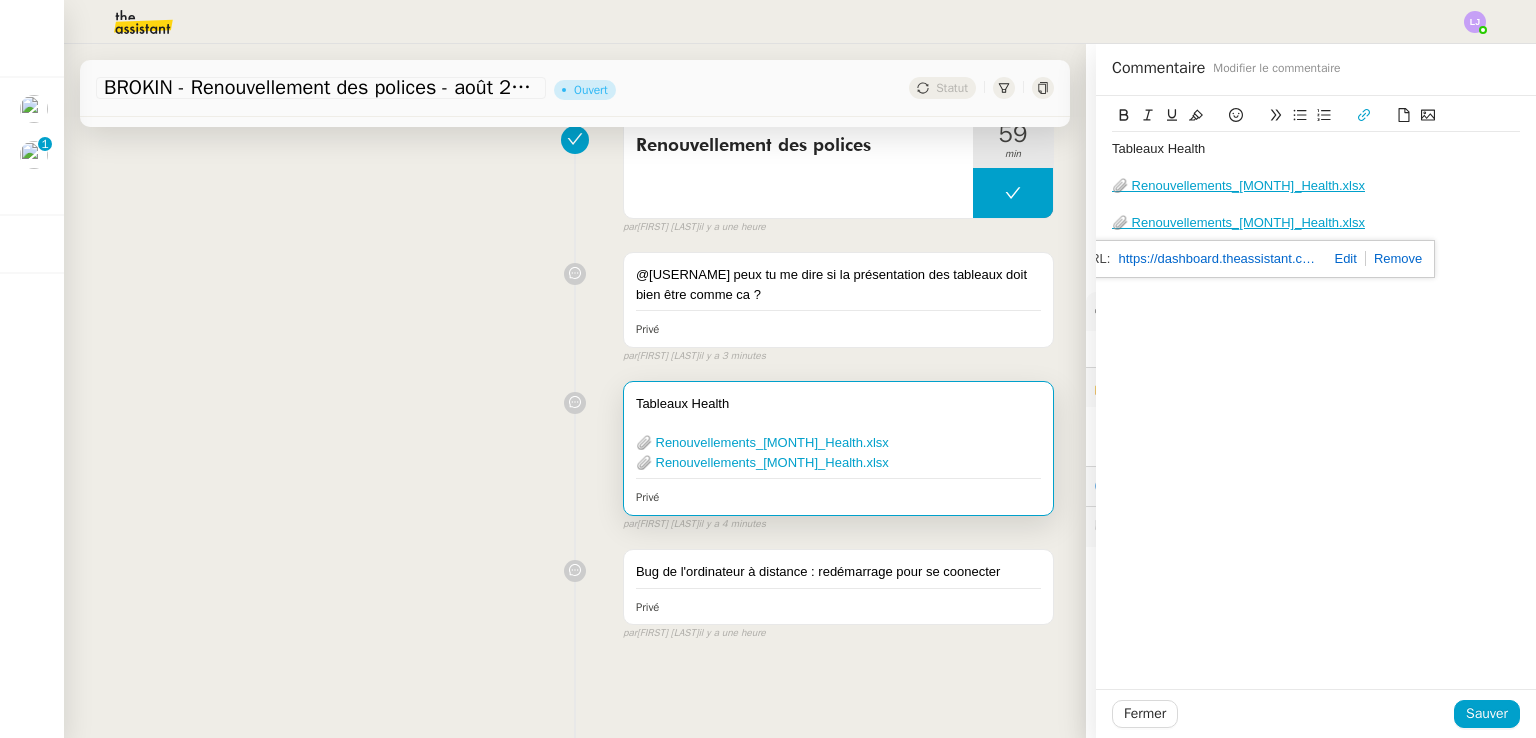 click on "https://dashboard.theassistant.com/file/N32pKGrneGjQNwCKB2hX" 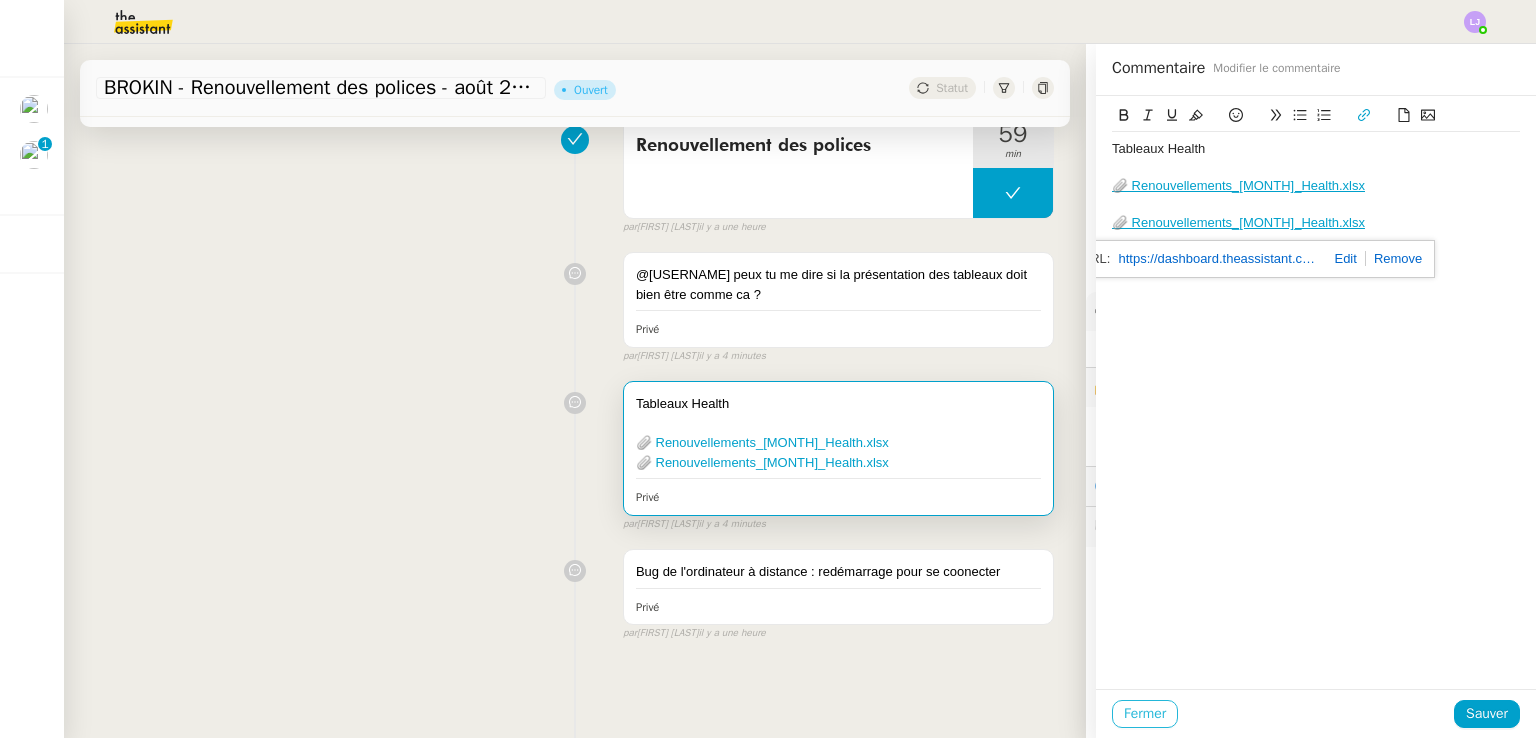 click on "Fermer" 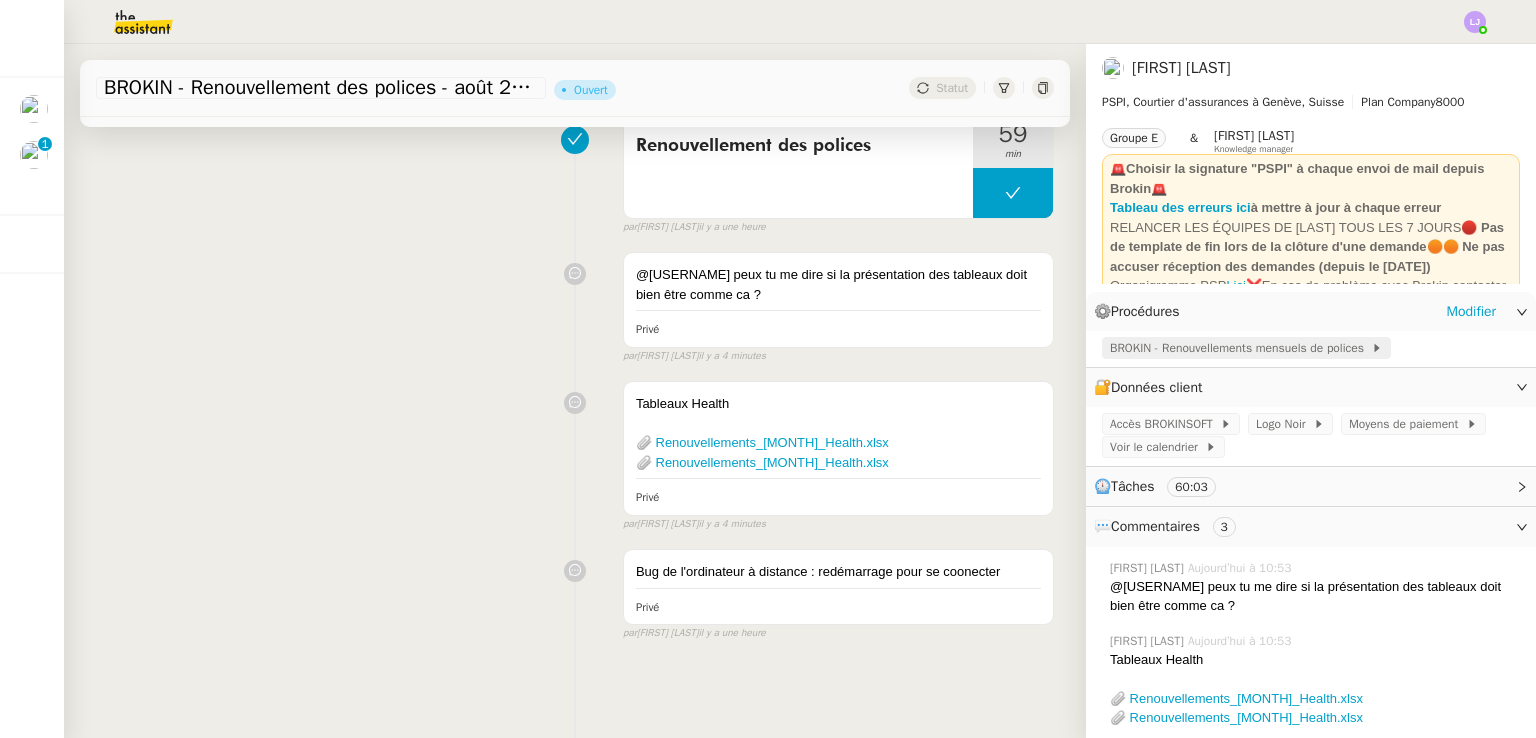 click on "BROKIN - Renouvellements mensuels de polices" 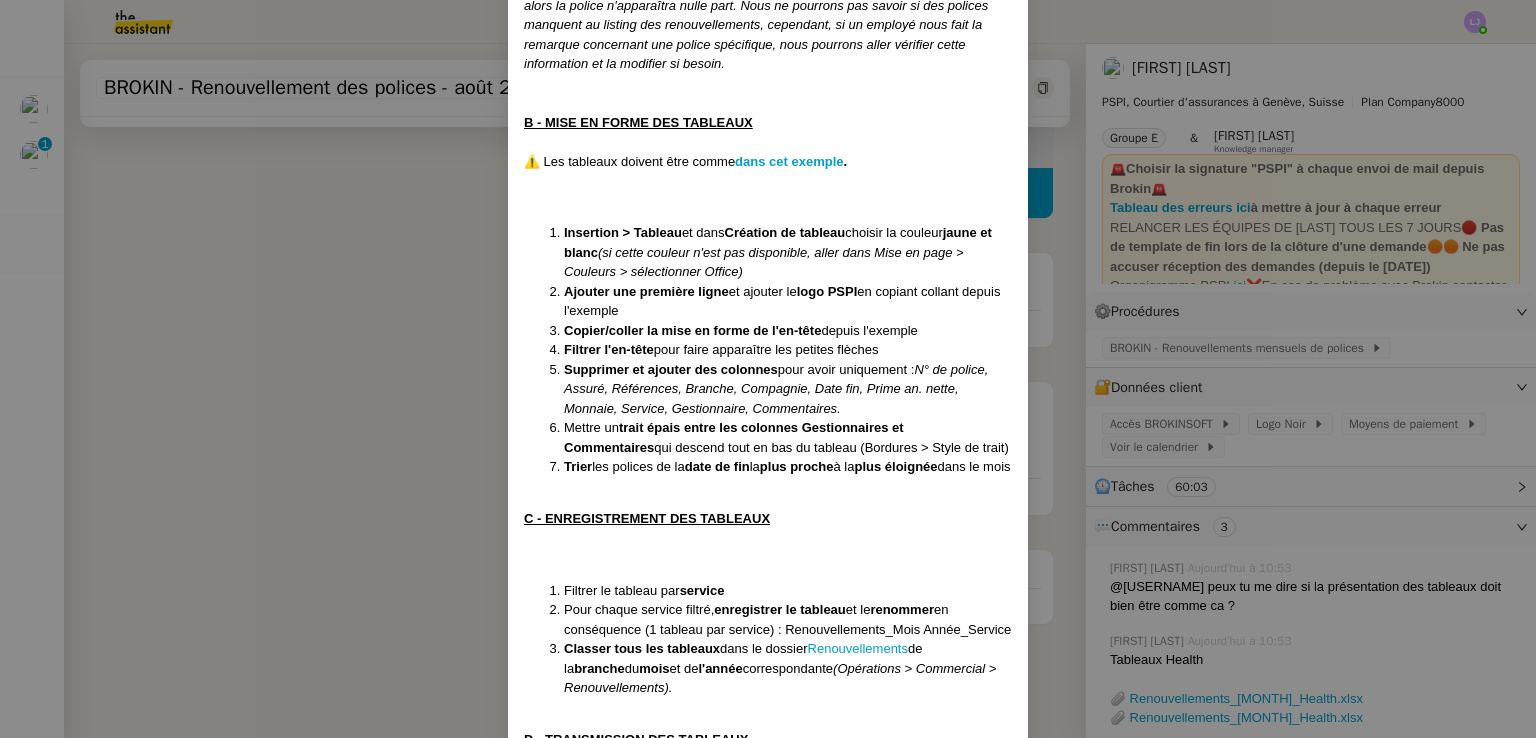scroll, scrollTop: 752, scrollLeft: 0, axis: vertical 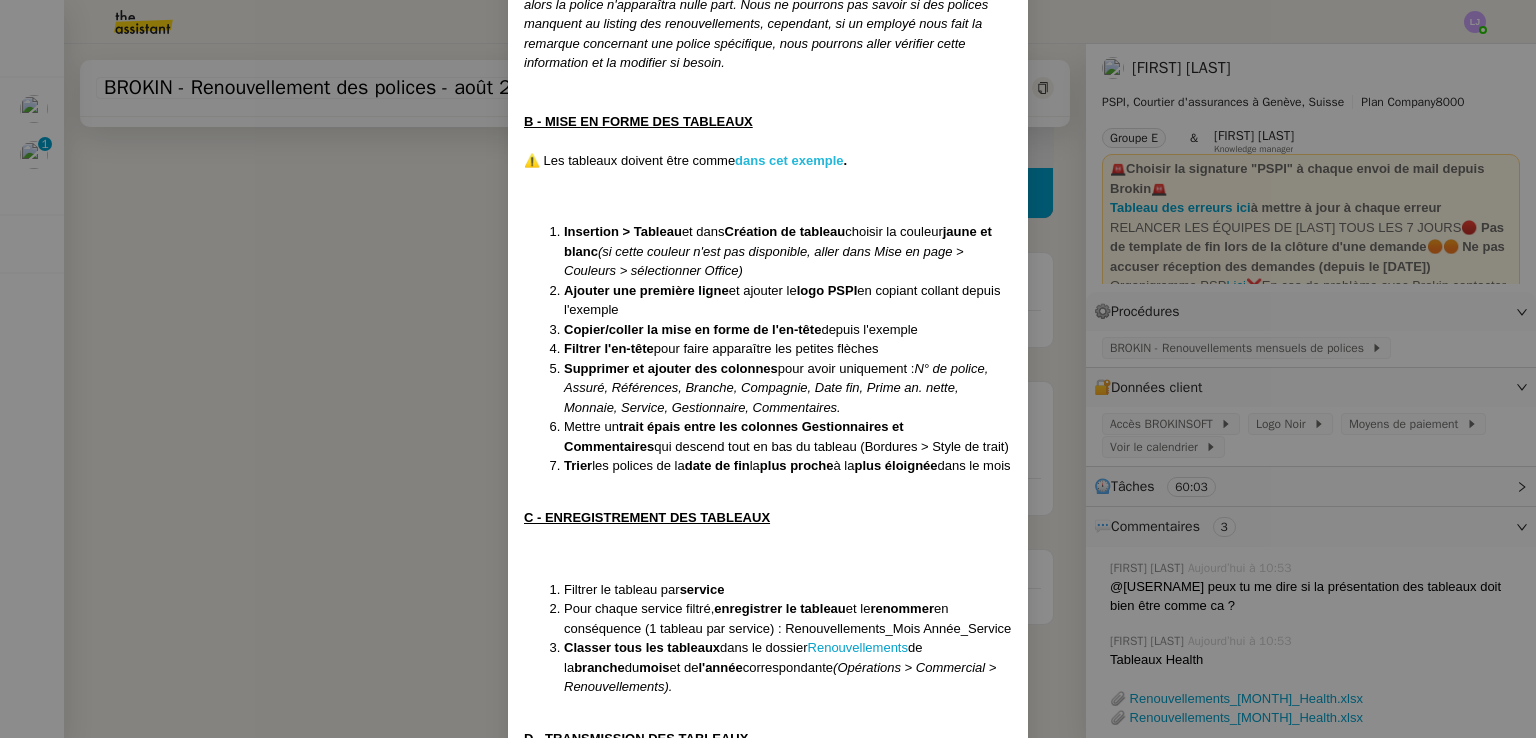 click on "dans cet exemple" at bounding box center [789, 160] 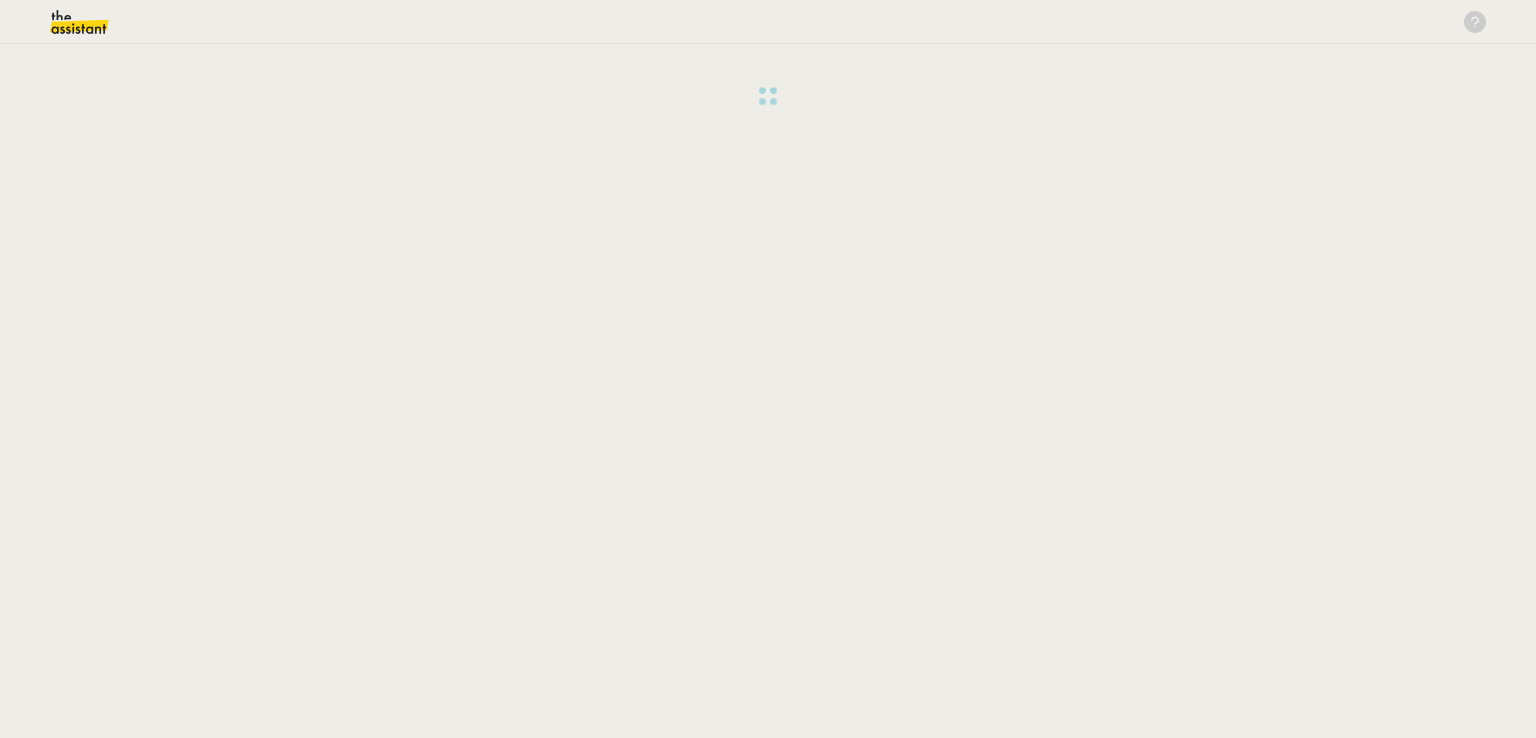 scroll, scrollTop: 0, scrollLeft: 0, axis: both 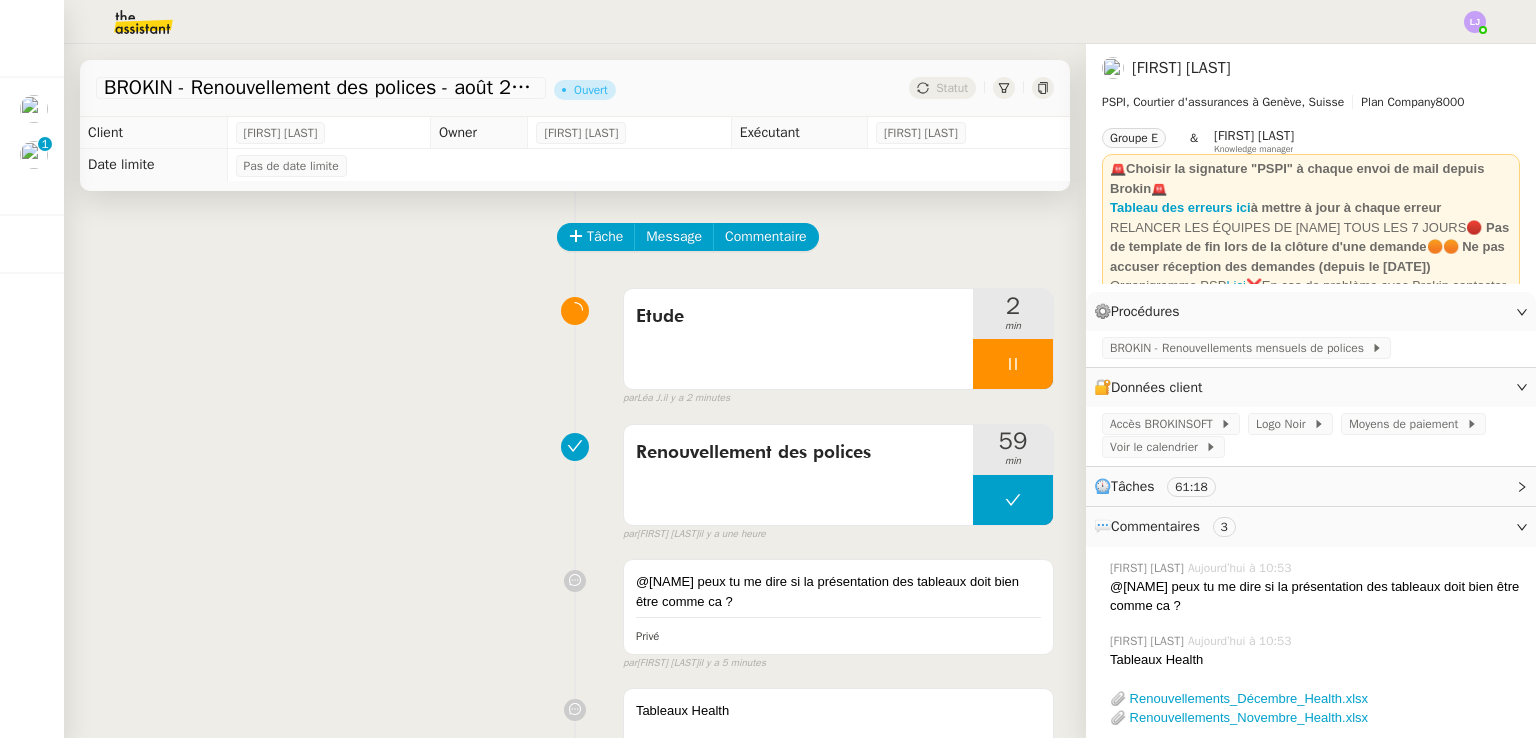 click on "Tâche Message Commentaire Veuillez patienter une erreur s'est produite 👌👌👌 message envoyé ✌️✌️✌️ Veuillez d'abord attribuer un client Une erreur s'est produite, veuillez réessayer  Etude     2 min false par   [FIRST] [LAST]   il y a 2 minutes 👌👌👌 message envoyé ✌️✌️✌️ une erreur s'est produite 👌👌👌 message envoyé ✌️✌️✌️ Votre message va être revu ✌️✌️✌️ une erreur s'est produite La taille des fichiers doit être de 10Mb au maximum.  Renouvellement des polices     59 min false par   [FIRST] [LAST]   il y a une heure 👌👌👌 message envoyé ✌️✌️✌️ une erreur s'est produite 👌👌👌 message envoyé ✌️✌️✌️ Votre message va être revu ✌️✌️✌️ une erreur s'est produite La taille des fichiers doit être de 10Mb au maximum.
@[NAME] peux tu me dire si la présentation des tableaux doit bien être comme ca ?  Privé false par   [FIRST] [LAST]   il y a 5 minutes 👌👌👌 message envoyé ✌️✌️✌️" 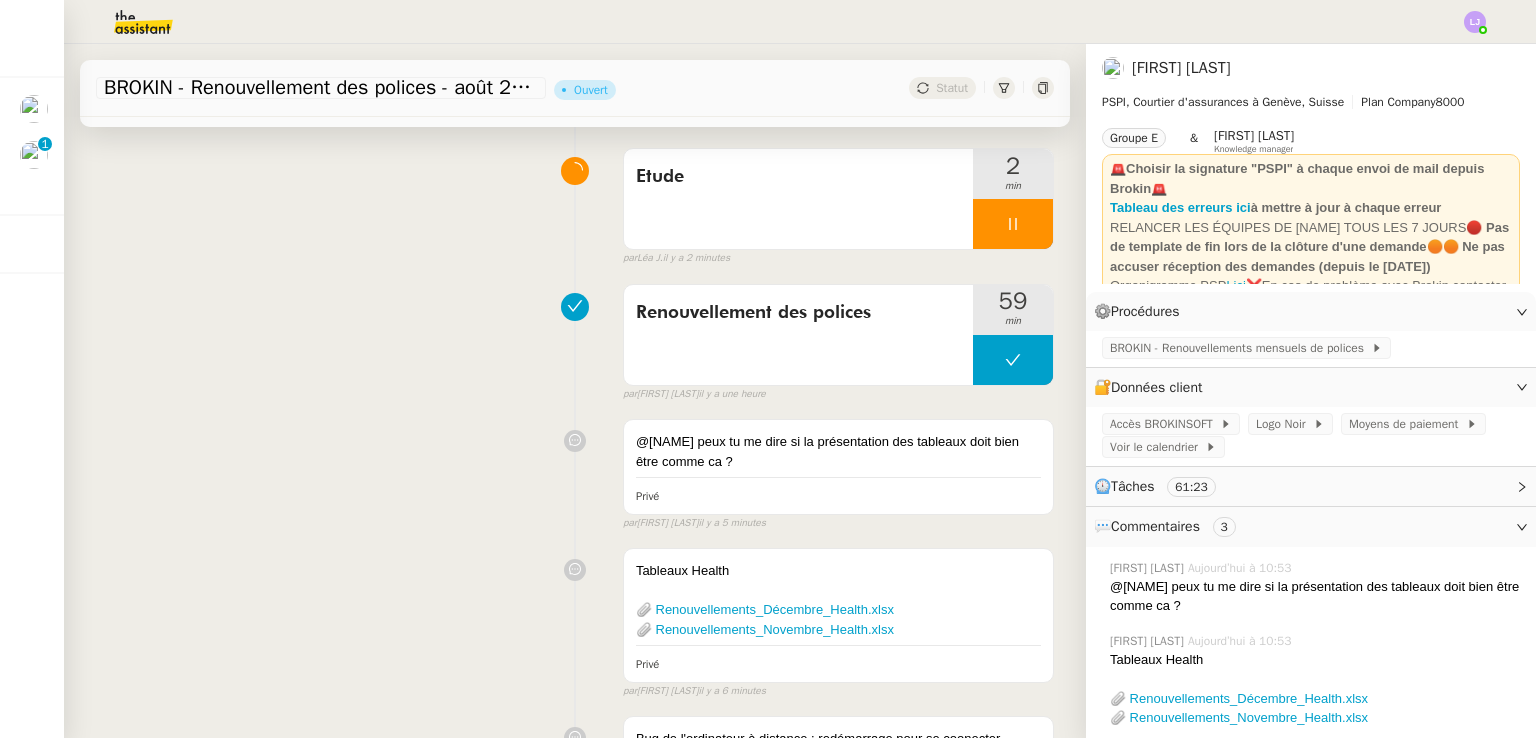 scroll, scrollTop: 0, scrollLeft: 0, axis: both 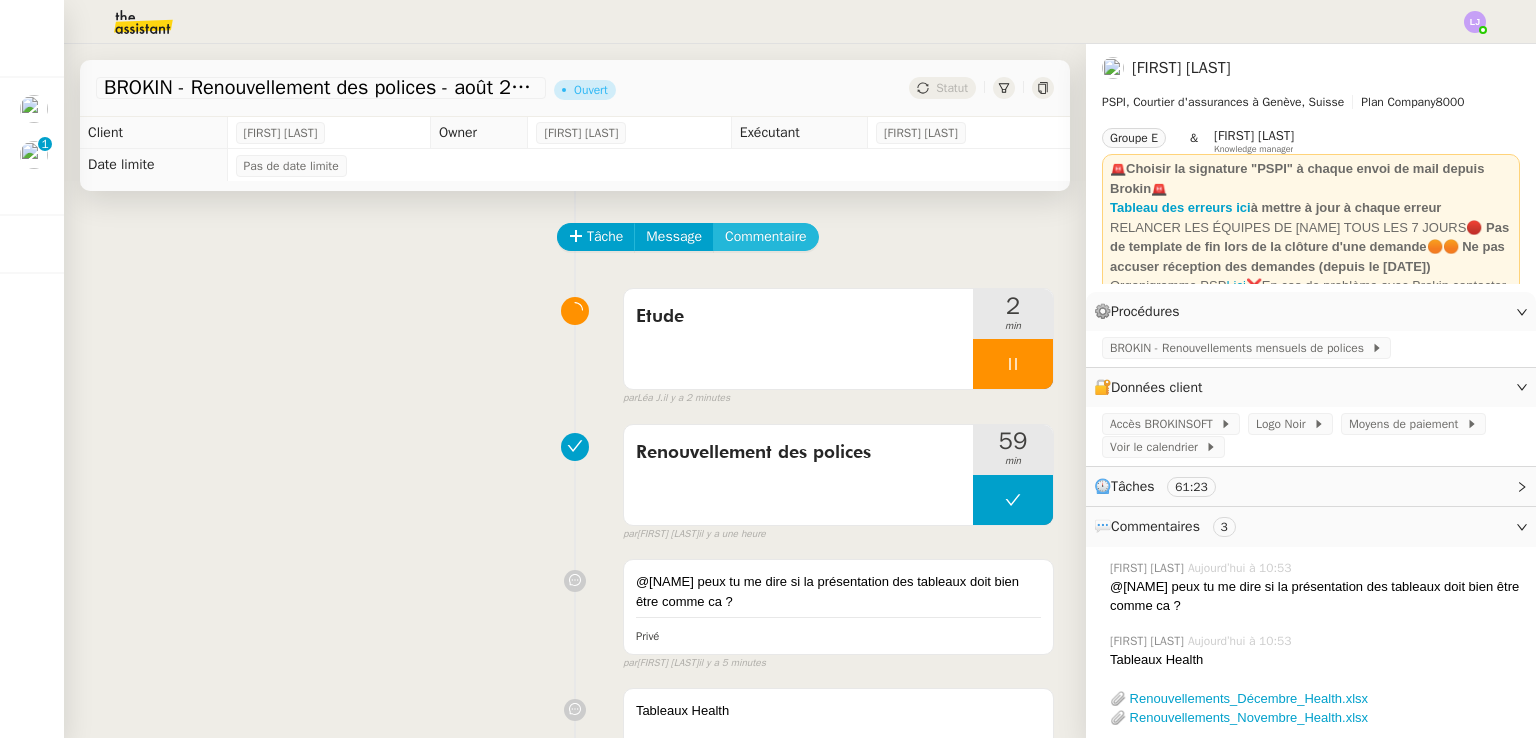 click on "Commentaire" 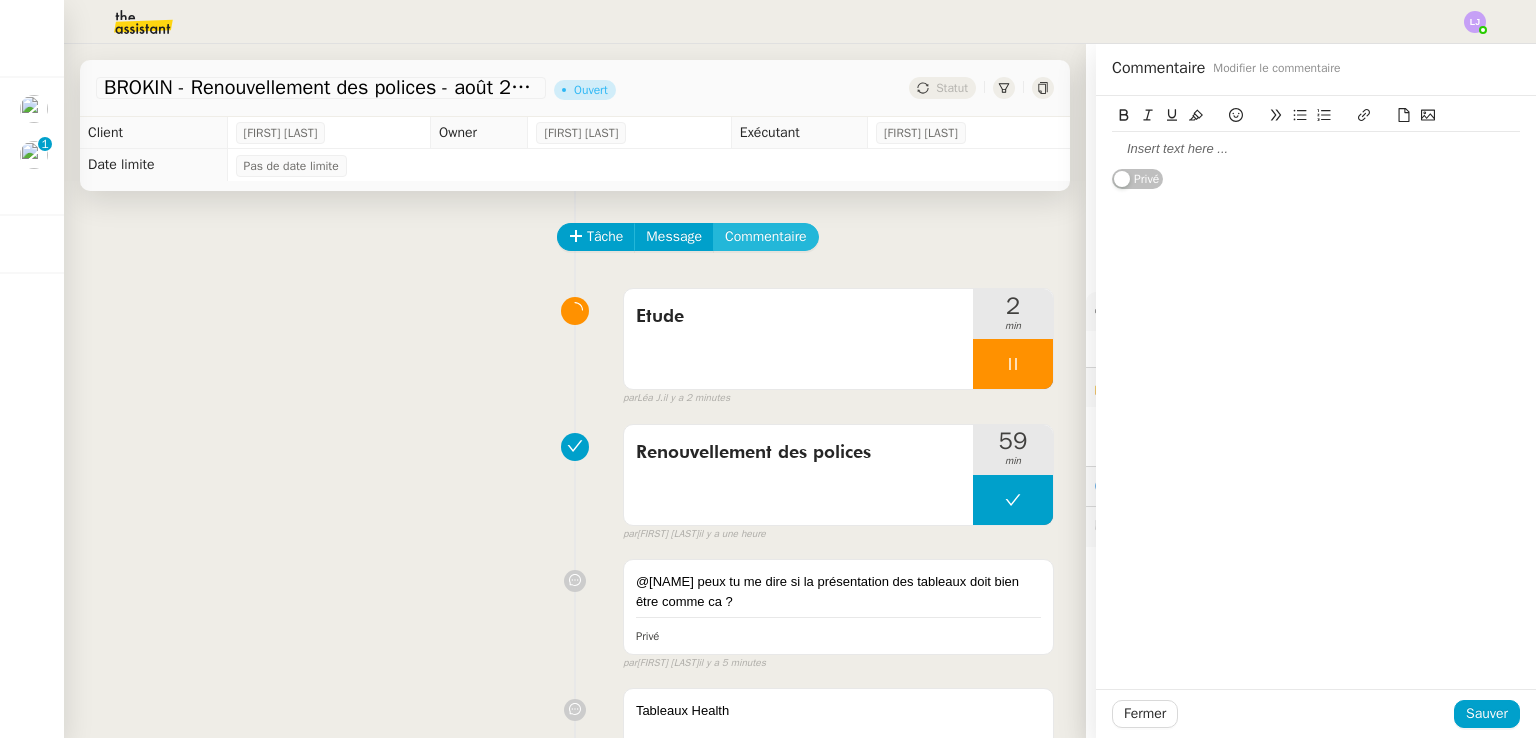type 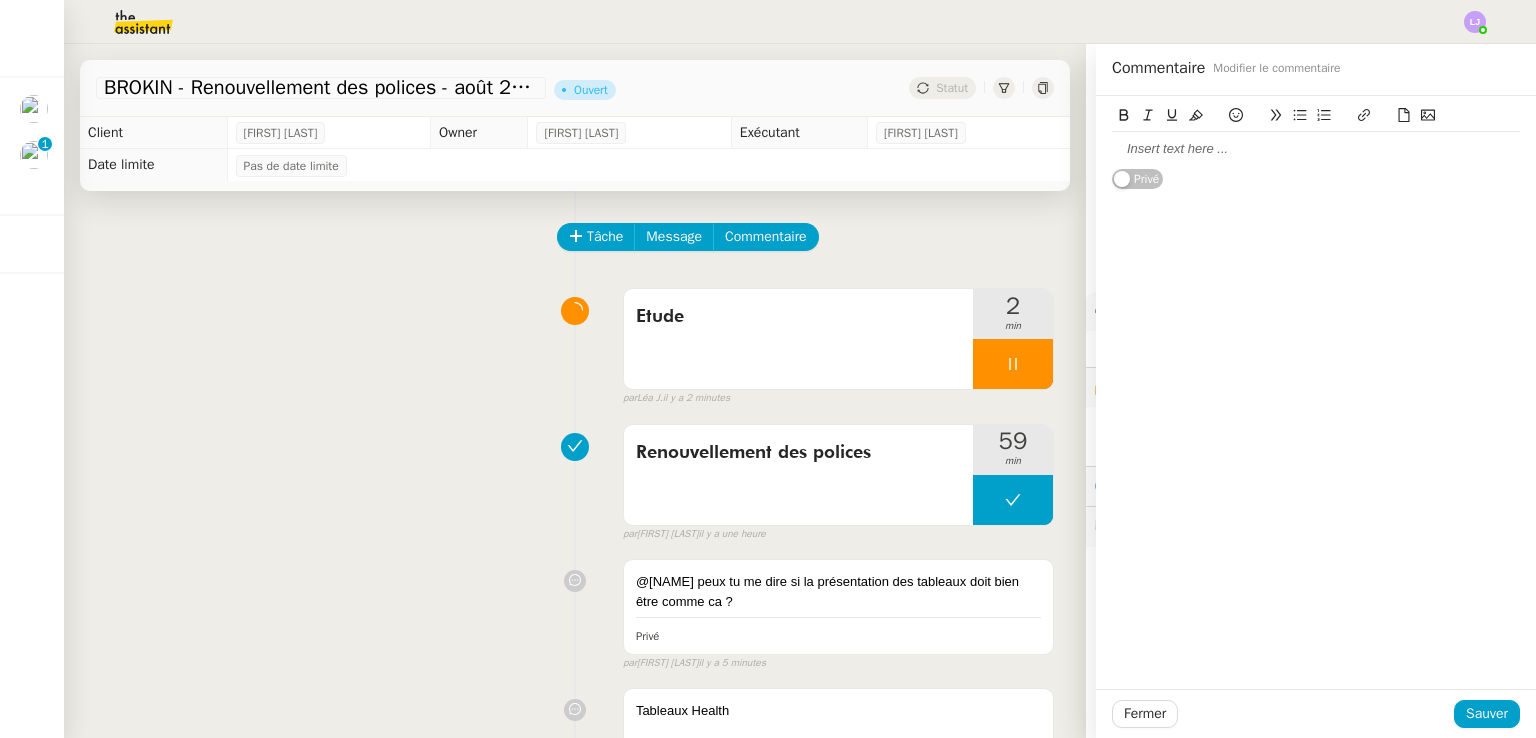 click 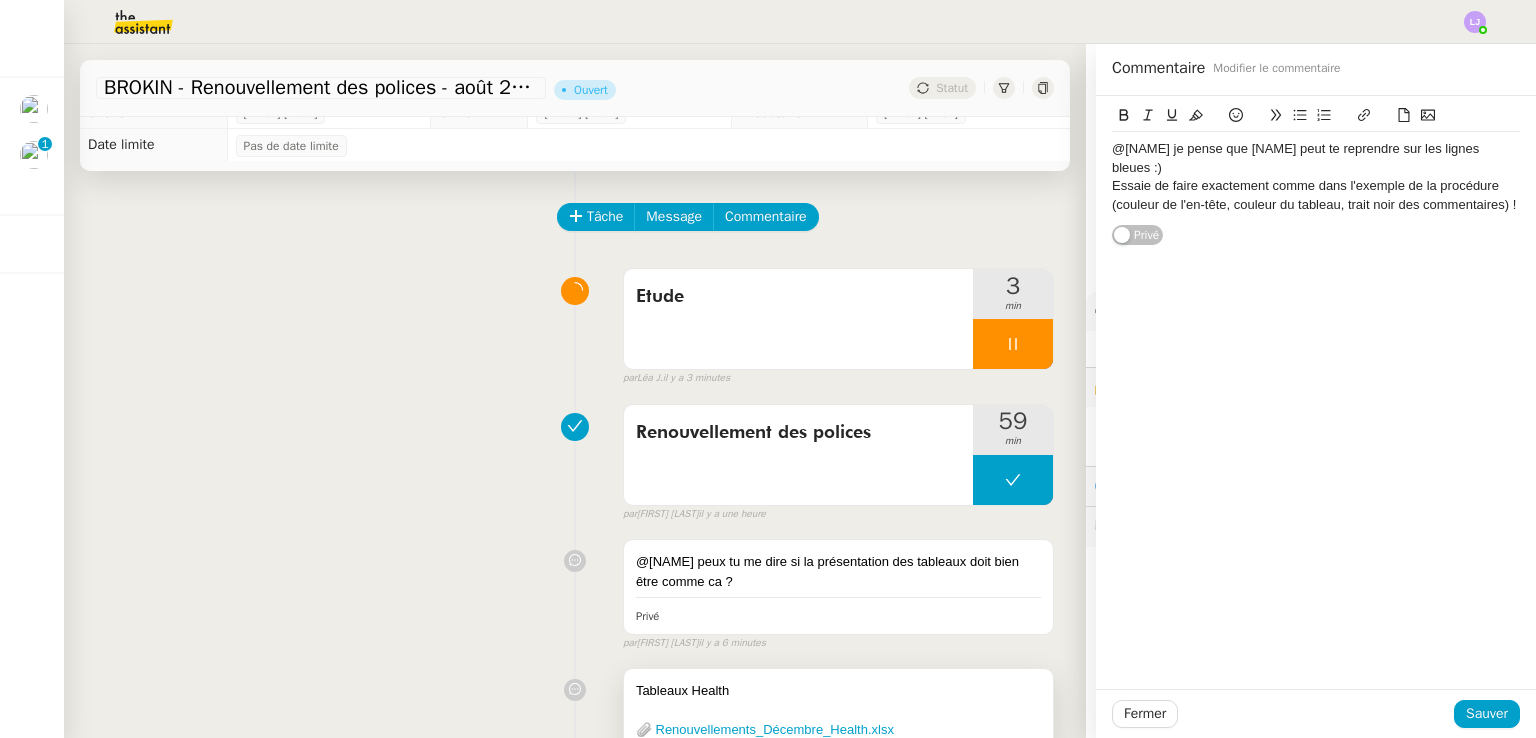 scroll, scrollTop: 0, scrollLeft: 0, axis: both 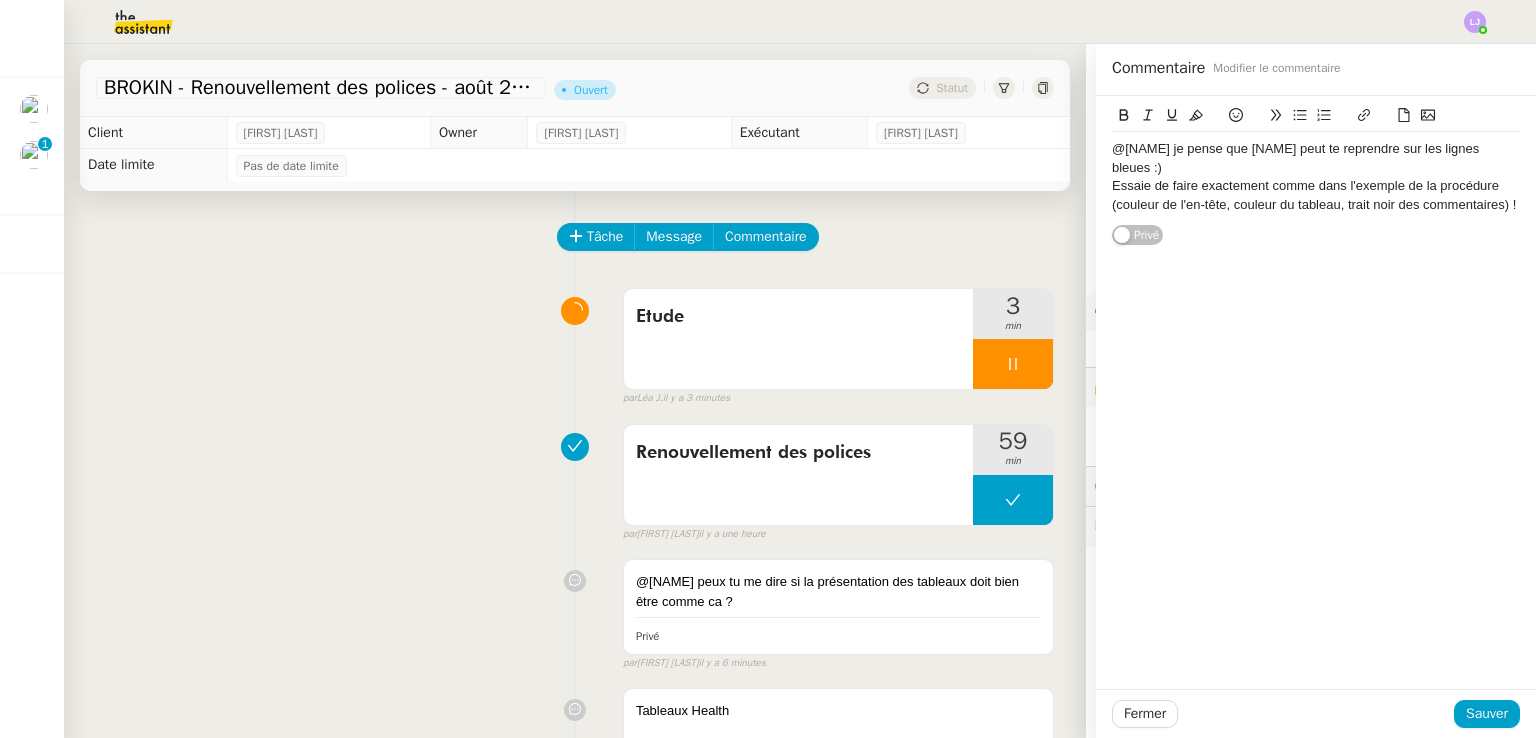 click on "@[FIRST] je pense que [FIRST] peut te reprendre sur les lignes bleues :)" 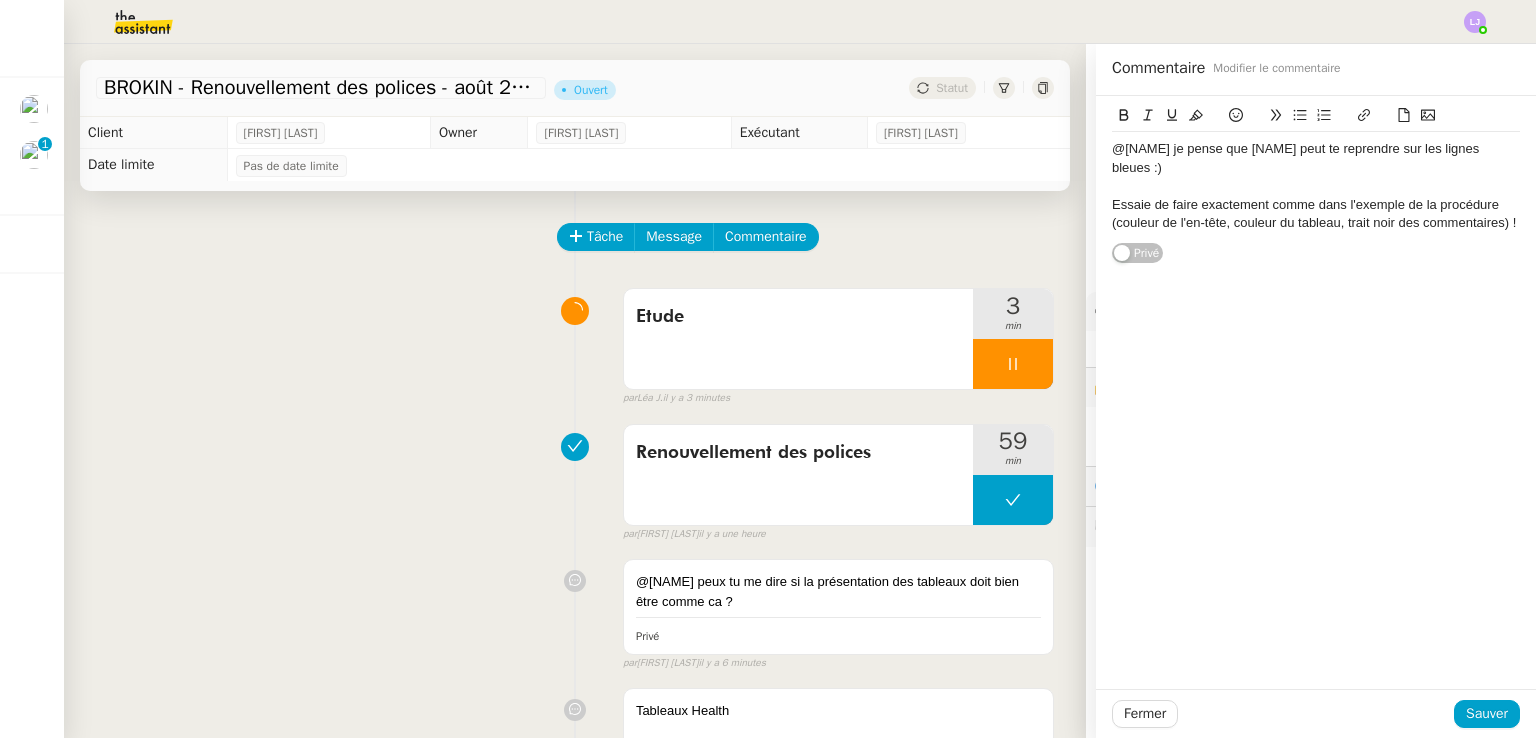click on "Essaie de faire exactement comme dans l'exemple de la procédure (couleur de l'en-tête, couleur du tableau, trait noir des commentaires)!" 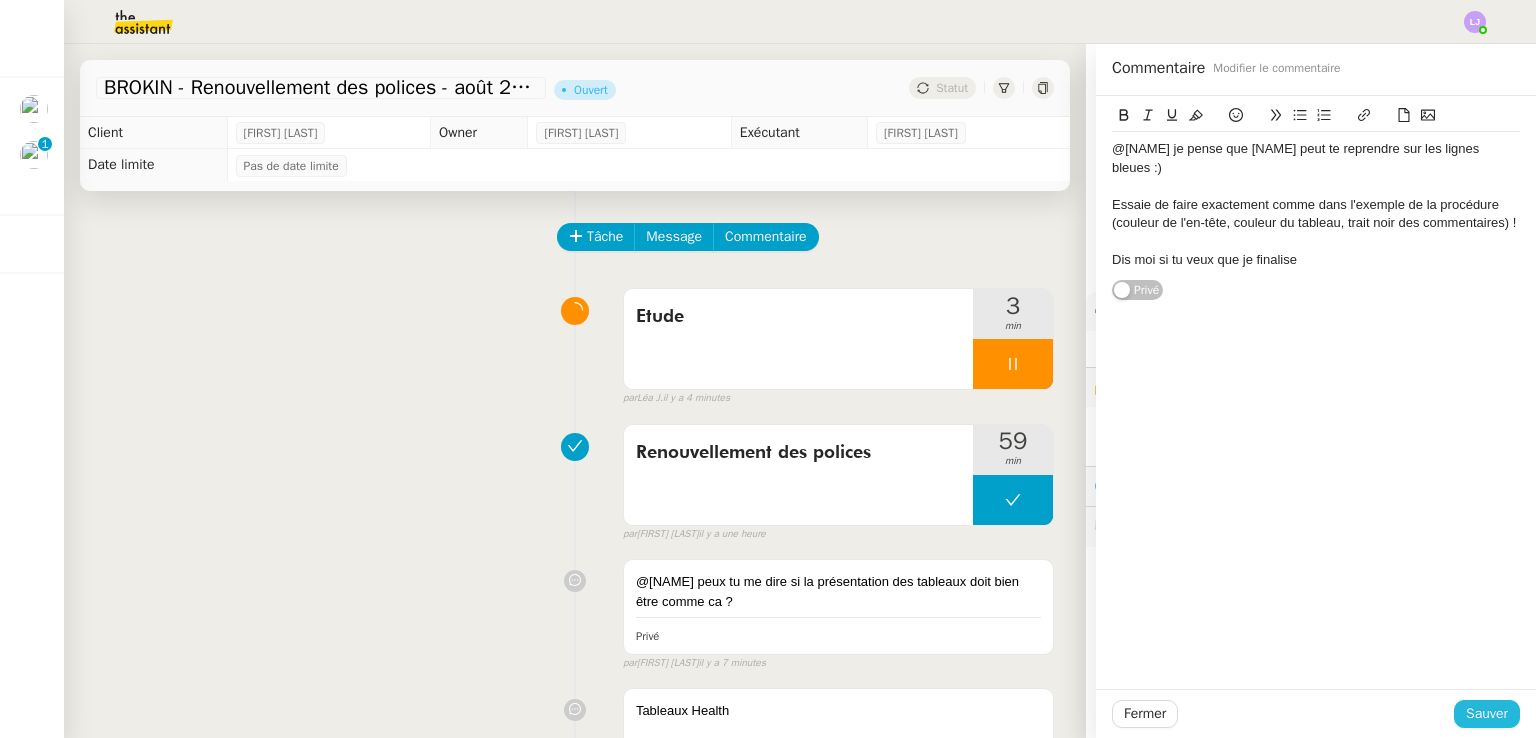 click on "Sauver" 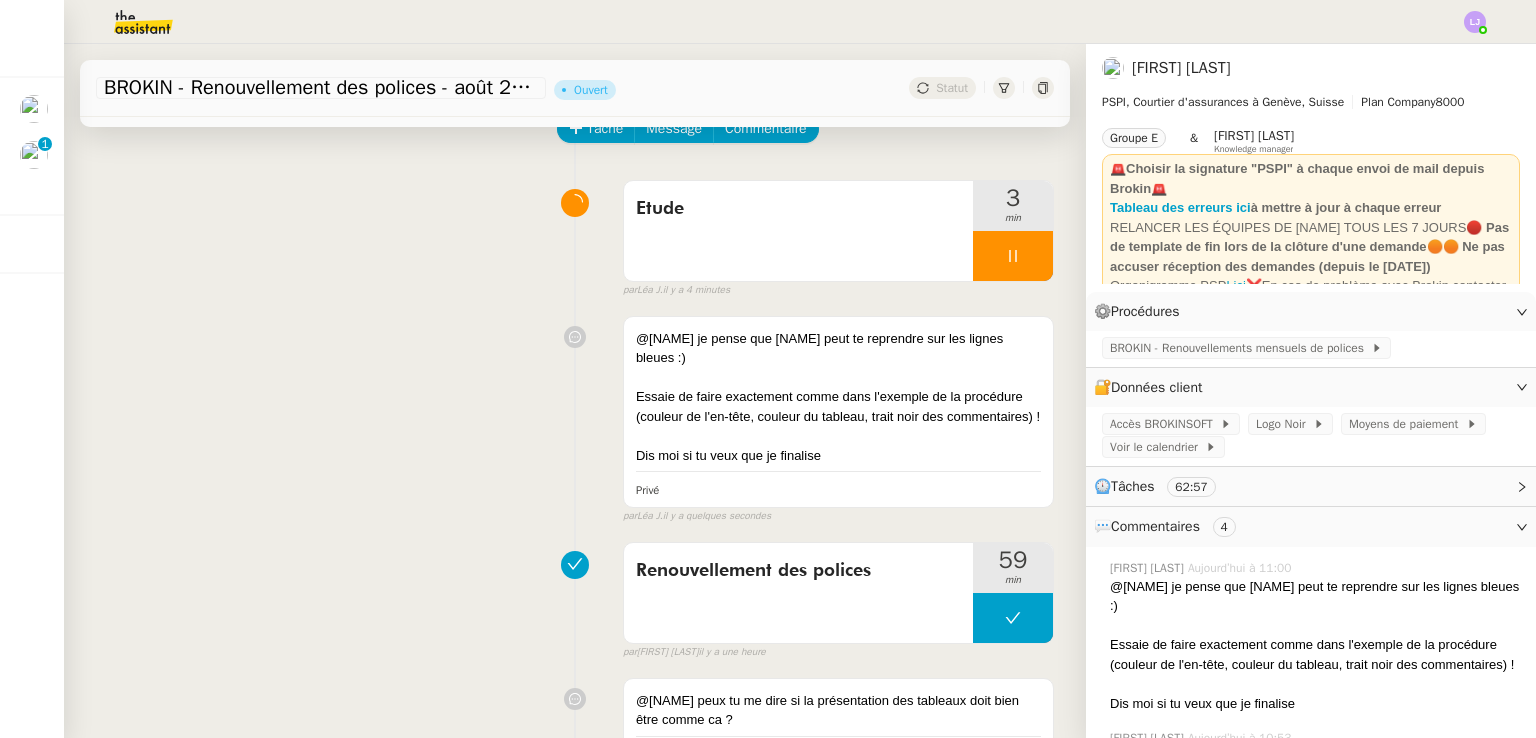 scroll, scrollTop: 107, scrollLeft: 0, axis: vertical 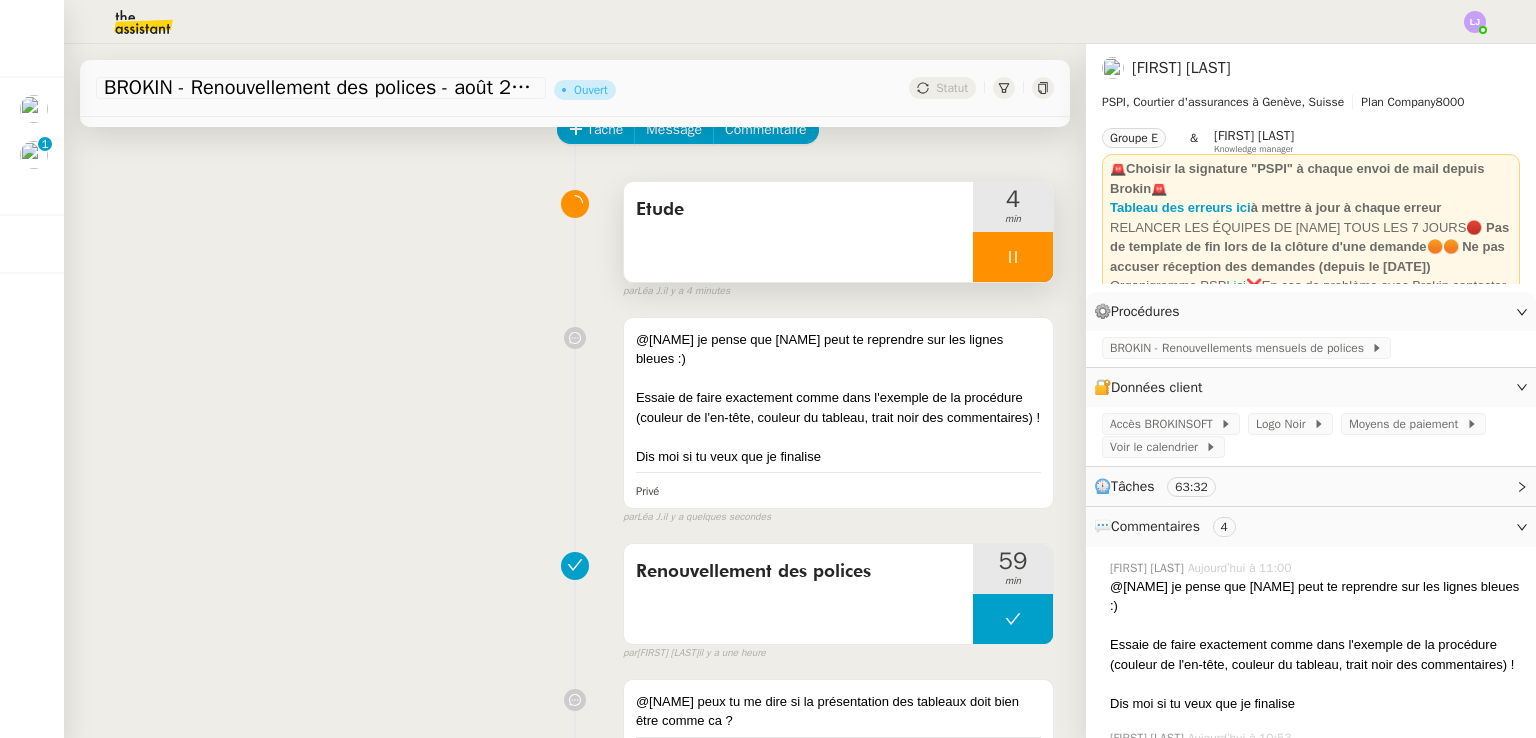 click at bounding box center [1013, 257] 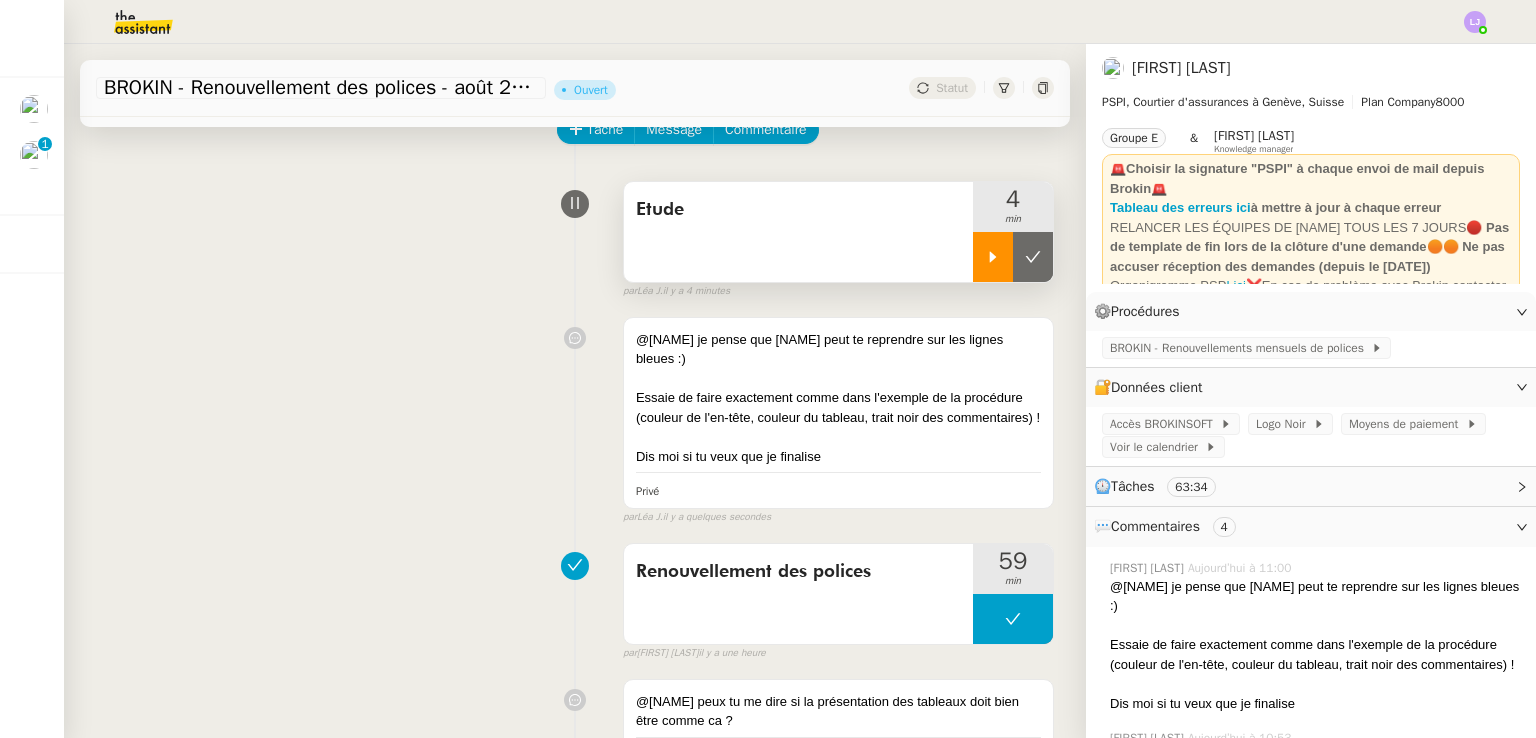 click at bounding box center [1033, 257] 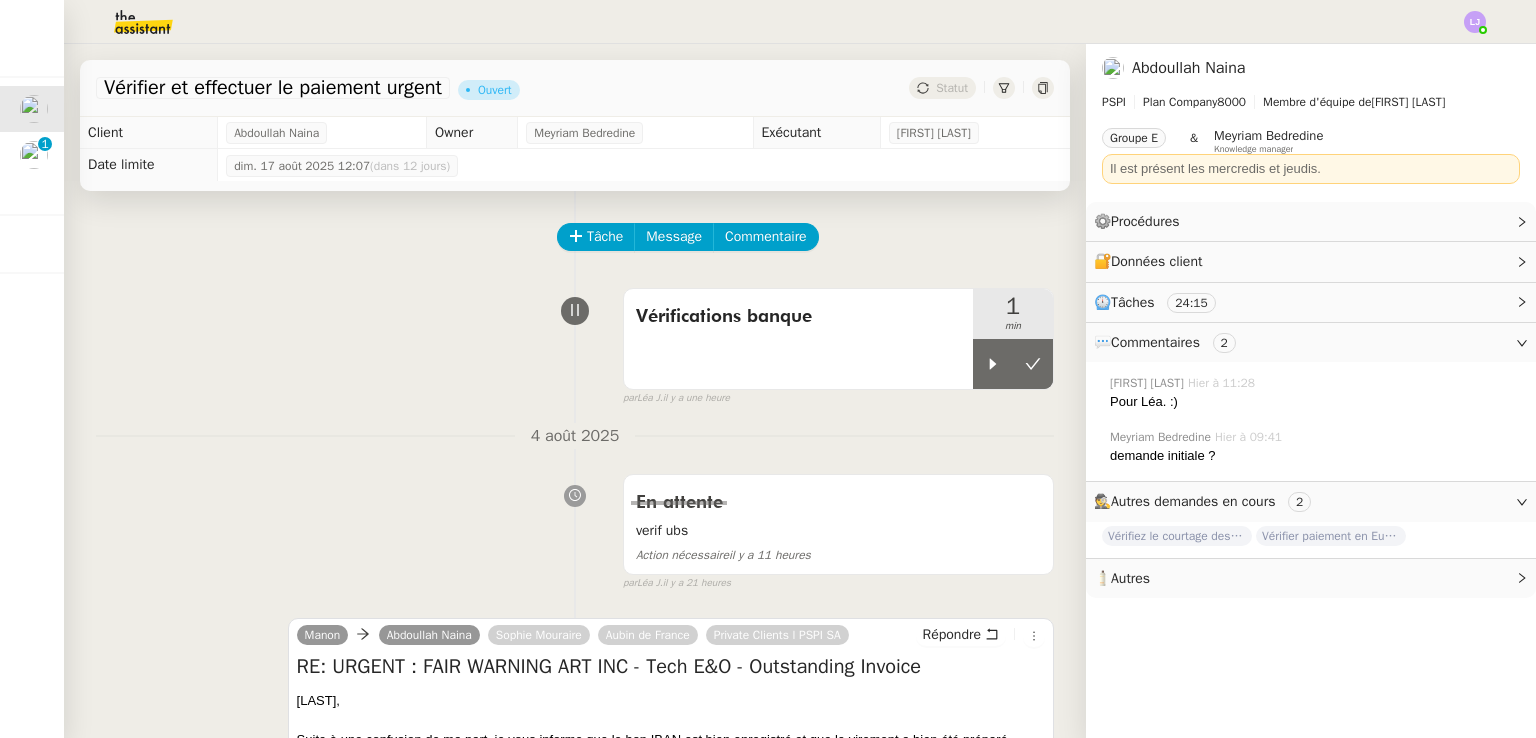 scroll, scrollTop: 0, scrollLeft: 0, axis: both 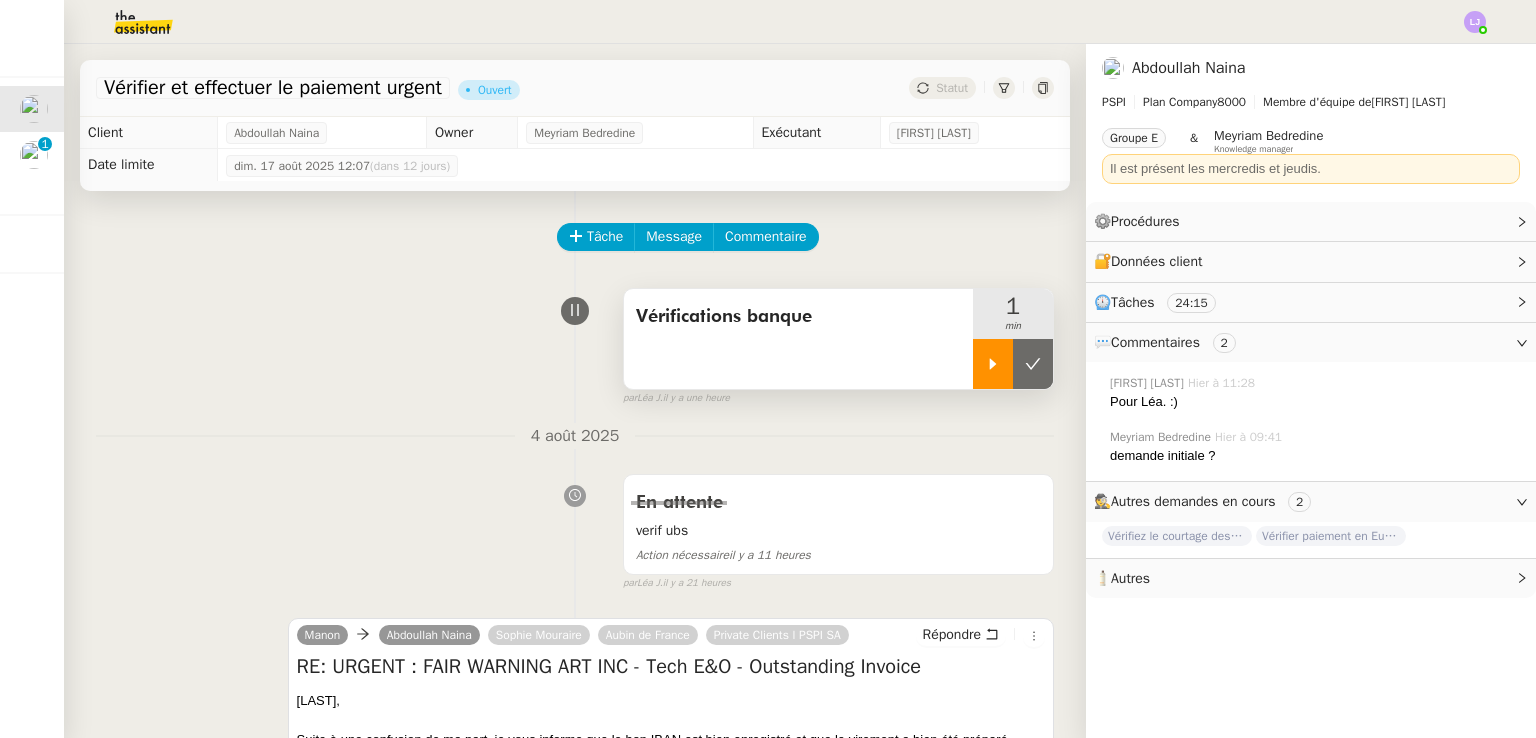 click at bounding box center (993, 364) 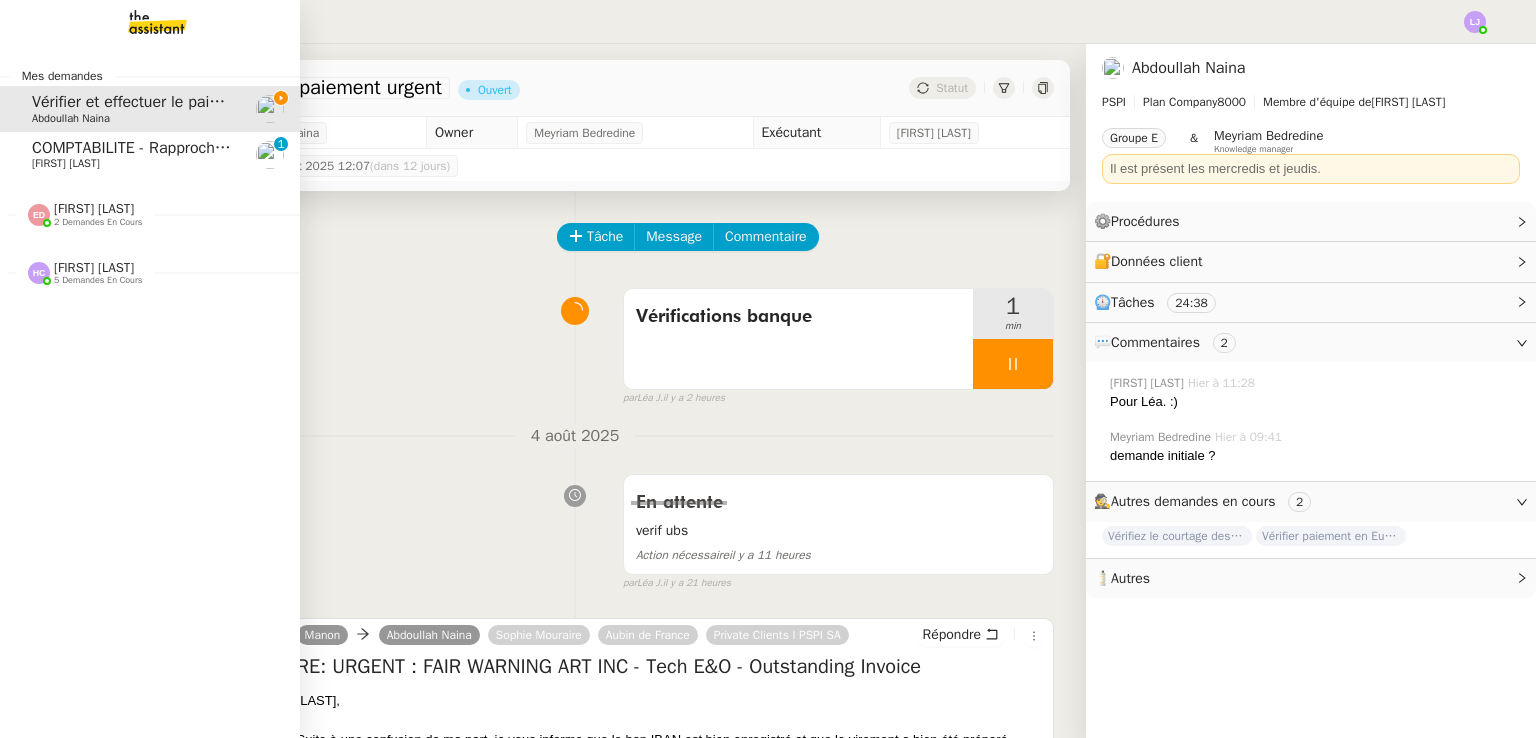 click on "COMPTABILITE - Rapprochement bancaire - [DATE]" 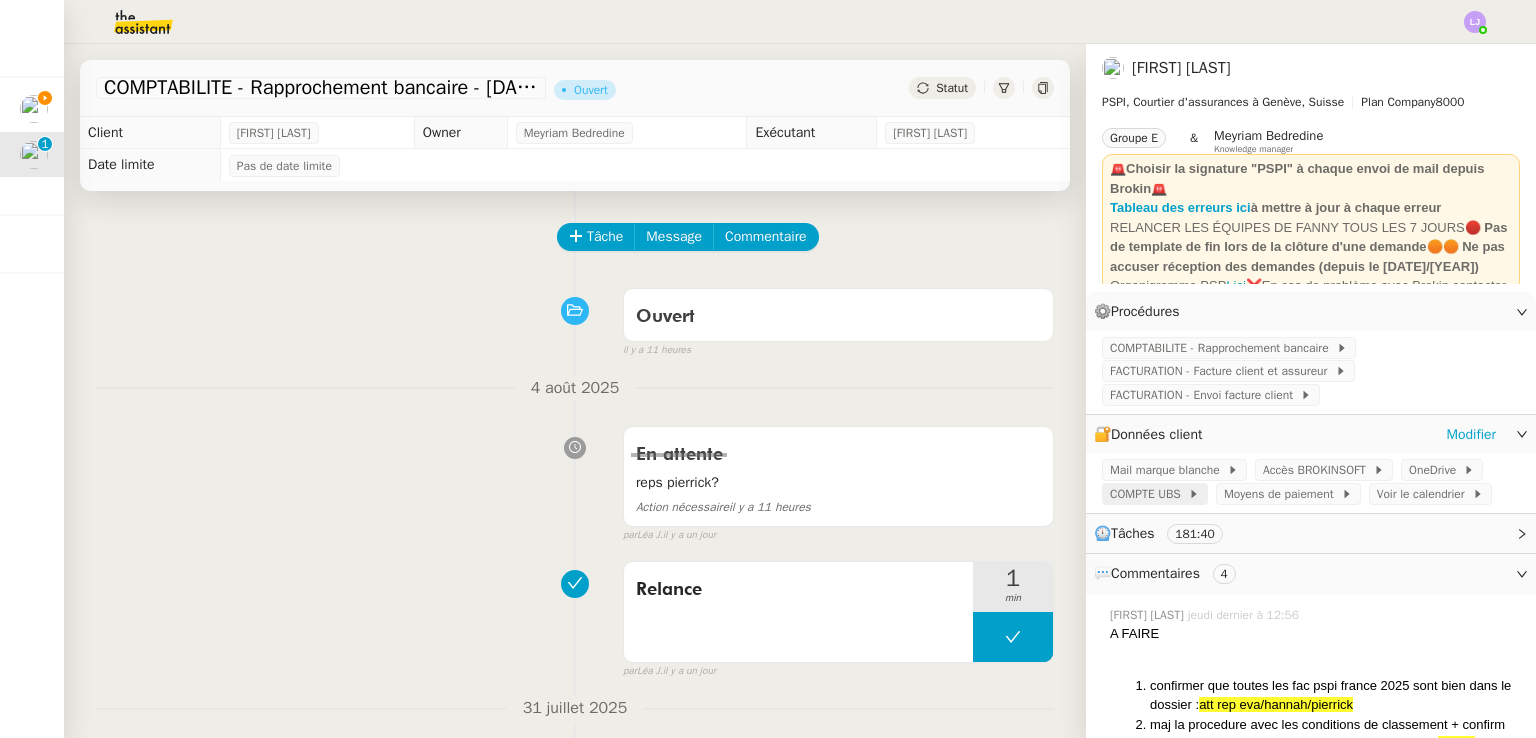 click on "COMPTE UBS" 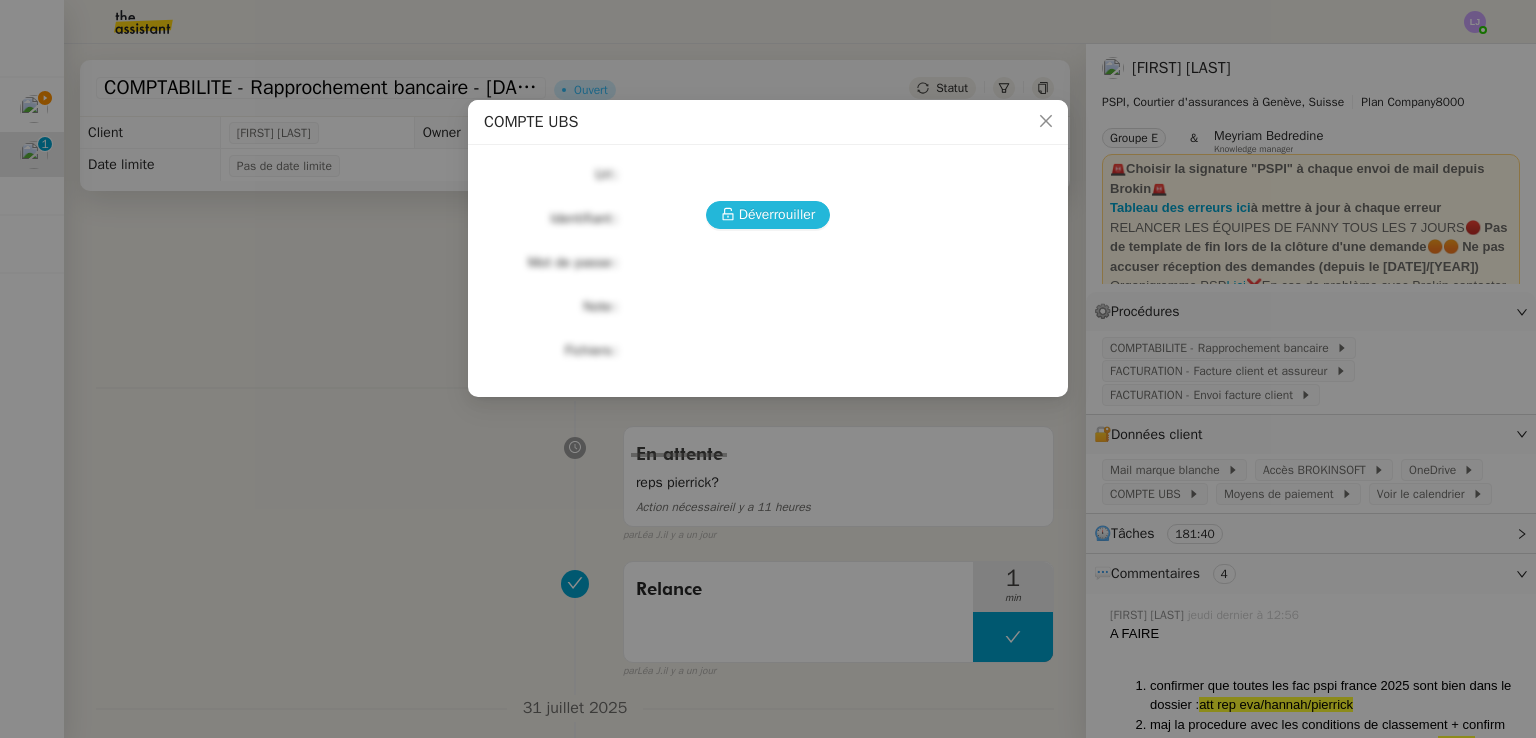click on "Déverrouiller" at bounding box center (777, 214) 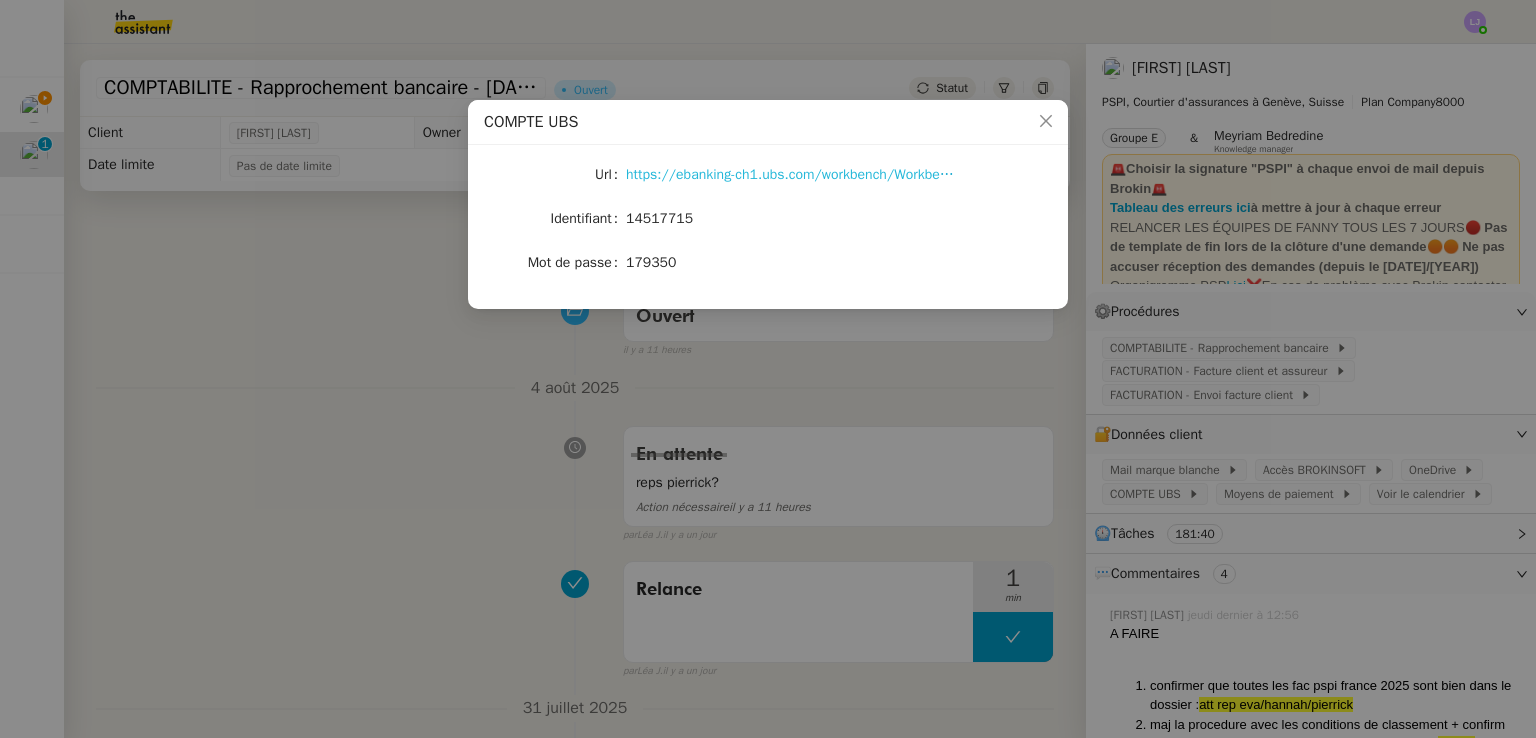 click on "https://ebanking-ch1.ubs.com/workbench/WorkbenchOpenAction.do?login#/home?navitemid=Home" 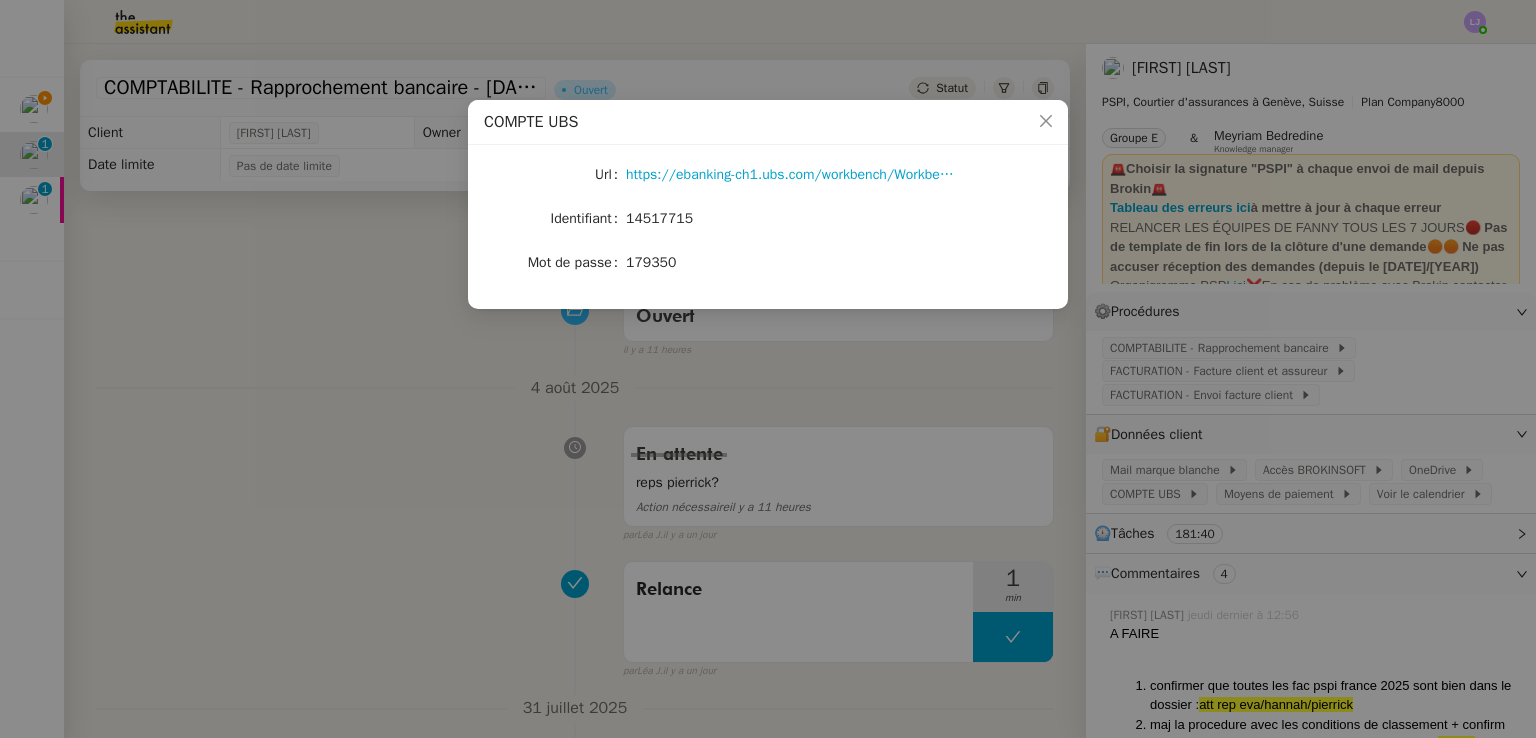 click on "COMPTE UBS Url https://ebanking-ch1.ubs.com/workbench/WorkbenchOpenAction.do?login#/home?navitemid=Home    Identifiant 14517715 Mot de passe 179350" at bounding box center (768, 369) 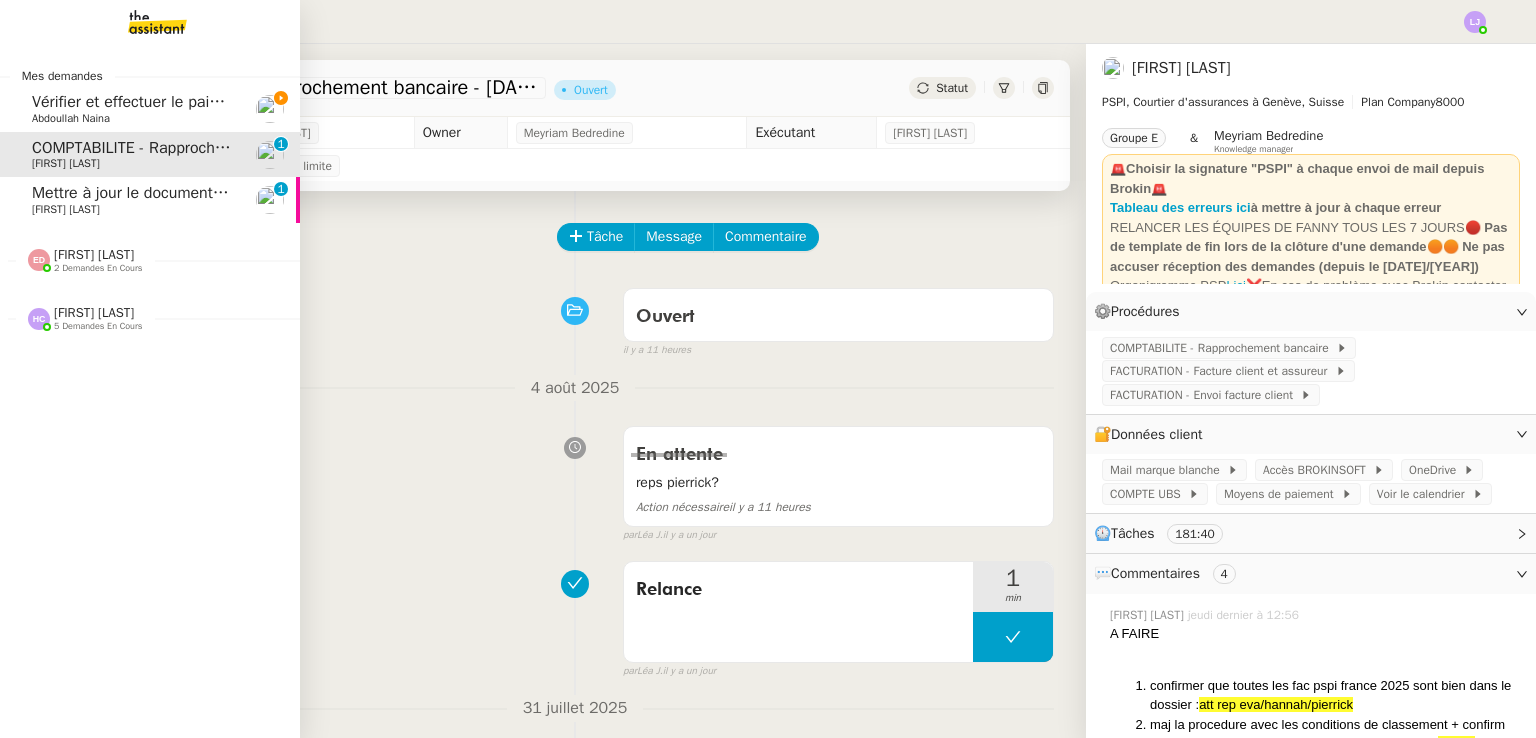 click on "Abdoullah  Naina" 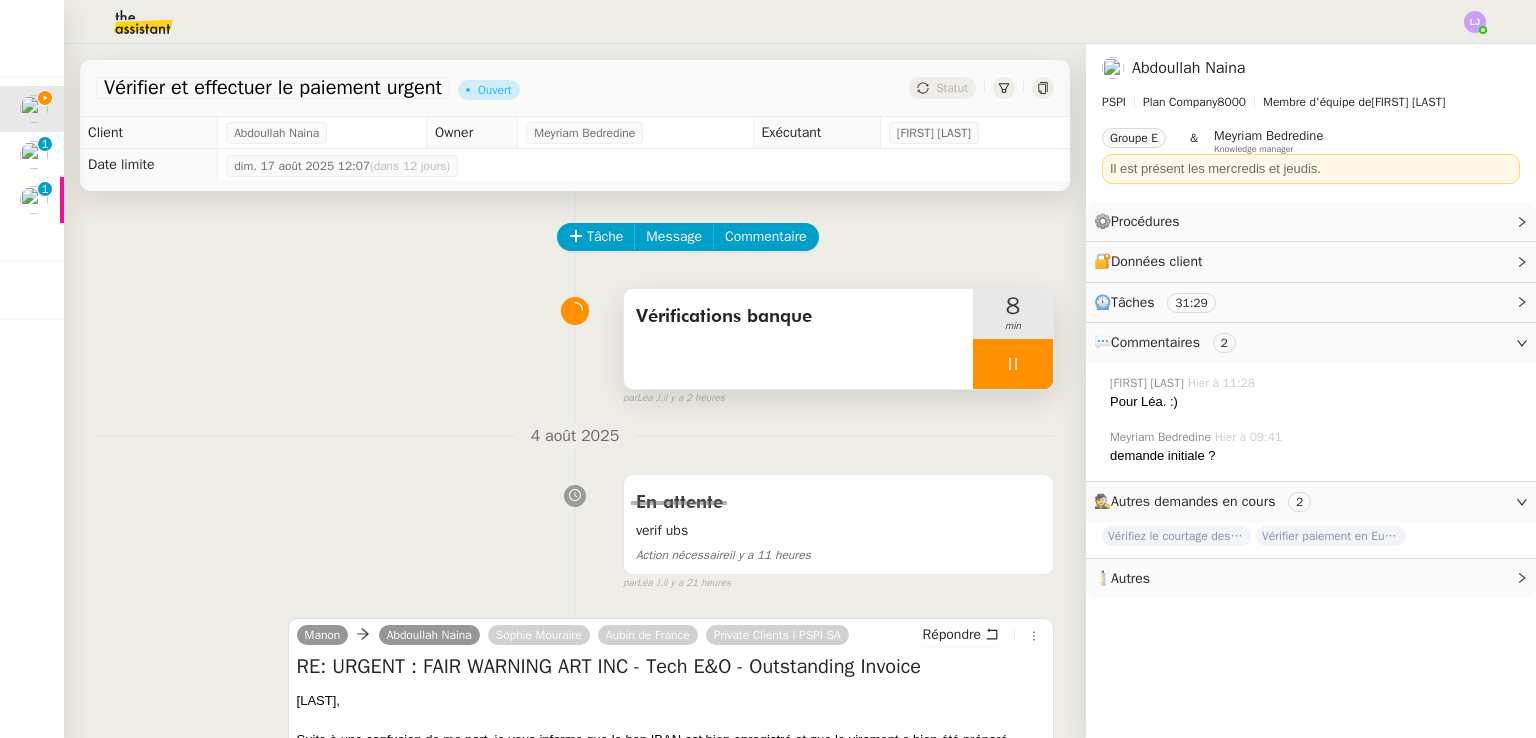 click at bounding box center [1013, 364] 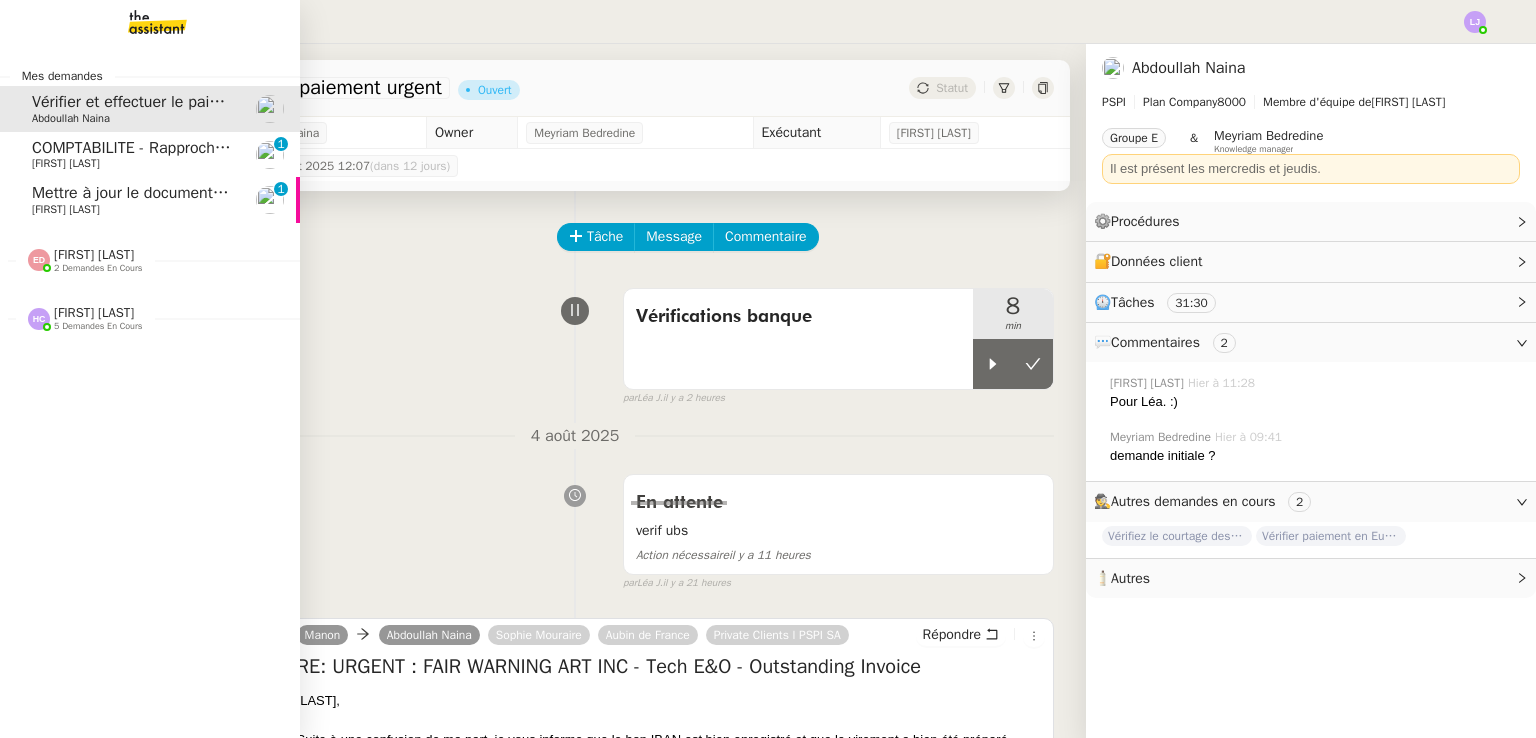 click on "[FIRST] [LAST]" 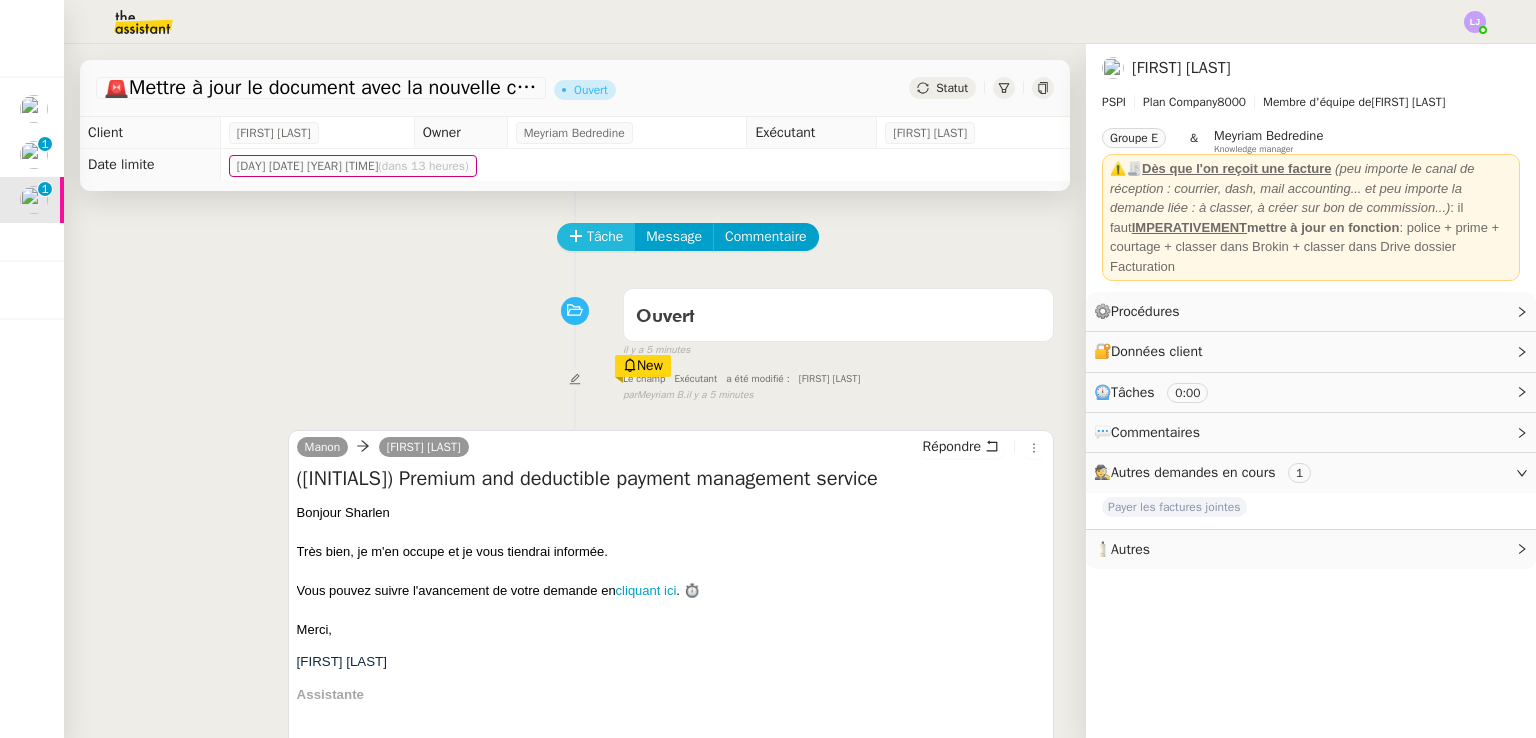 click on "Tâche" 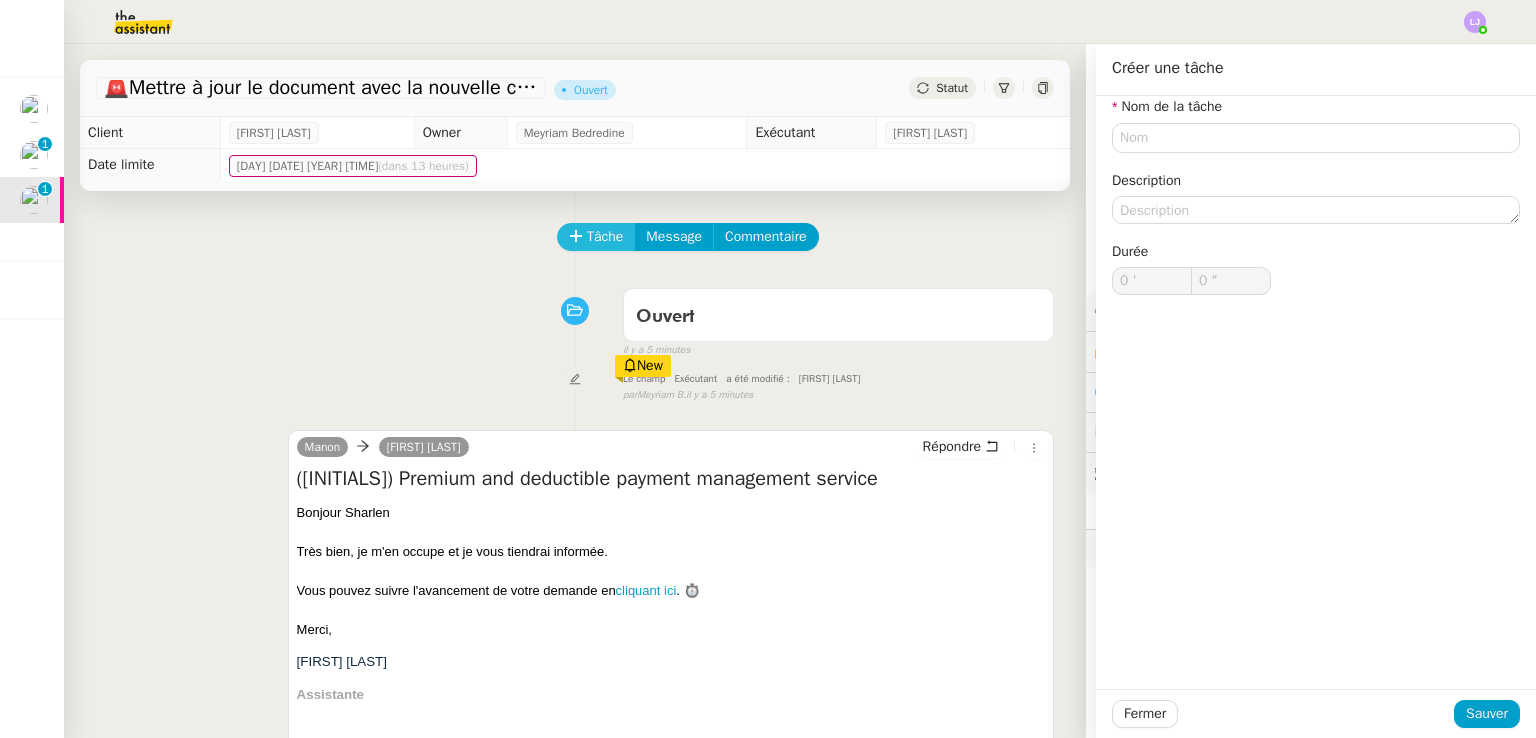 type 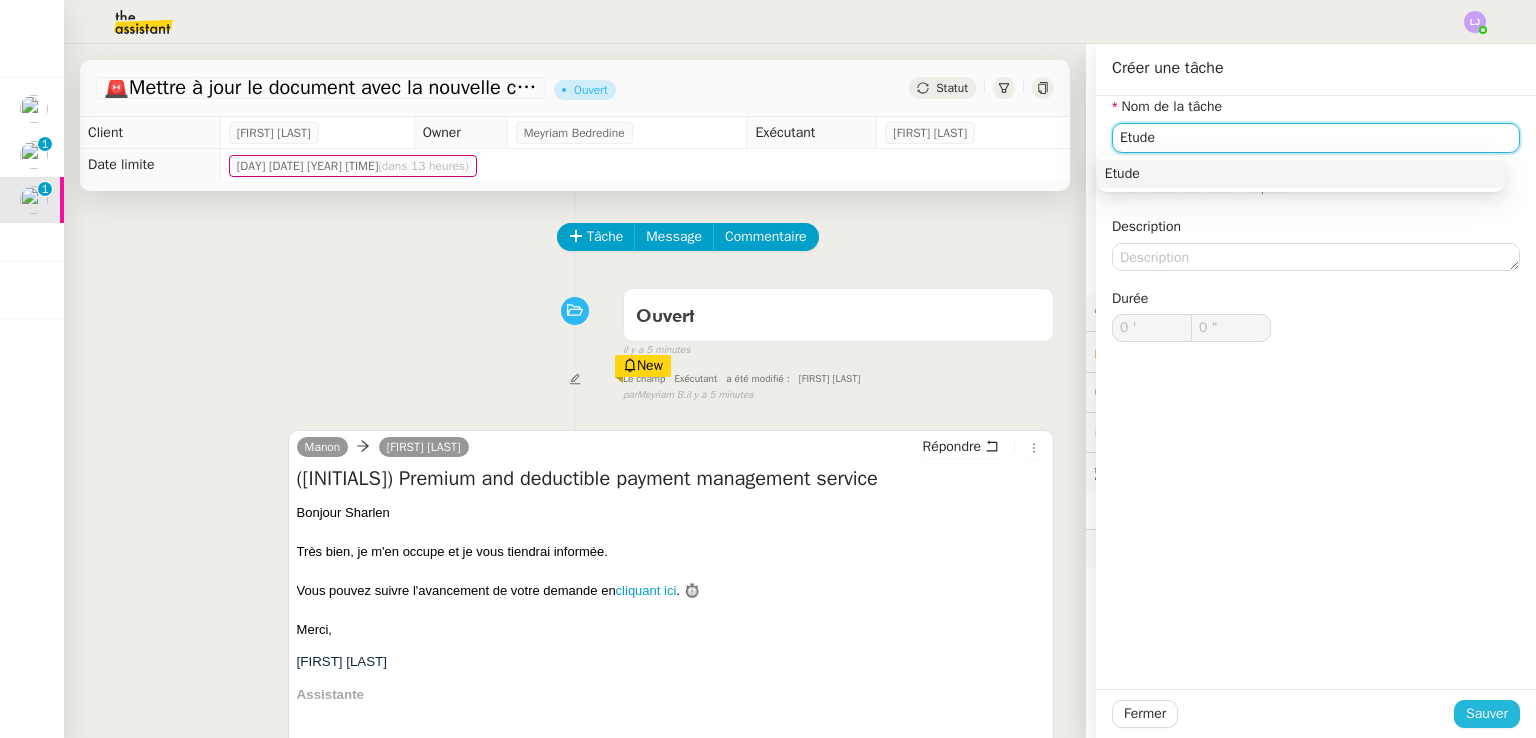 type on "Etude" 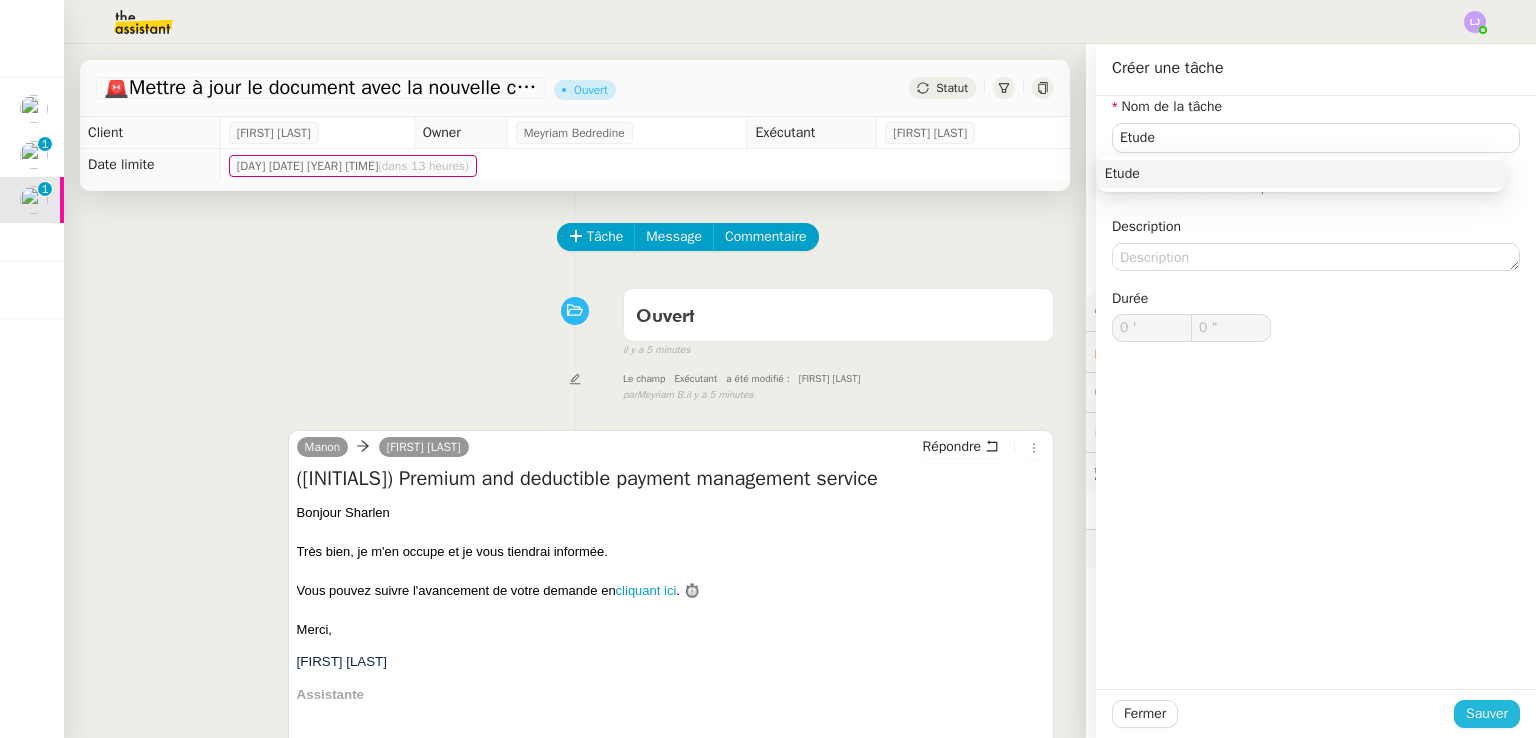 click on "Sauver" 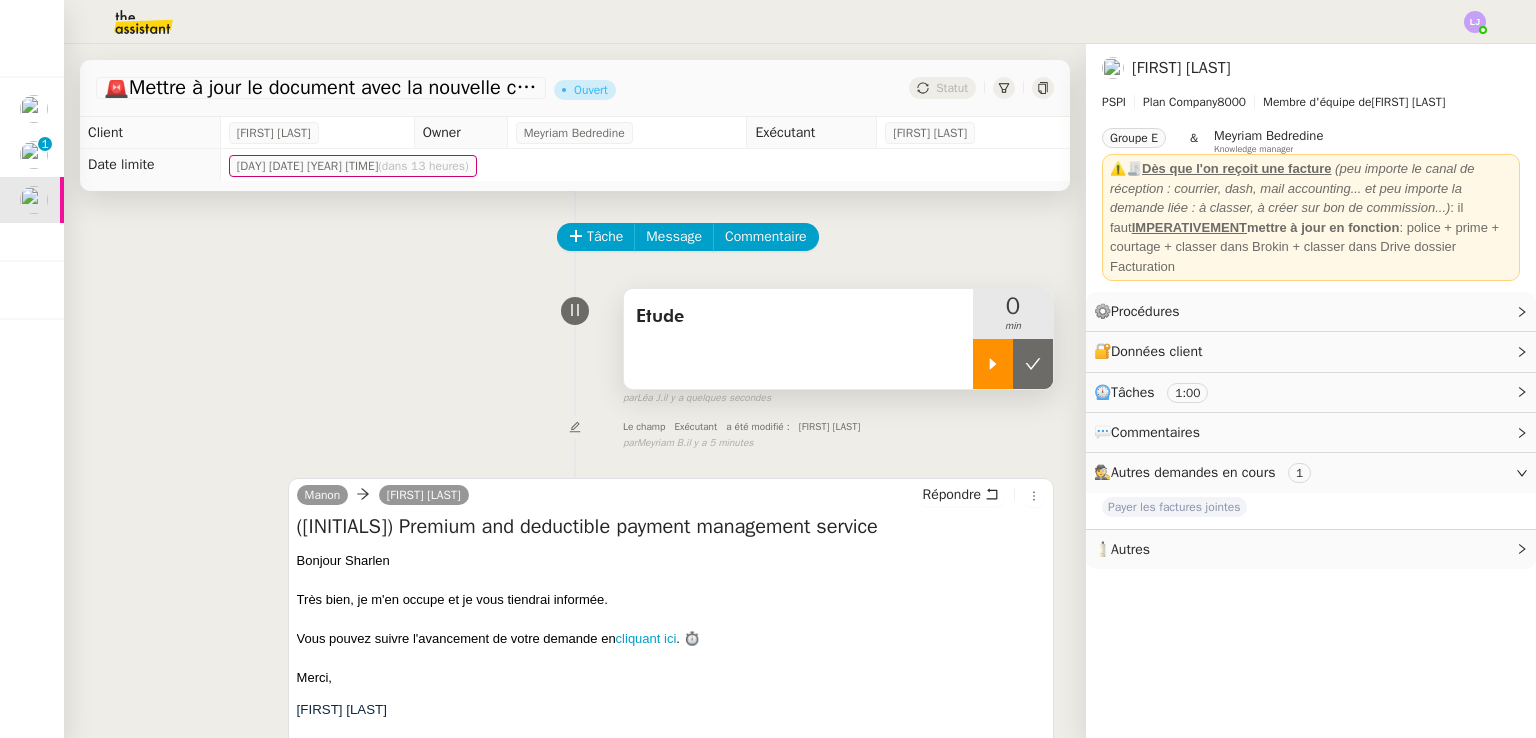 click at bounding box center (993, 364) 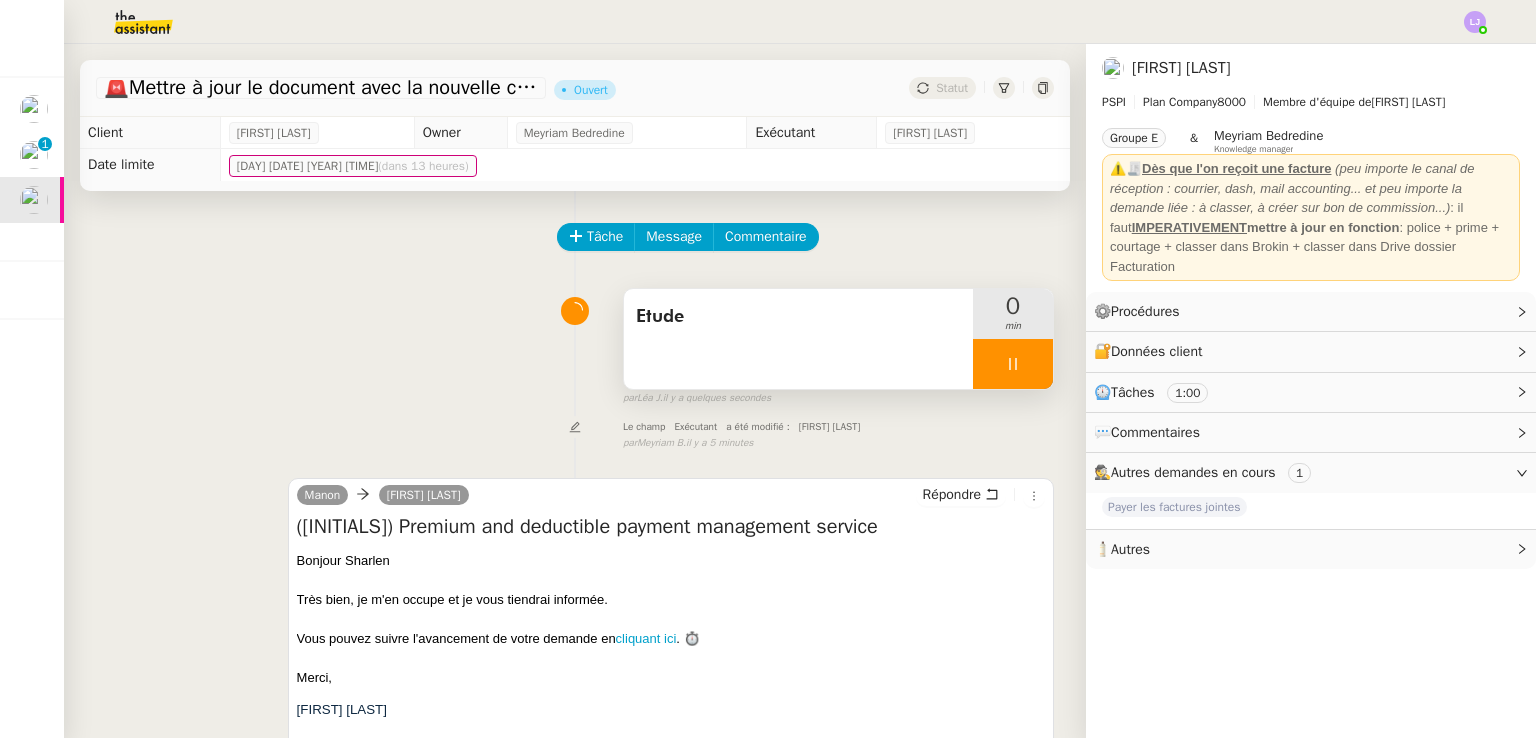 scroll, scrollTop: 611, scrollLeft: 0, axis: vertical 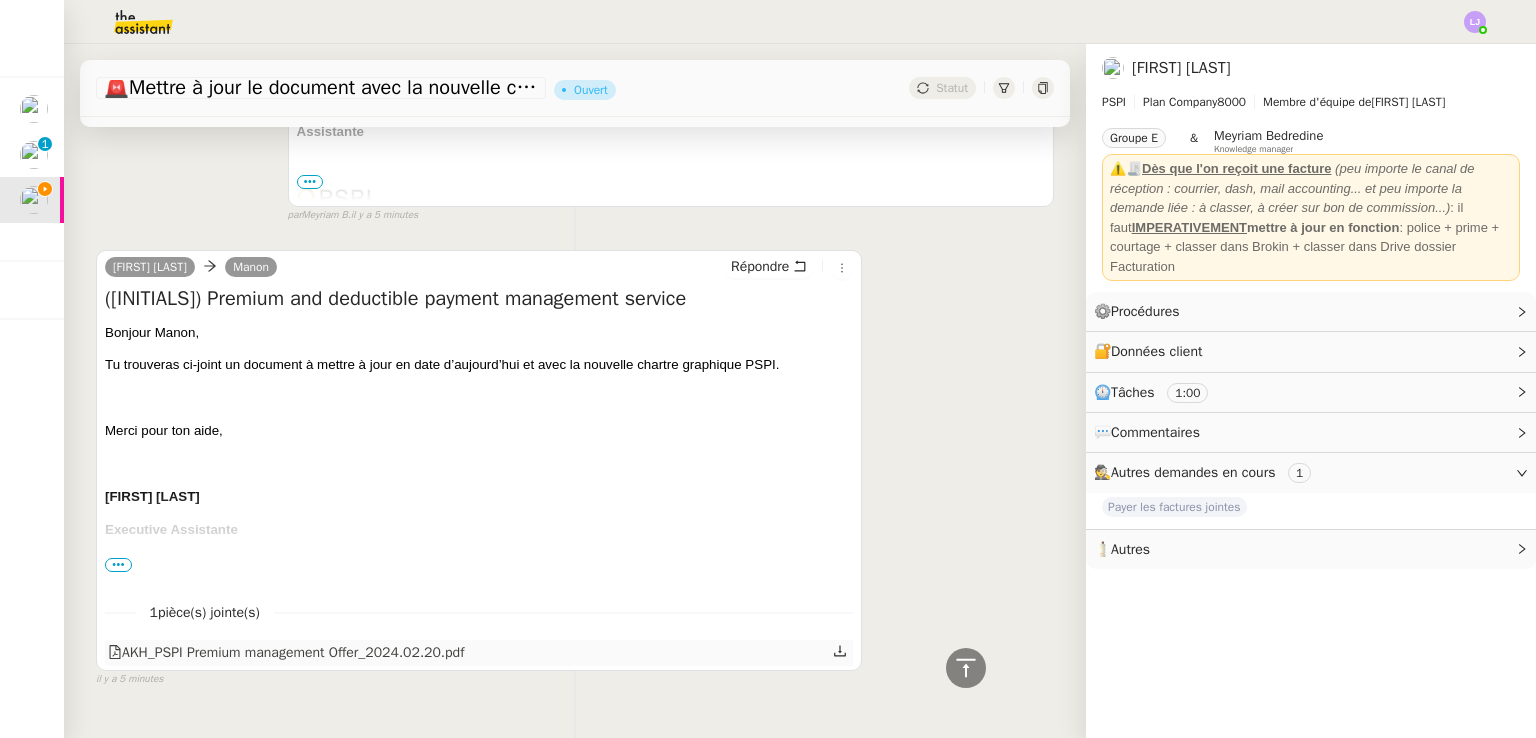 click 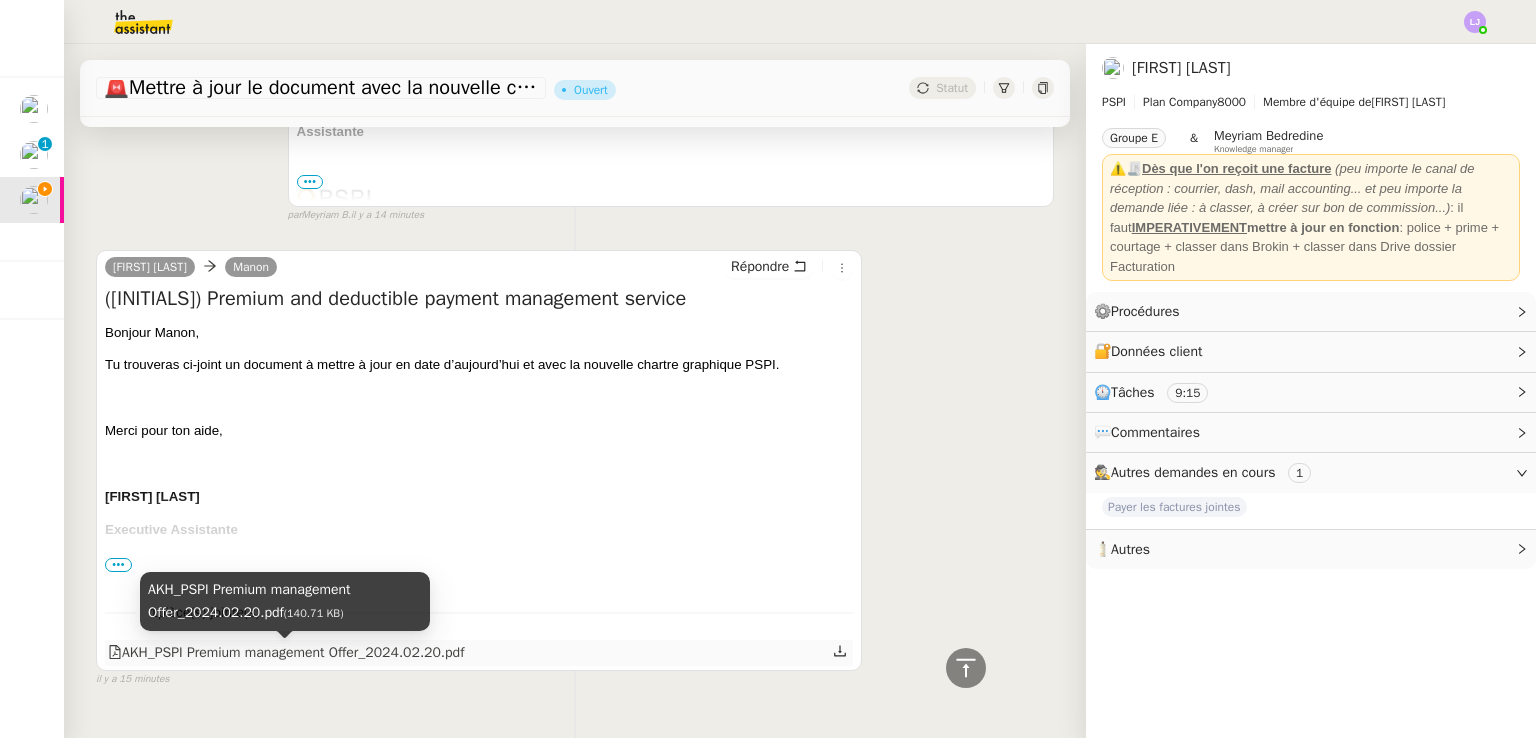 click on "AKH_PSPI Premium management Offer_2024.02.20.pdf" 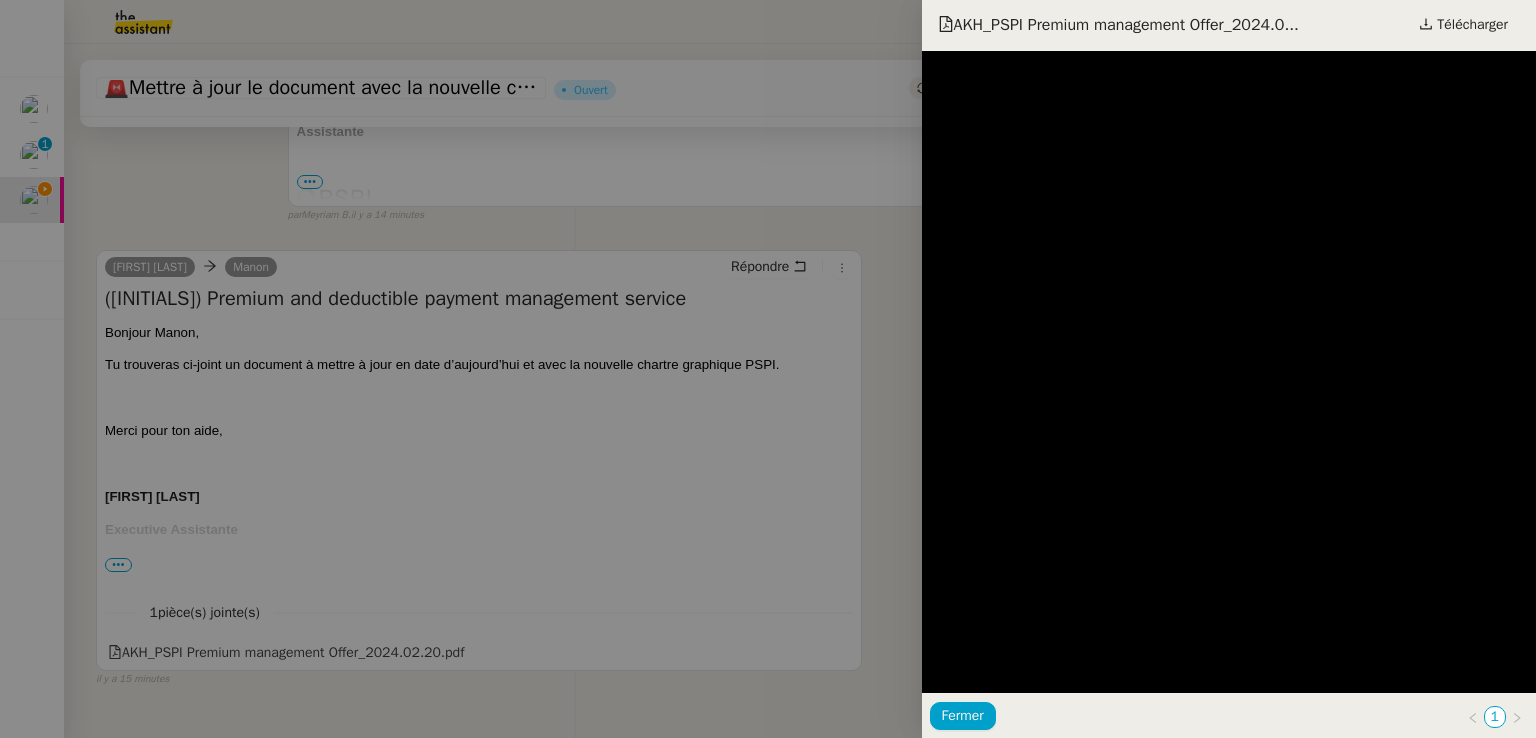 click at bounding box center [768, 369] 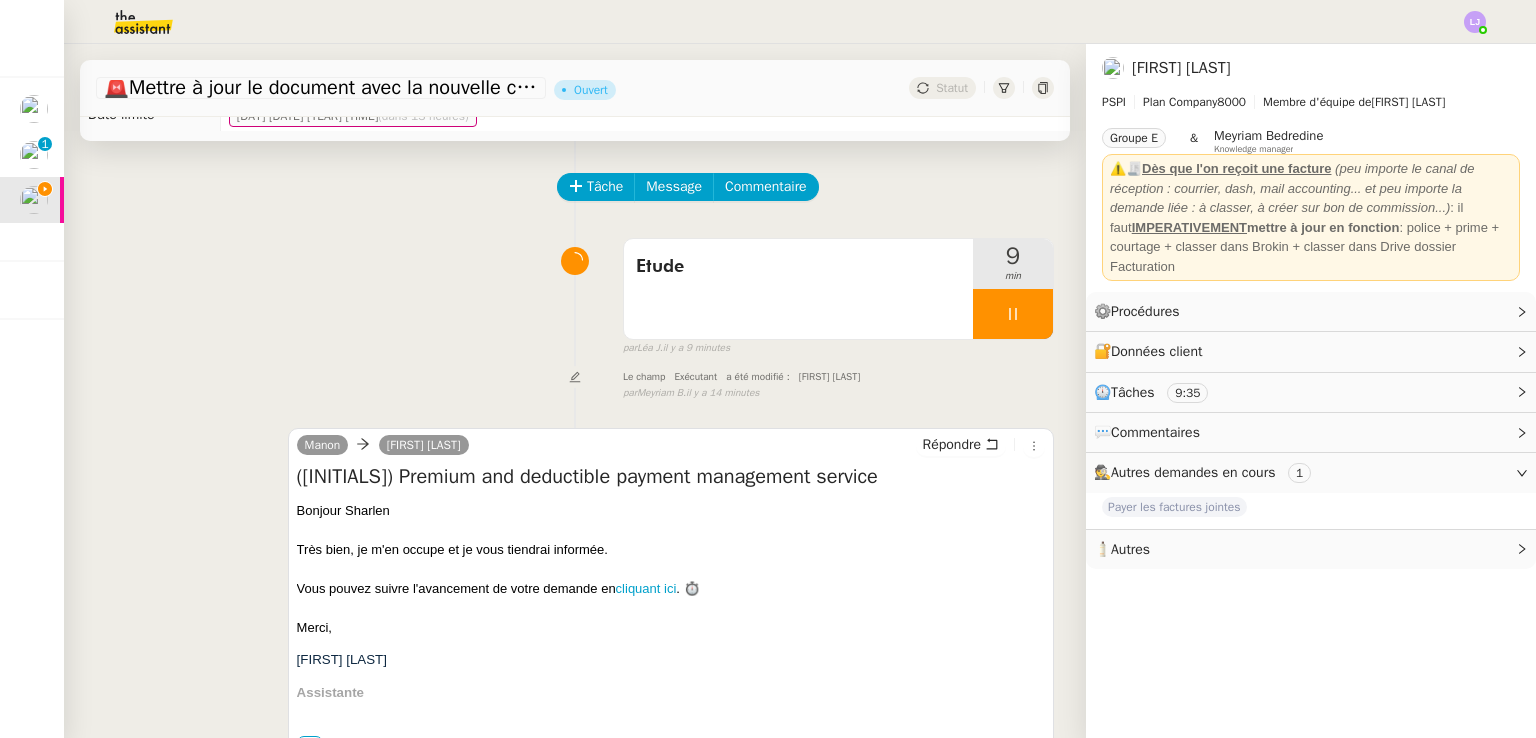 scroll, scrollTop: 0, scrollLeft: 0, axis: both 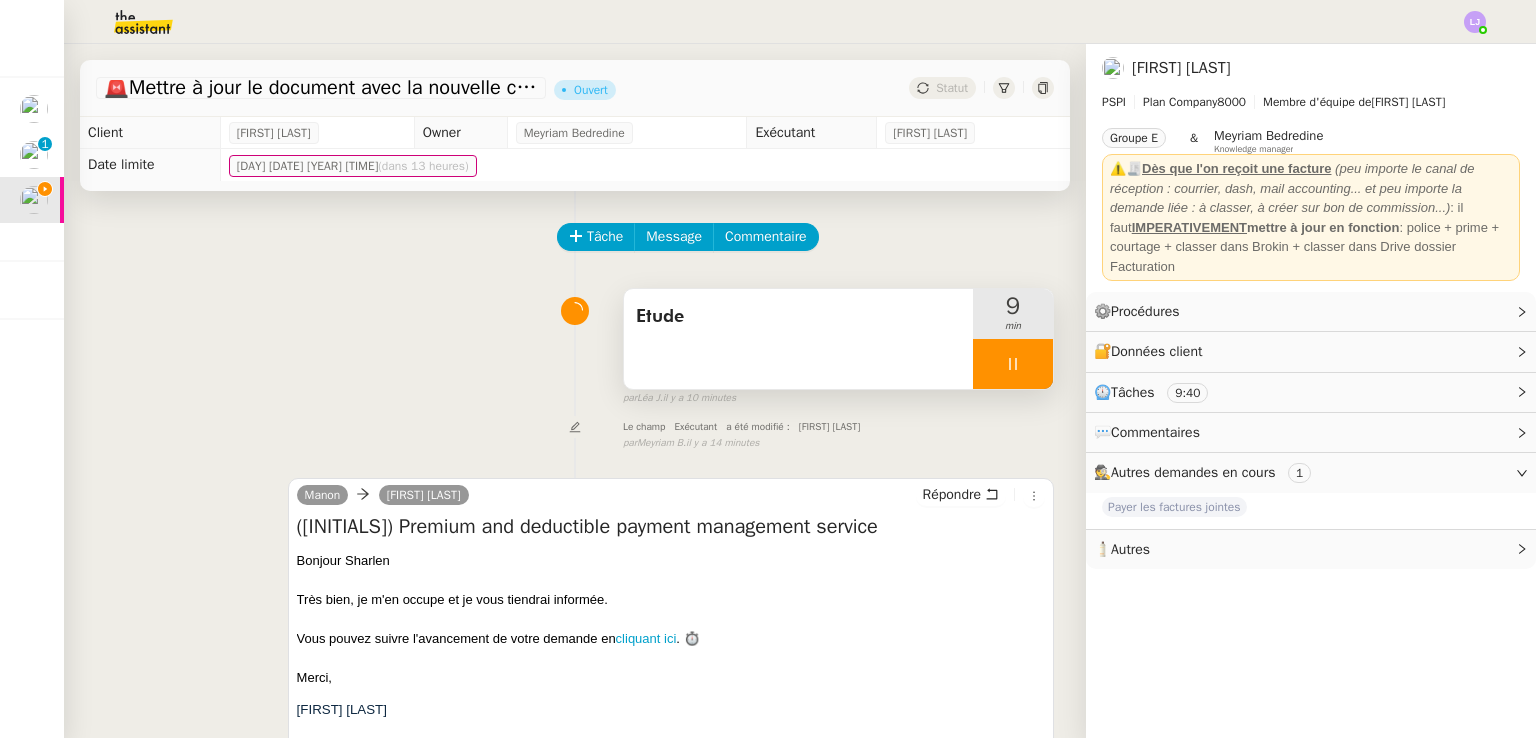 click on "Etude" at bounding box center (798, 339) 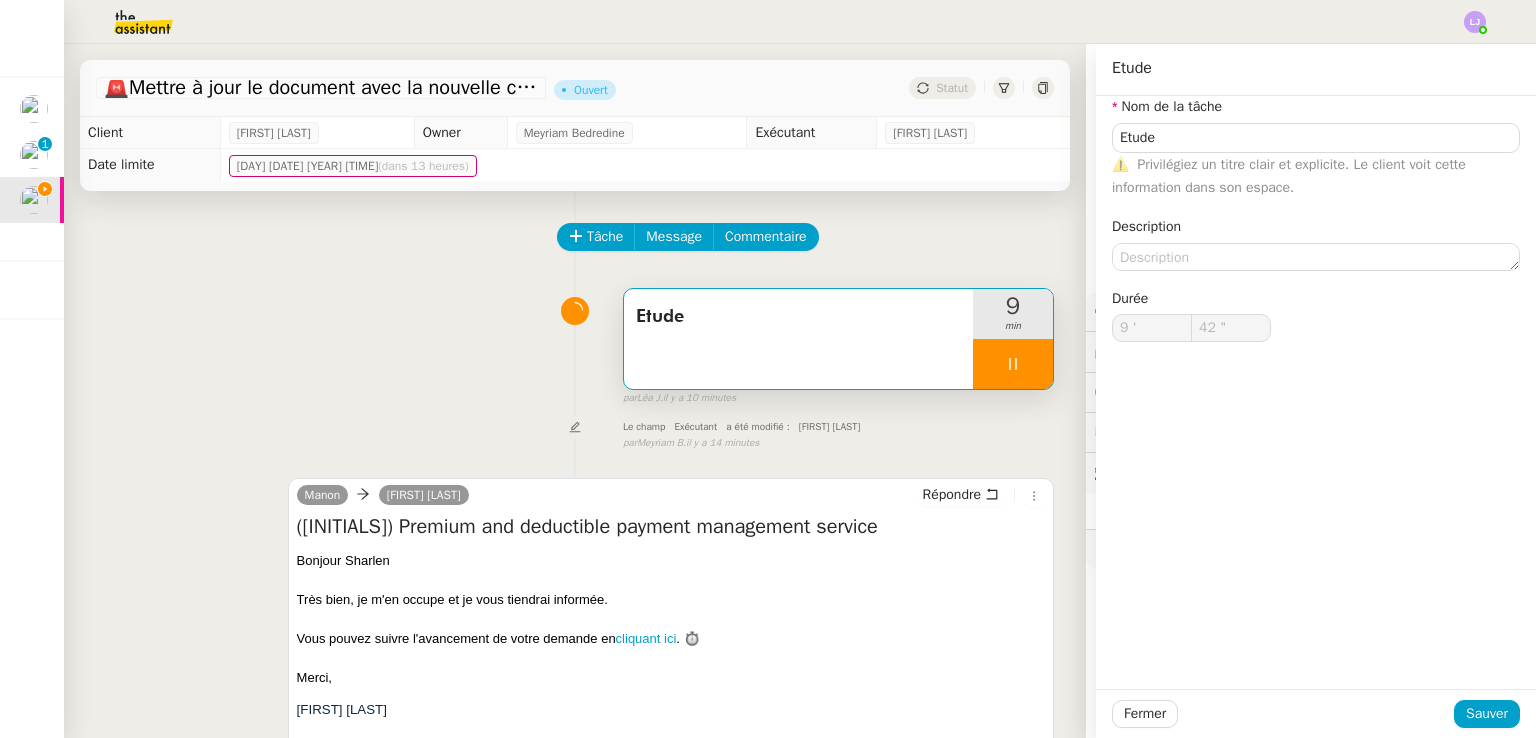 drag, startPoint x: 1212, startPoint y: 104, endPoint x: 1220, endPoint y: 121, distance: 18.788294 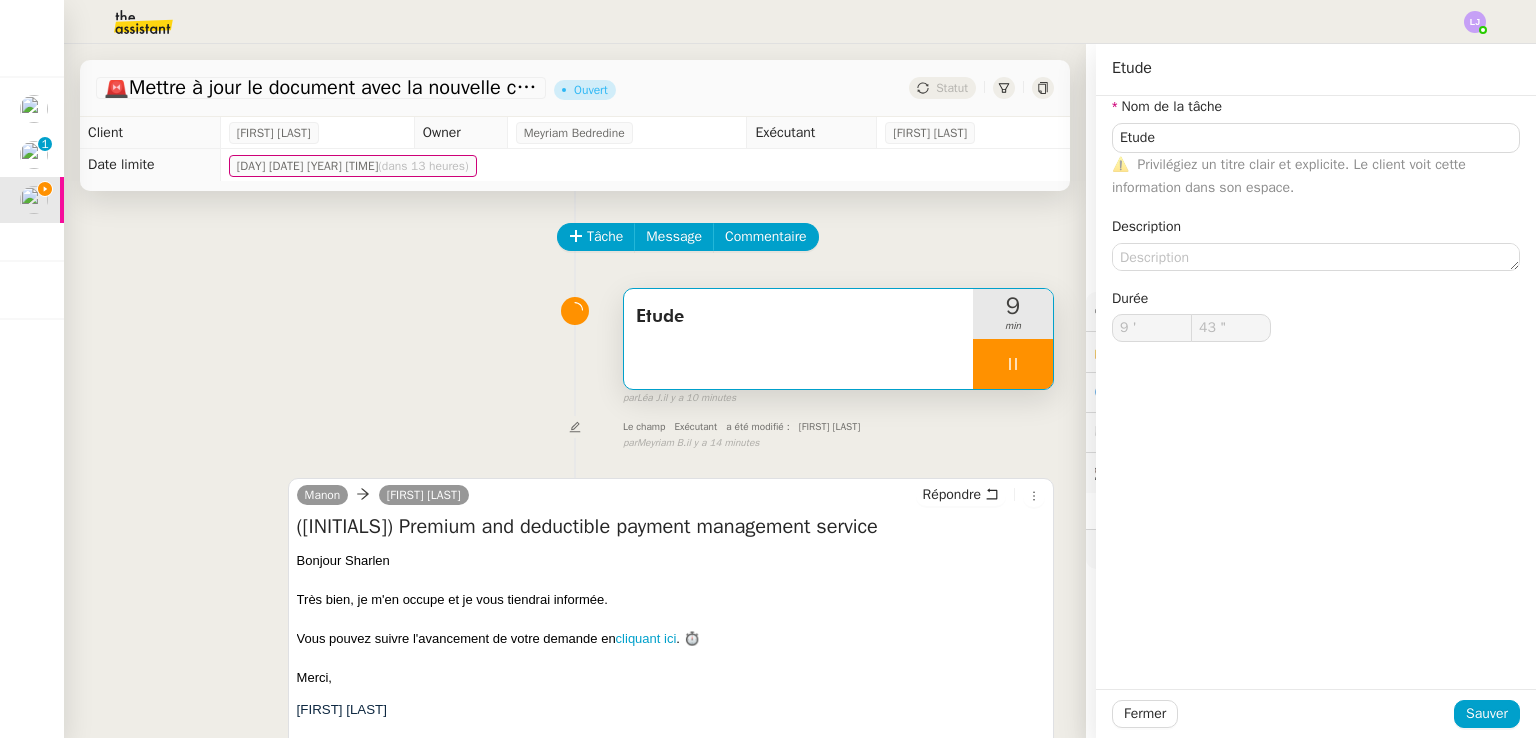 click on "Nom de la tâche Etude ⚠️    Privilégiez un titre clair et explicite. Le client voit cette information dans son espace." 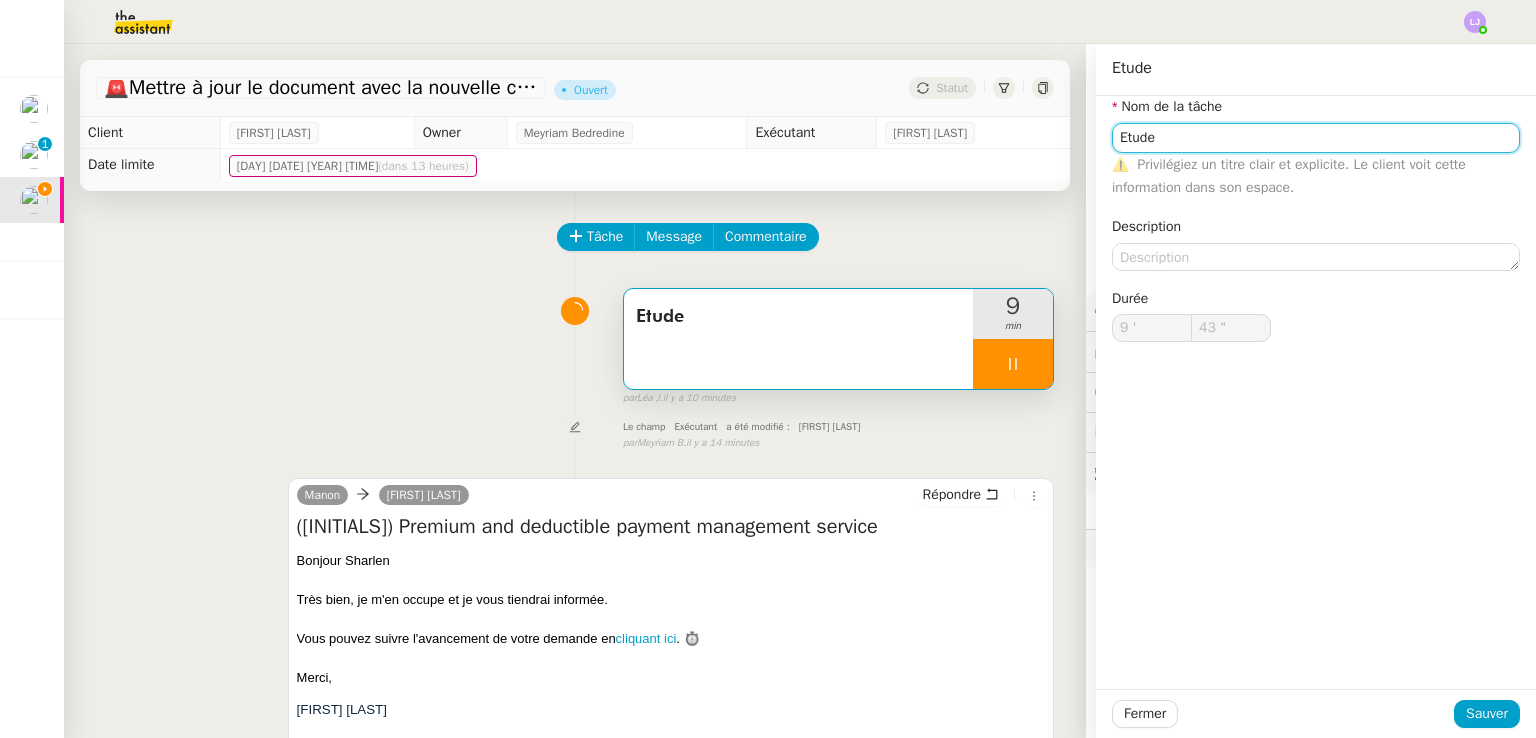 click on "Etude" 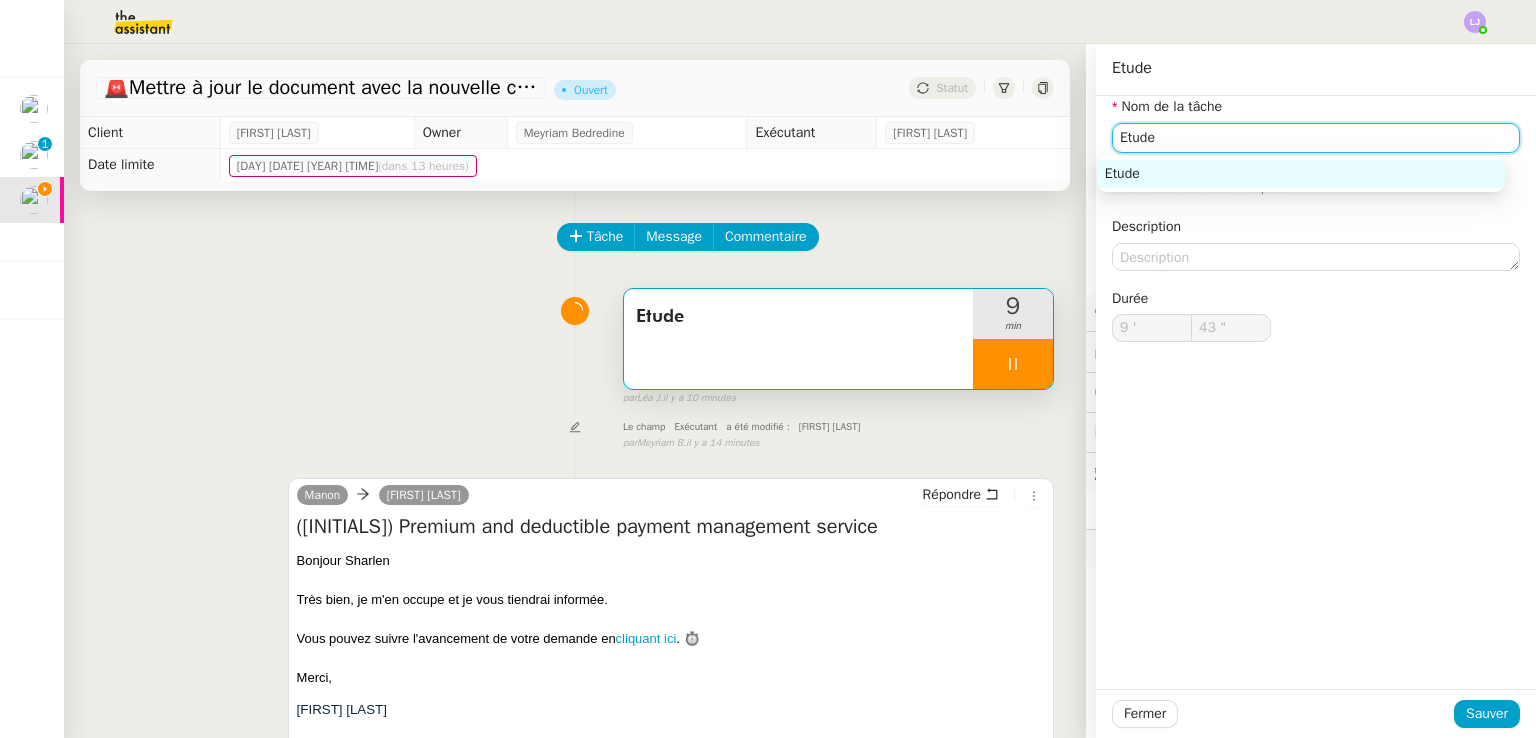 type on "44 "" 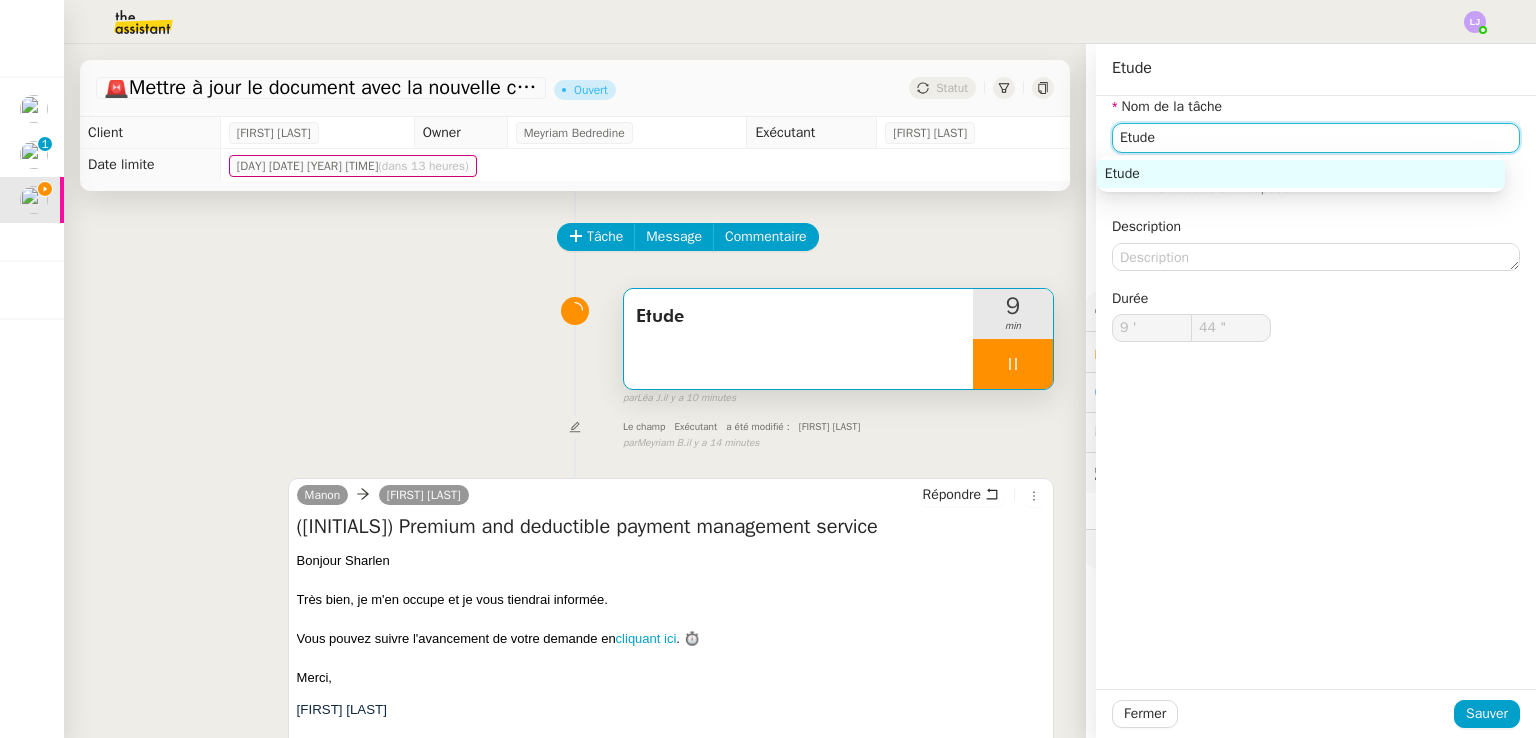 click on "Etude" 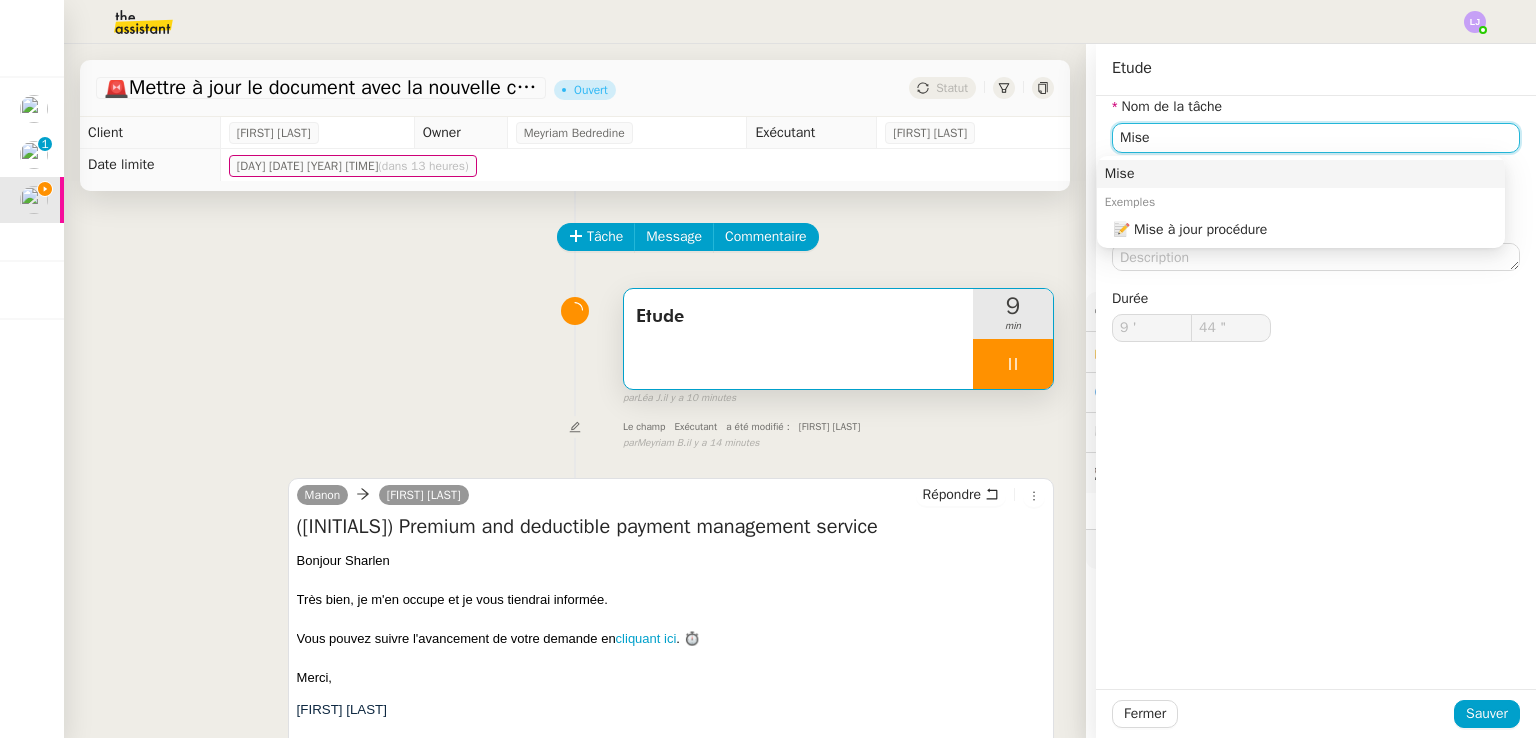 type on "Mise e" 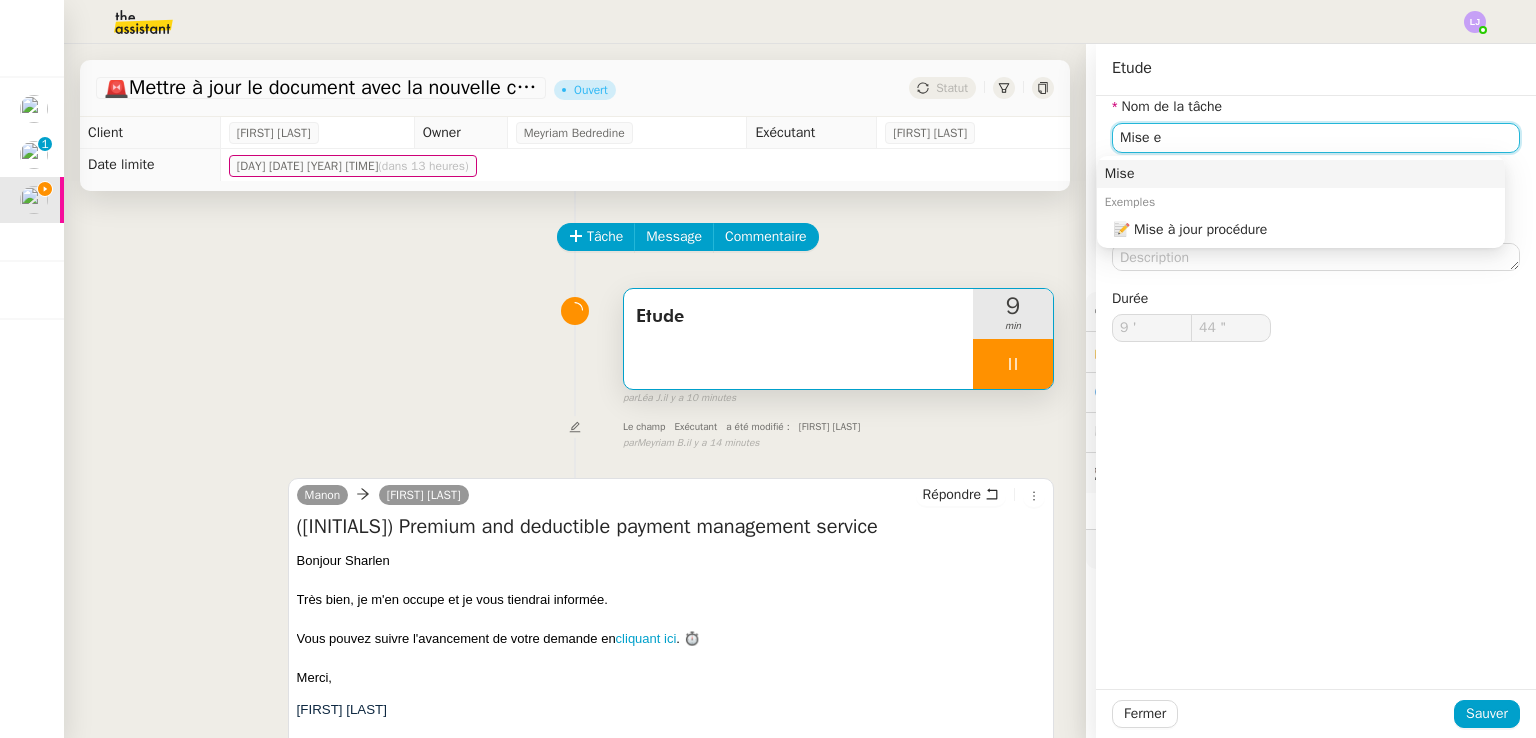 type on "45 "" 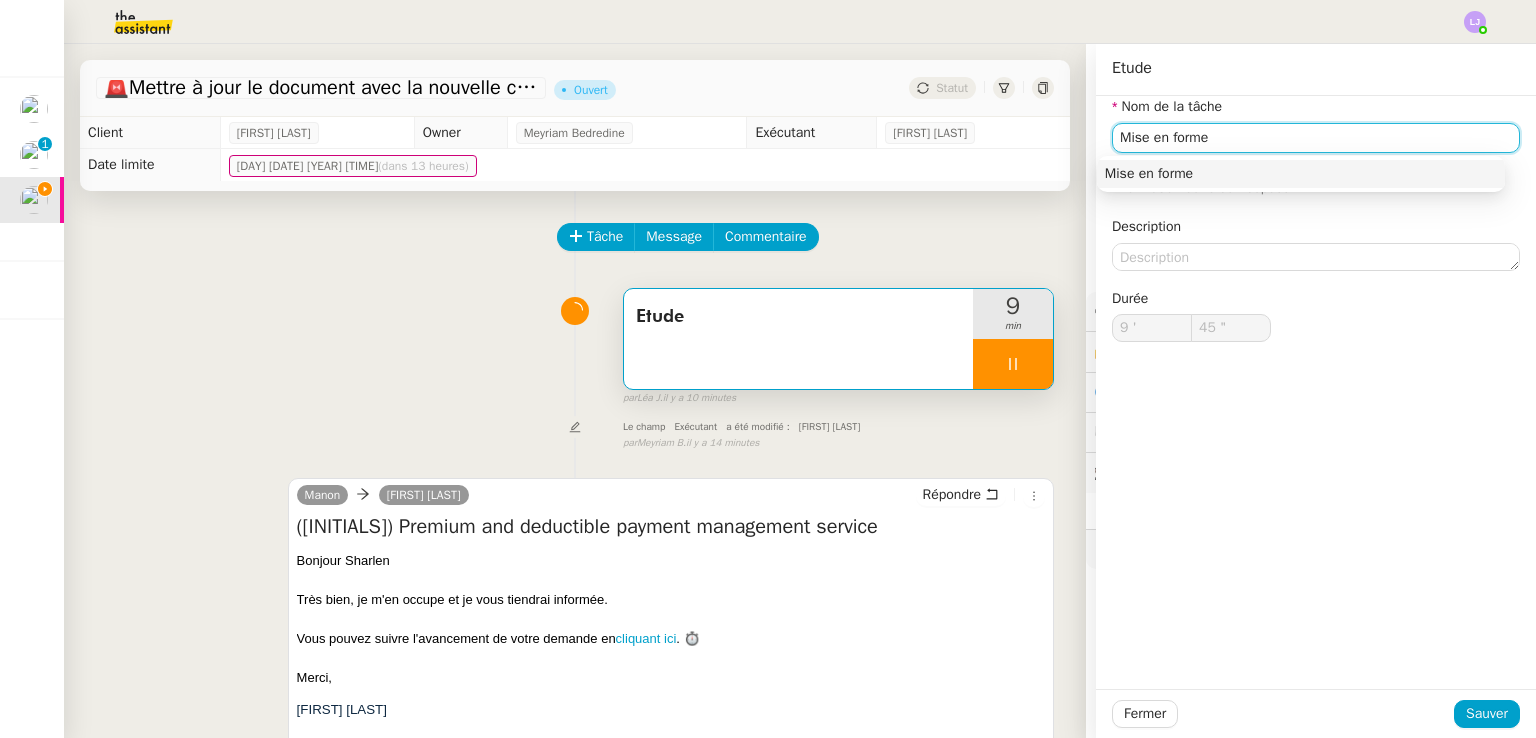 type on "Mise en forme d" 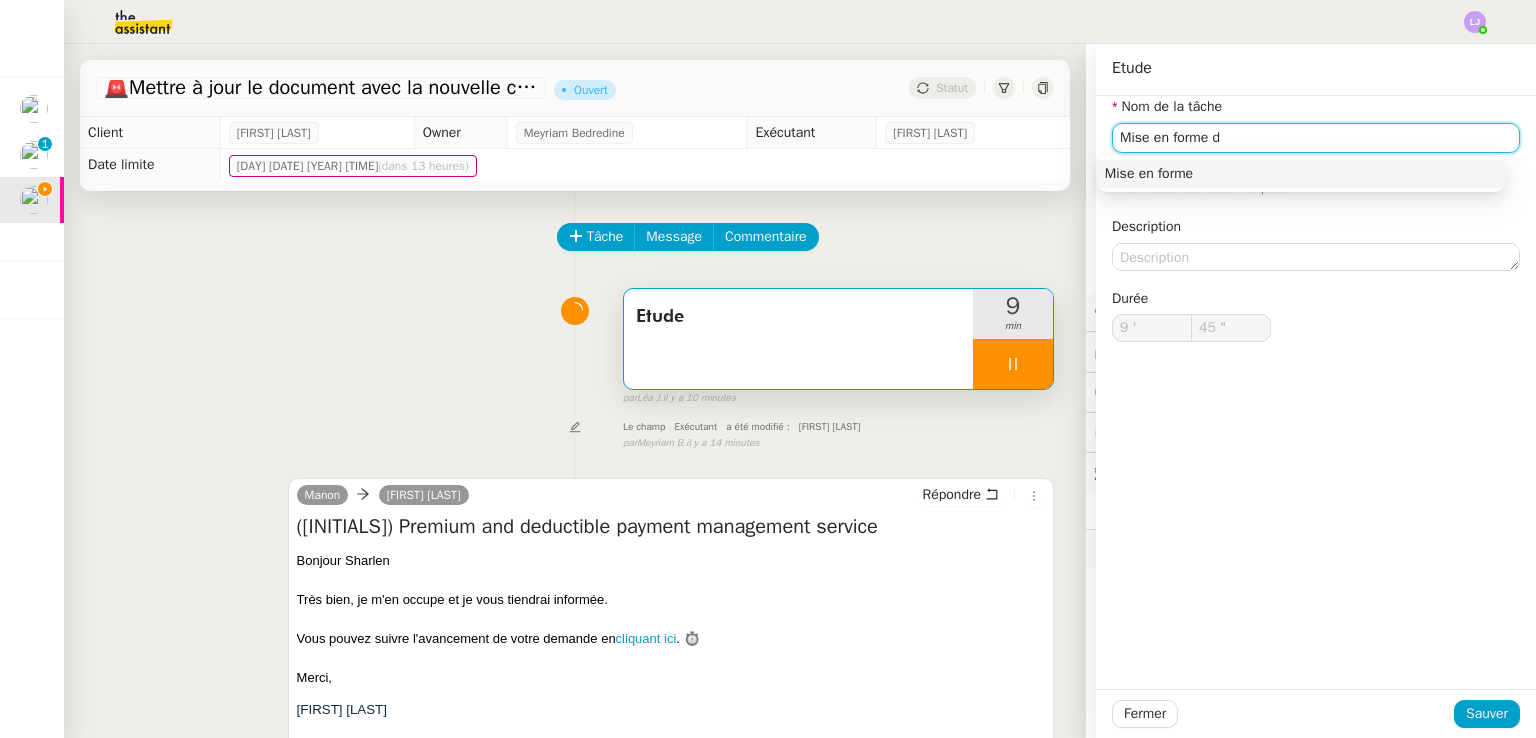 type on "46 "" 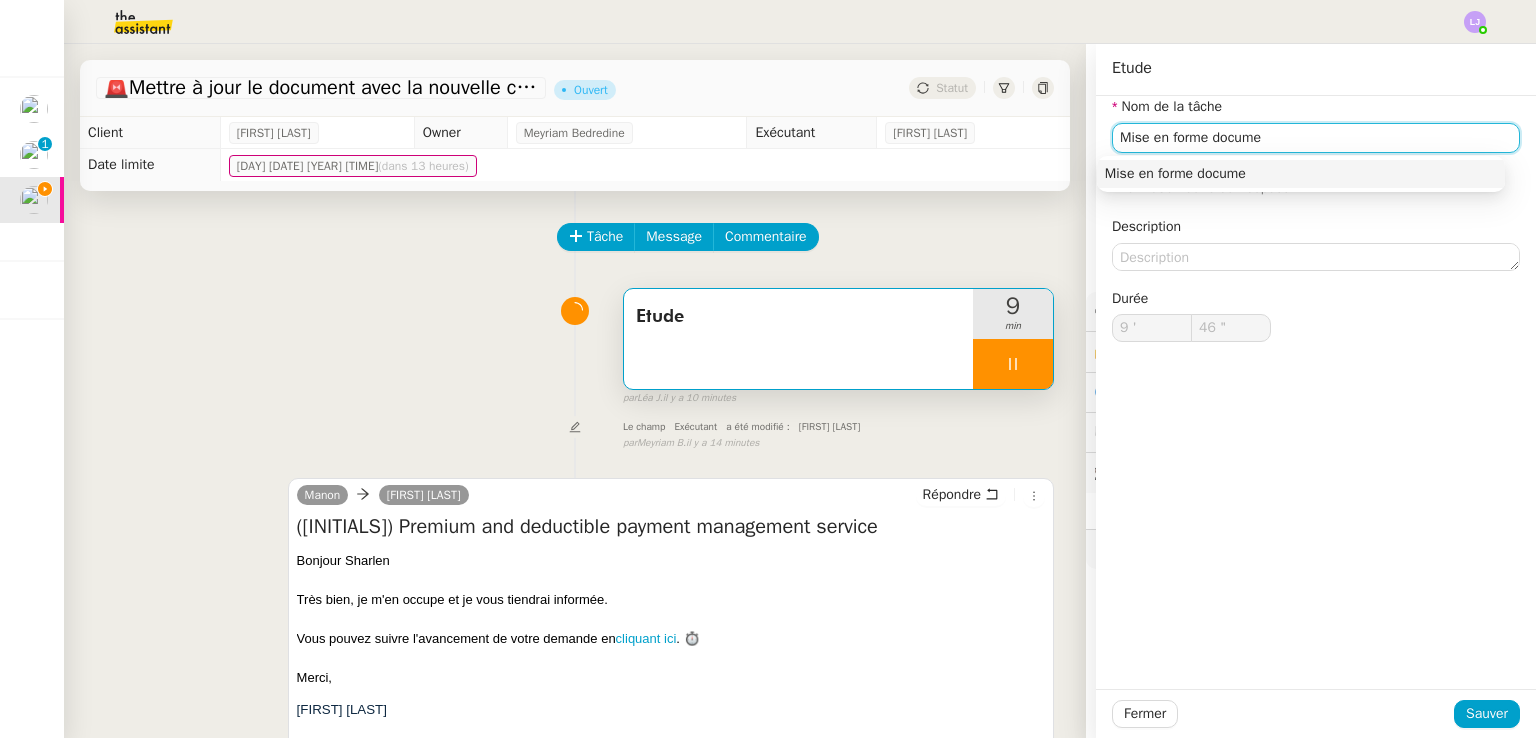 type on "Mise en forme documen" 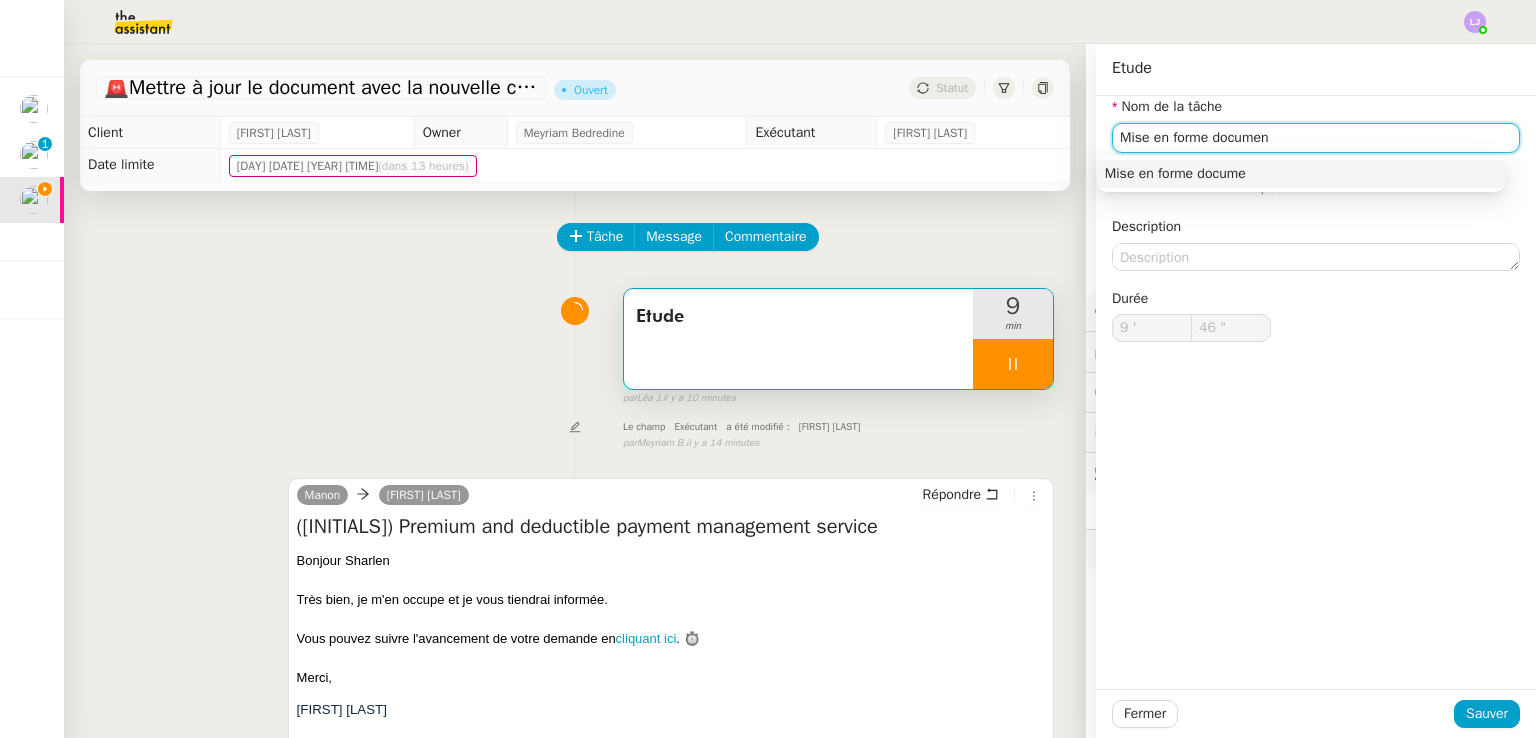 type on "47 "" 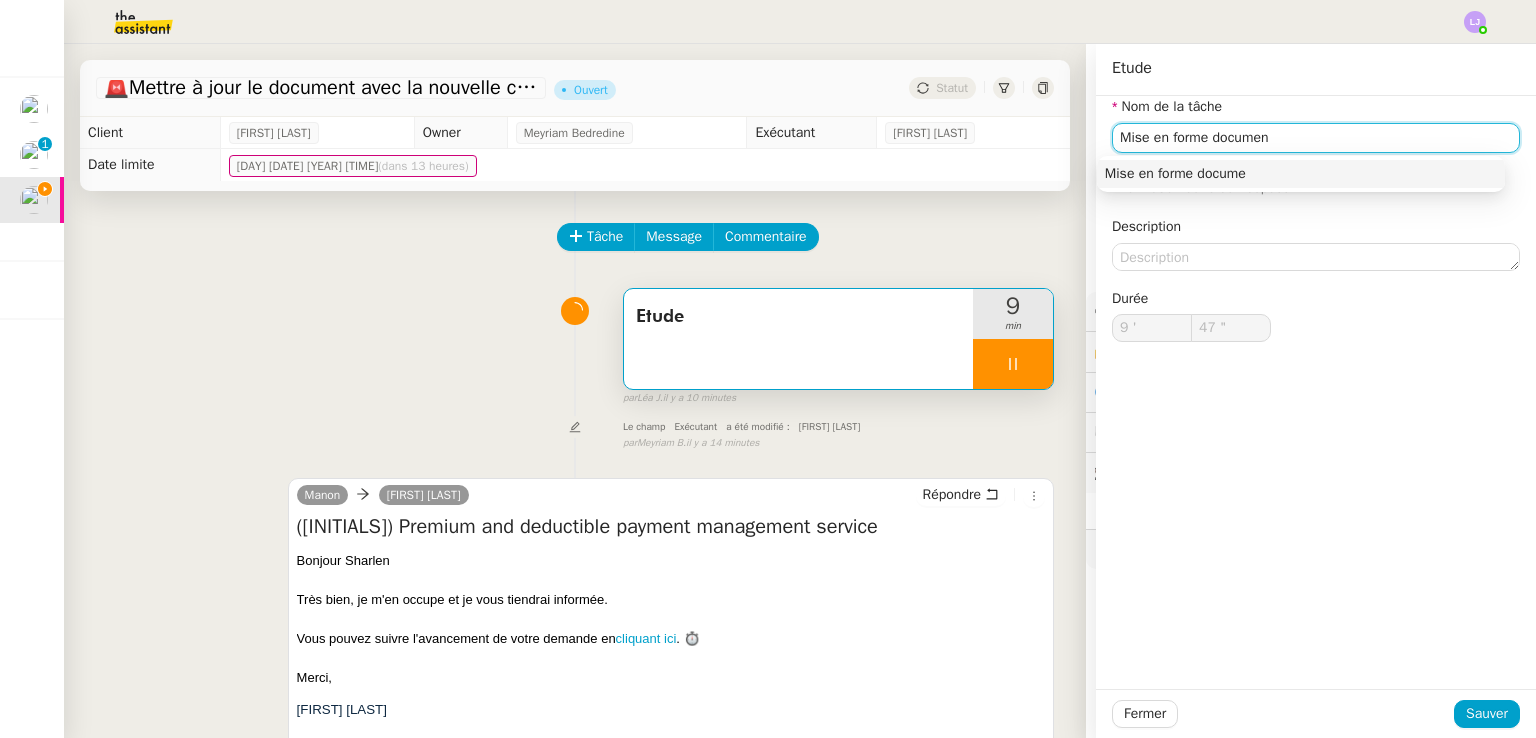 type on "Mise en forme document" 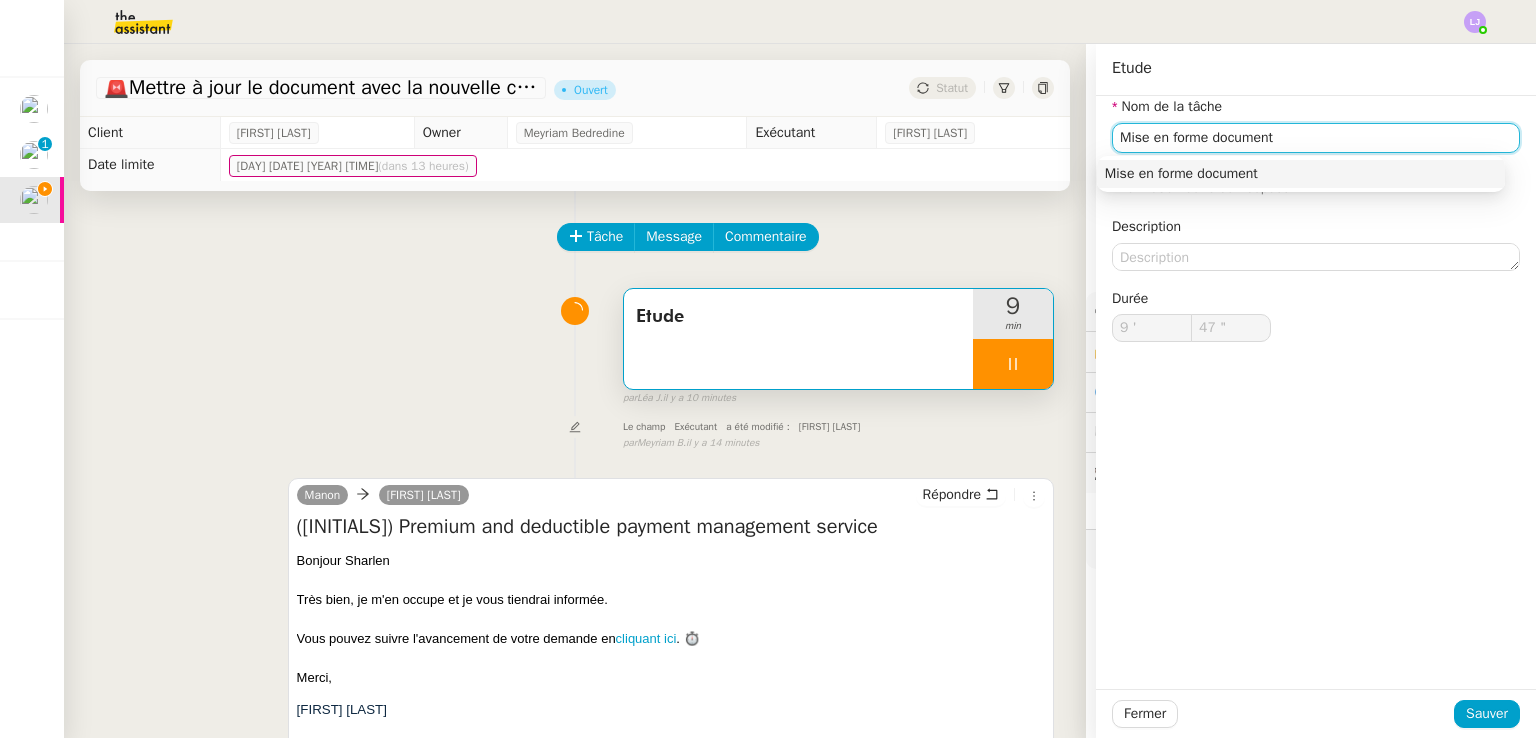 type on "48 "" 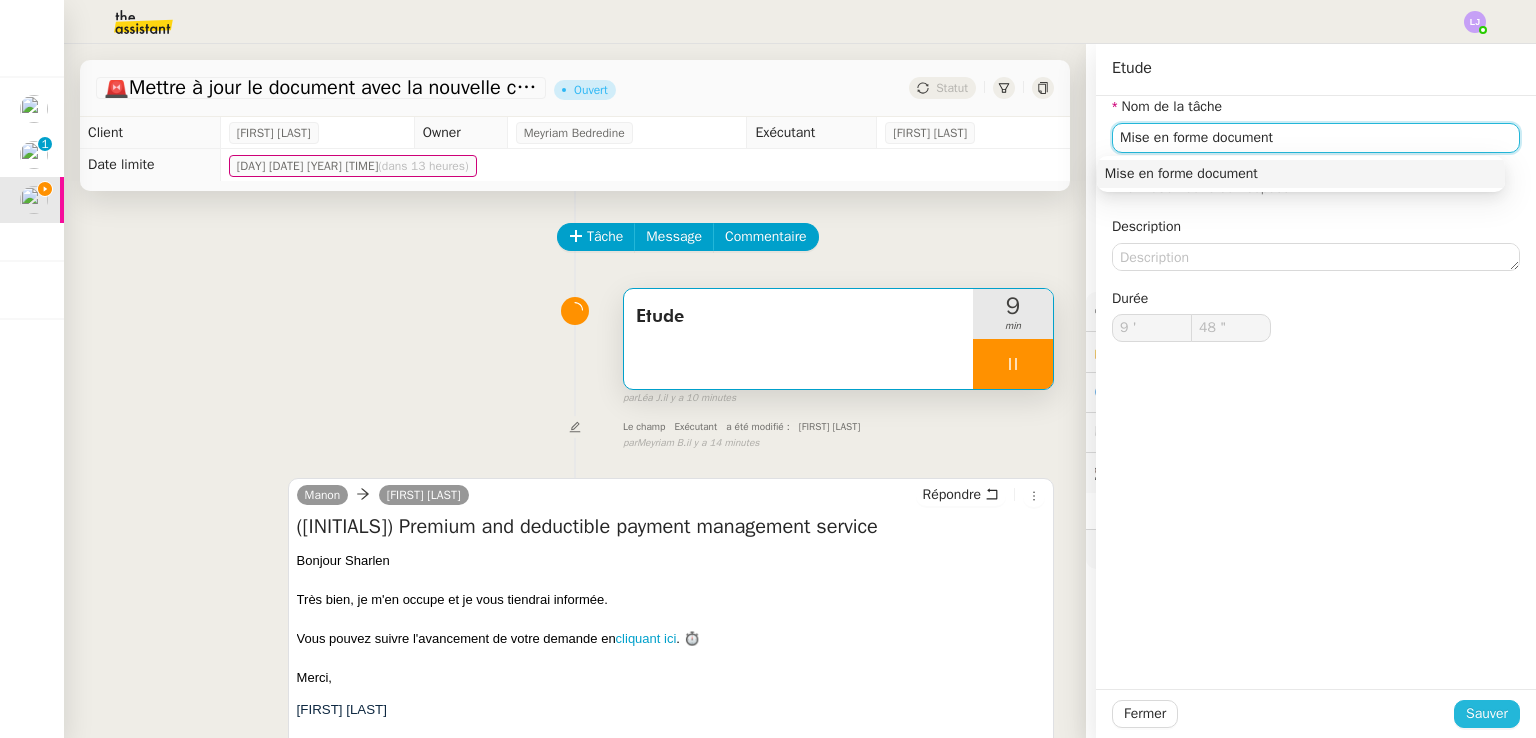type on "Mise en forme document" 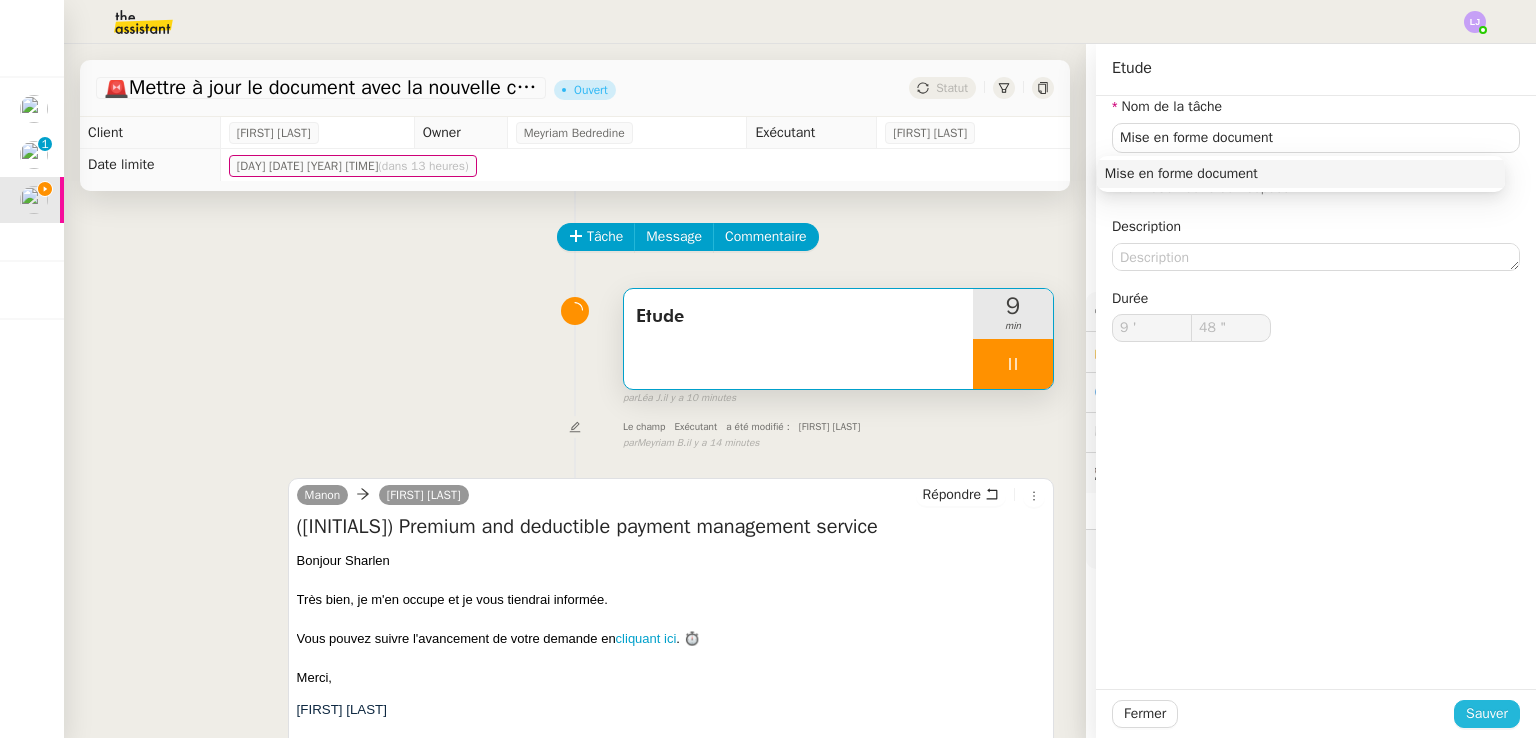 click on "Sauver" 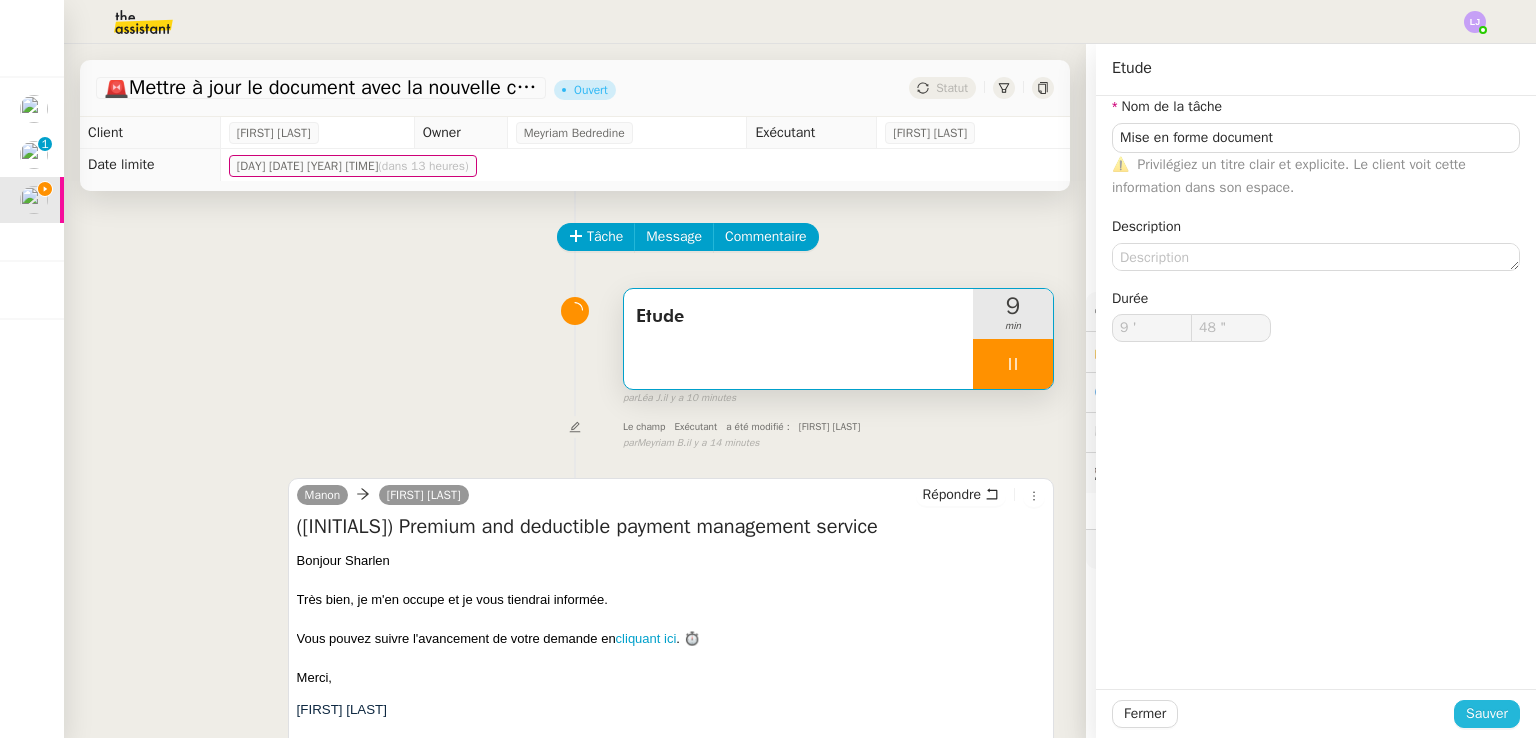 type on "49 "" 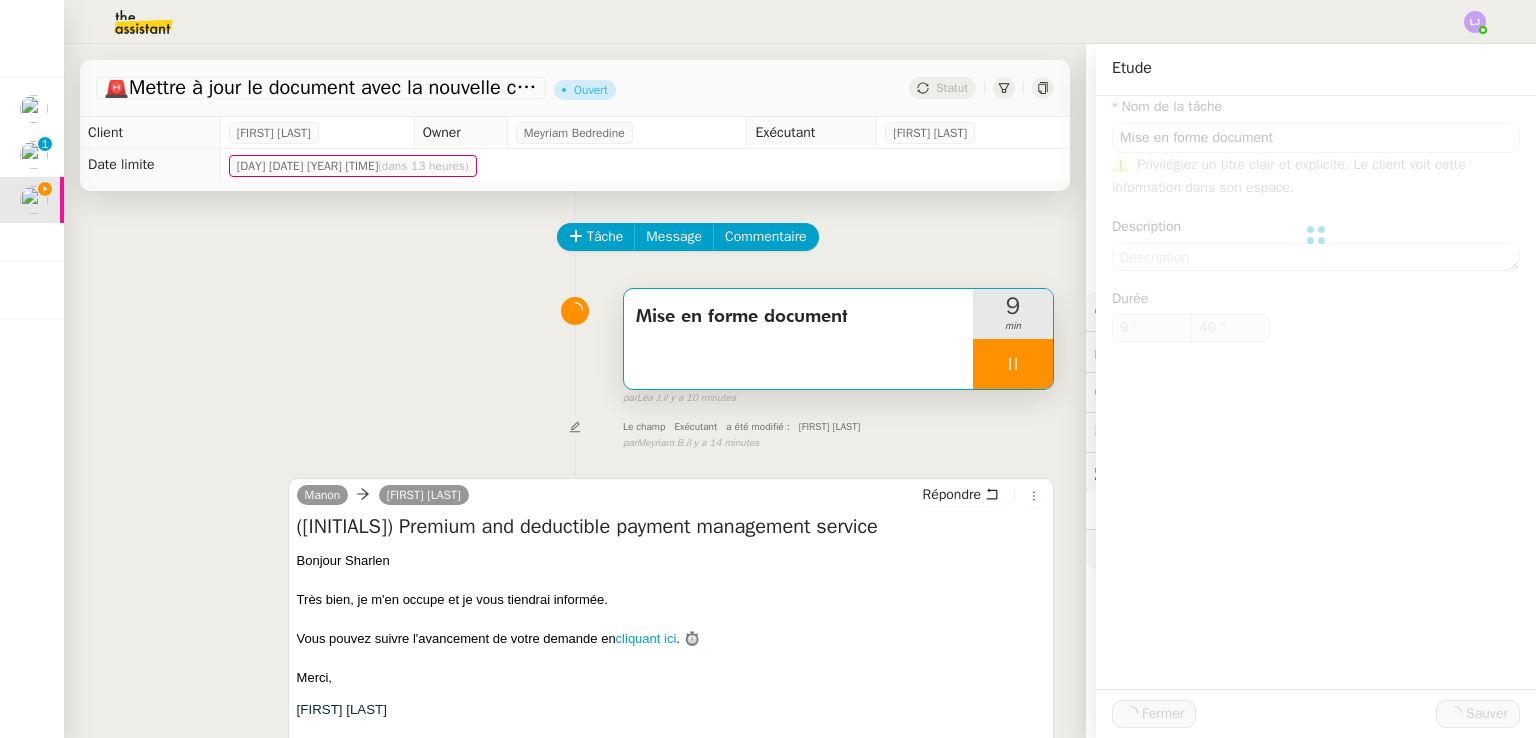 type on "Mise en forme document" 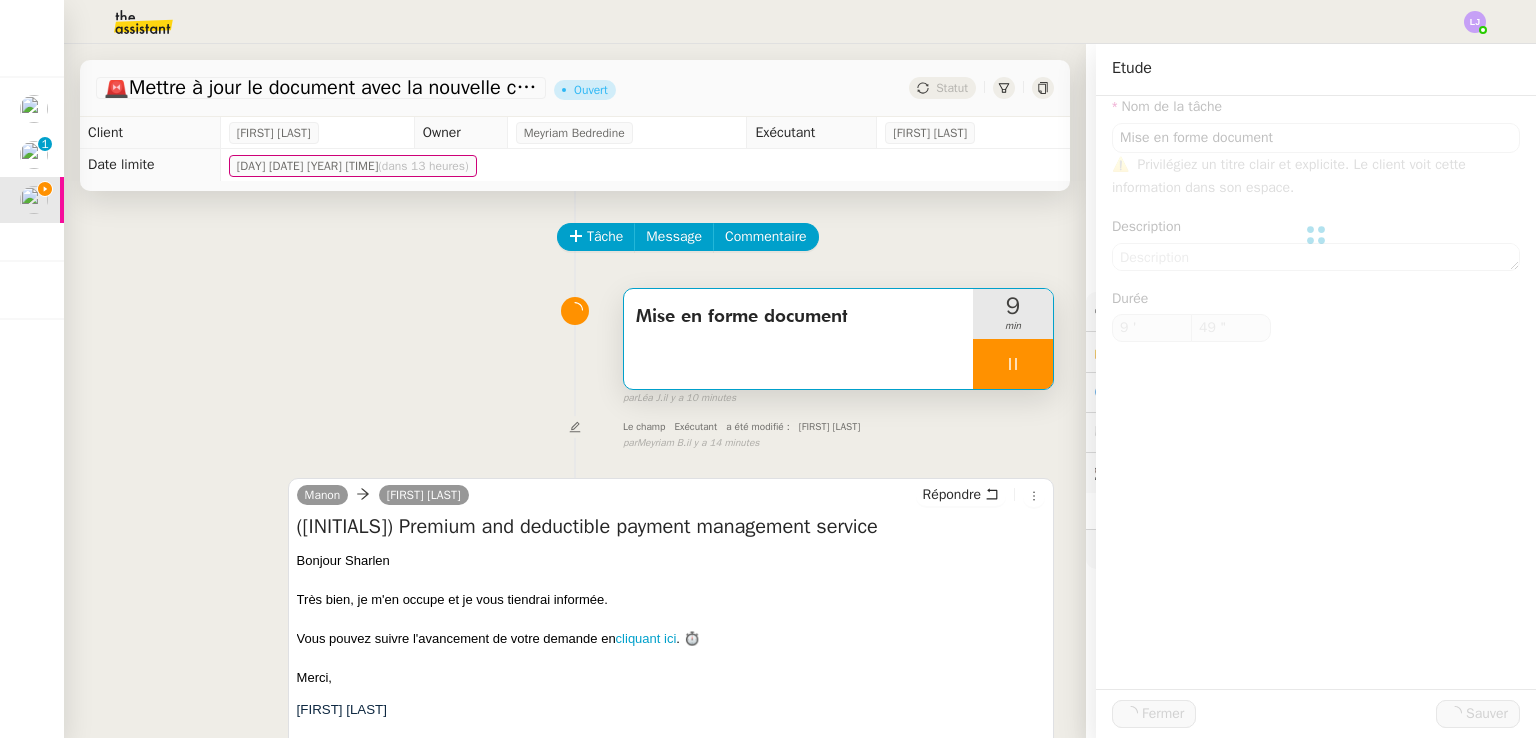 type on "9 '" 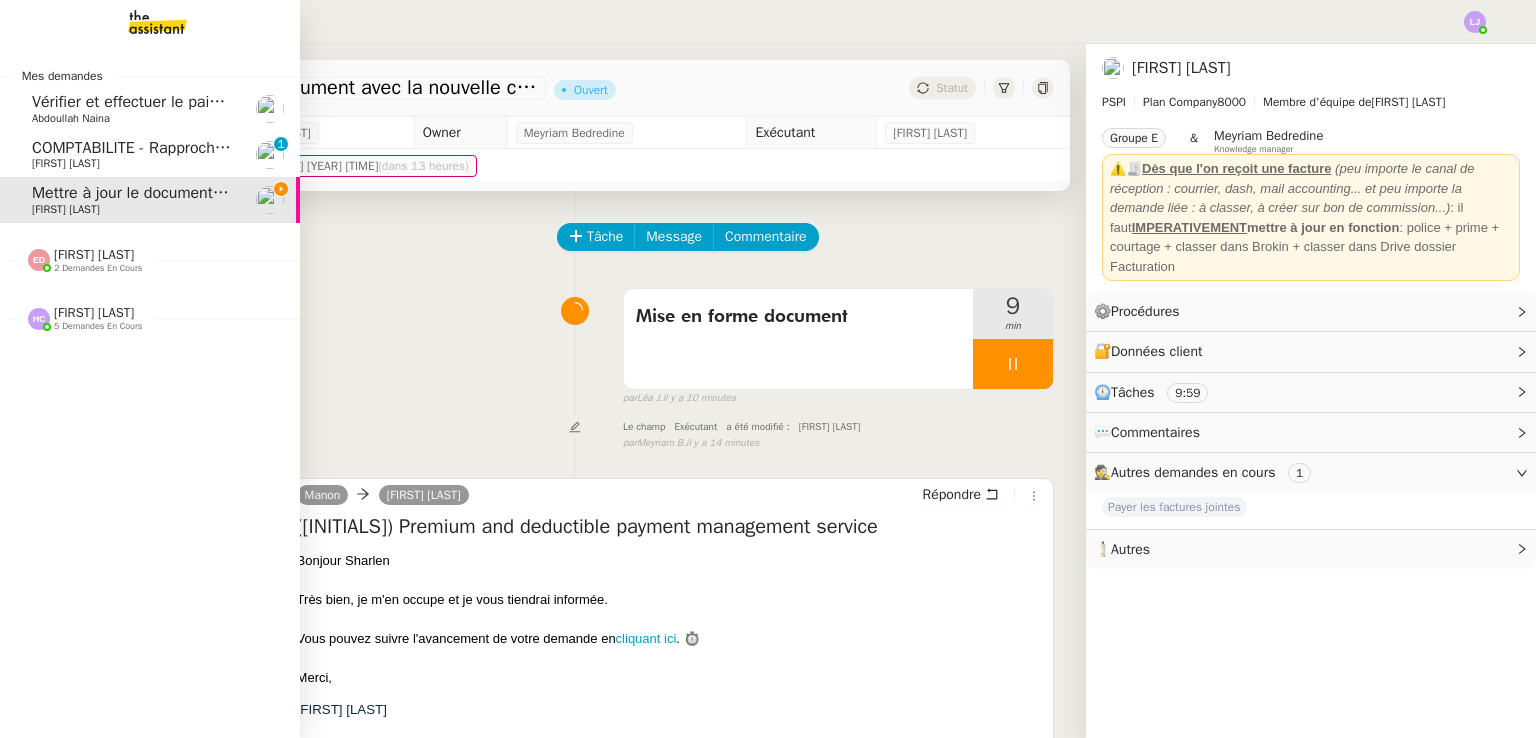 click on "2 demandes en cours" 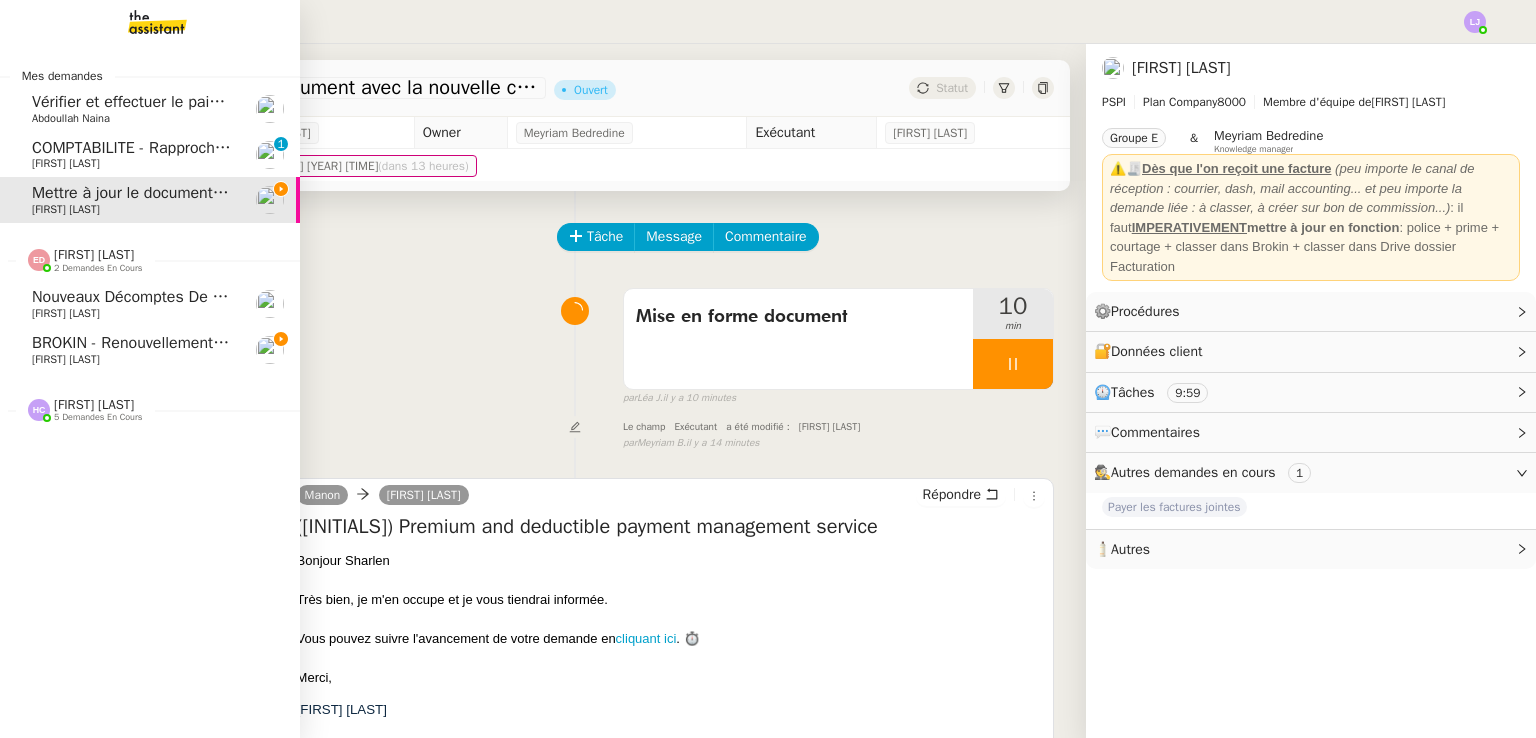 click on "BROKIN - Renouvellement des polices - août 2025    Fanny Eyraud" 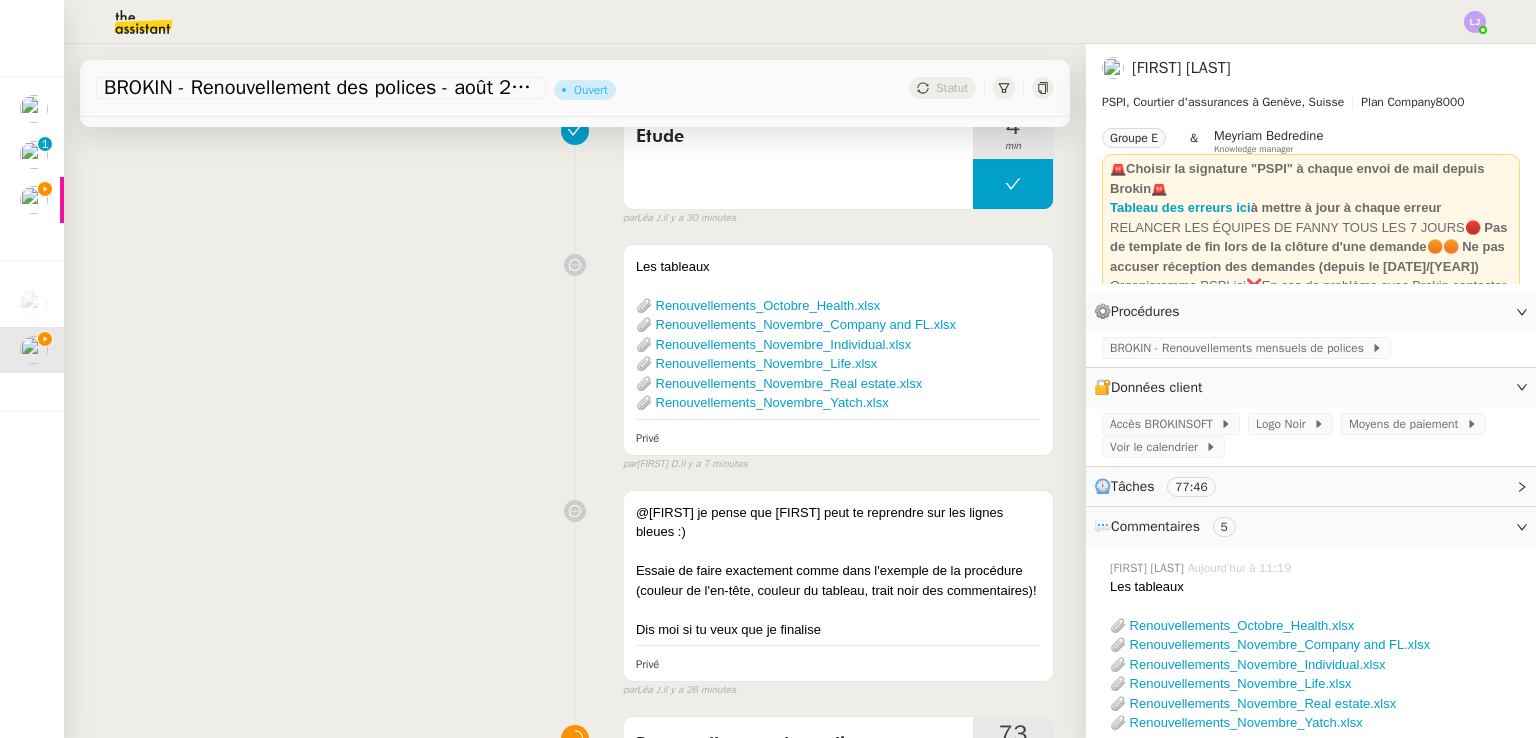 scroll, scrollTop: 182, scrollLeft: 0, axis: vertical 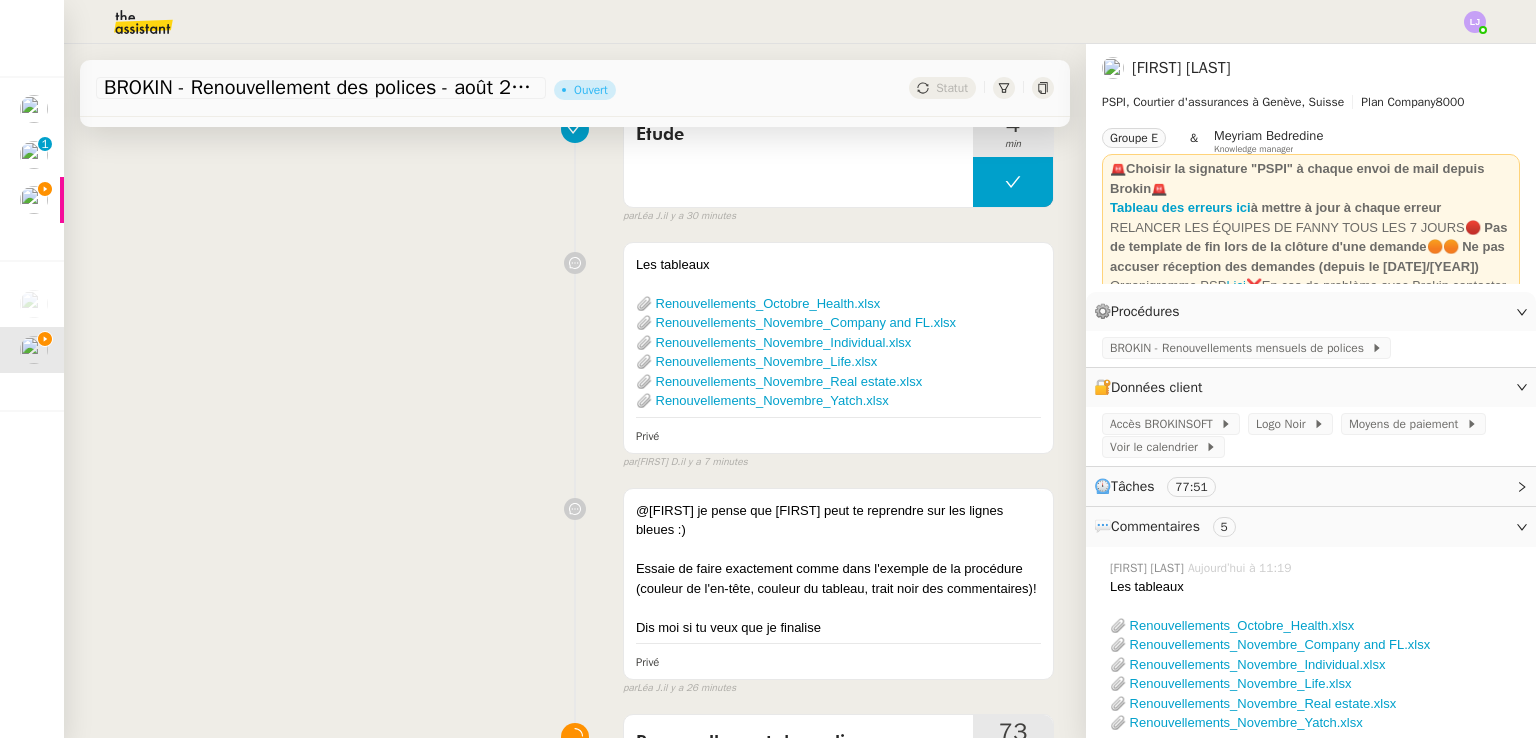 click on "@eva je pense que Aubin peut te reprendre sur les lignes bleues :) Essaie de faire exactement comme dans l'exemple de la procédure (couleur de l'en-tête, couleur du tableau, trait noir des commentaires)! Dis moi si tu veux que je finalise Privé false par   Léa J.   il y a 26 minutes" at bounding box center (575, 588) 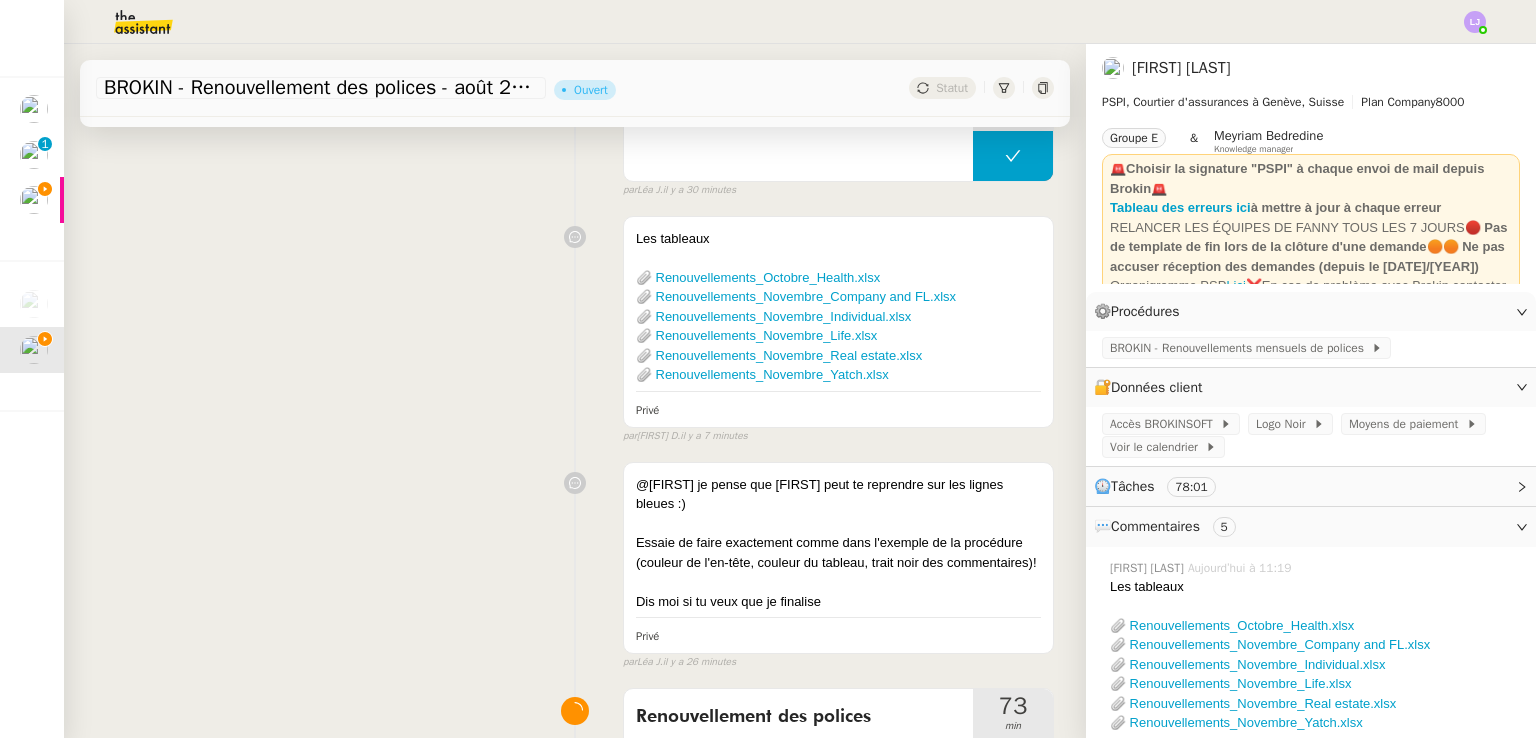 scroll, scrollTop: 128, scrollLeft: 0, axis: vertical 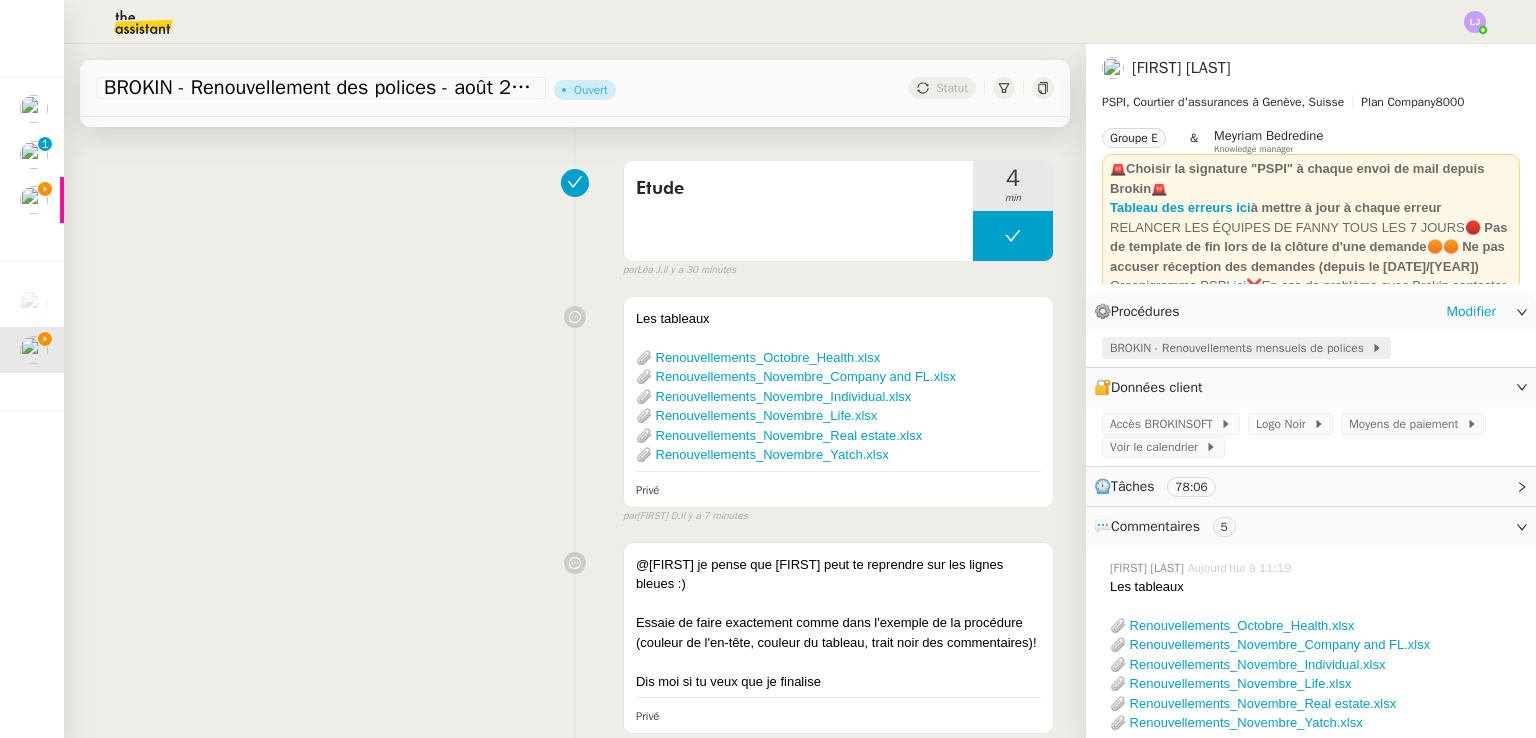 click on "BROKIN - Renouvellements mensuels de polices" 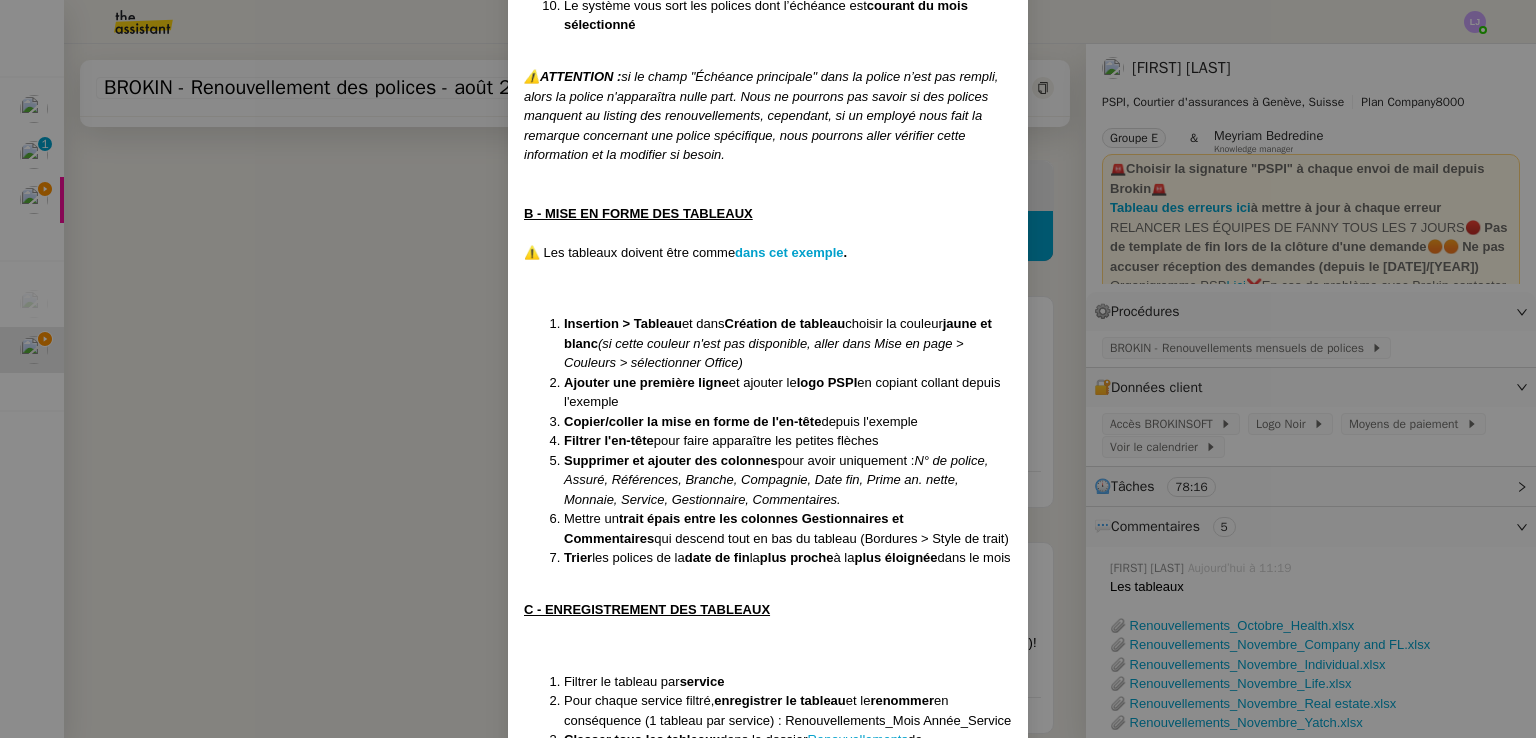 scroll, scrollTop: 900, scrollLeft: 0, axis: vertical 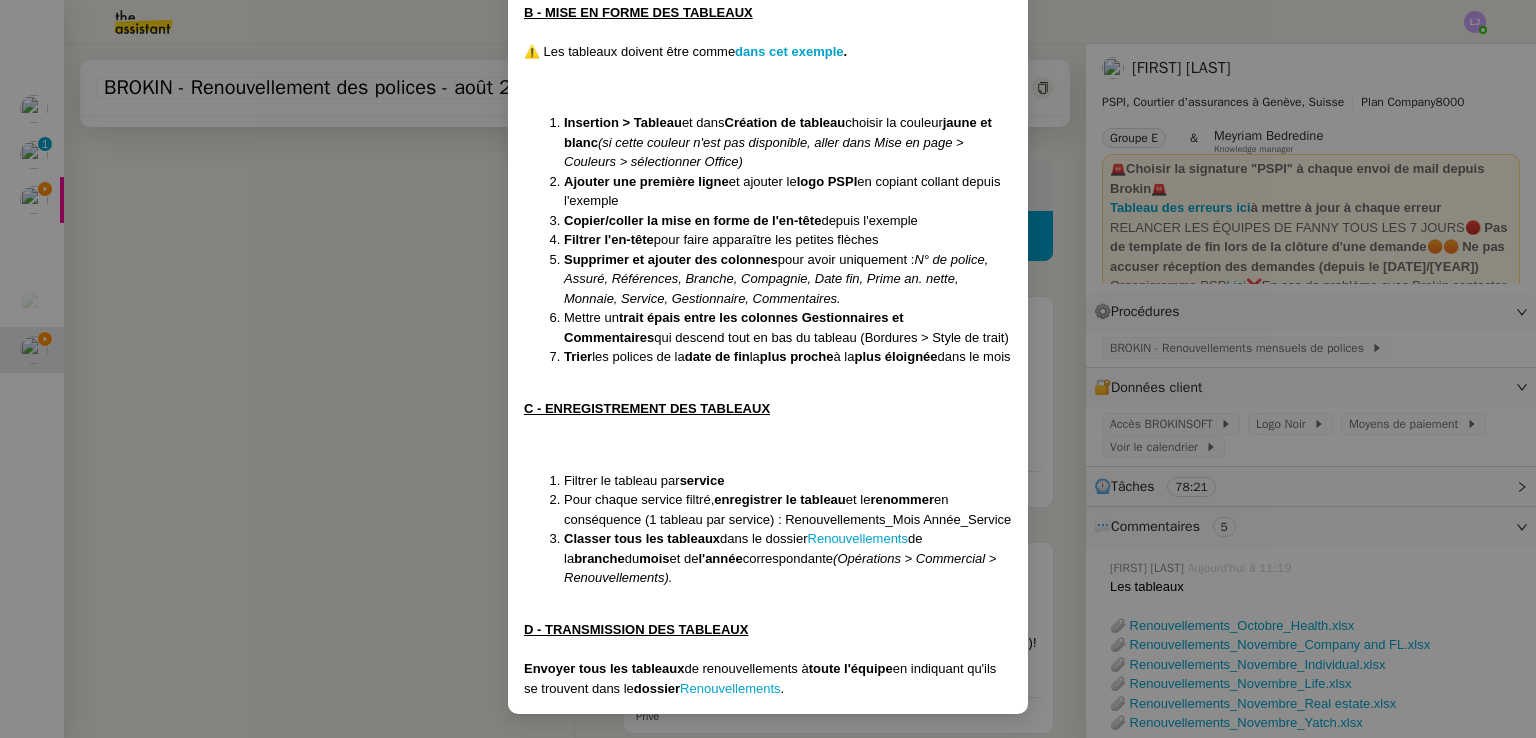 click on "Créée le 01/10/2024 MAJ le 21/07/2025 Contexte  :   Il s’agit de compiler  sur un fichier Excel  toutes les polices qui arrivent à échéance   afin de ne pas rater leur renouvellement.  Récurrence  :  Tous les 5 du mois pour le mois suivant + sur demande exceptionnelle d'un employé PROCÉDURE A - SORTIR LISTE DES RENOUVELLEMENTS Pour savoir quand ont lieu les renouvellements, il faut sortir un listing des polices en vigueur sur Brokin : Aller sur  Brokin  et cliquer sur " Polices"   Période de recherche :  toutes les années Au  : mettre l'année 2080 pour englober les polices qui auraient un terme très lointain Type de date  : date de fin de contrat Mois   du terme :  mois suivant Branche  : tout sélectionner Statut  : en vigueur Voir  exemple ici Afficher Le système vous sort les polices dont l’échéance est  courant du mois sélectionné ⚠️ ATTENTION :  B - MISE EN FORME DES TABLEAUX ⚠️ Les tableaux doivent être comme  dans cet exemple . Insertion > Tableau  et dans" at bounding box center (768, 369) 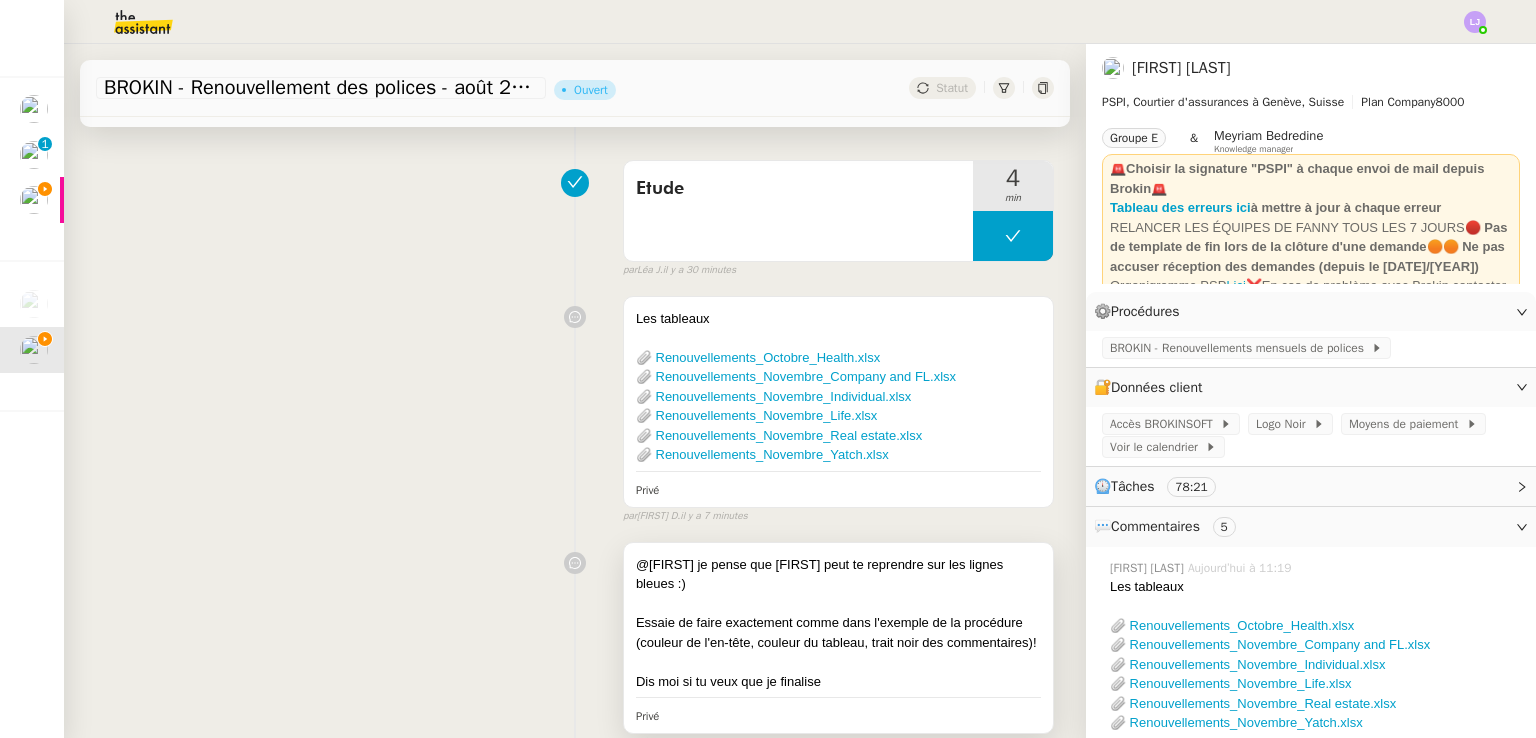 scroll, scrollTop: 800, scrollLeft: 0, axis: vertical 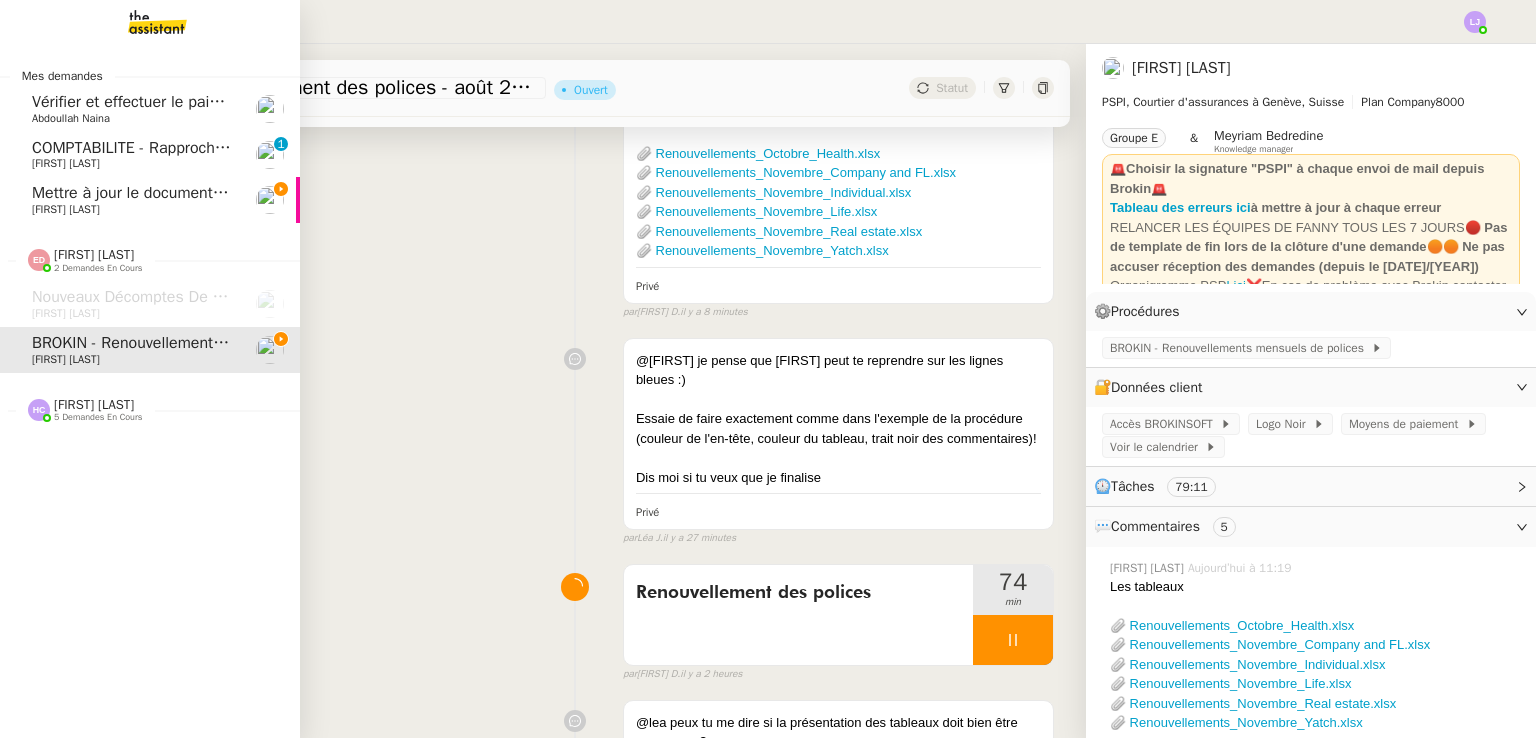 click on "[FIRST] [LAST]" 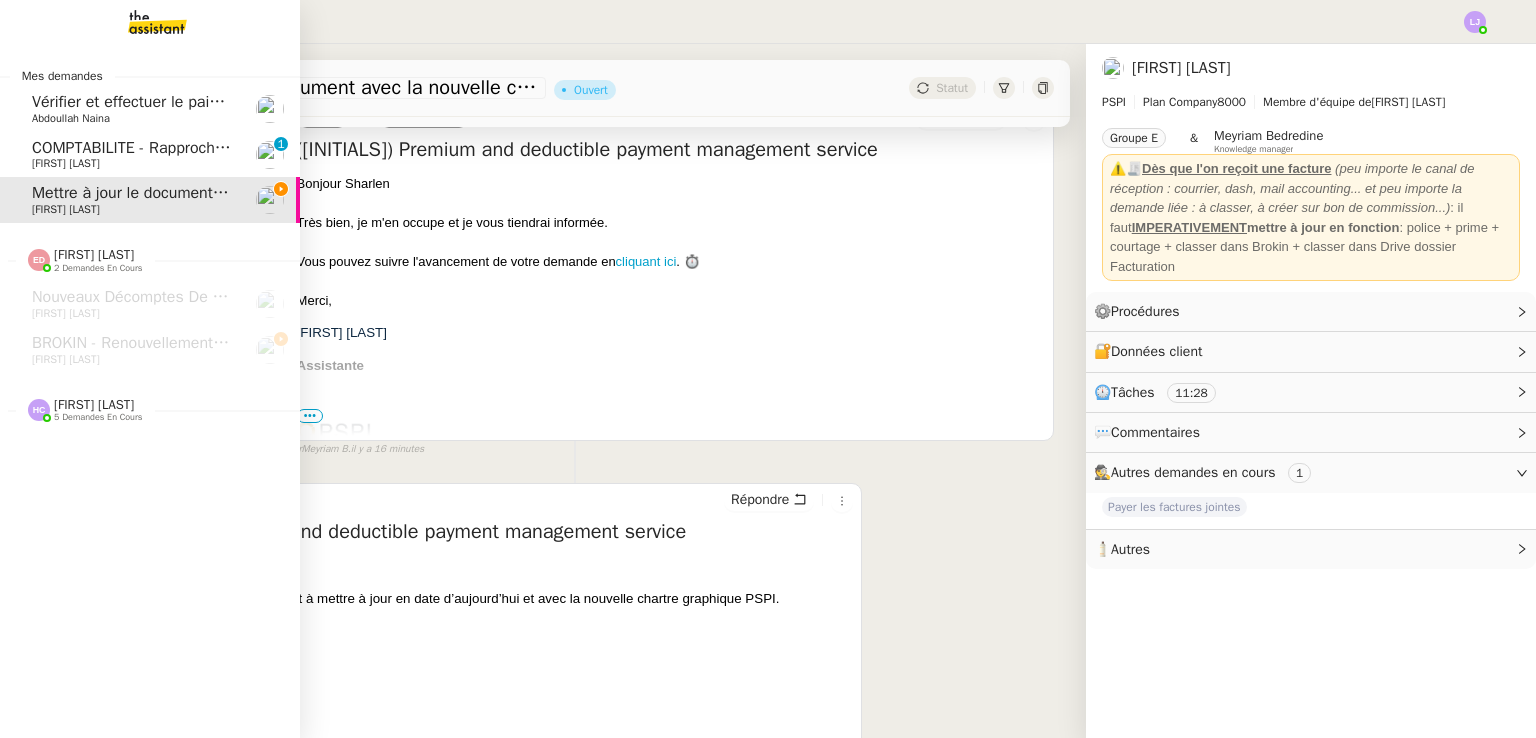 click on "[FIRST] [LAST]" 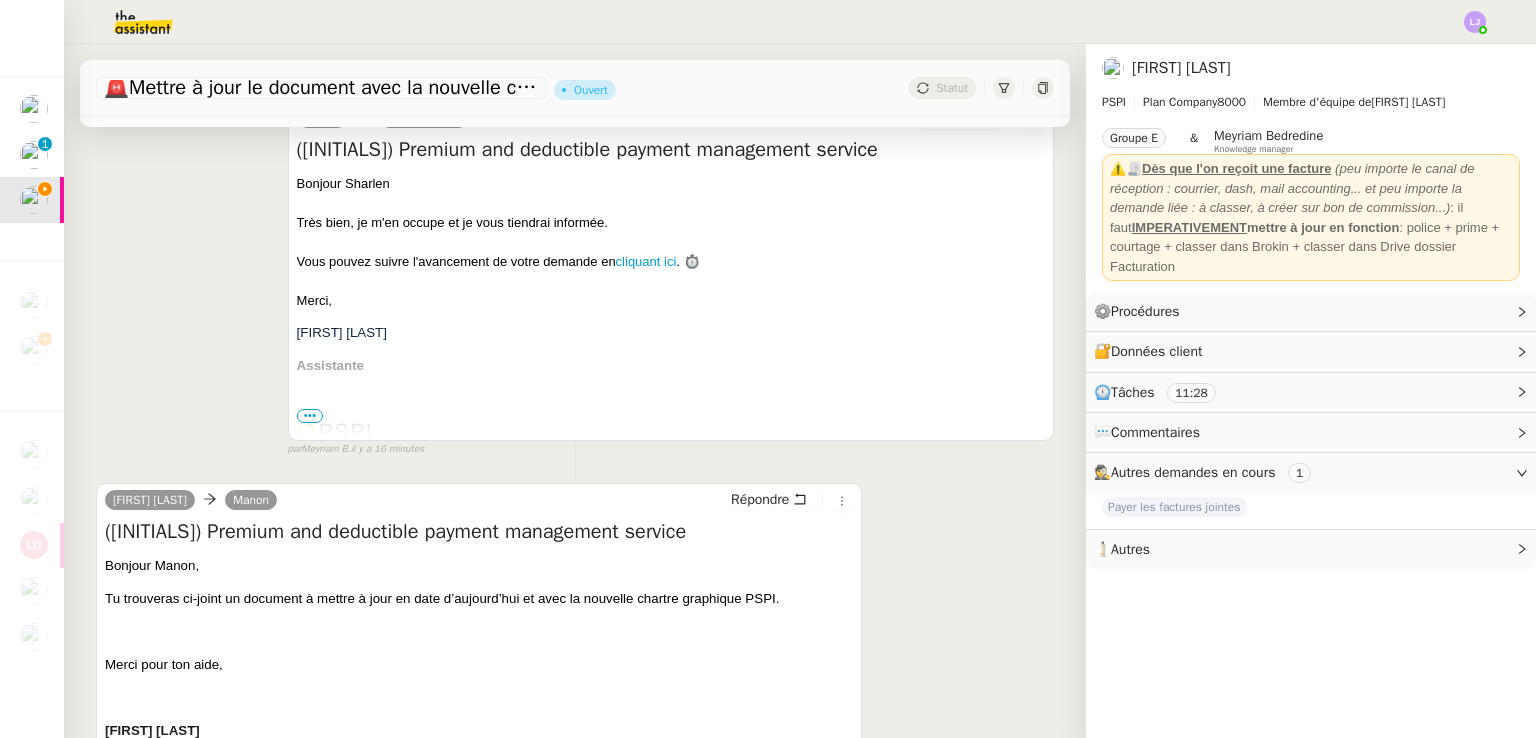 scroll, scrollTop: 0, scrollLeft: 0, axis: both 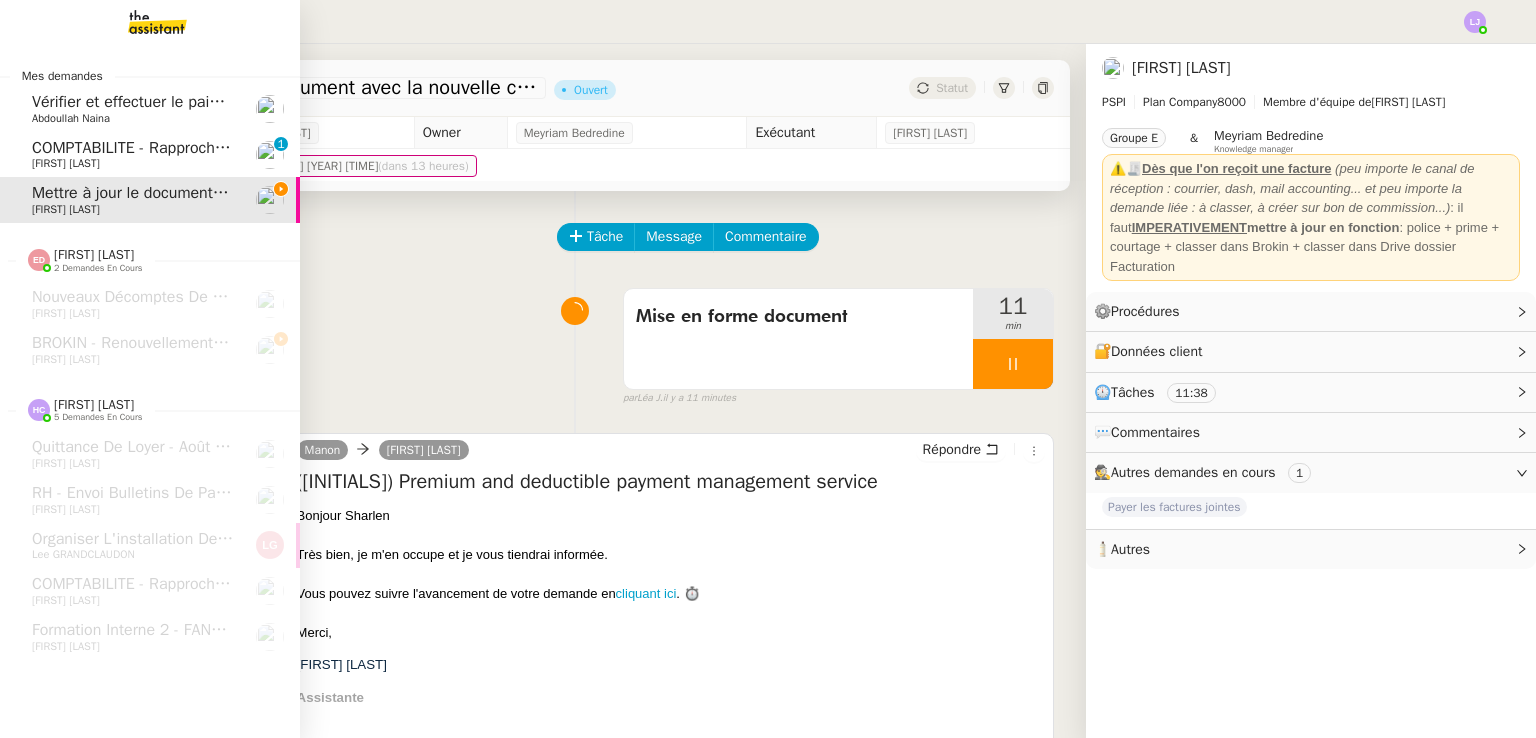 click on "Vérifier et effectuer le paiement urgent" 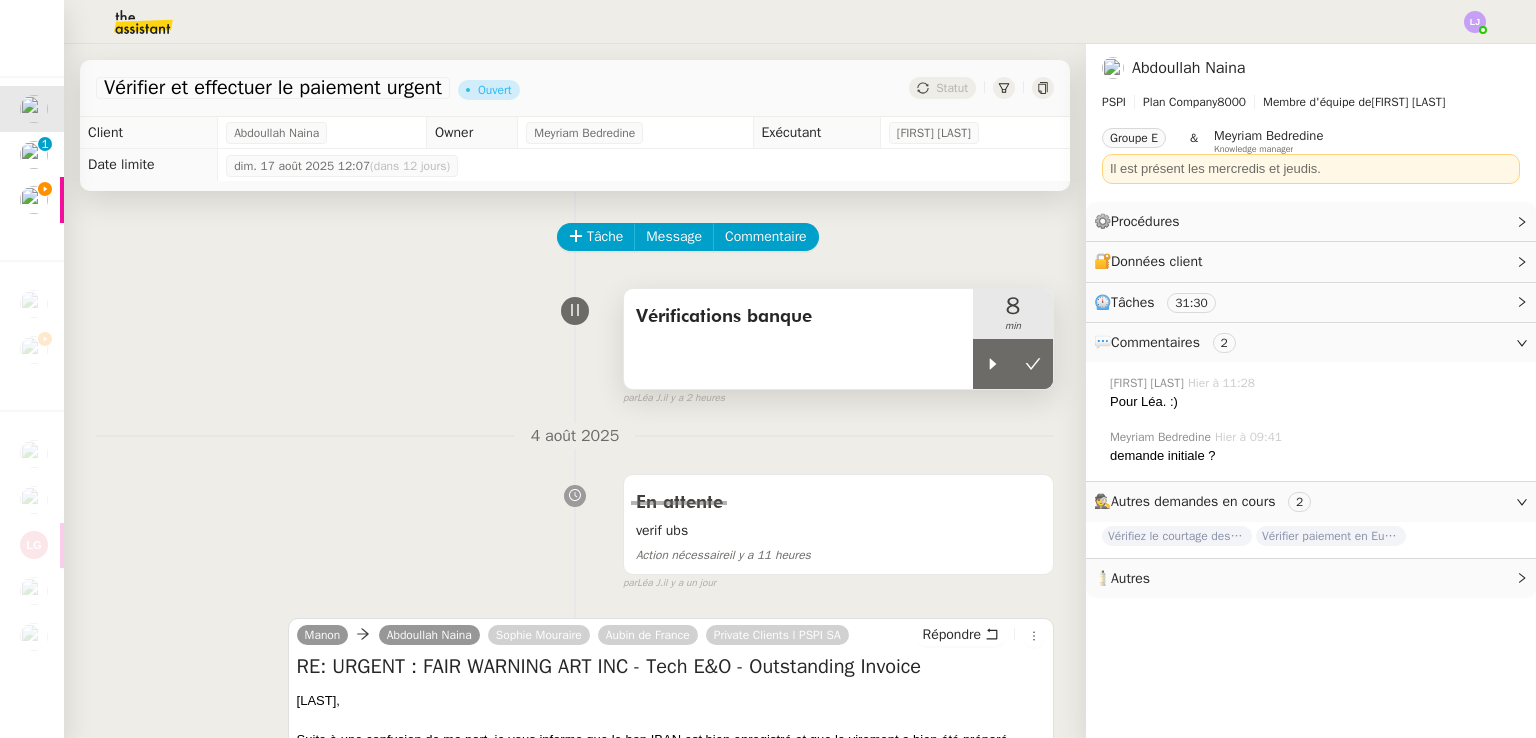 click on "Vérifications banque" at bounding box center (798, 339) 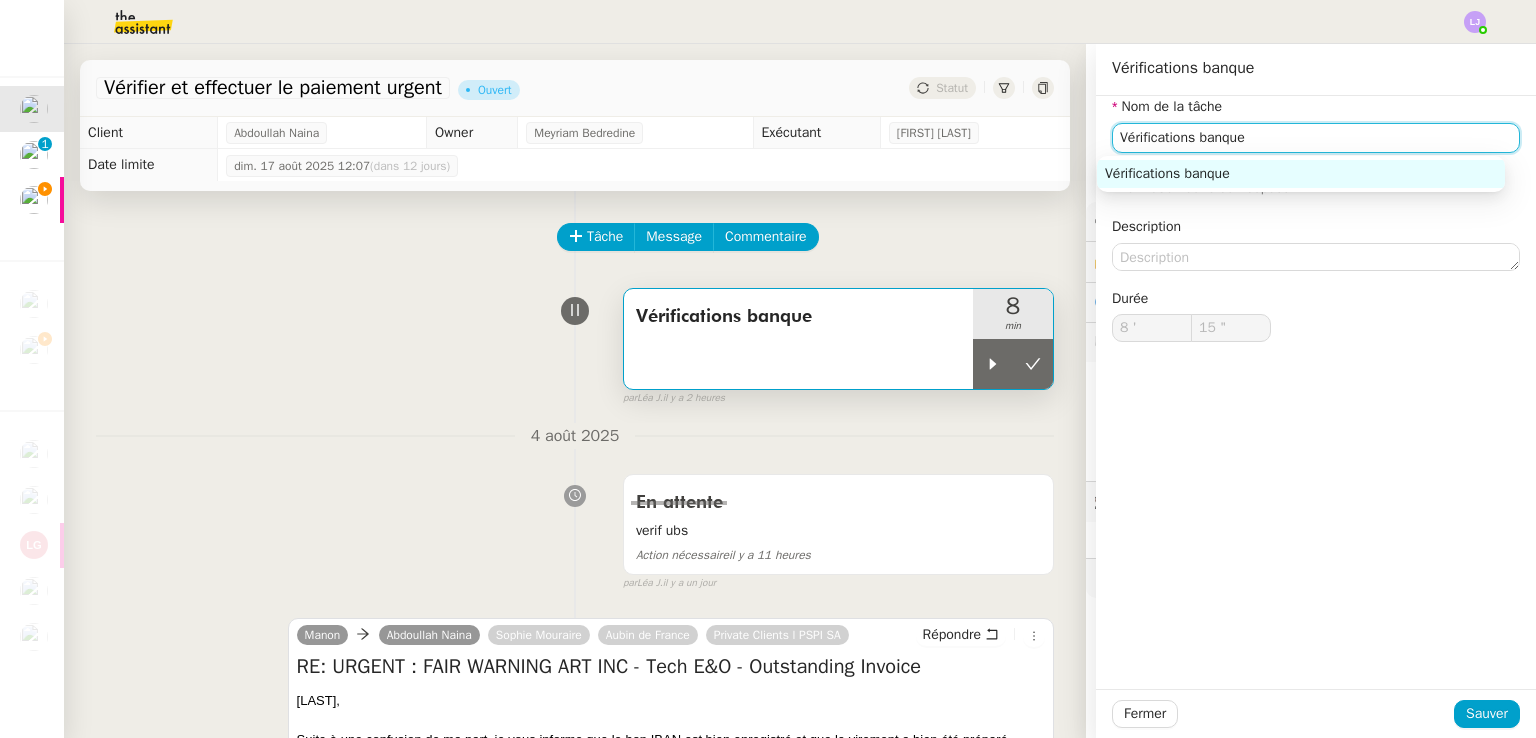 click on "Vérifications banque" 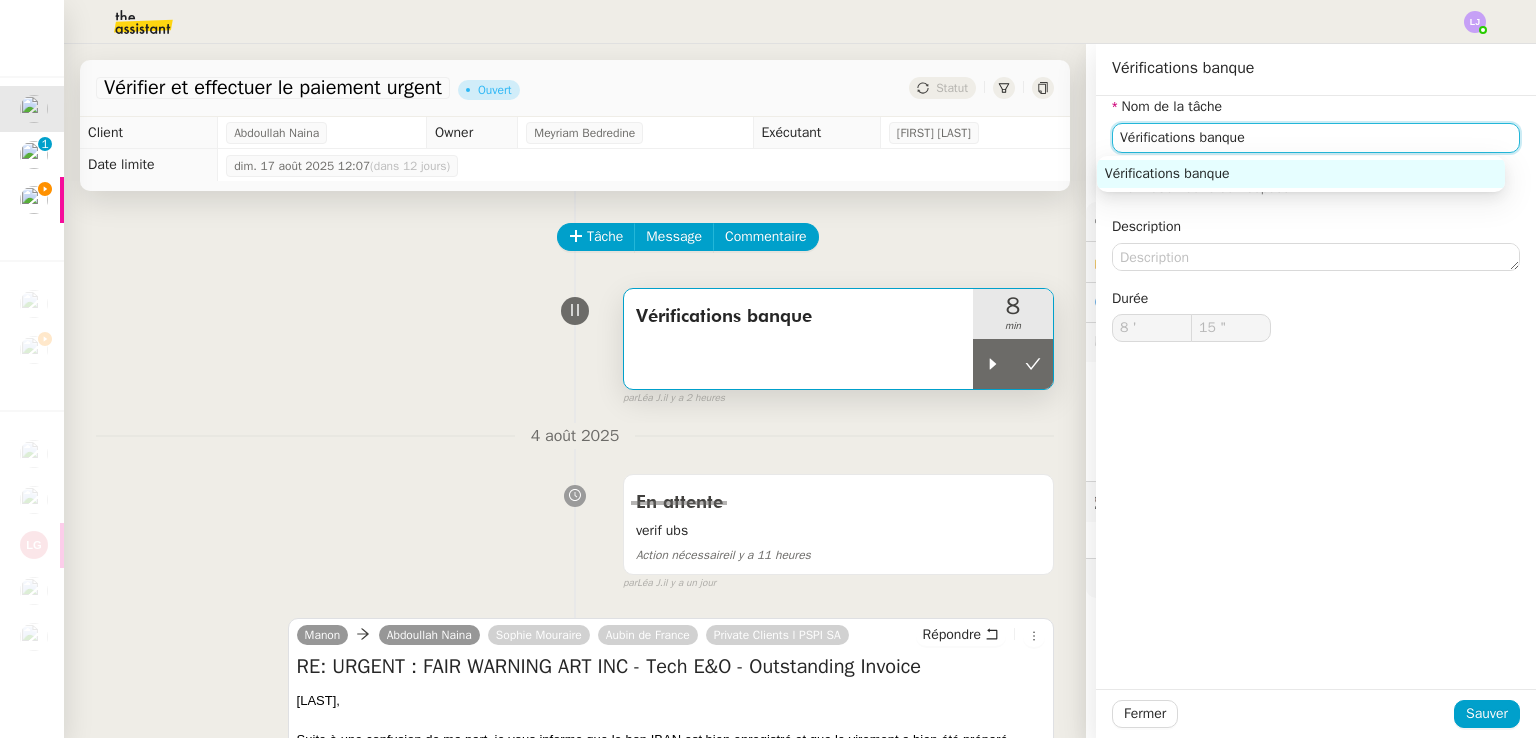 click on "Vérifications banque" 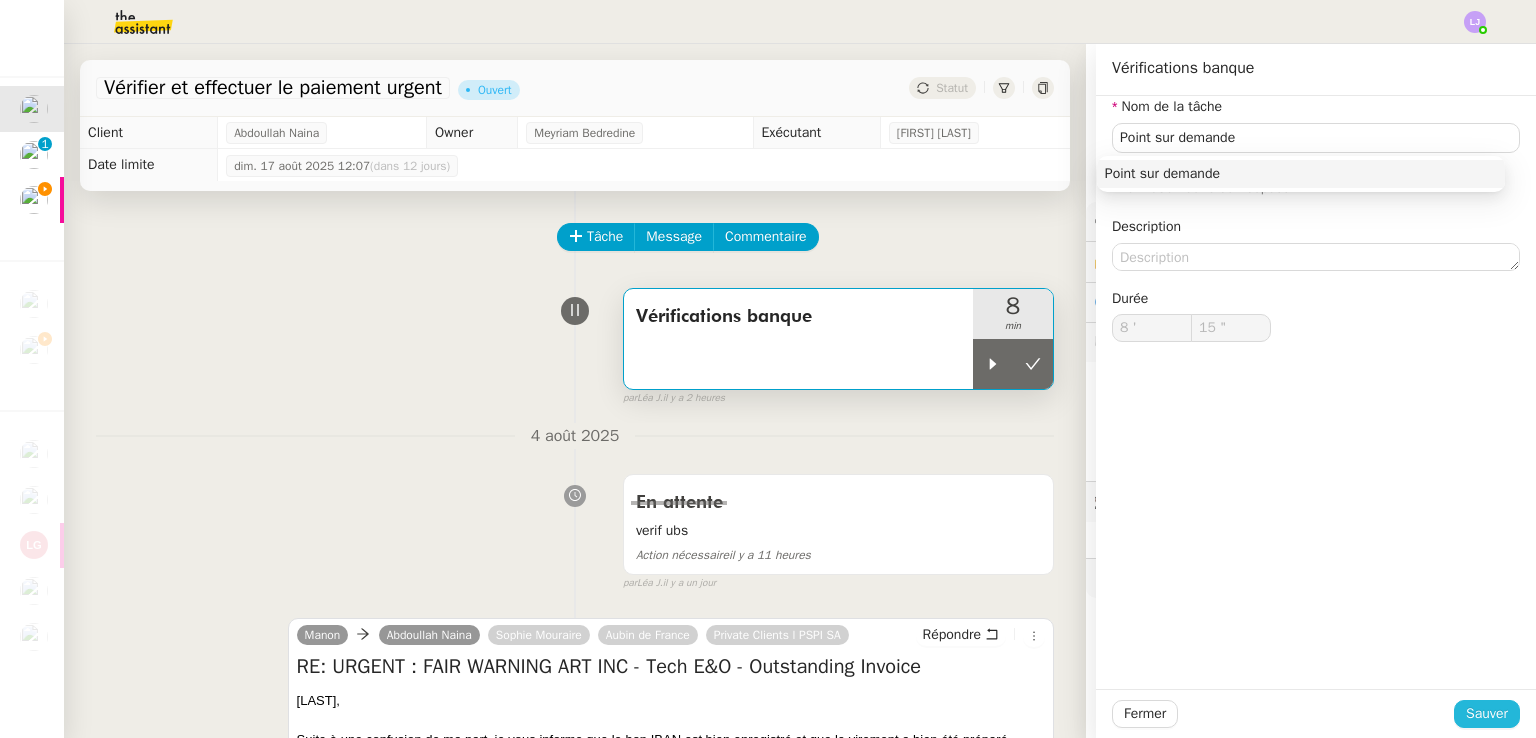 click on "Sauver" 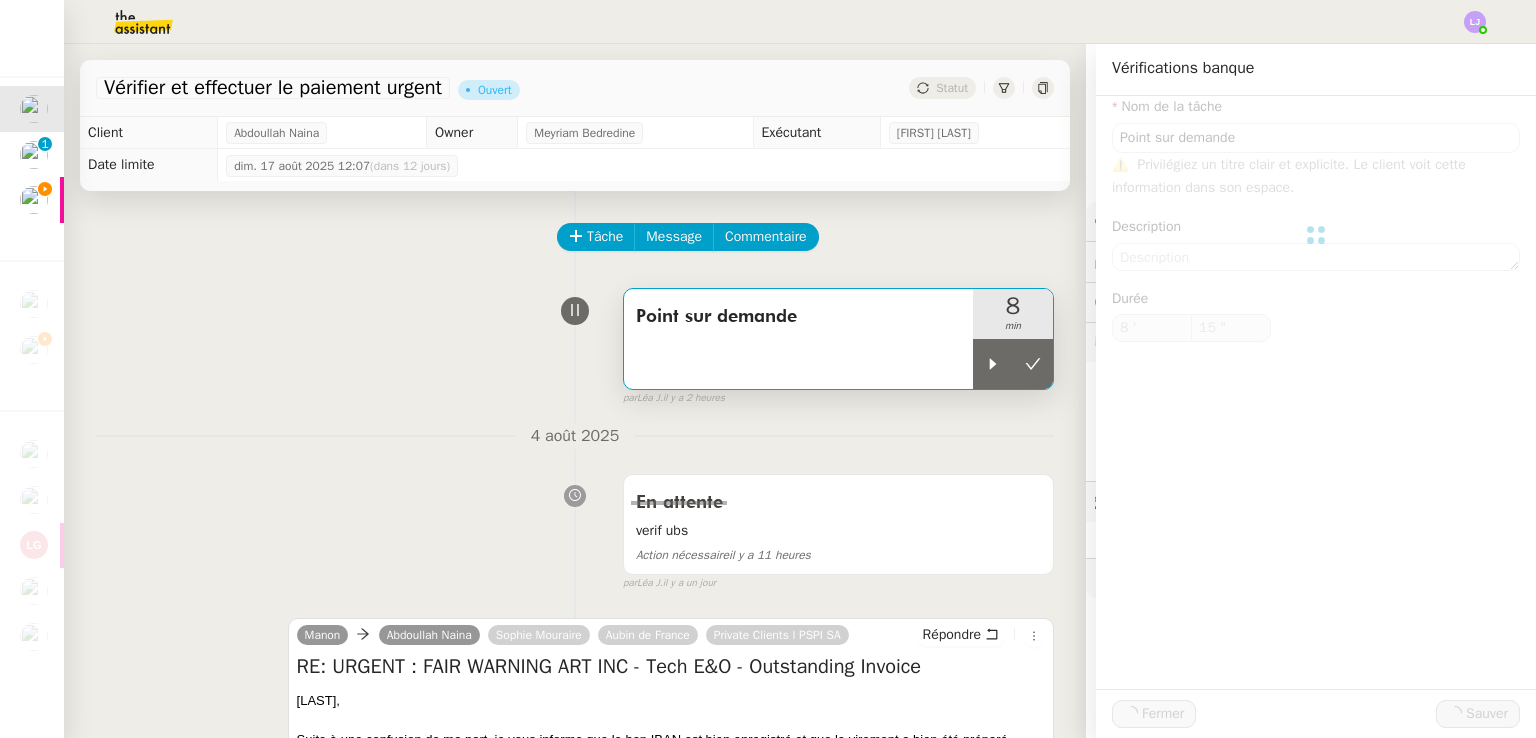 type on "Point sur demande" 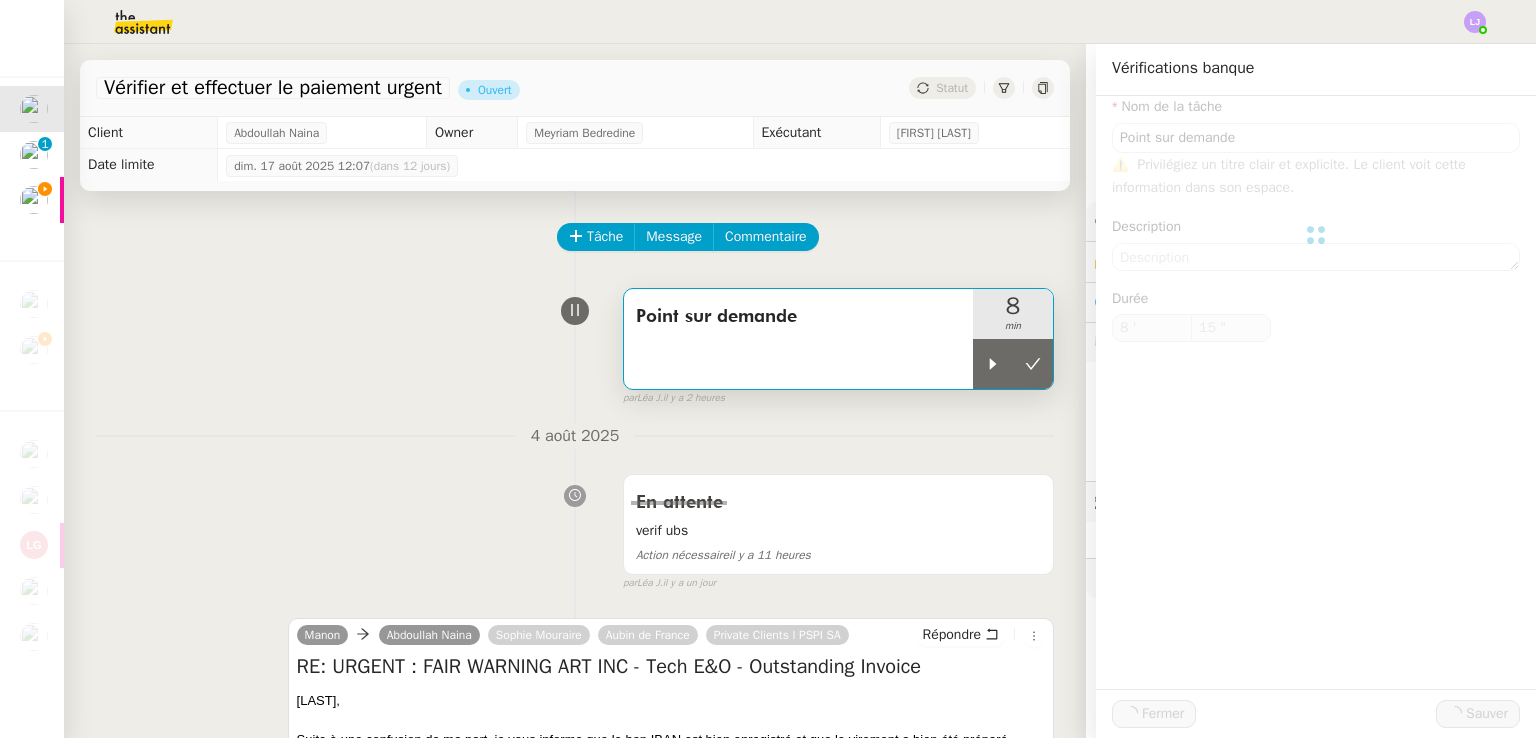 type on "8 '" 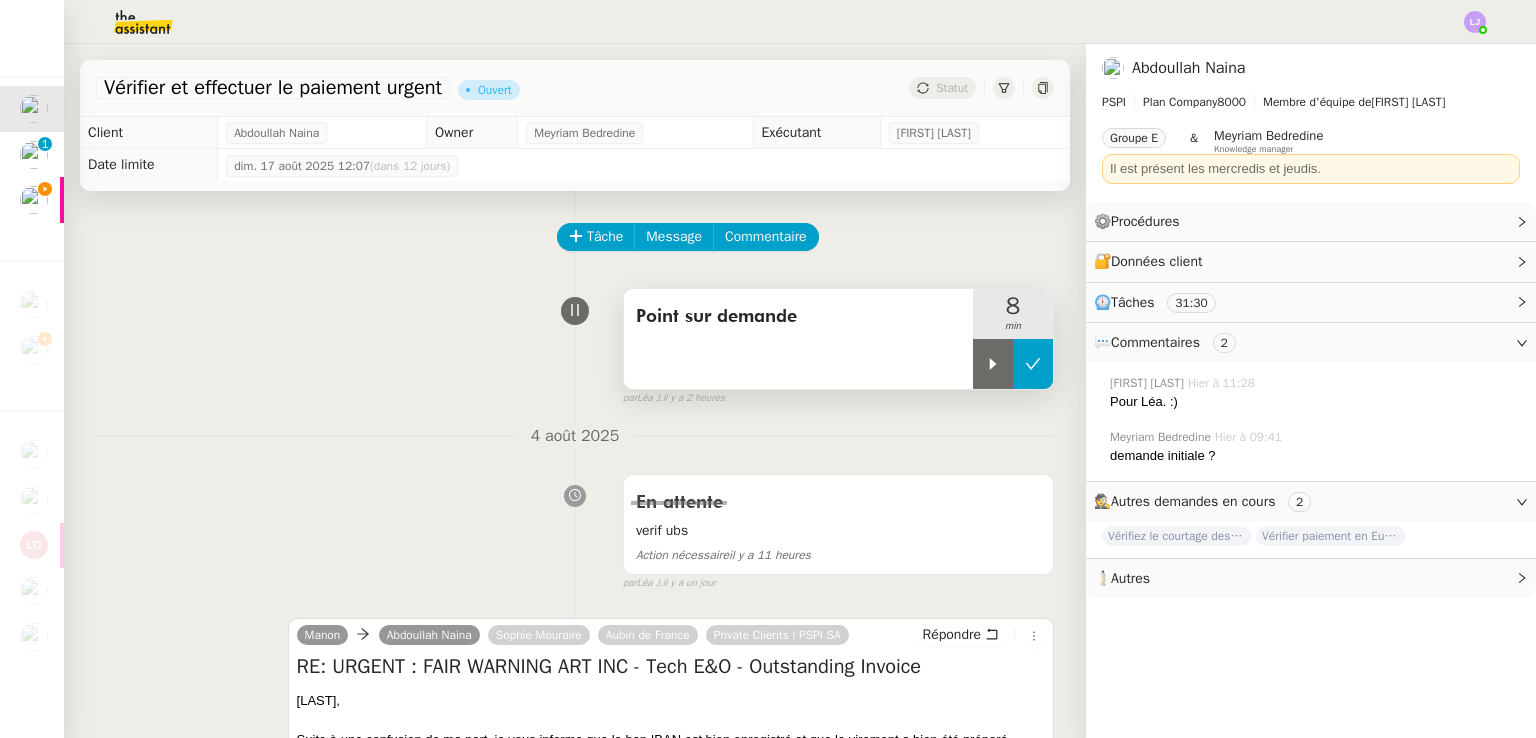 click at bounding box center (1033, 364) 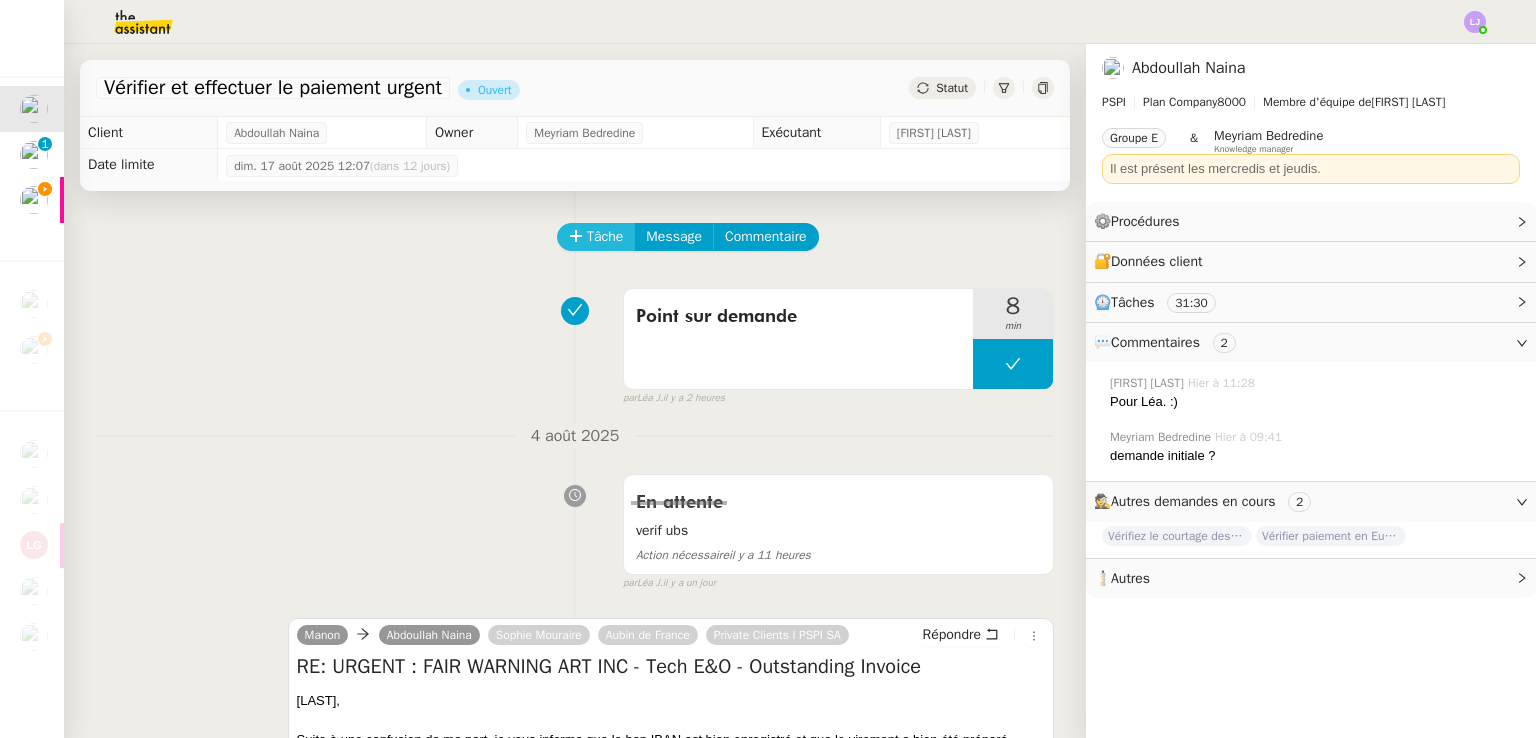 click on "Tâche" 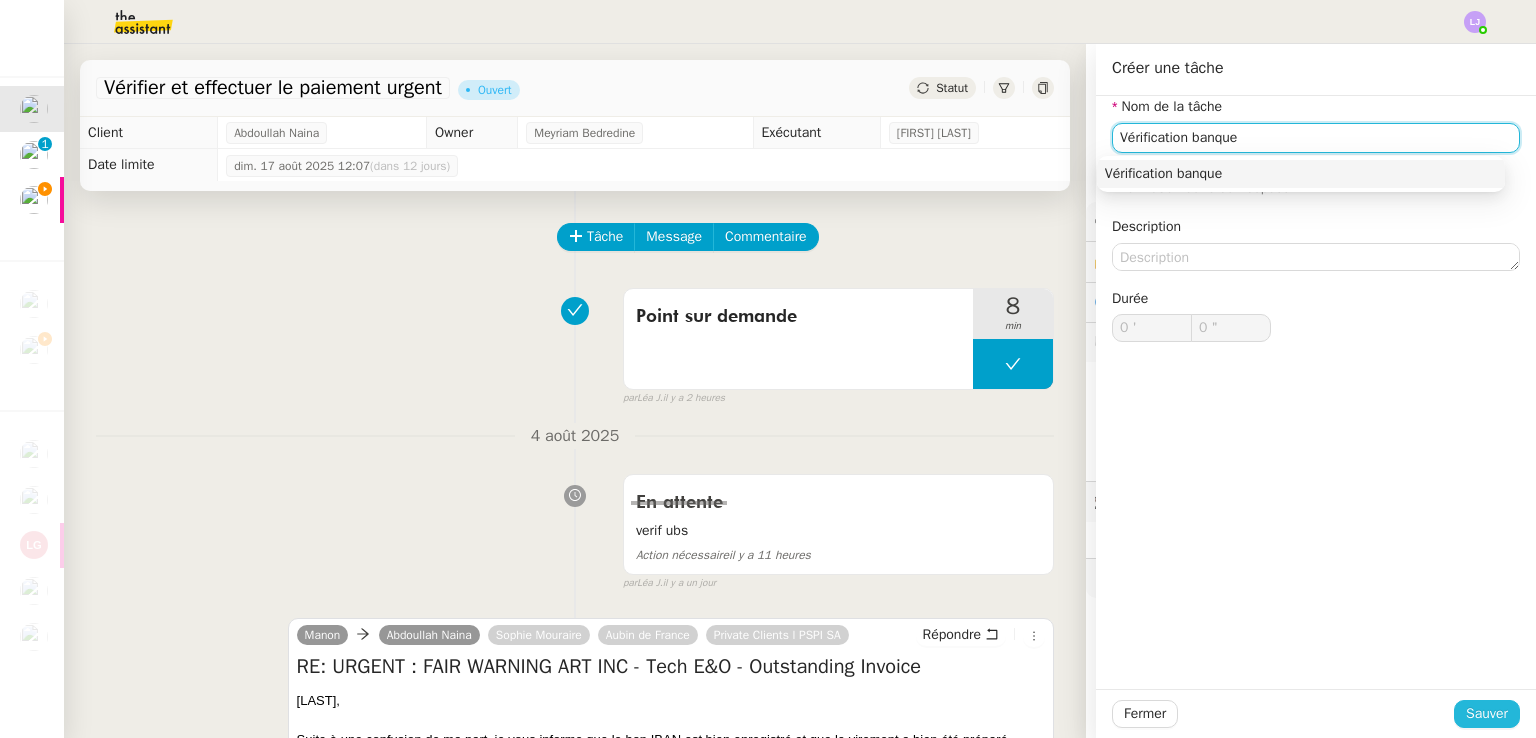 type on "Vérification banque" 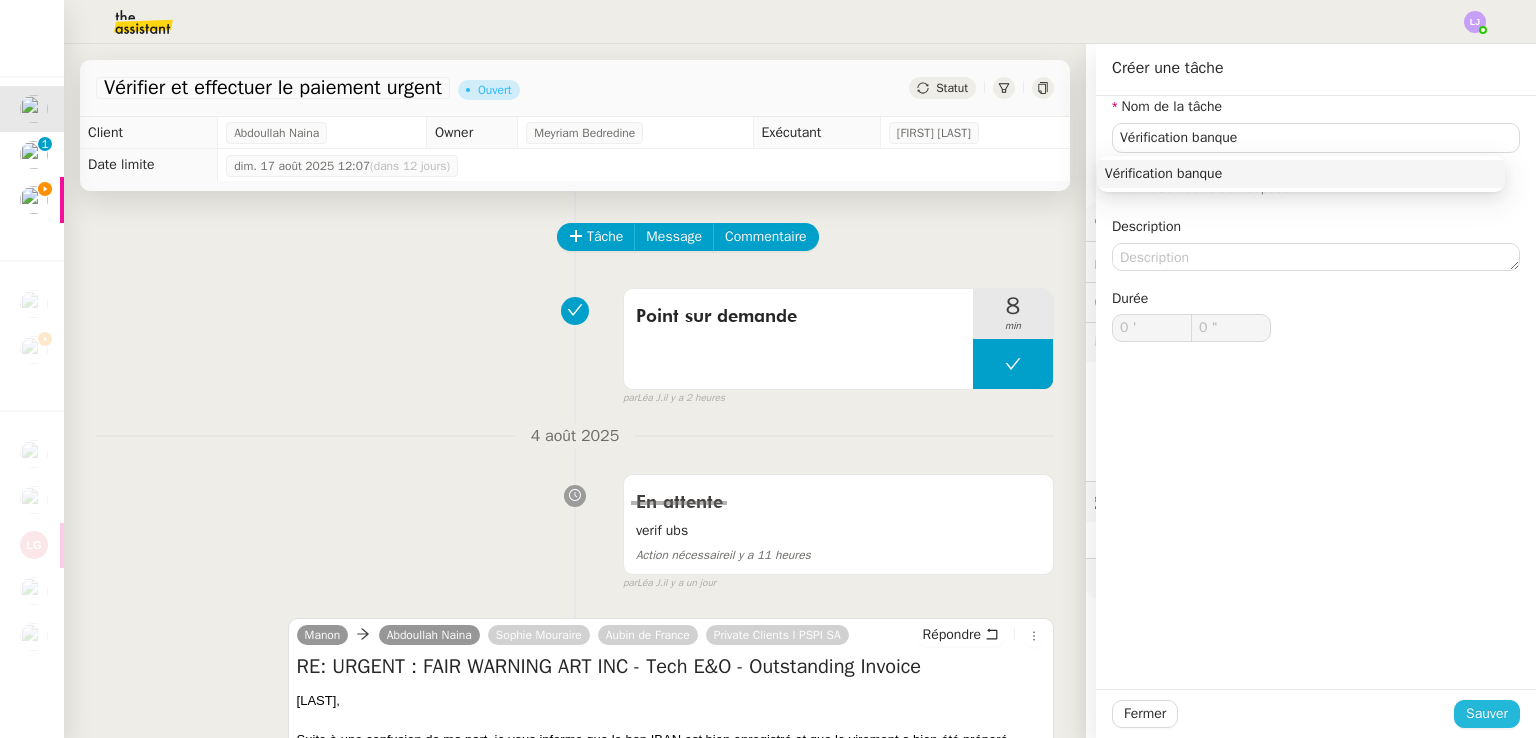 click on "Sauver" 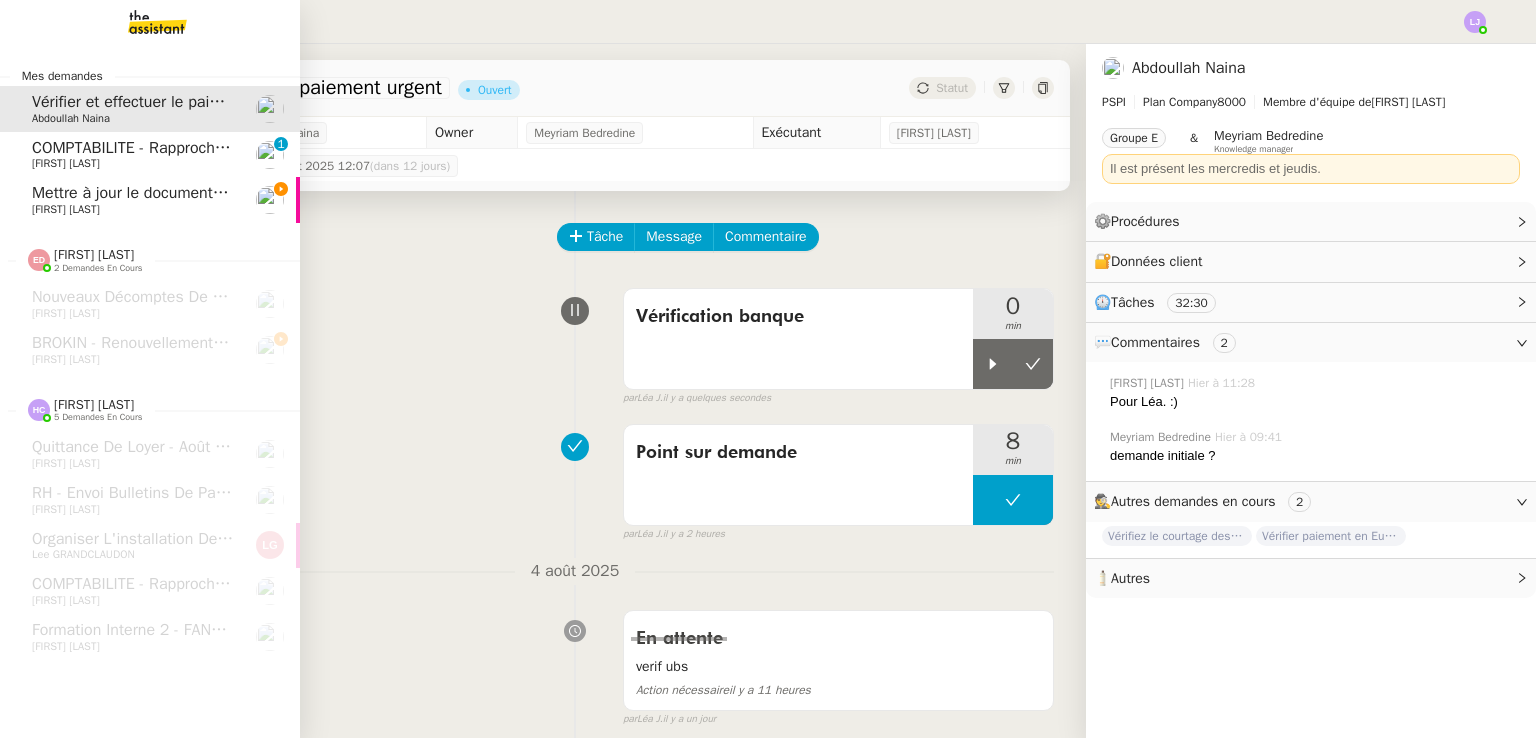 click on "Mettre à jour le document avec la nouvelle charte    Sharlen Torrado" 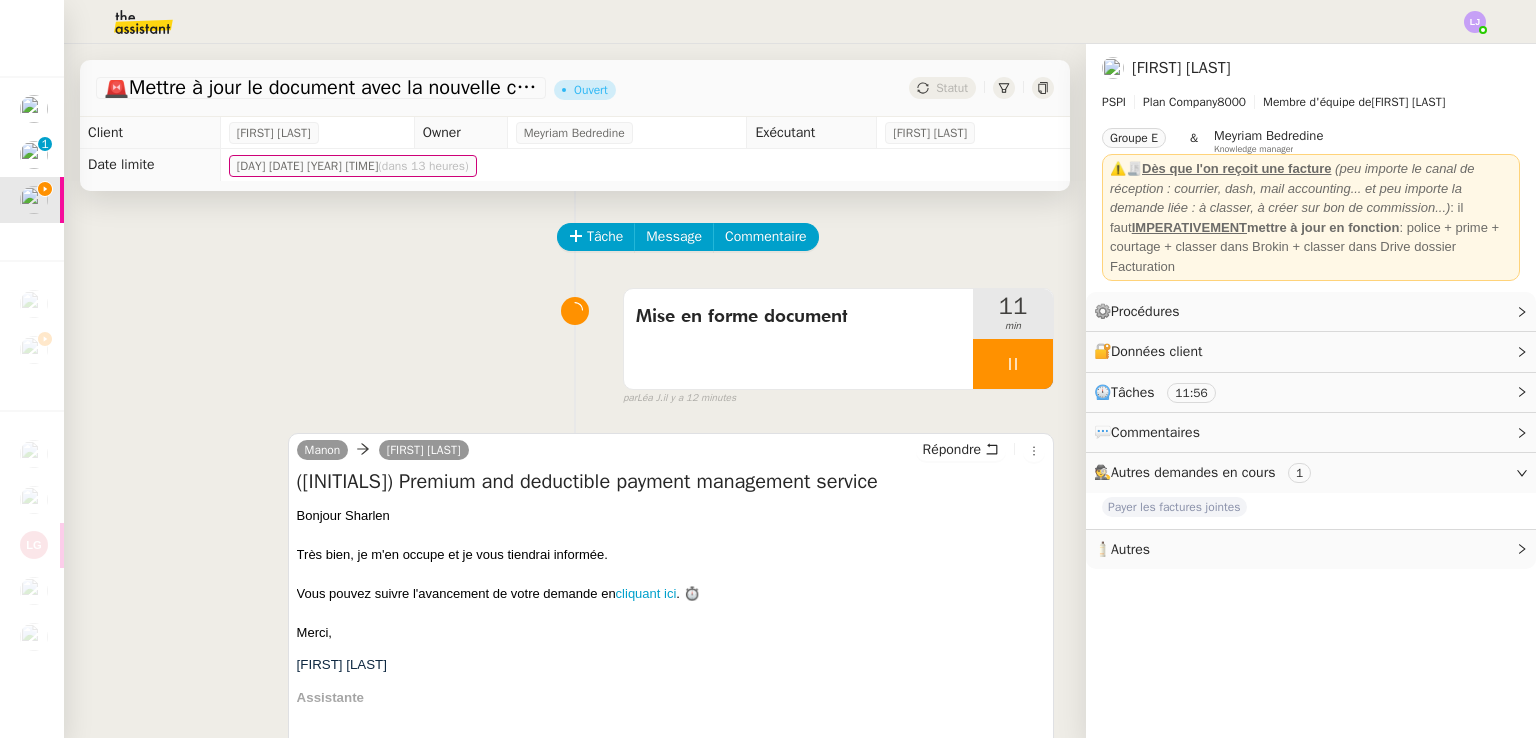 scroll, scrollTop: 625, scrollLeft: 0, axis: vertical 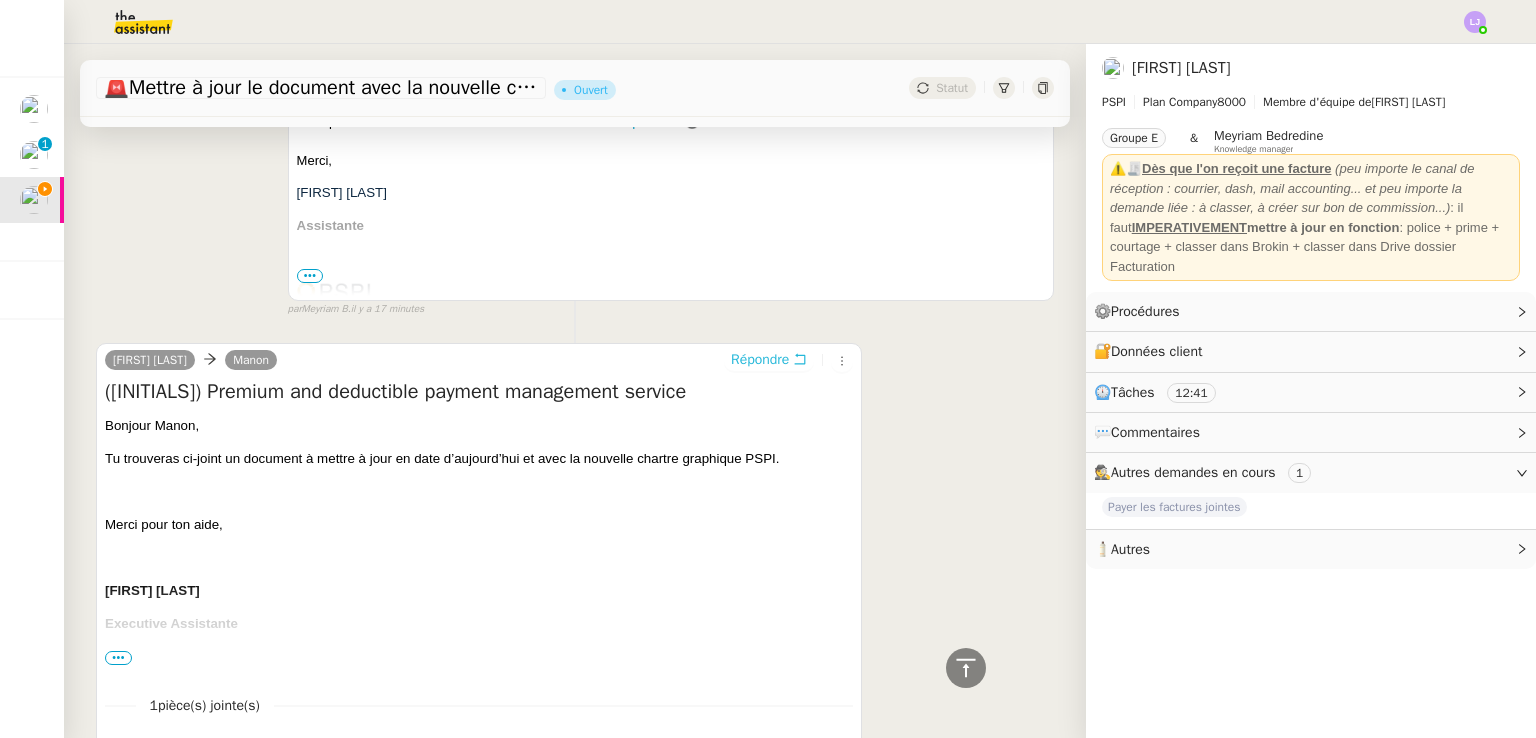 click on "Répondre" at bounding box center (760, 360) 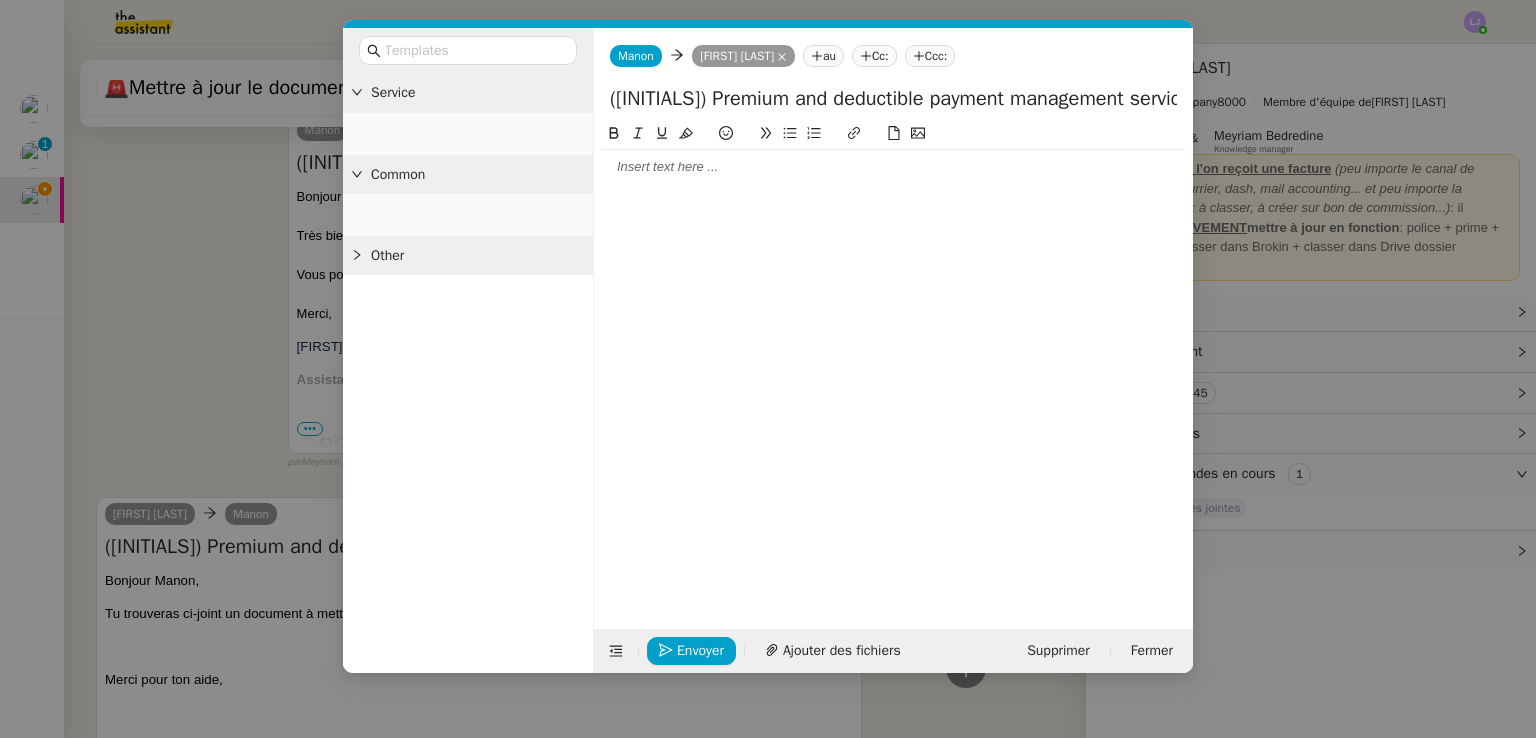 scroll, scrollTop: 626, scrollLeft: 0, axis: vertical 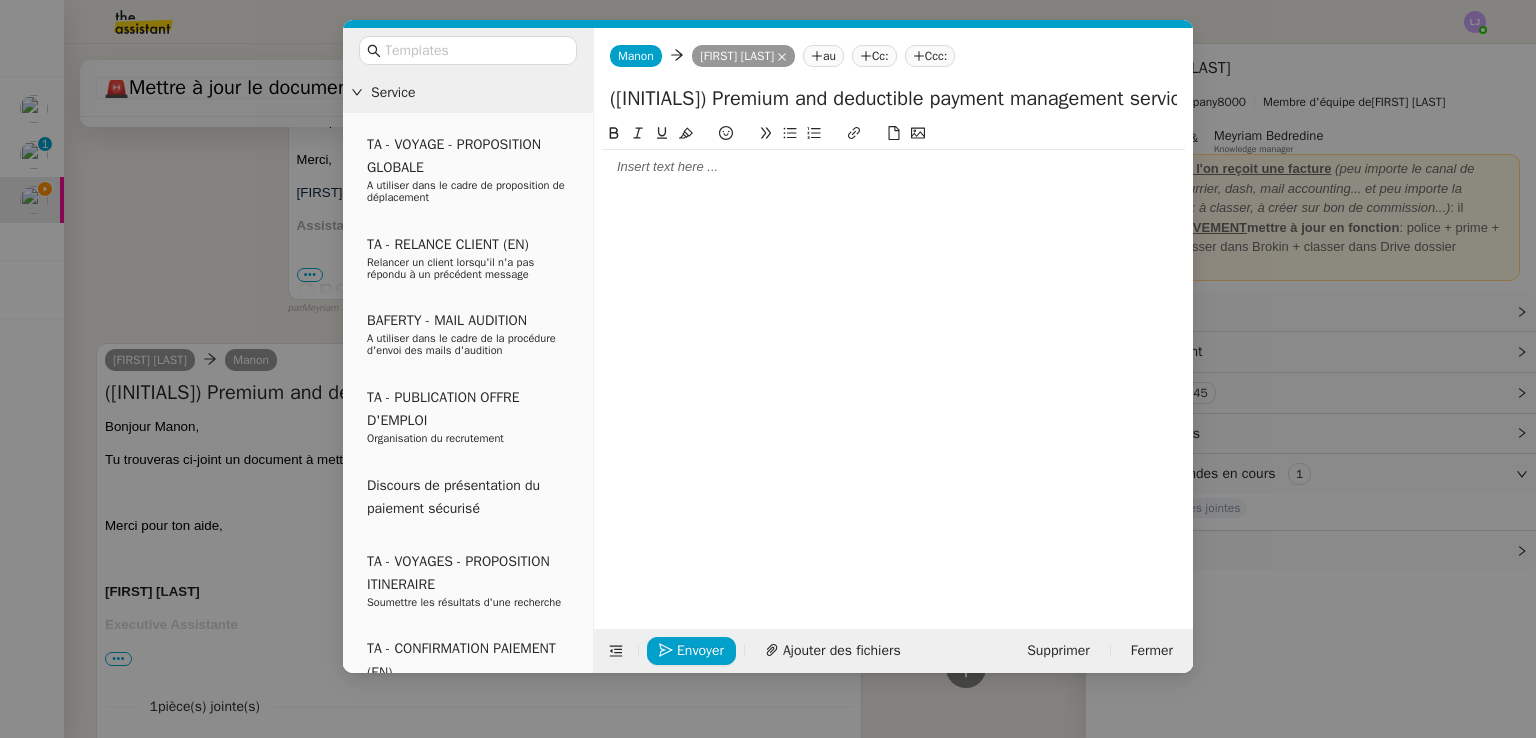 click on "Envoyer Ajouter des fichiers Supprimer Fermer" 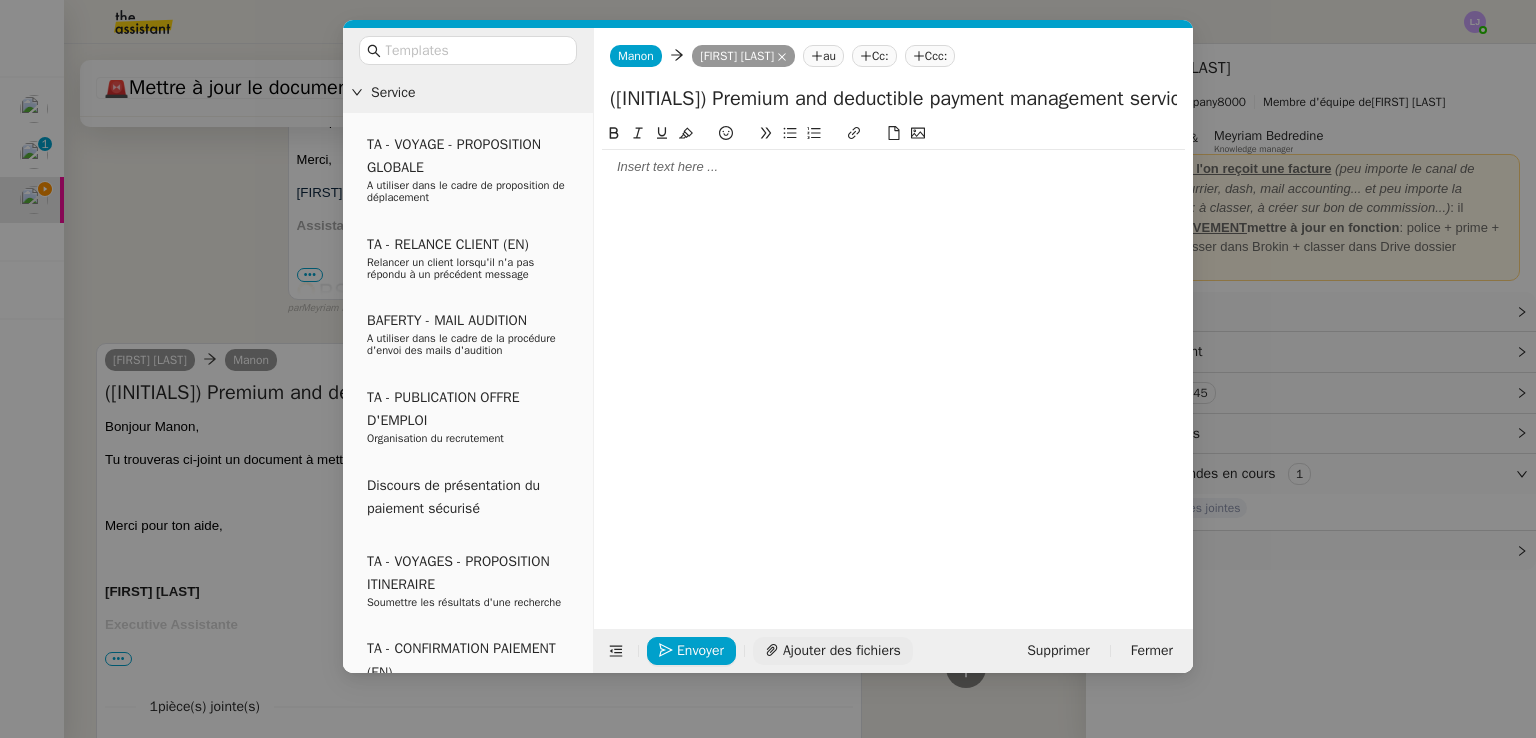 click on "Ajouter des fichiers" 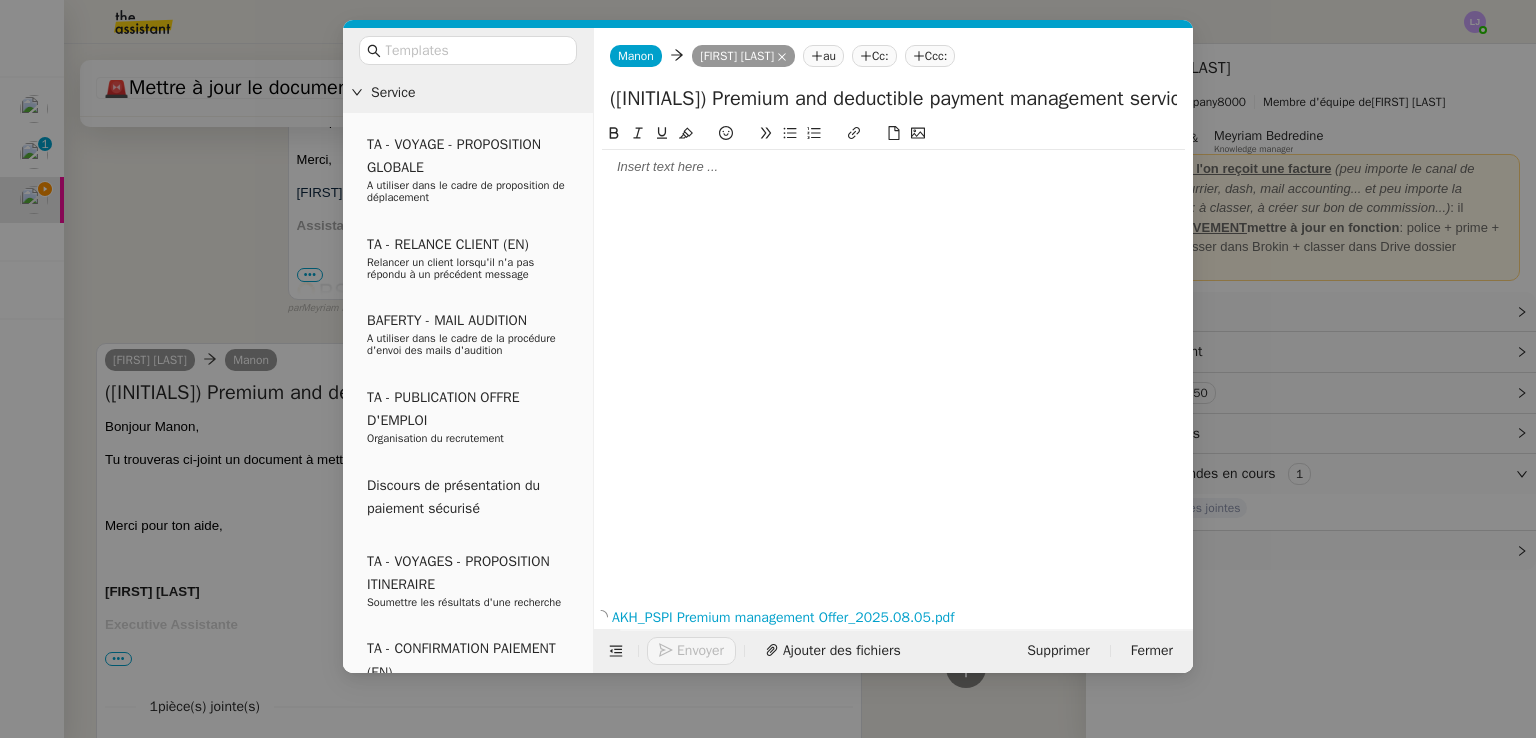 click 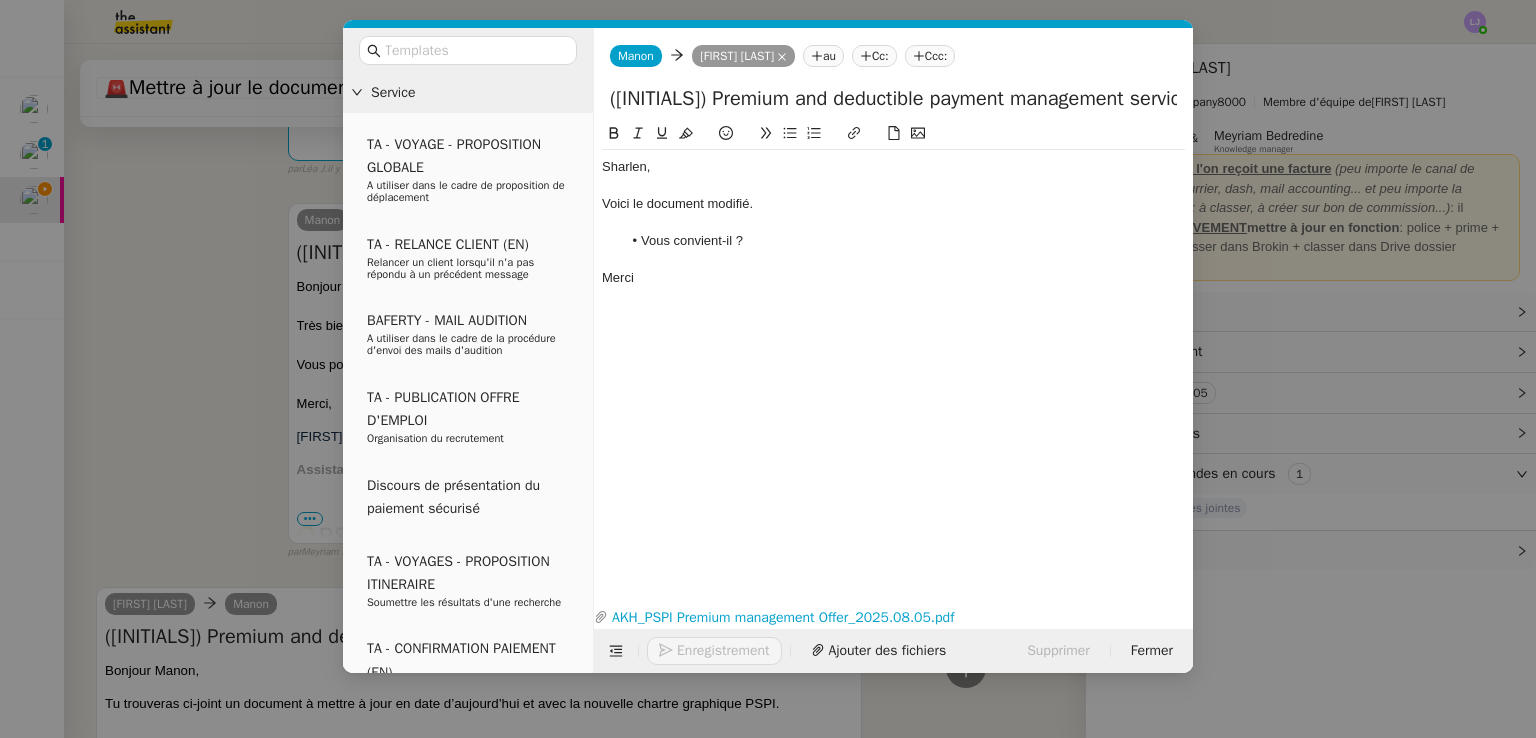scroll, scrollTop: 870, scrollLeft: 0, axis: vertical 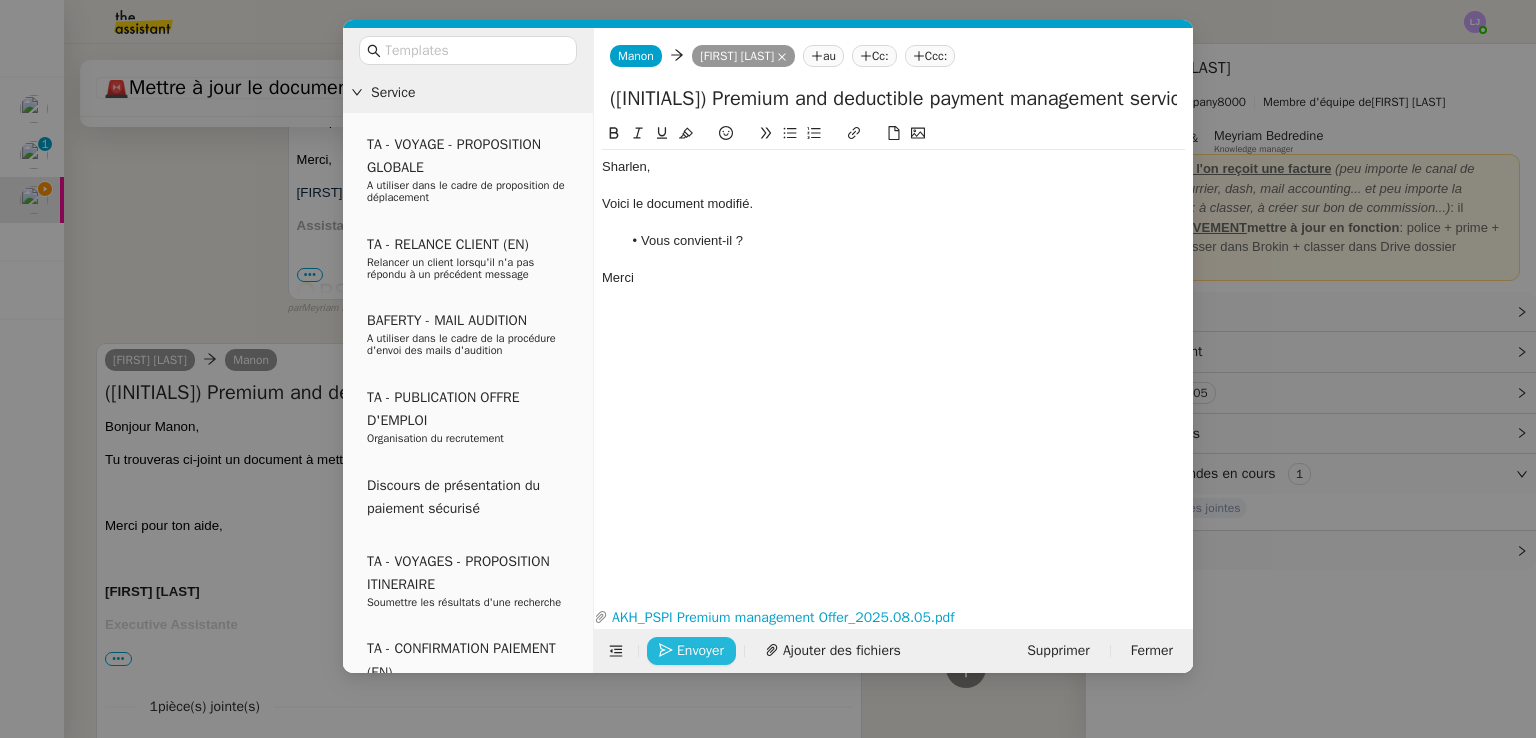 click on "Envoyer" 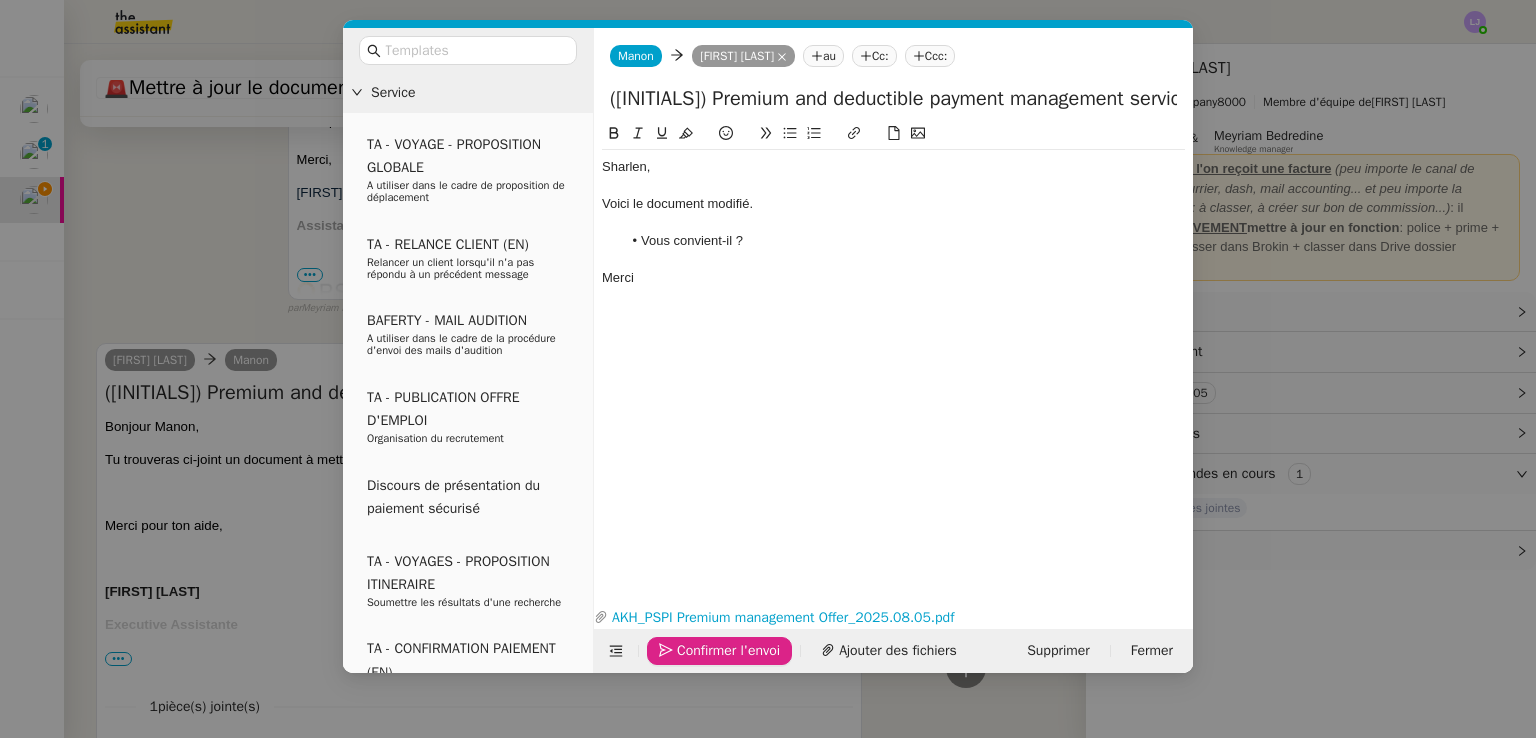 click on "Confirmer l'envoi" 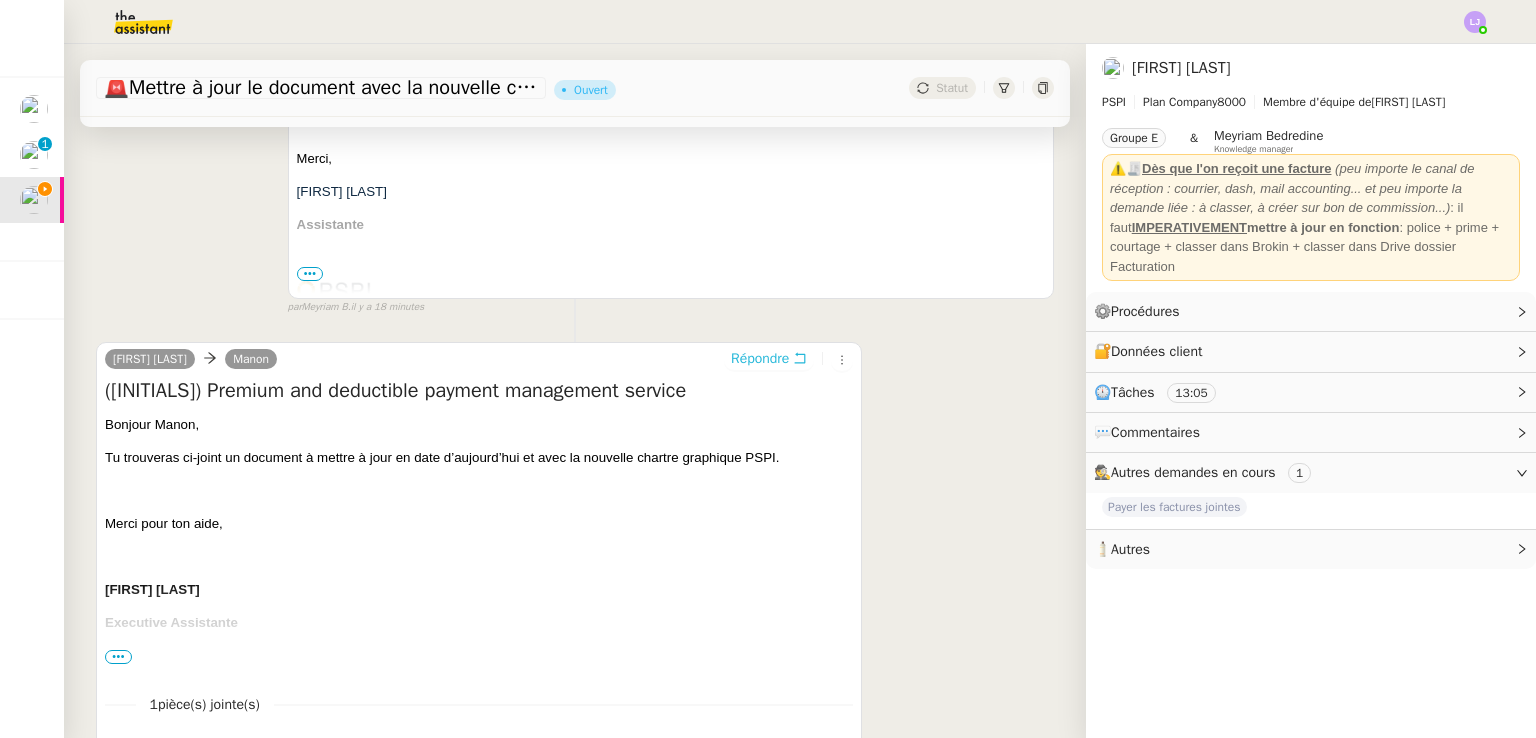 scroll, scrollTop: 389, scrollLeft: 0, axis: vertical 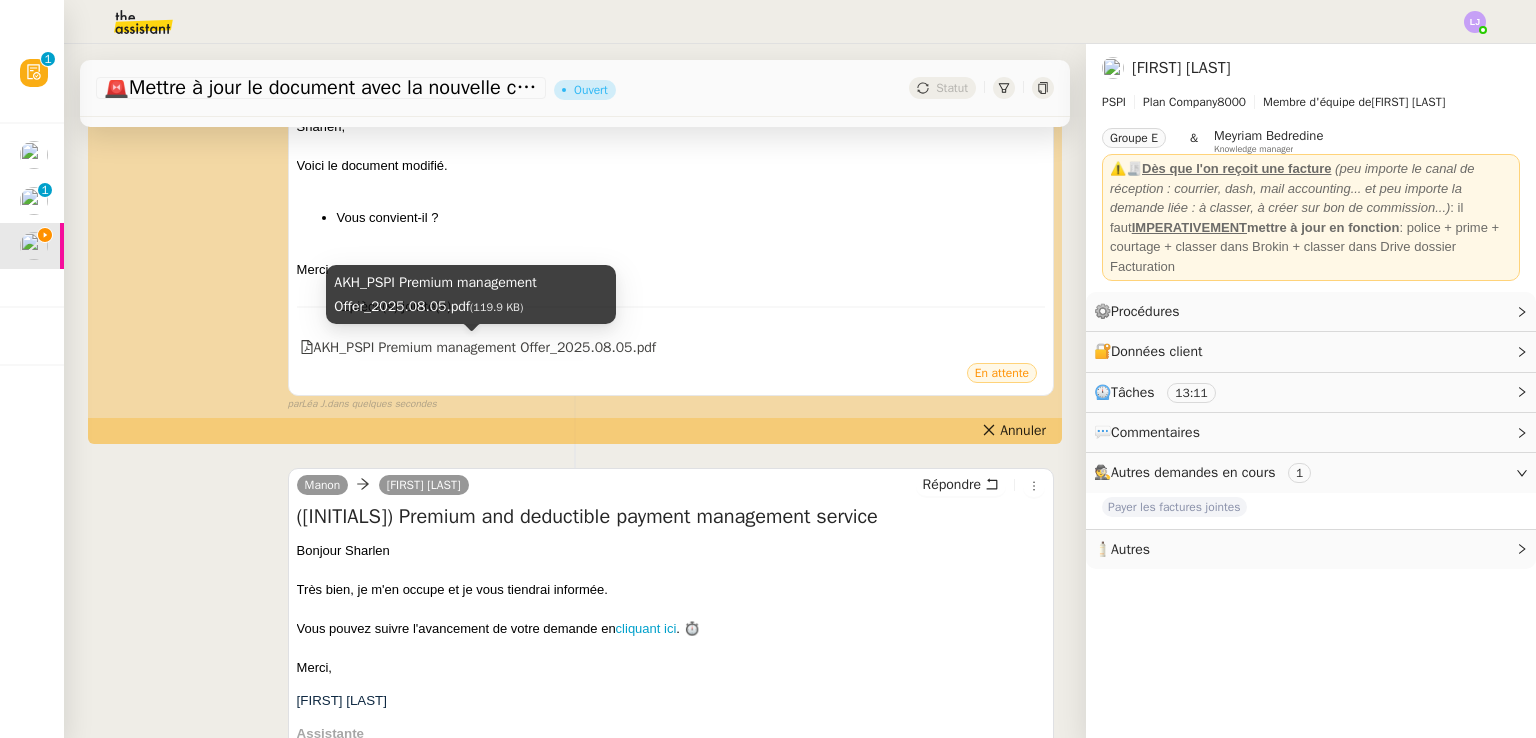 click on "AKH_PSPI Premium management Offer_2025.08.05.pdf" 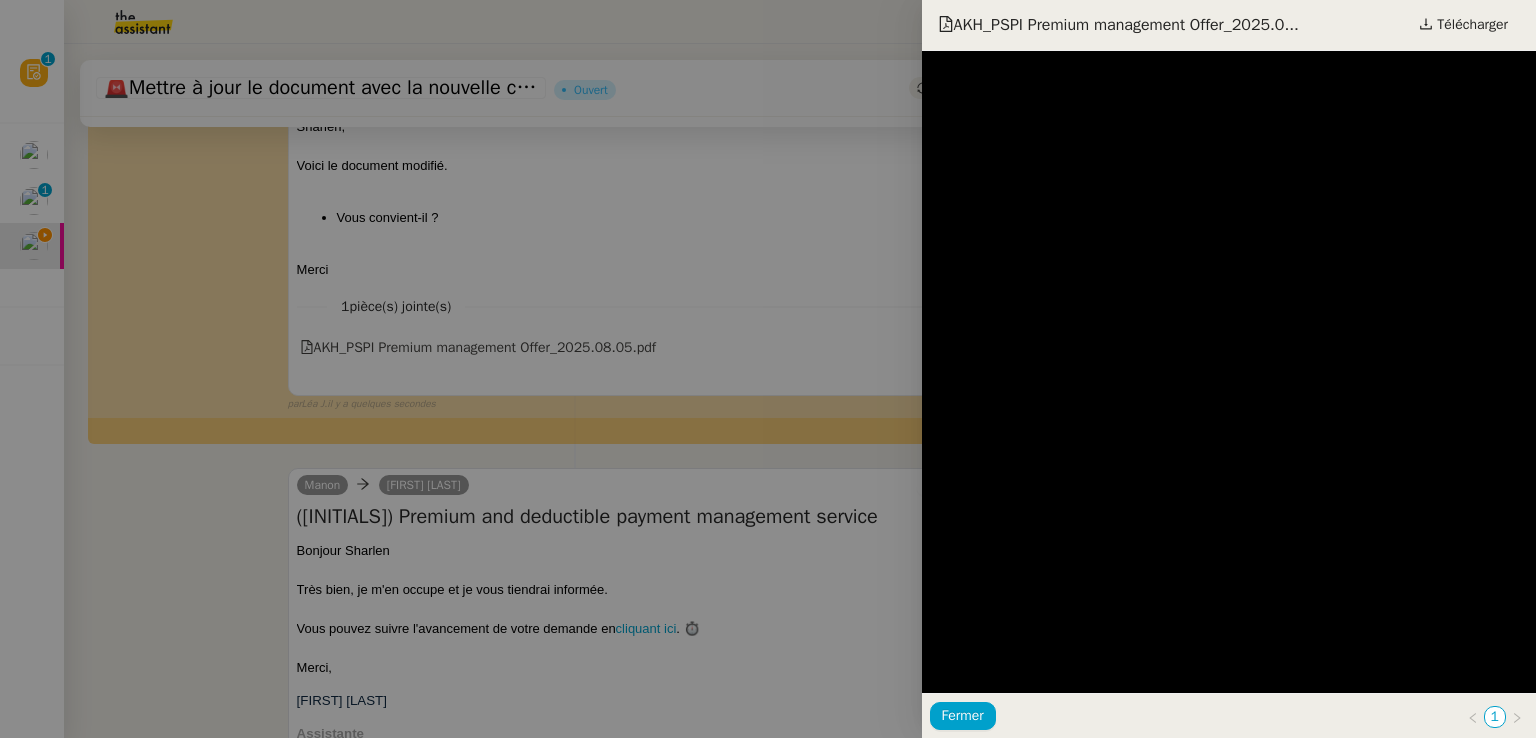 click at bounding box center [768, 369] 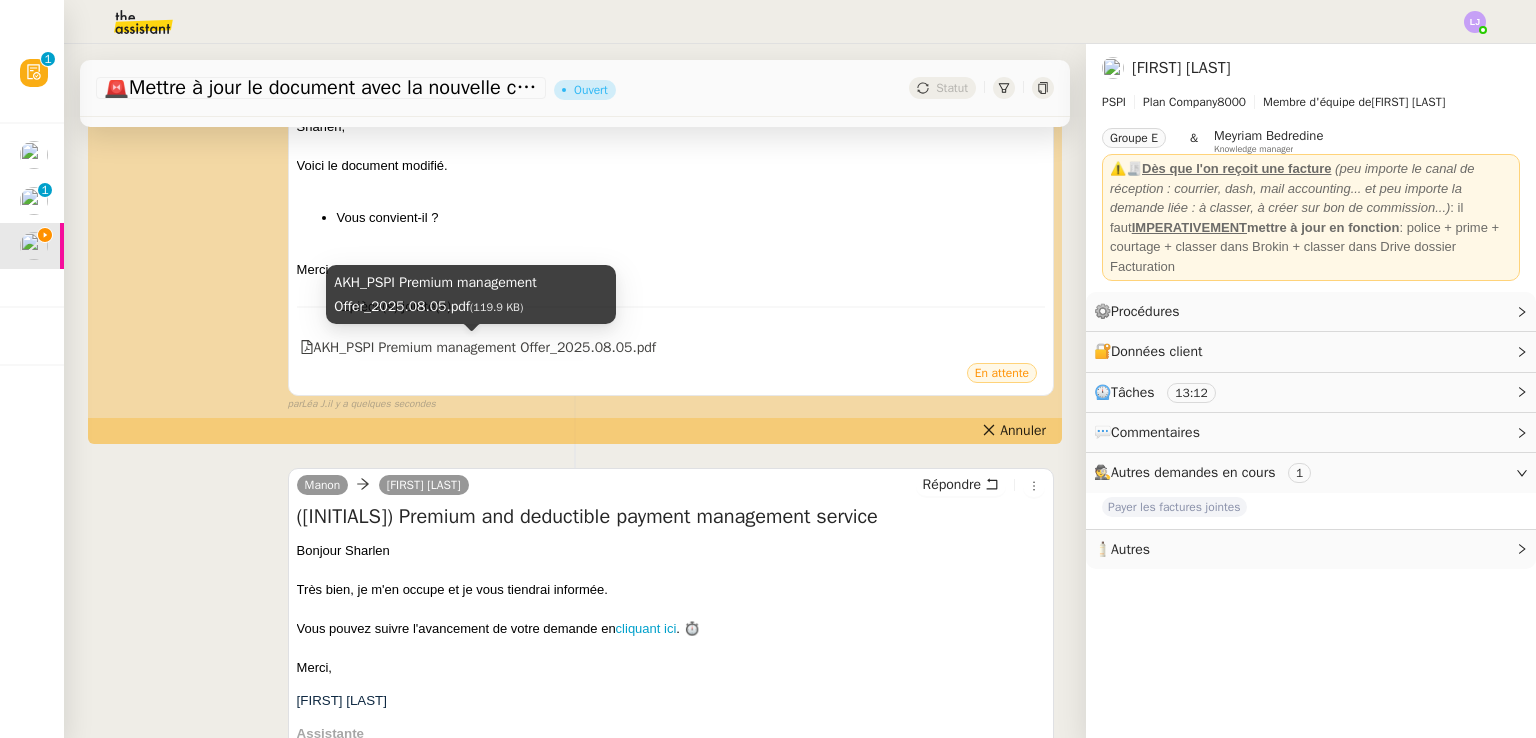 click on "AKH_PSPI Premium management Offer_2025.08.05.pdf" 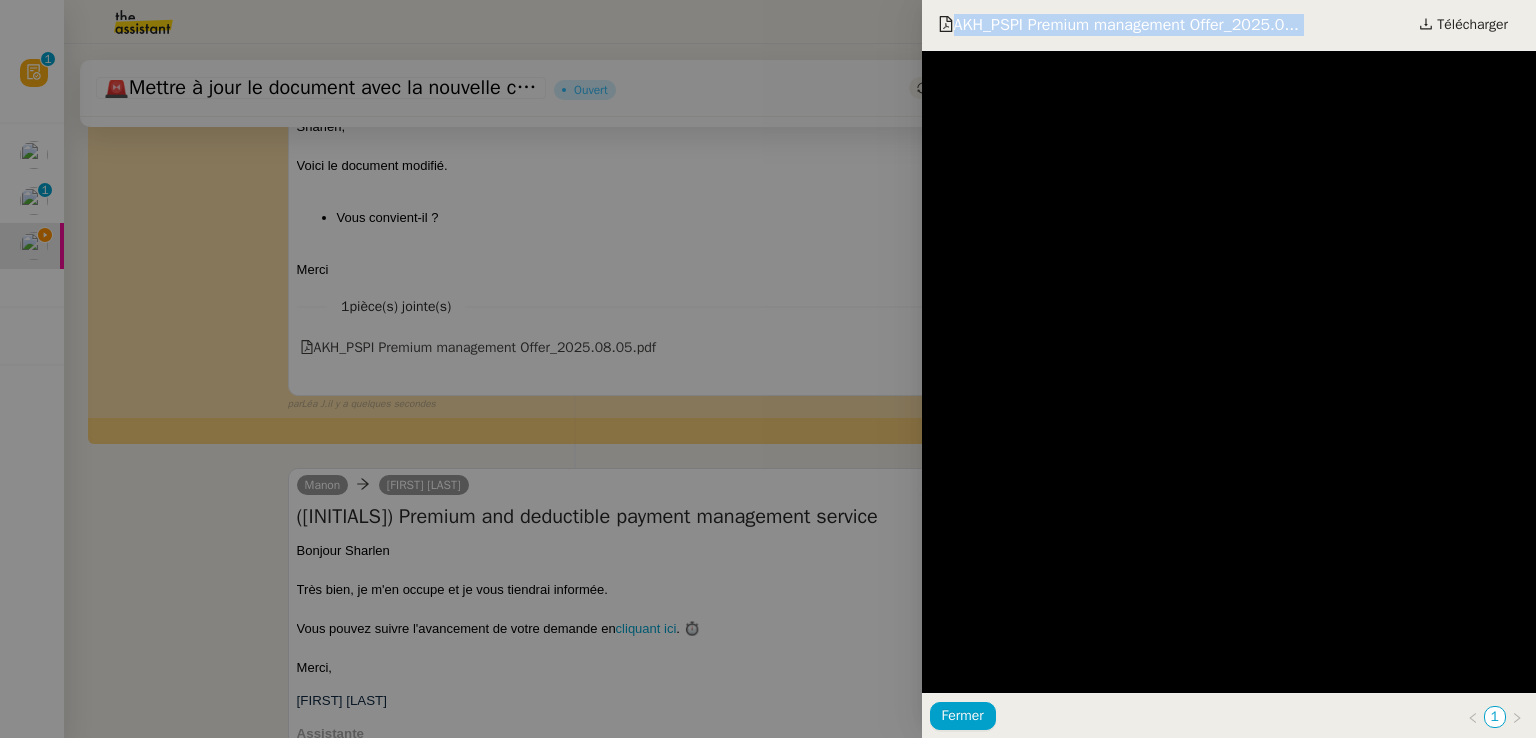 click at bounding box center [768, 369] 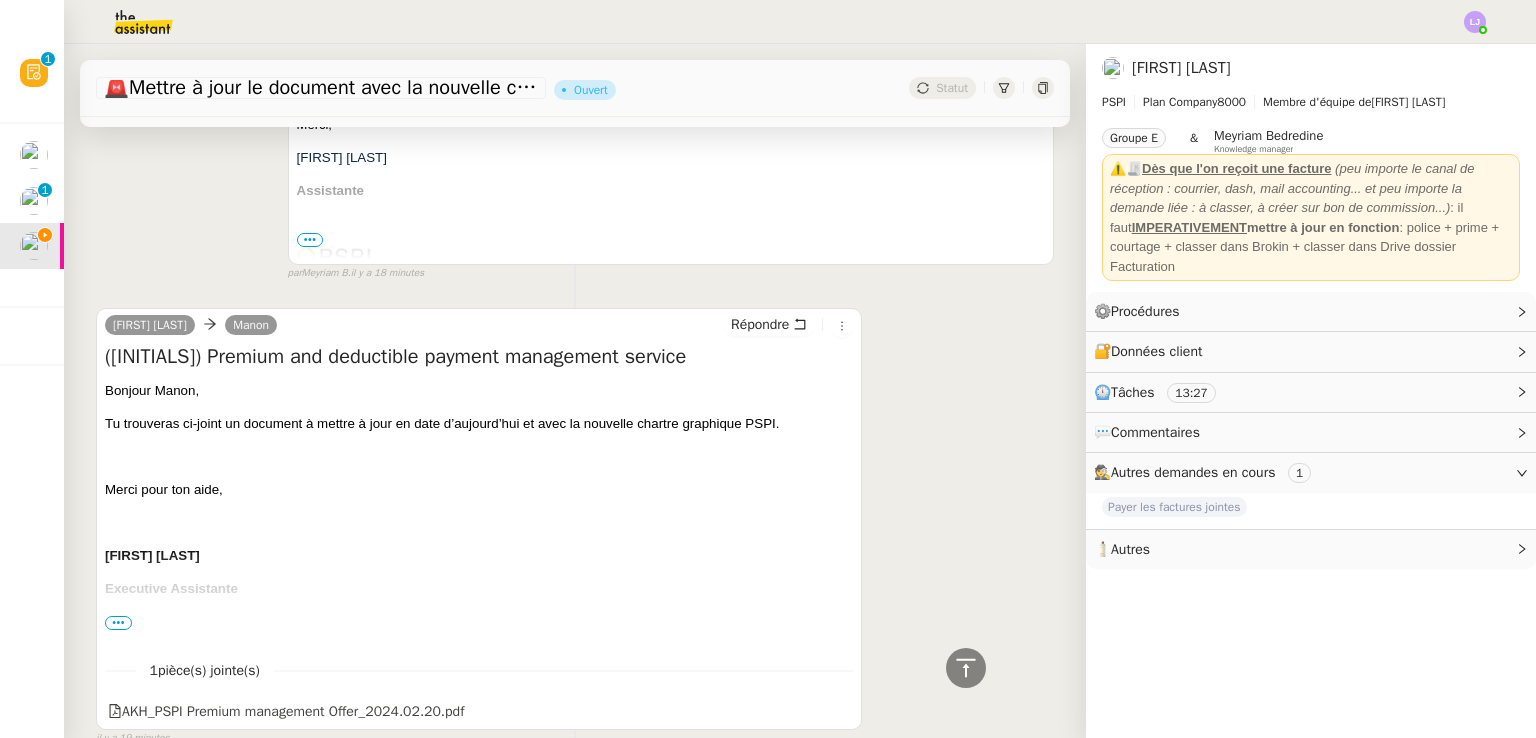 scroll, scrollTop: 1051, scrollLeft: 0, axis: vertical 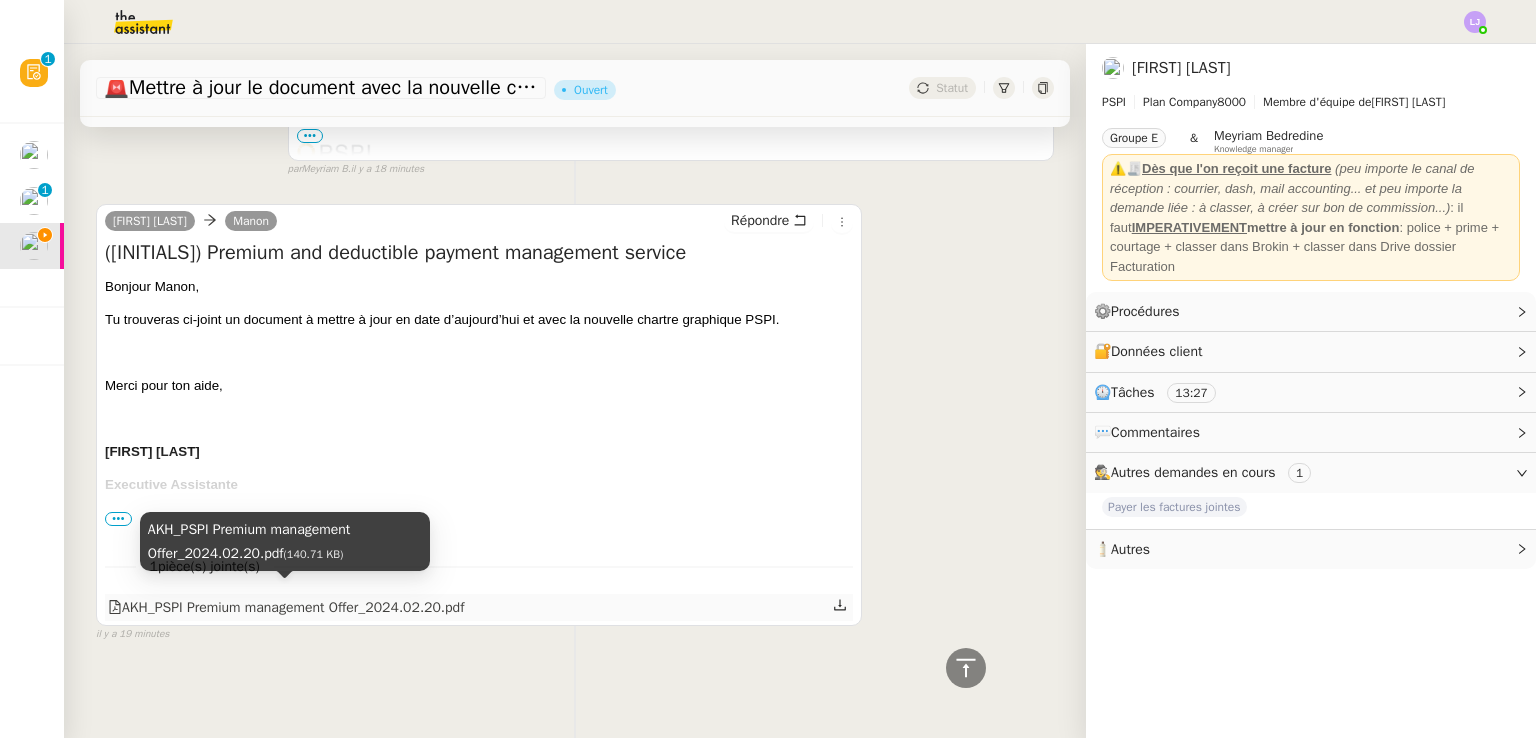 click on "AKH_PSPI Premium management Offer_2024.02.20.pdf" 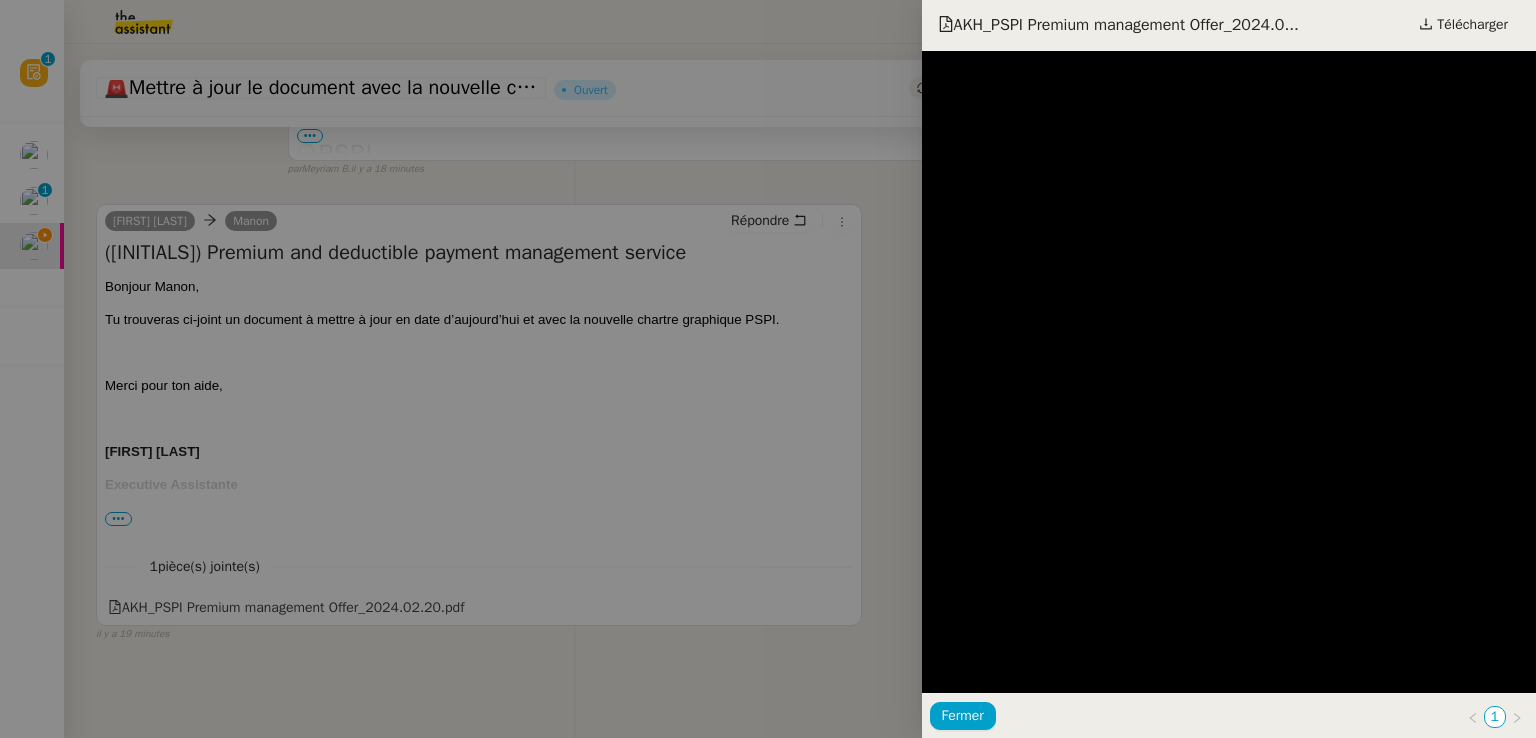 click at bounding box center [768, 369] 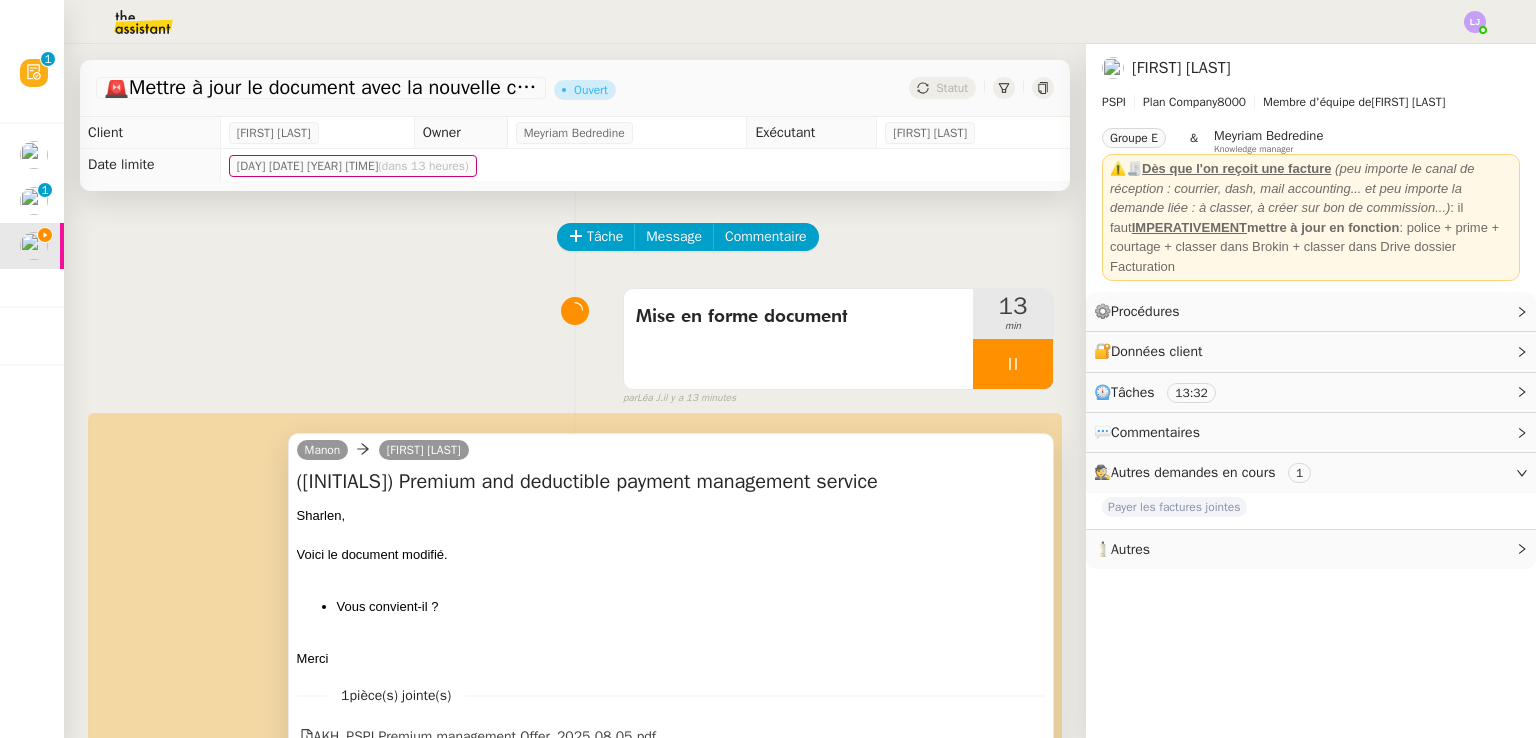 scroll, scrollTop: 231, scrollLeft: 0, axis: vertical 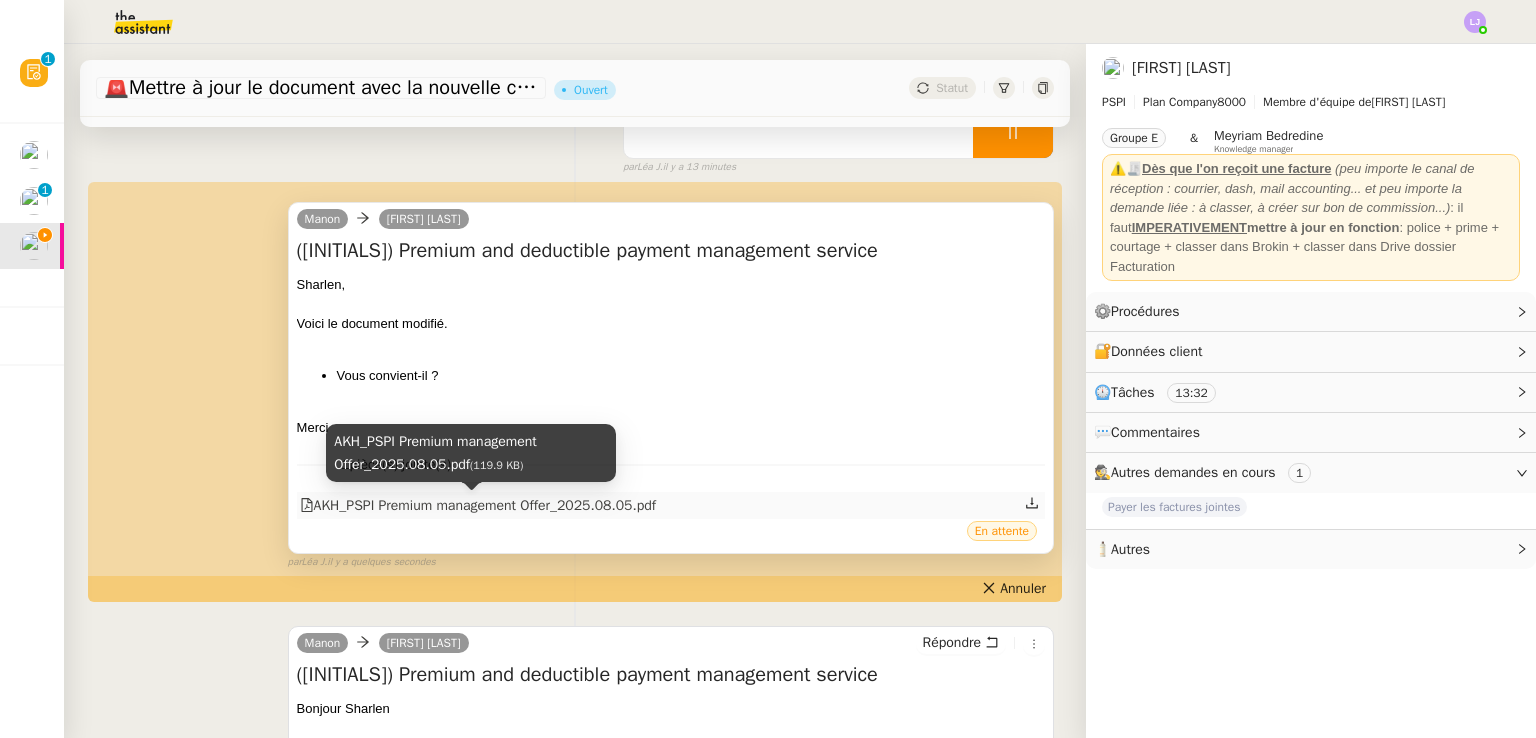 click on "AKH_PSPI Premium management Offer_2025.08.05.pdf" 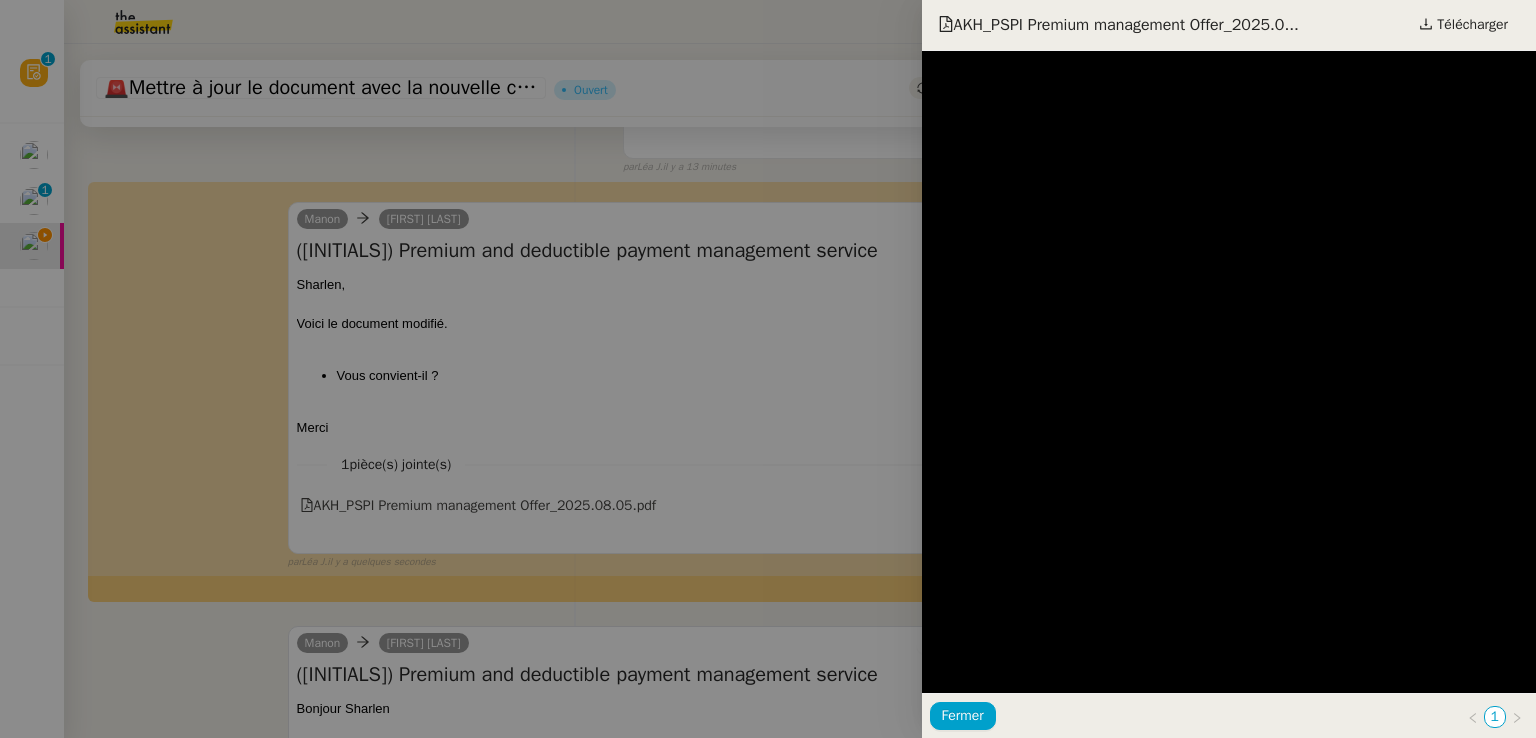 click at bounding box center [768, 369] 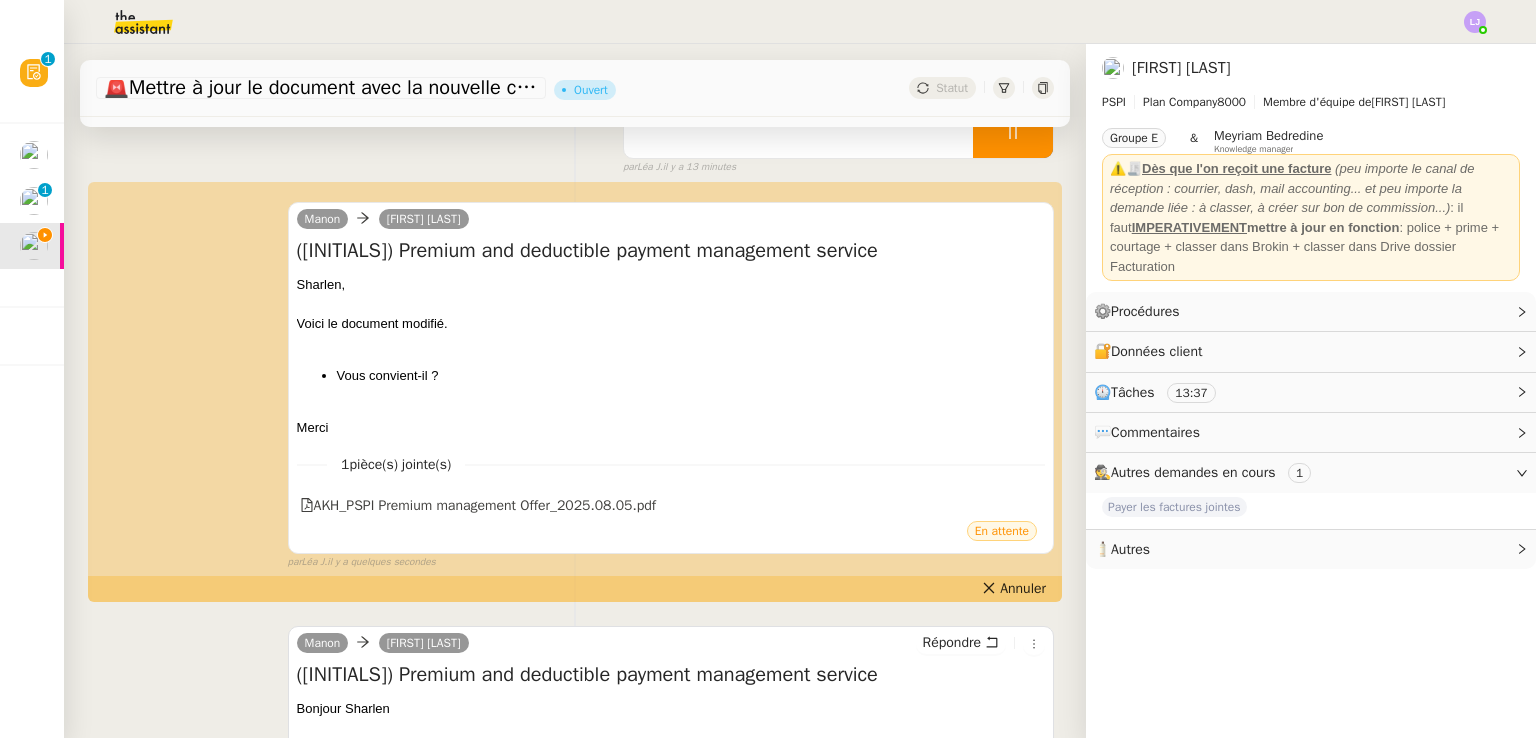 scroll, scrollTop: 0, scrollLeft: 0, axis: both 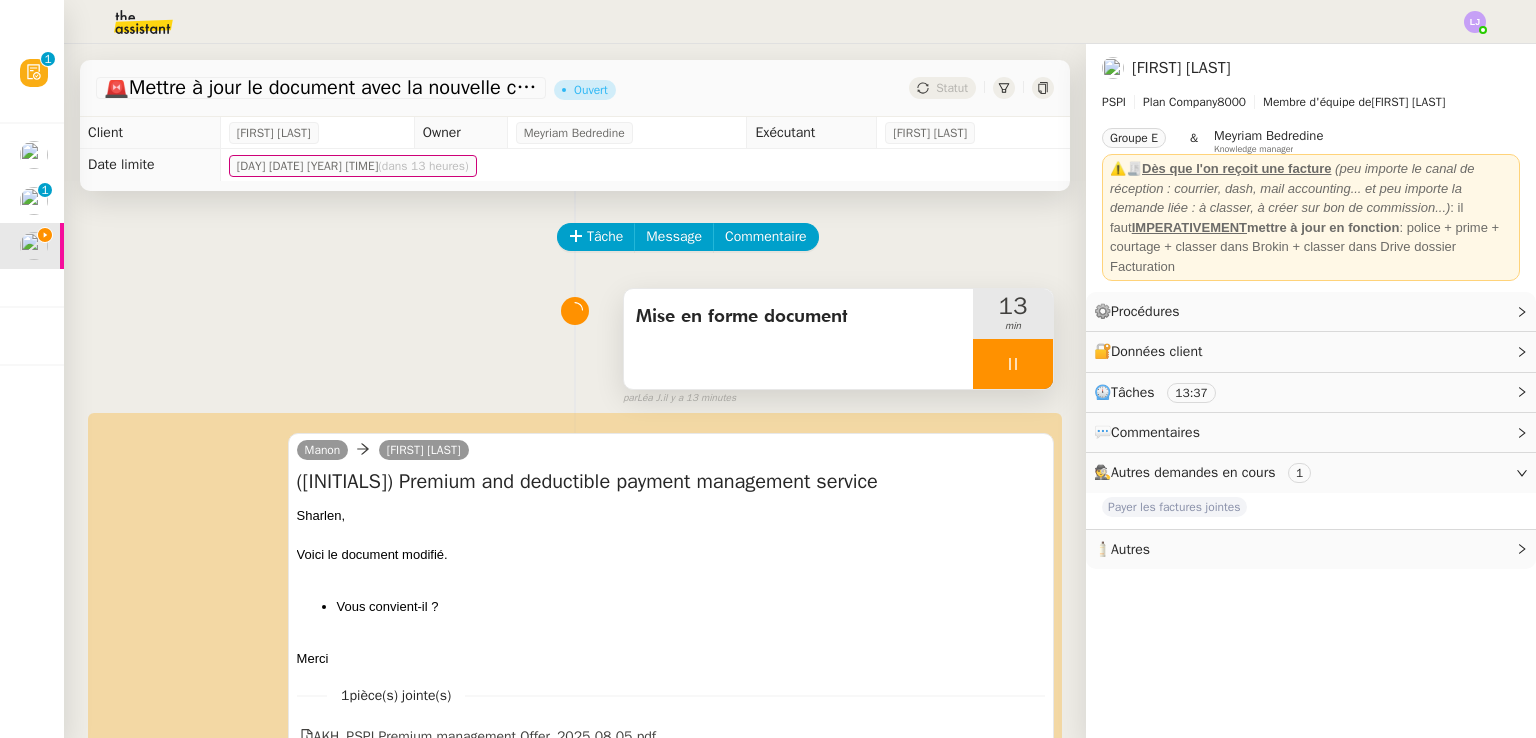 click at bounding box center (1013, 364) 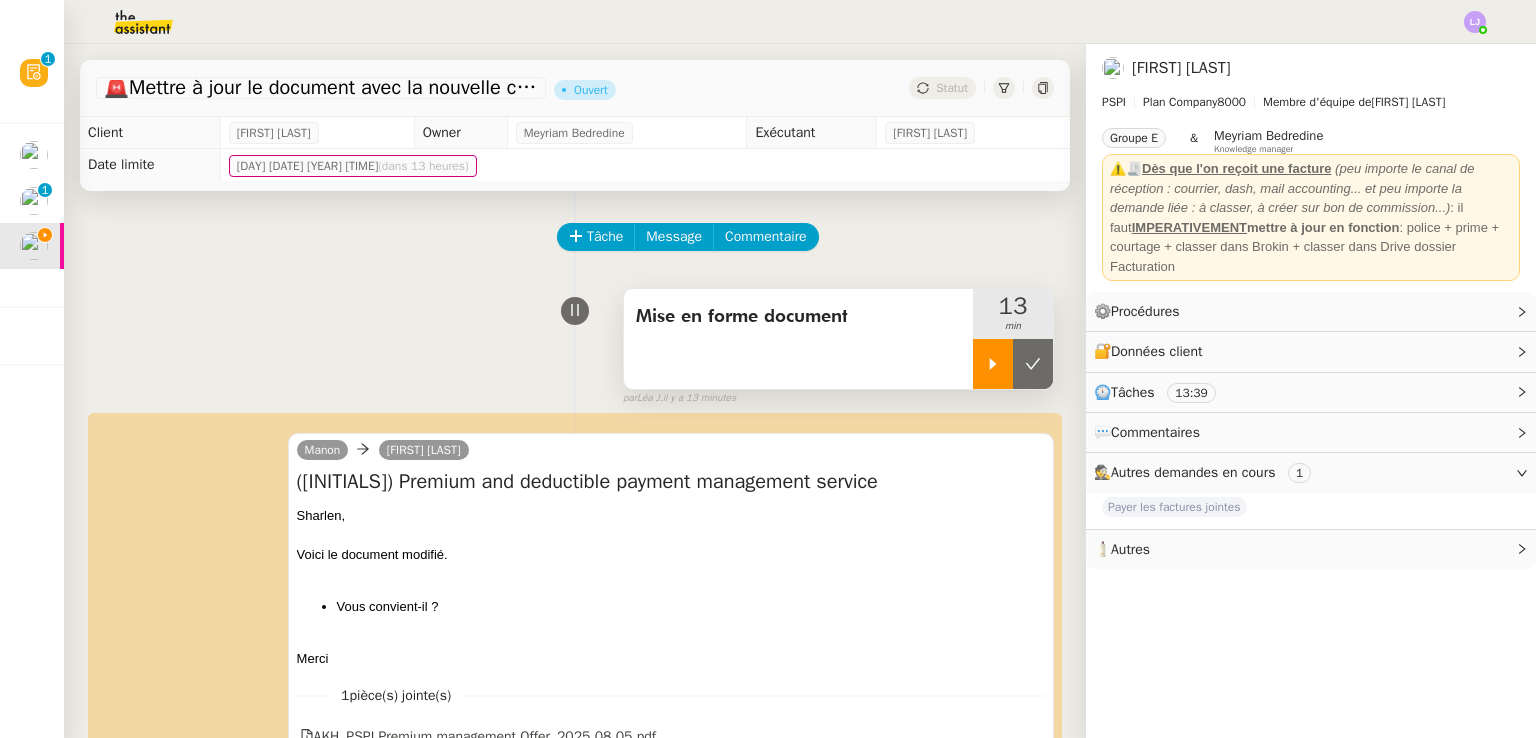 click at bounding box center (1033, 364) 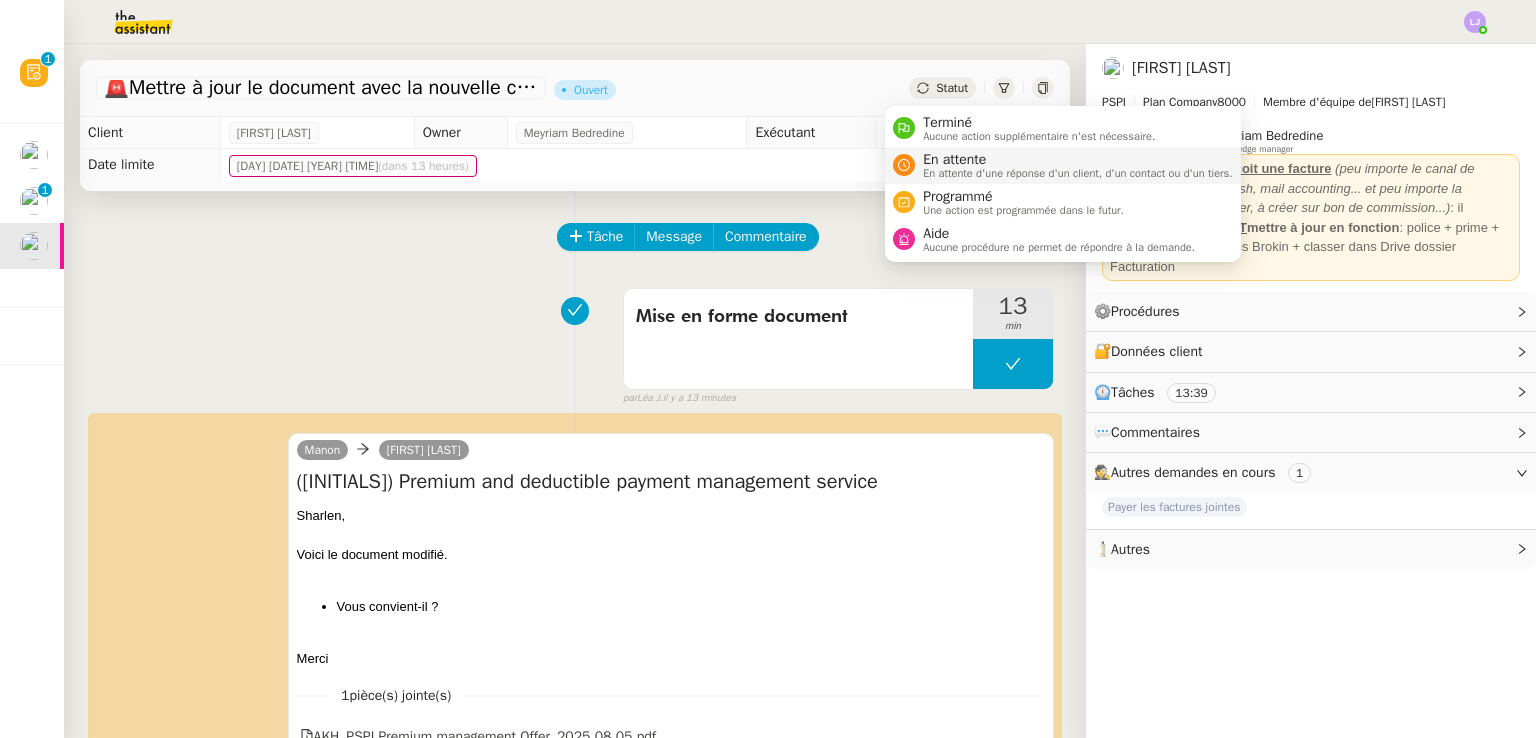 click on "En attente" at bounding box center [1078, 160] 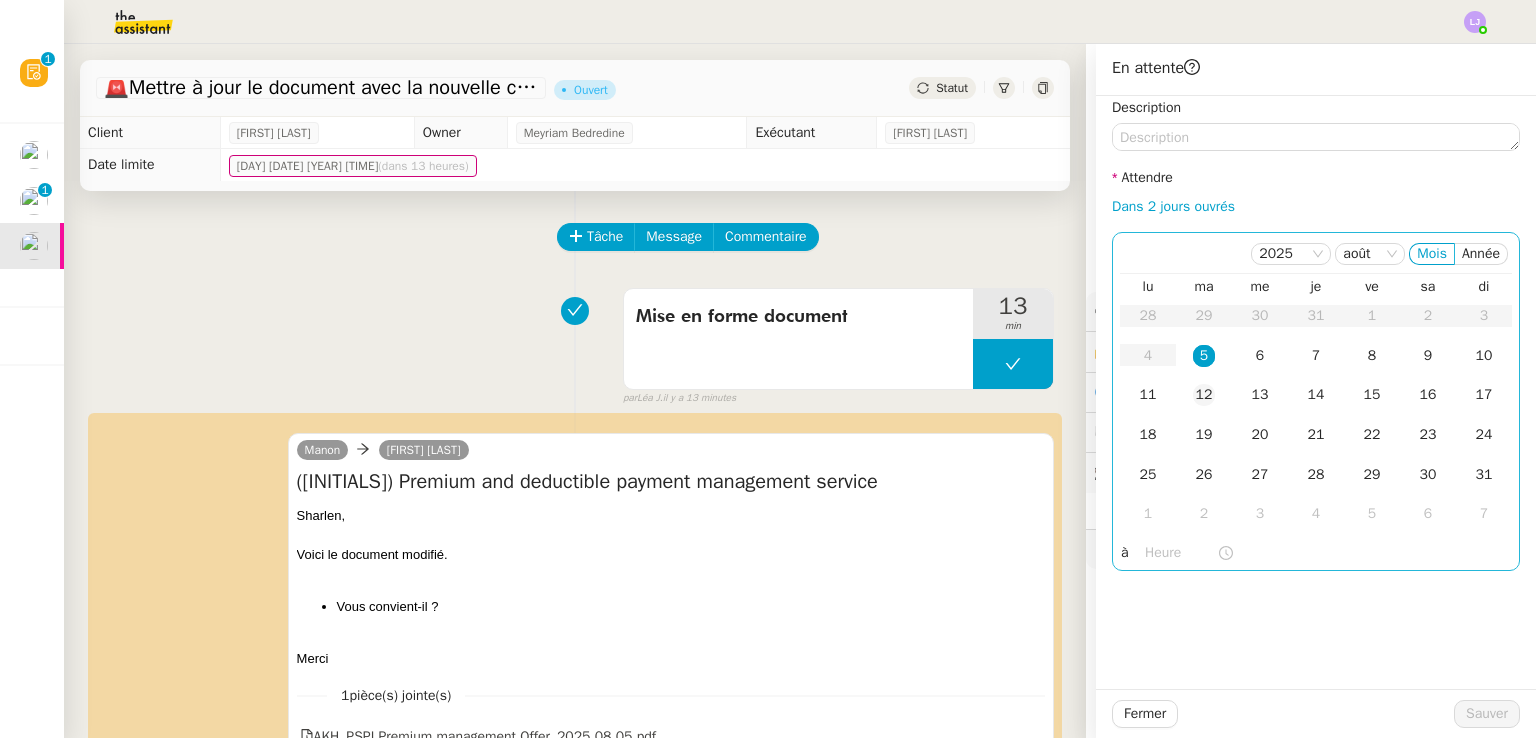 click on "12" 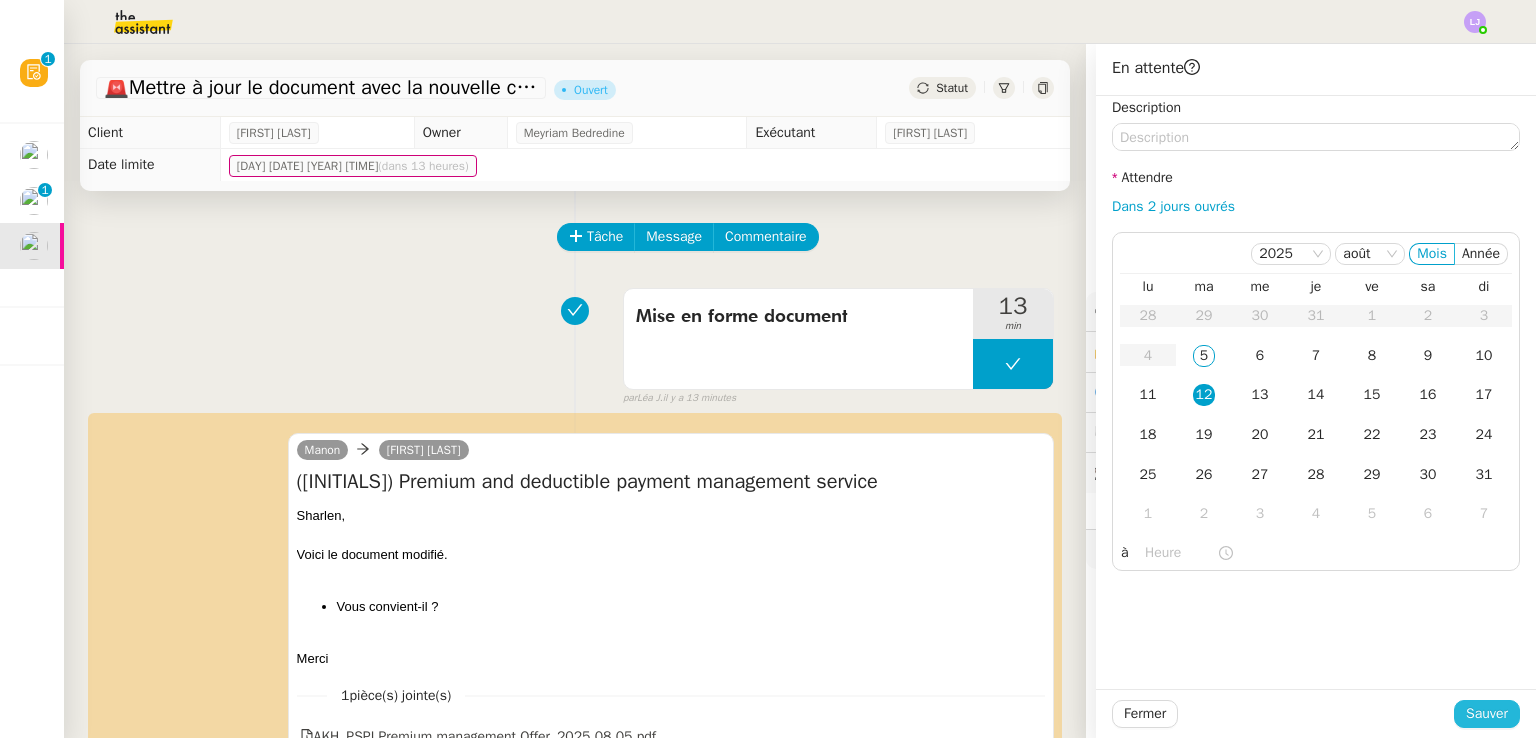 click on "Sauver" 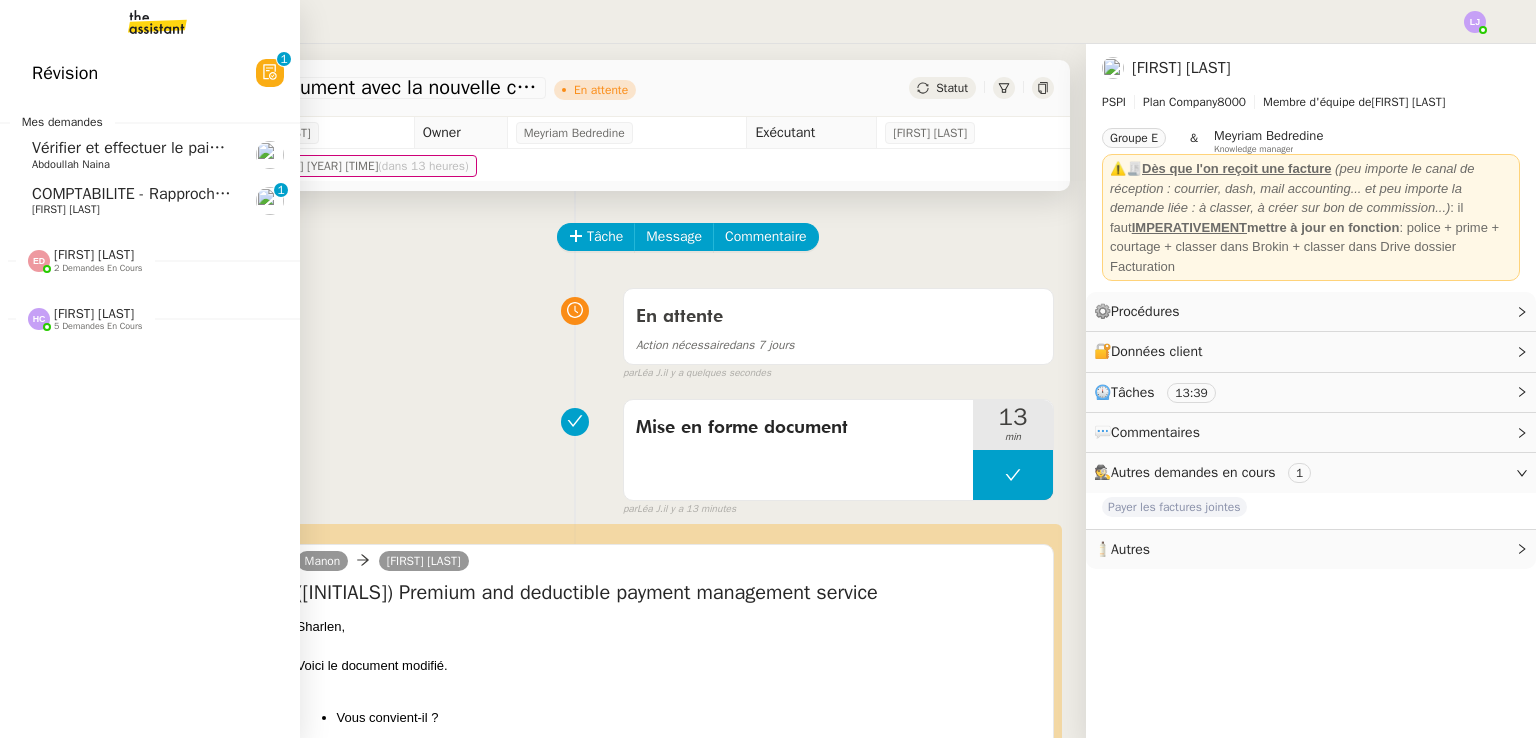 click 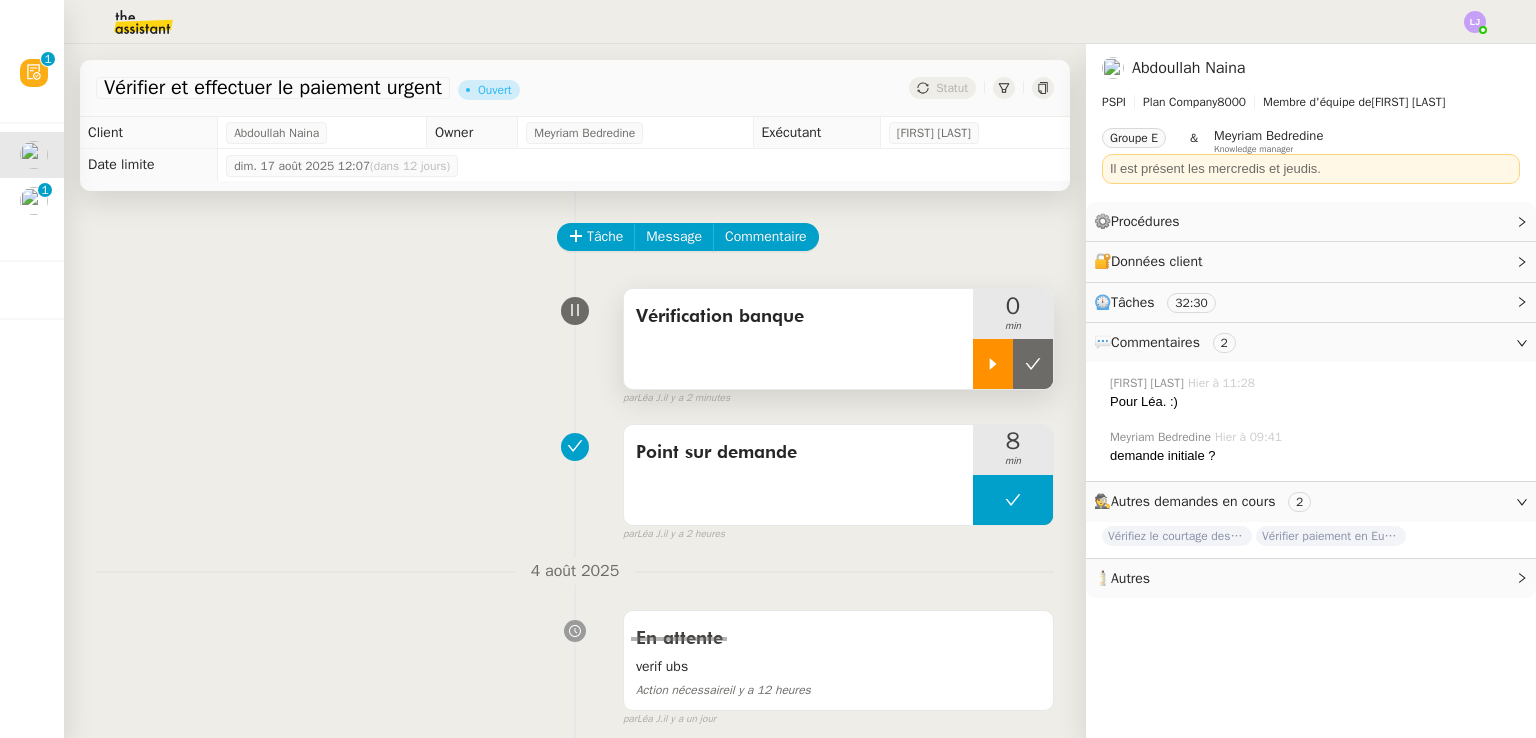 click at bounding box center [993, 364] 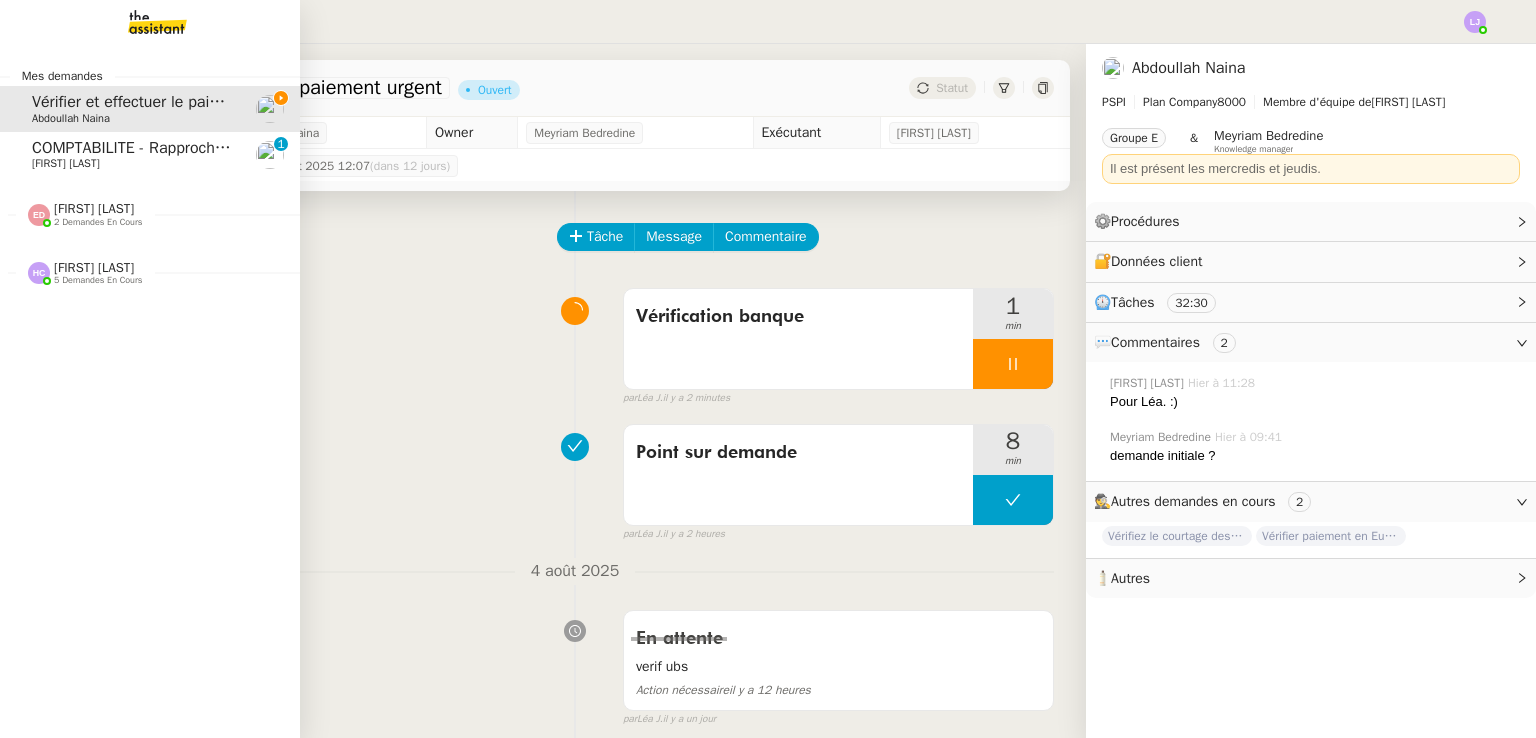 click on "COMPTABILITE - Rapprochement bancaire - [DATE]" 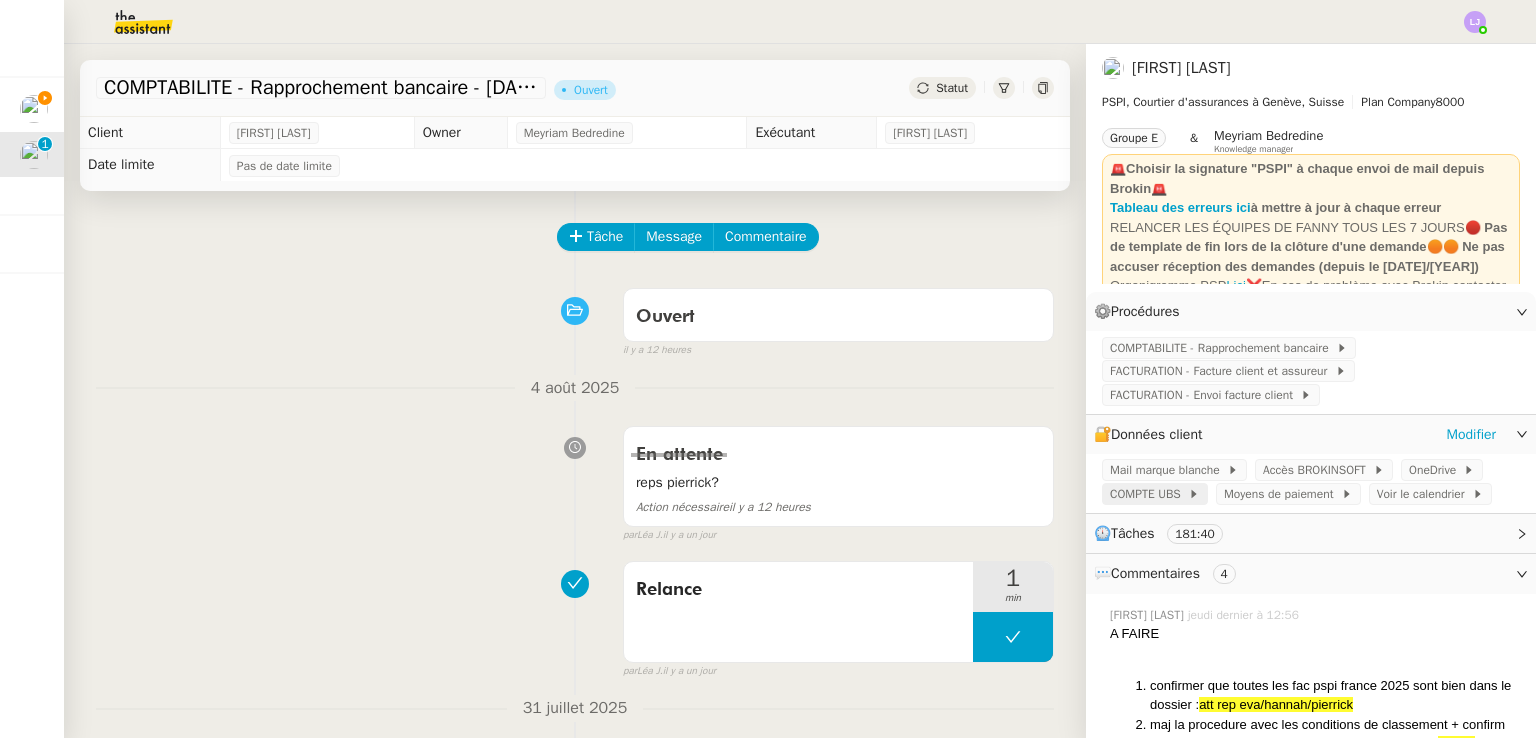 click 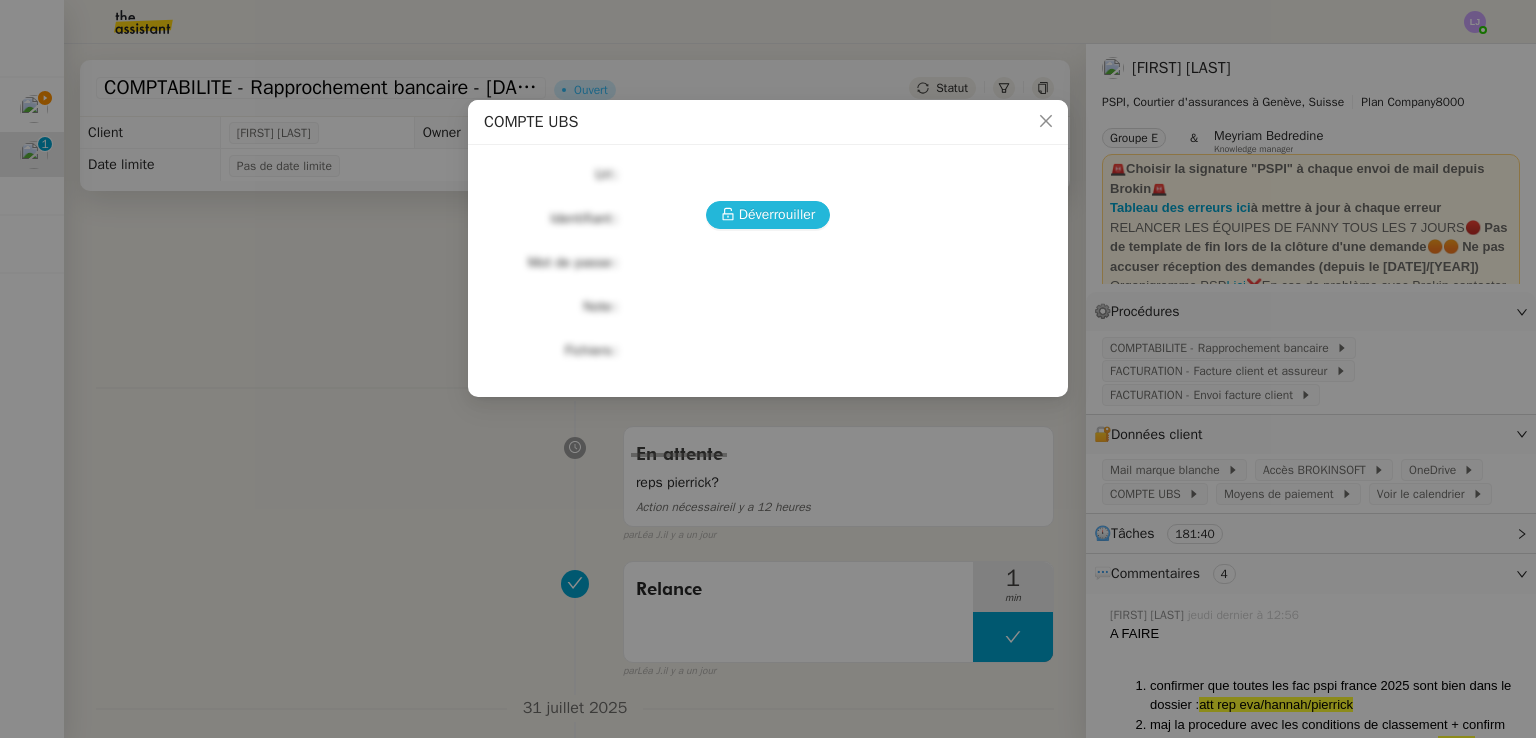 click on "Déverrouiller" at bounding box center [777, 214] 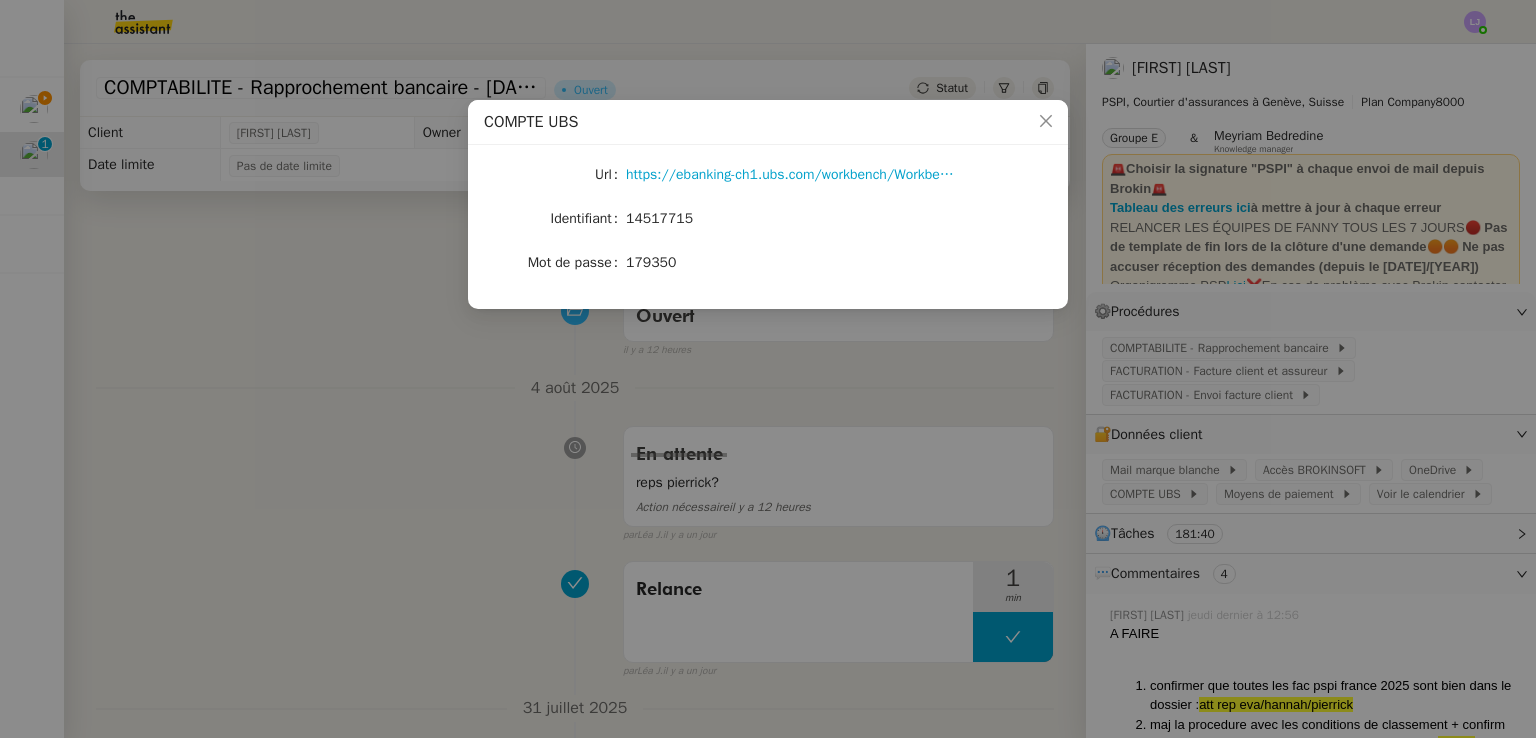 click on "14517715" 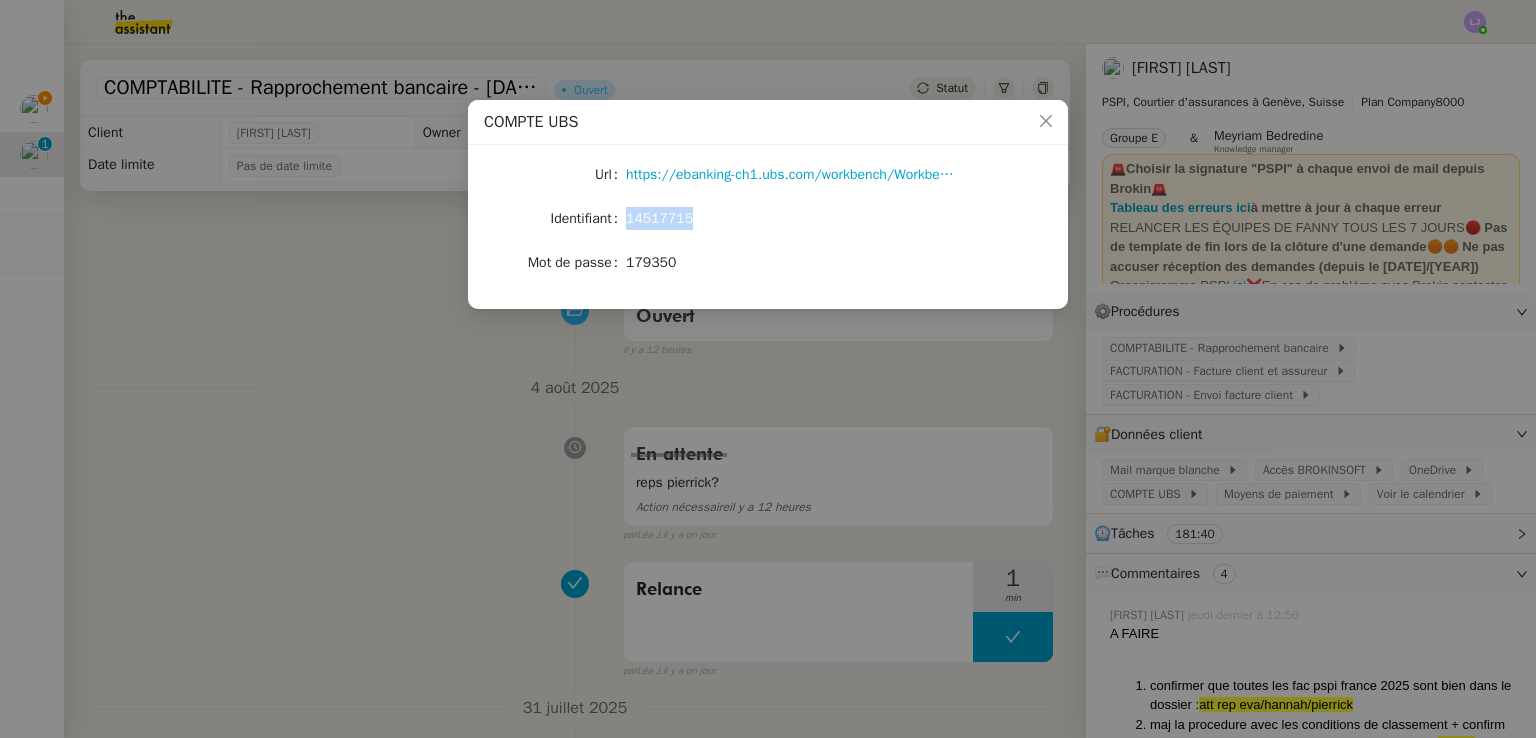 click on "14517715" 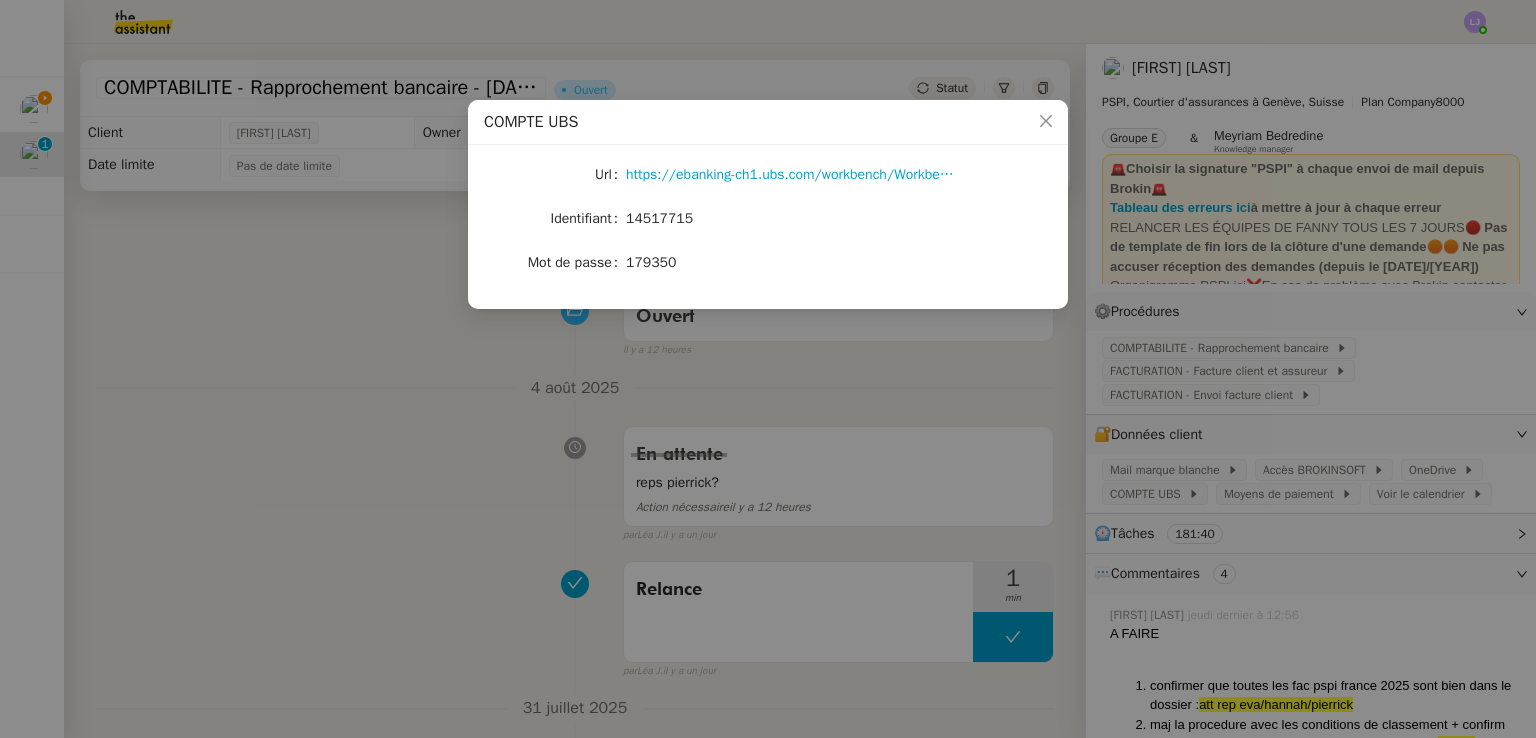 click on "COMPTE UBS Url https://ebanking-ch1.ubs.com/workbench/WorkbenchOpenAction.do?login#/home?navitemid=Home    Identifiant 14517715 Mot de passe 179350" at bounding box center (768, 369) 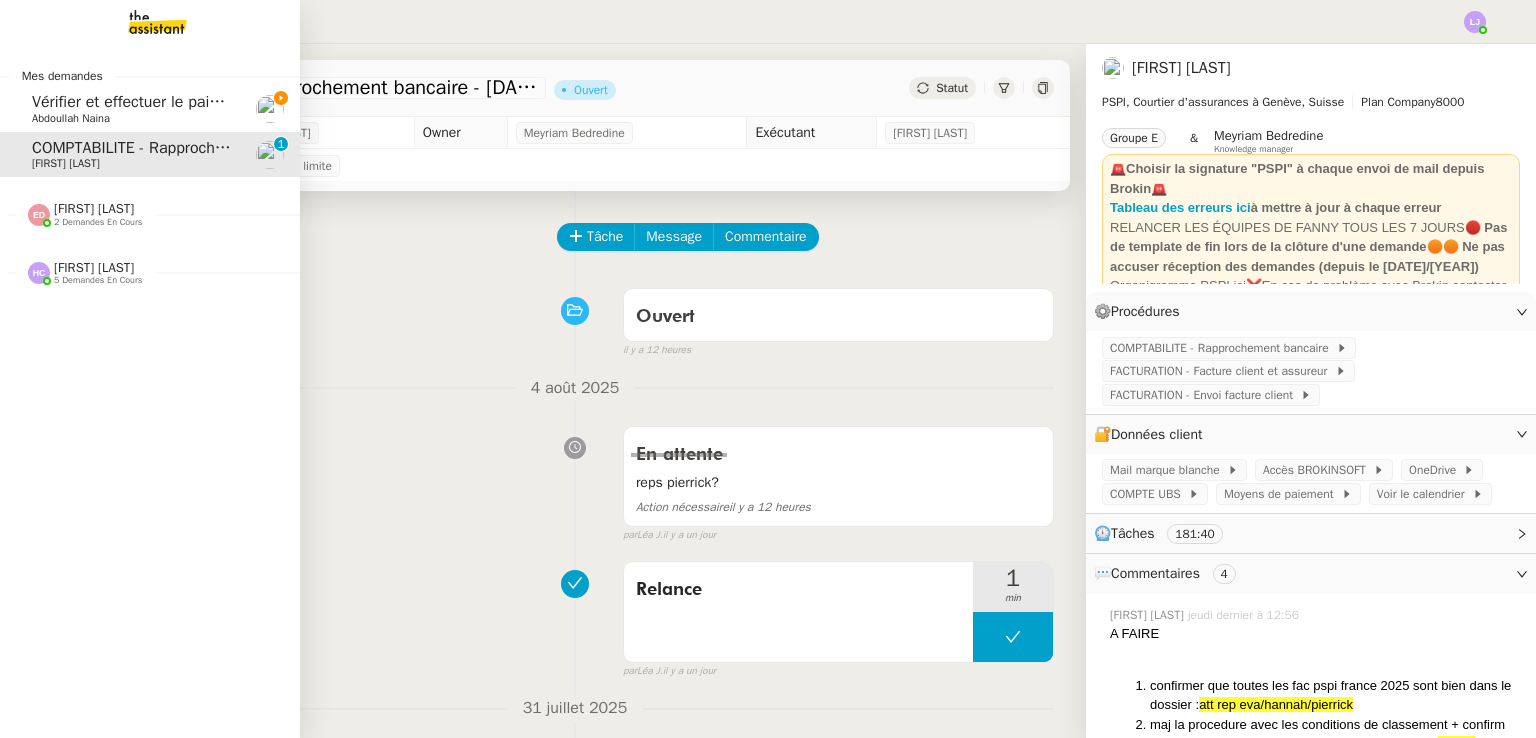 click on "2 demandes en cours" 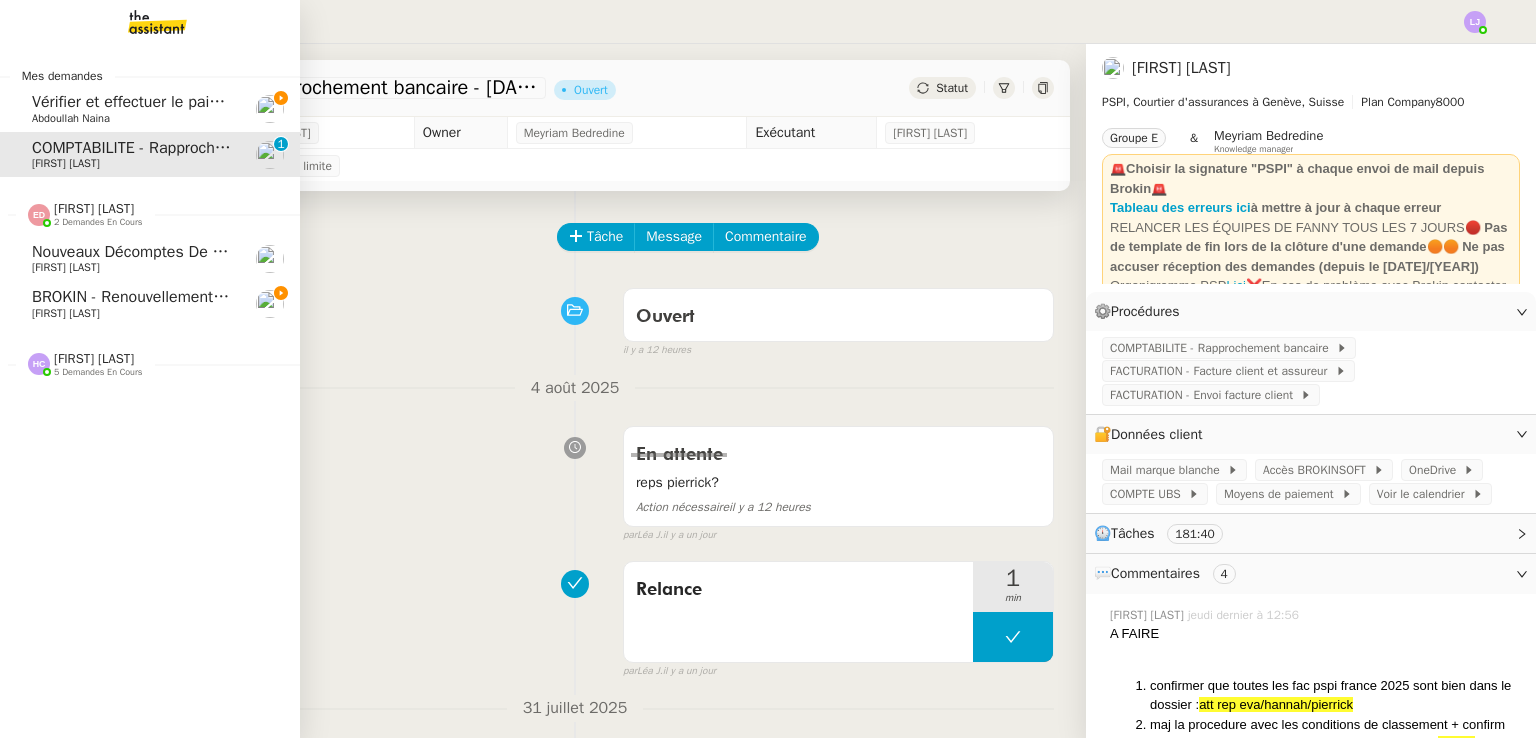 click on "BROKIN - Renouvellement des polices - août 2025" 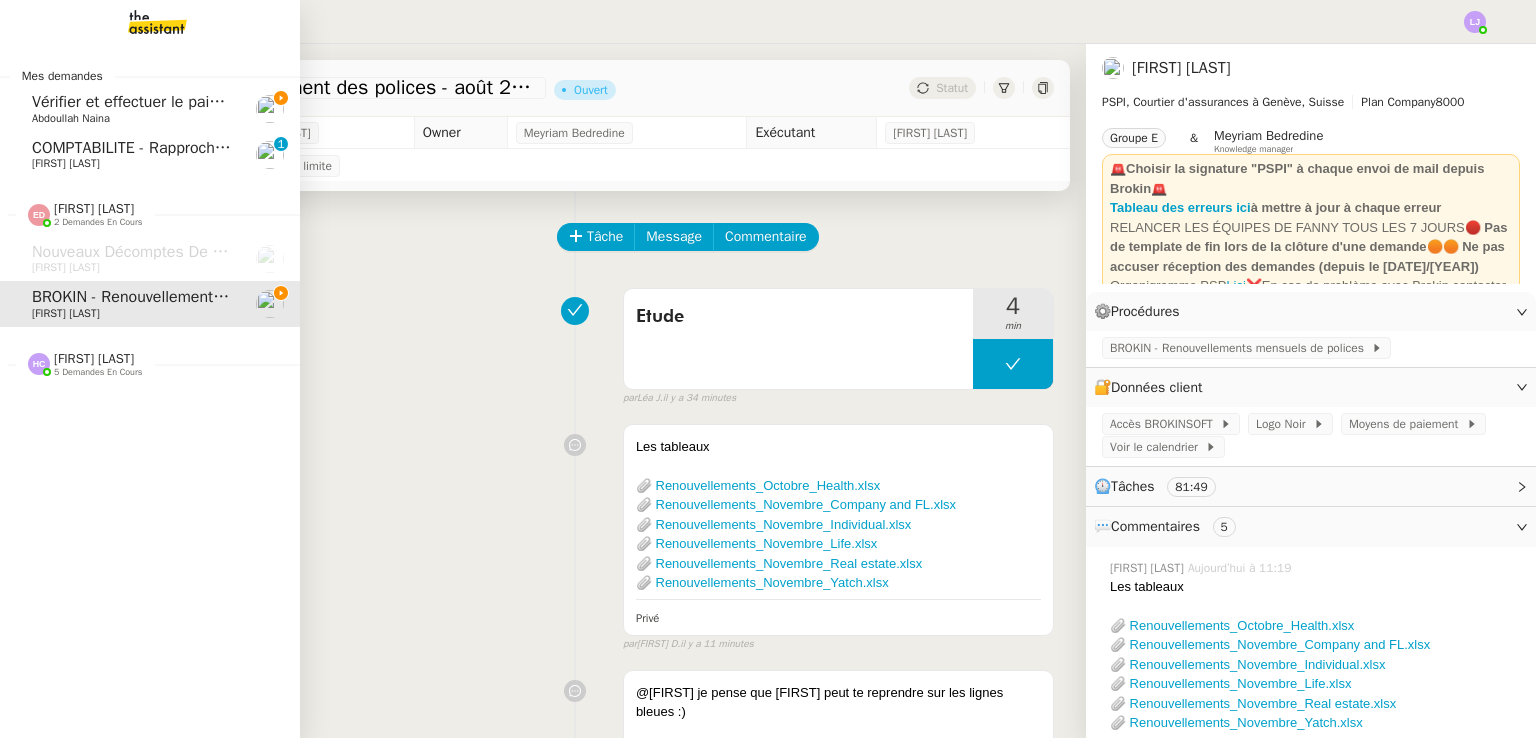 click on "Vérifier et effectuer le paiement urgent" 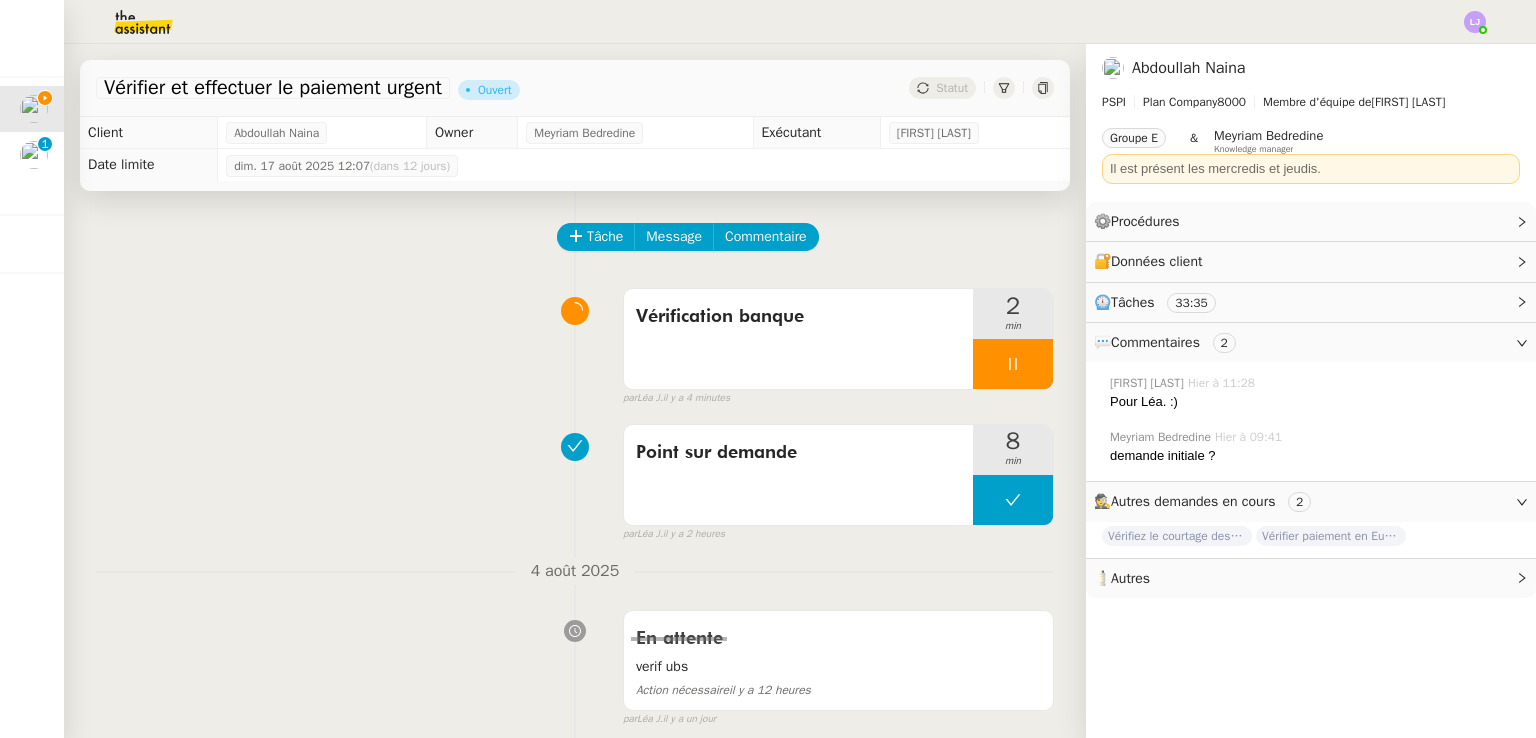 scroll, scrollTop: 608, scrollLeft: 0, axis: vertical 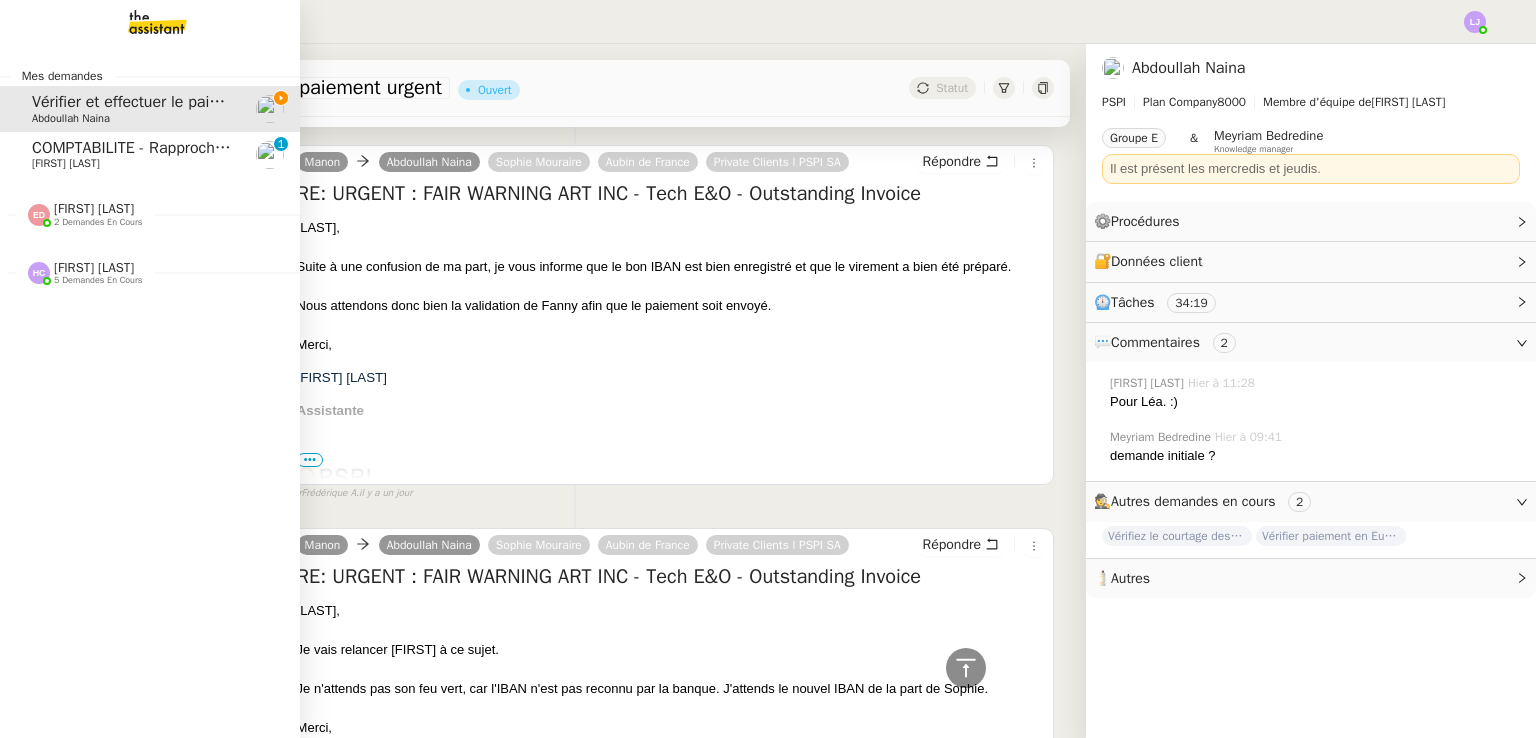 click on "2 demandes en cours" 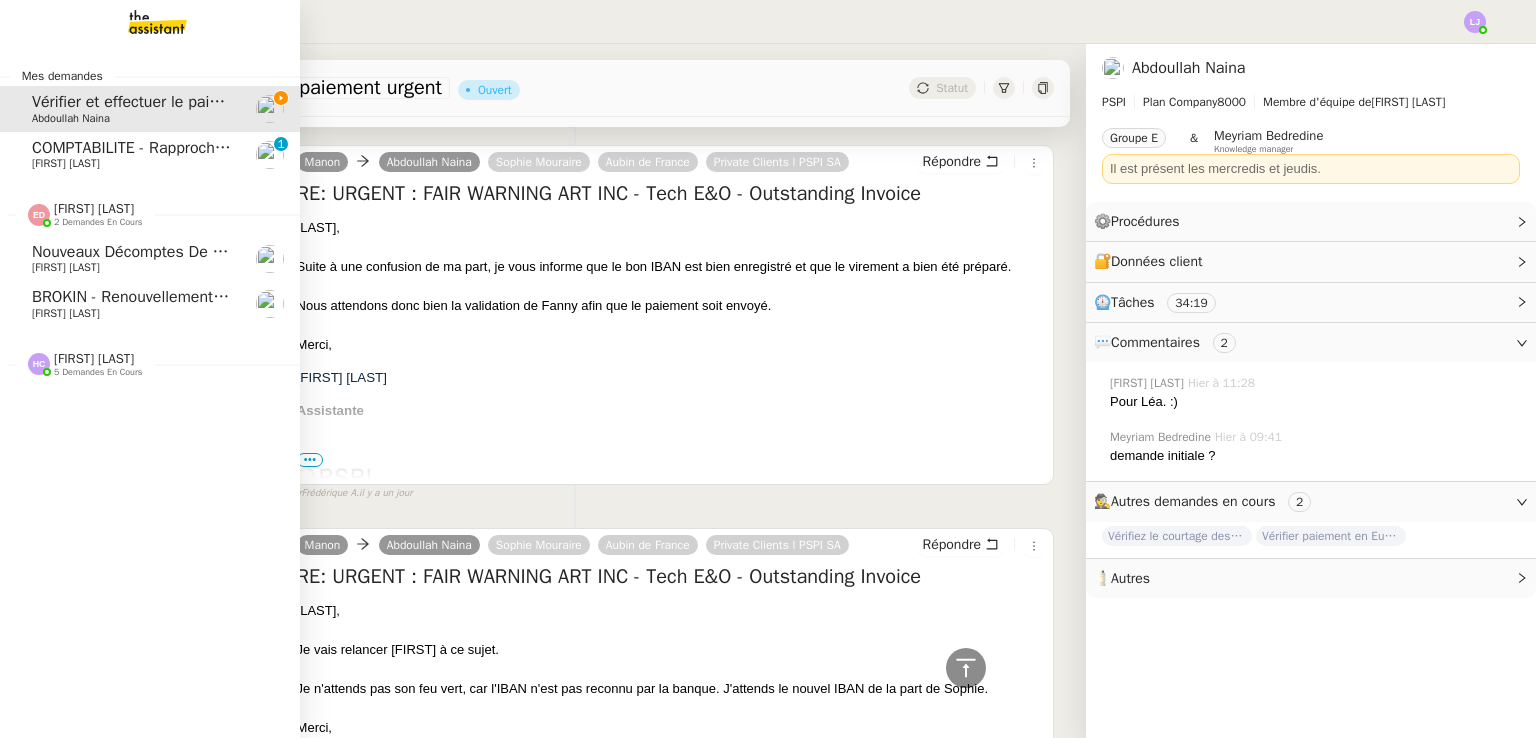 click on "BROKIN - Renouvellement des polices - août 2025" 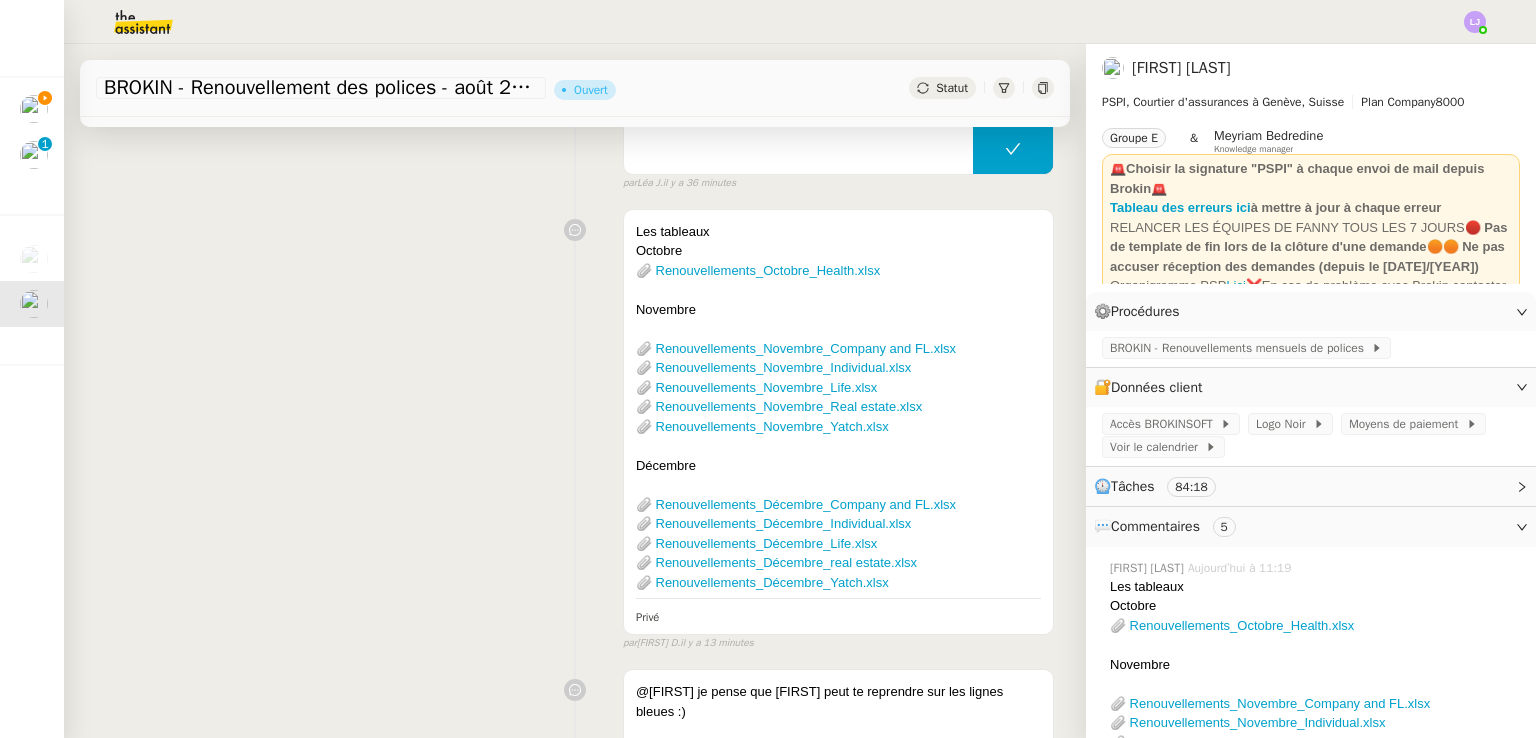 scroll, scrollTop: 216, scrollLeft: 0, axis: vertical 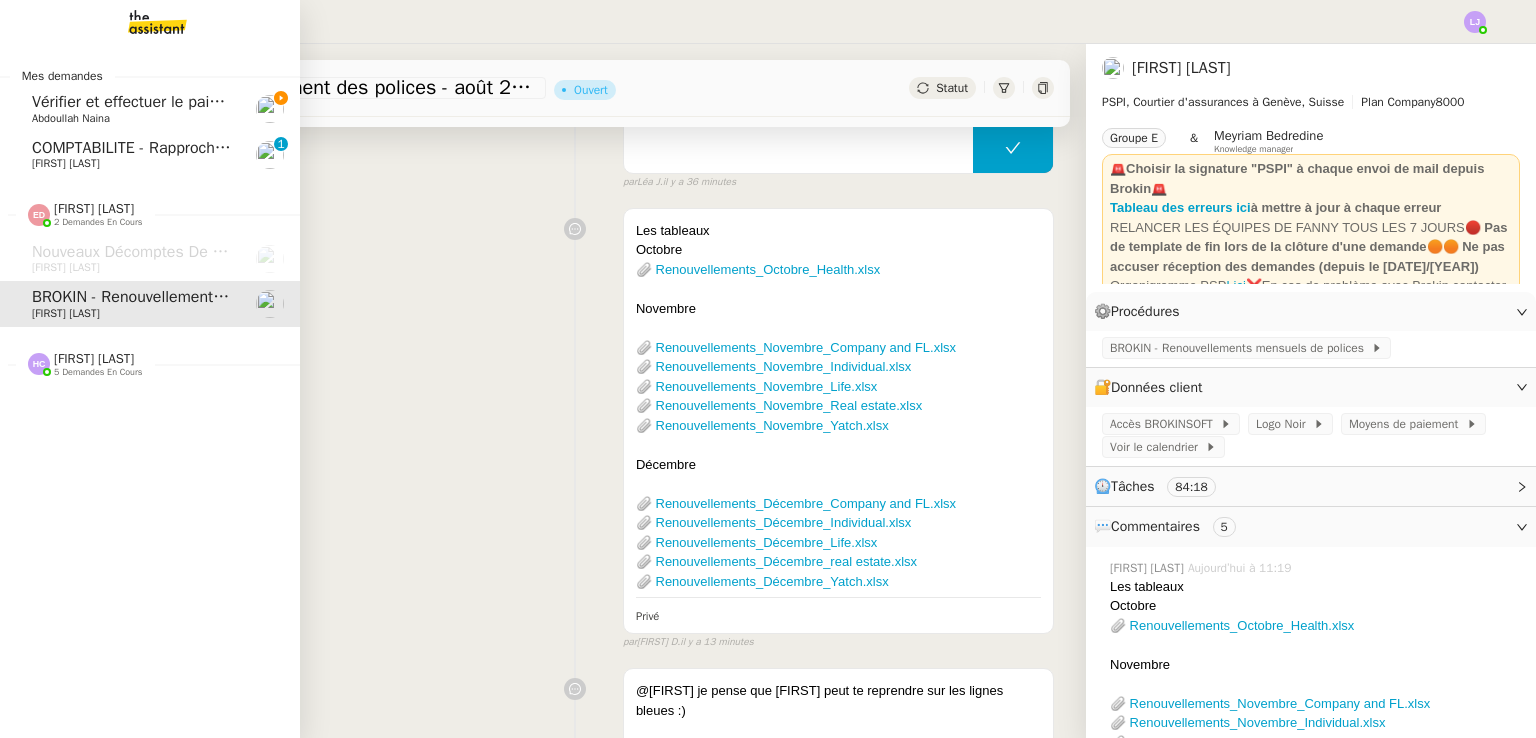 click on "Vérifier et effectuer le paiement urgent" 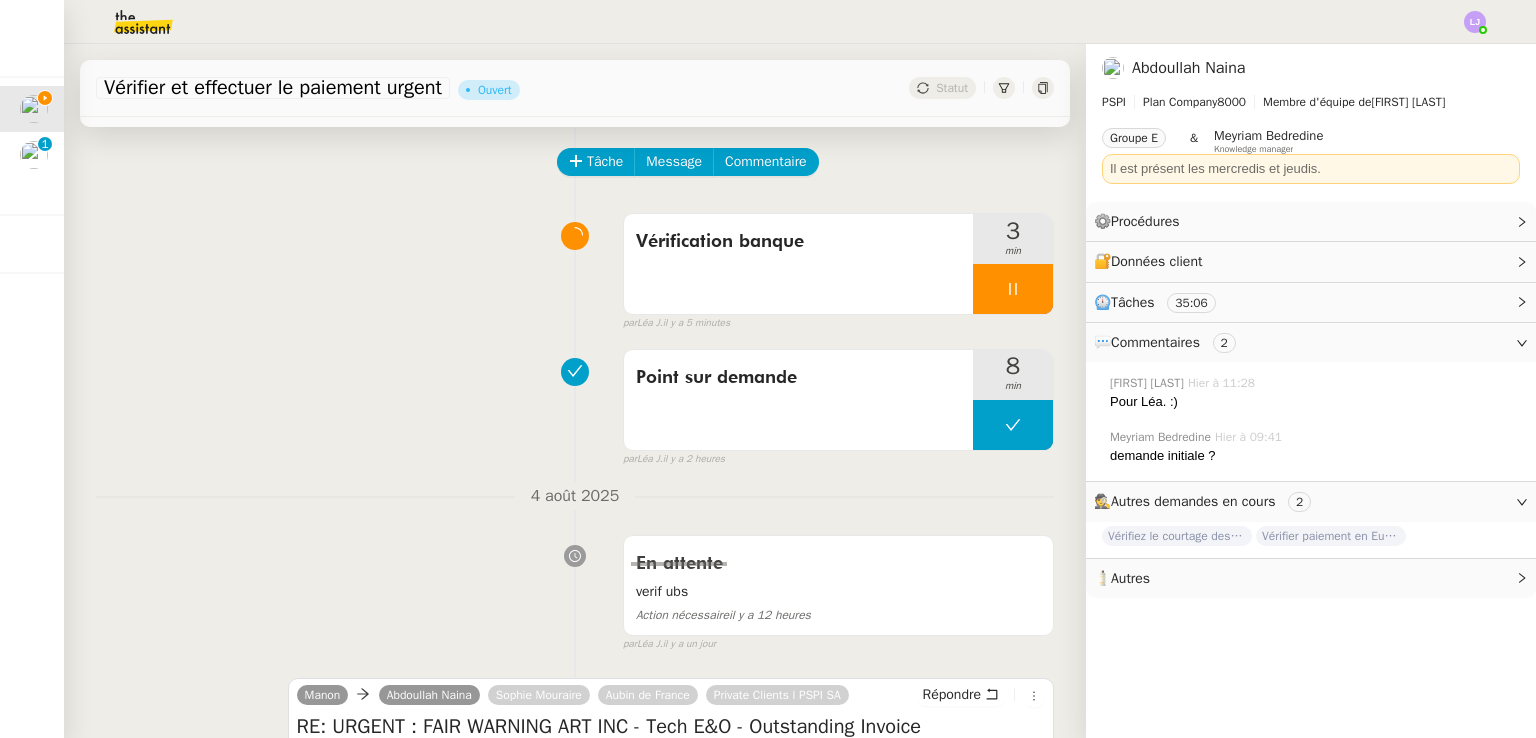 scroll, scrollTop: 504, scrollLeft: 0, axis: vertical 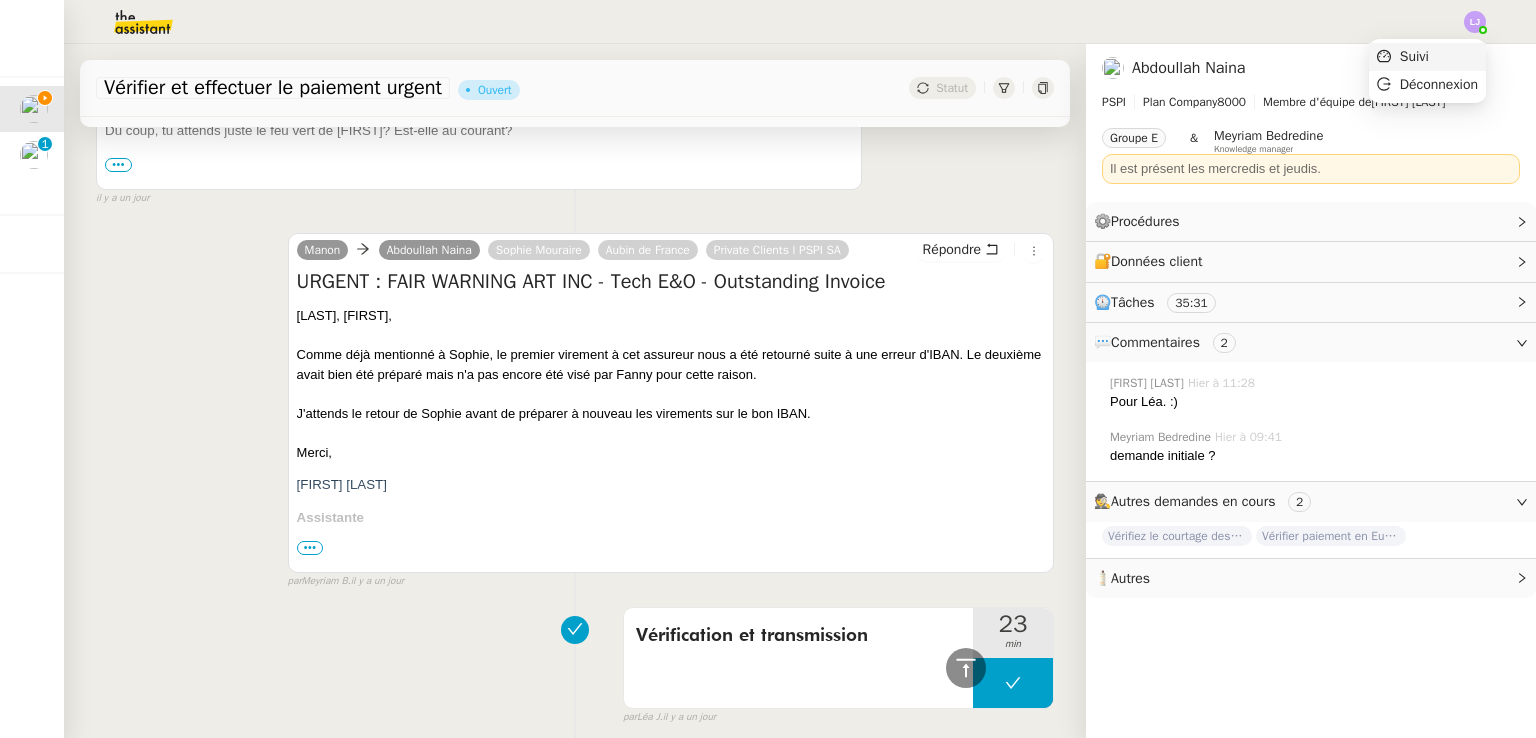 click on "Suivi" at bounding box center (1427, 57) 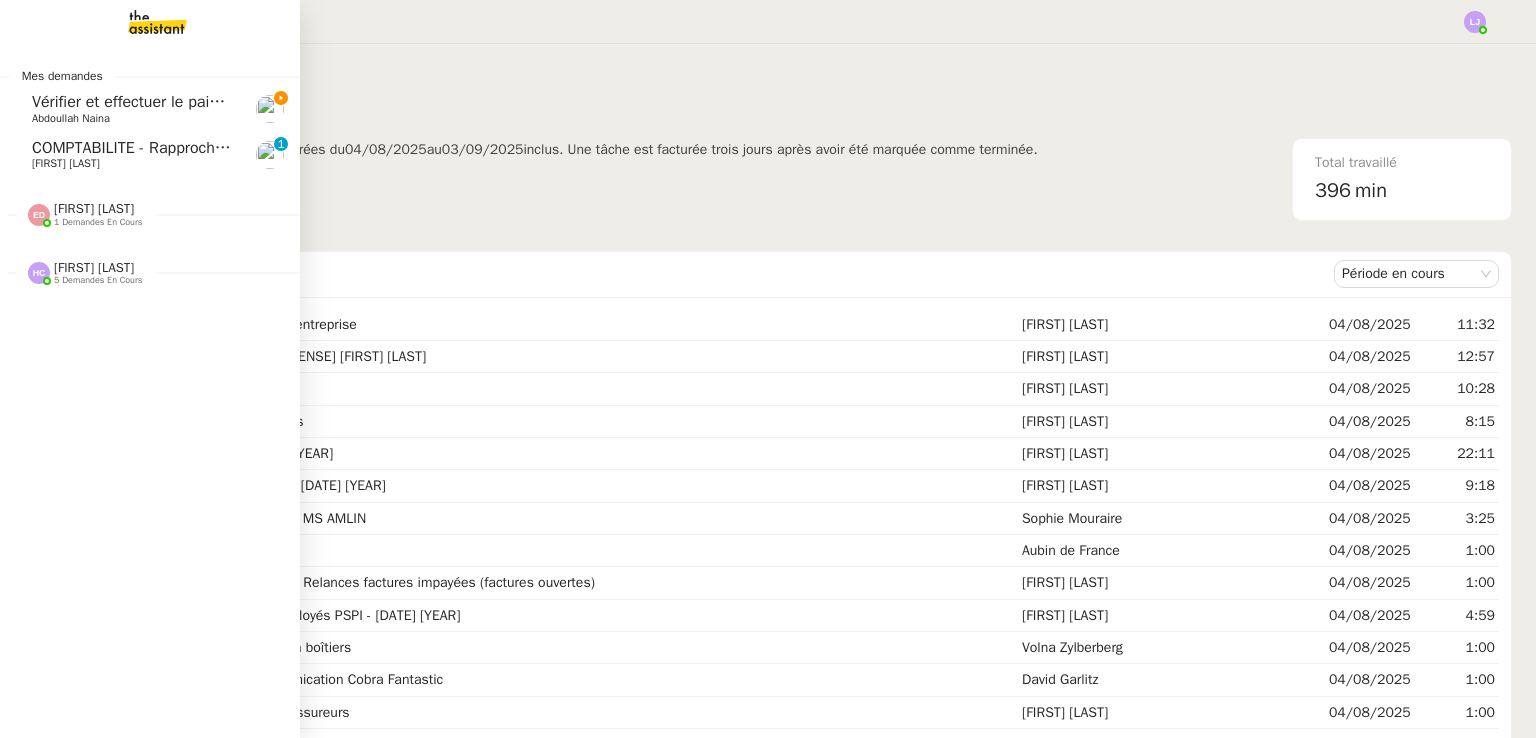 click on "Vérifier et effectuer le paiement urgent" 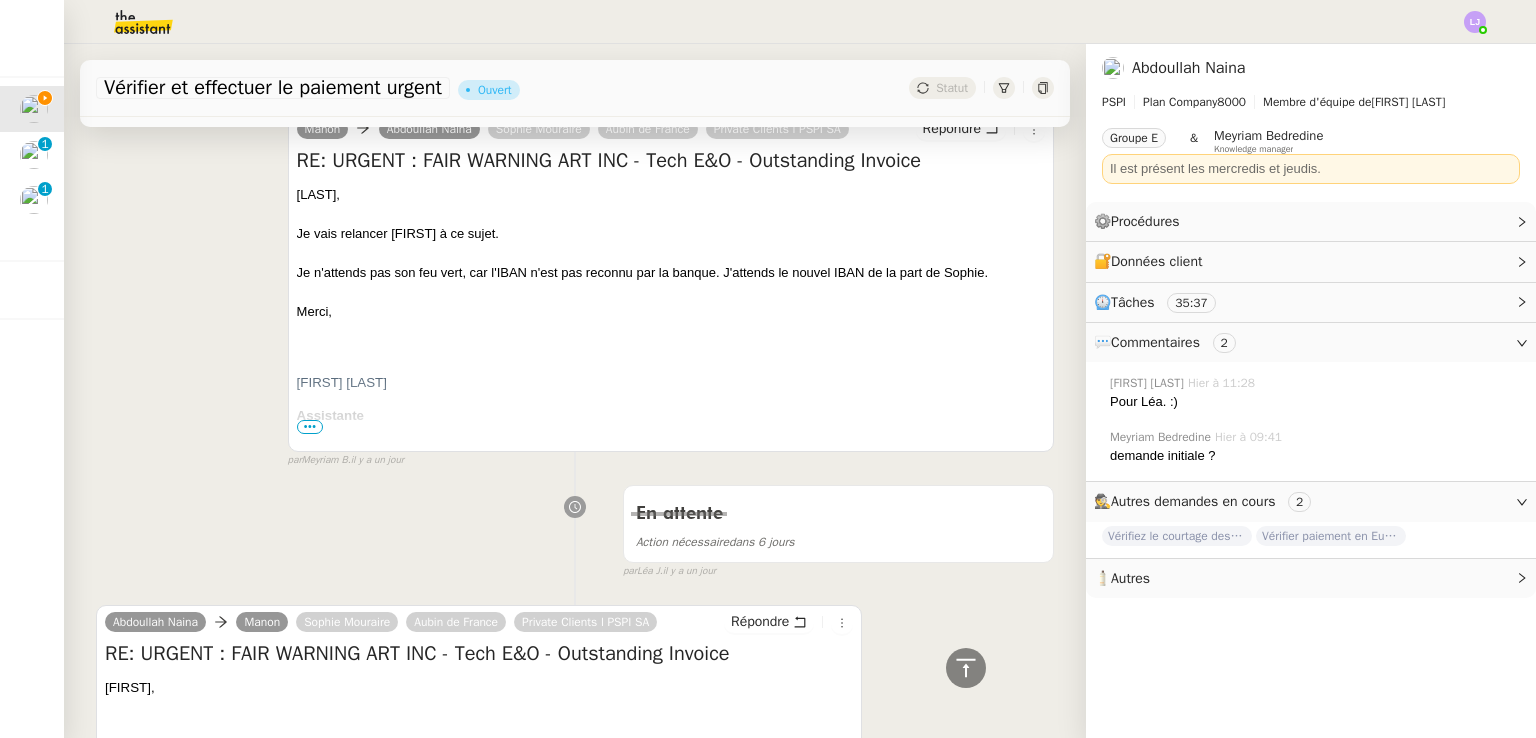 scroll, scrollTop: 1027, scrollLeft: 0, axis: vertical 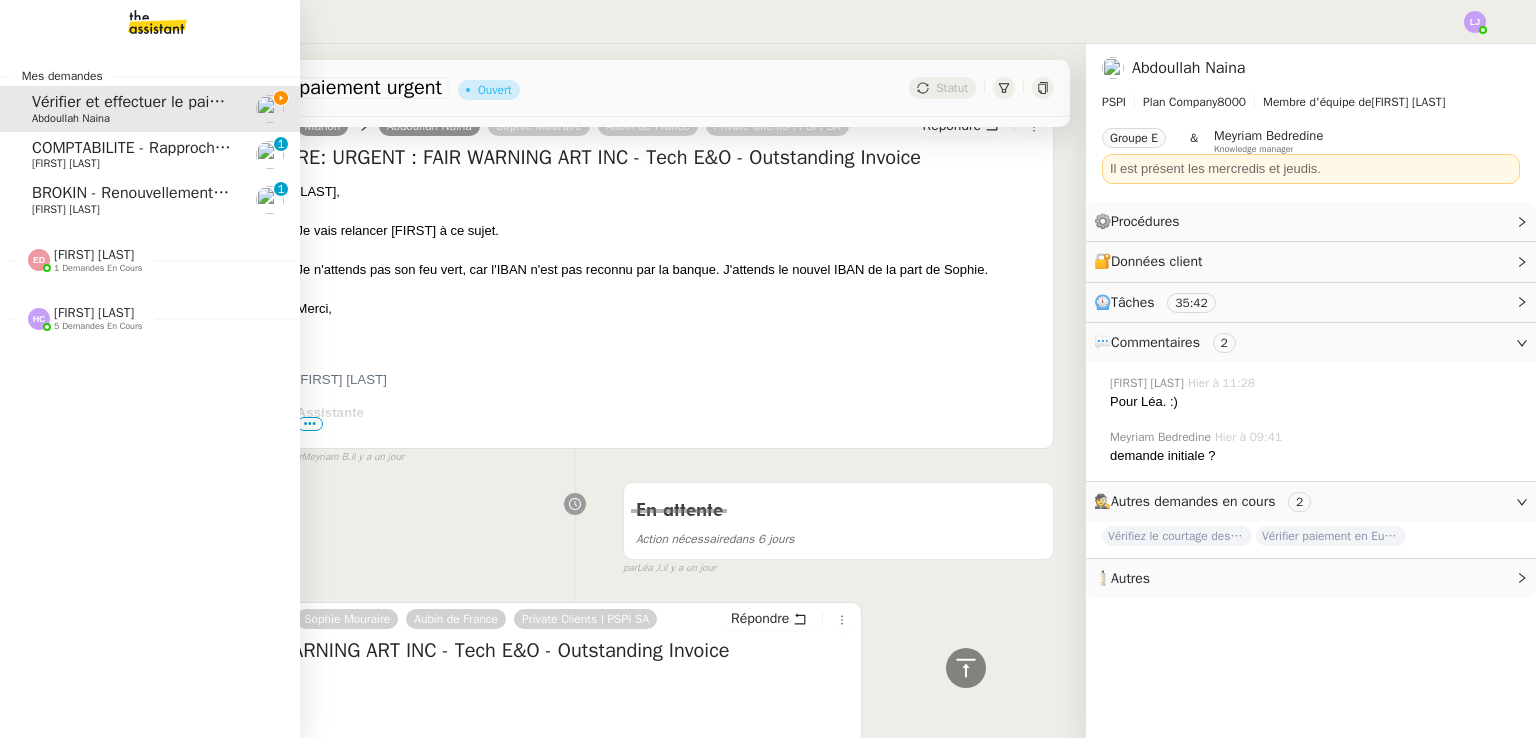 click on "[FIRST] [LAST]" 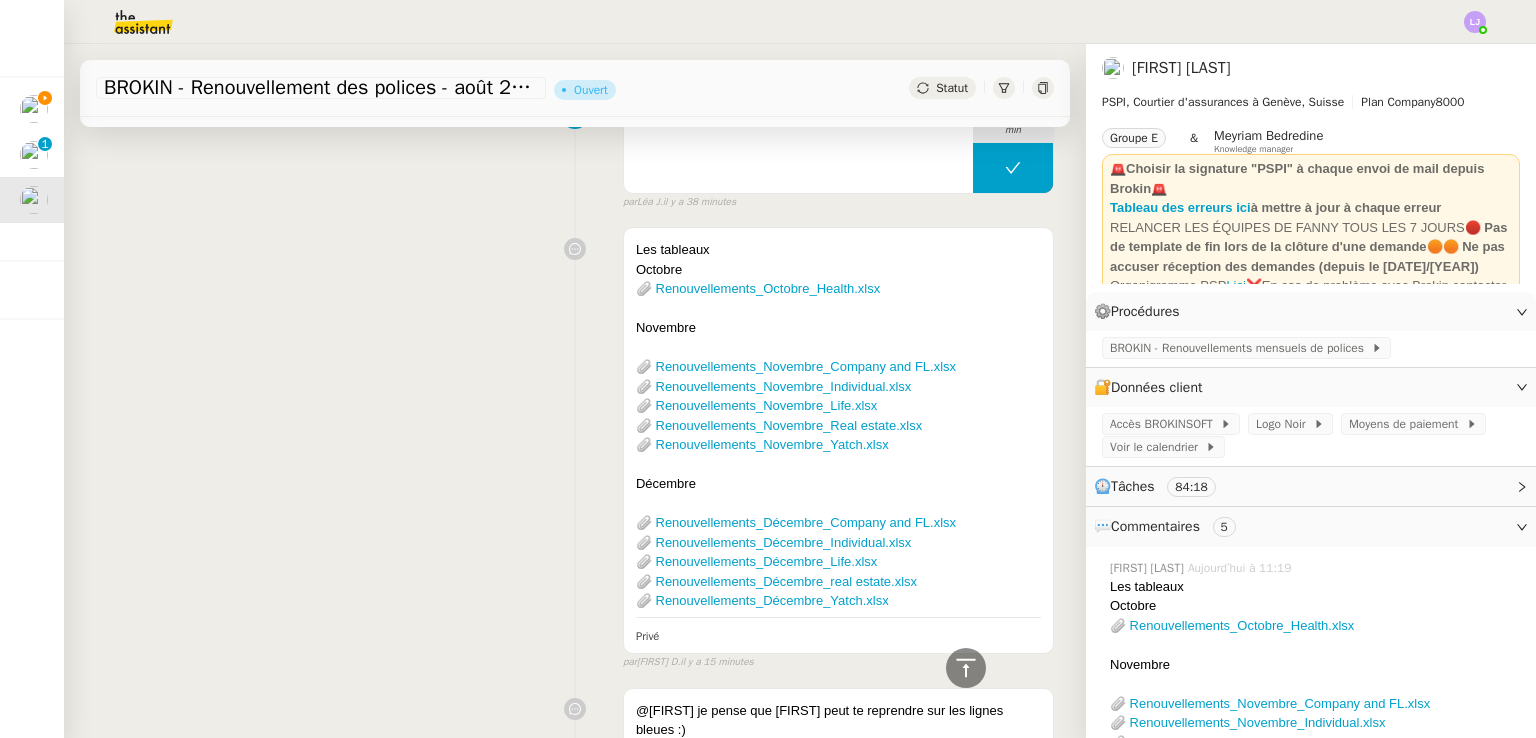 scroll, scrollTop: 404, scrollLeft: 0, axis: vertical 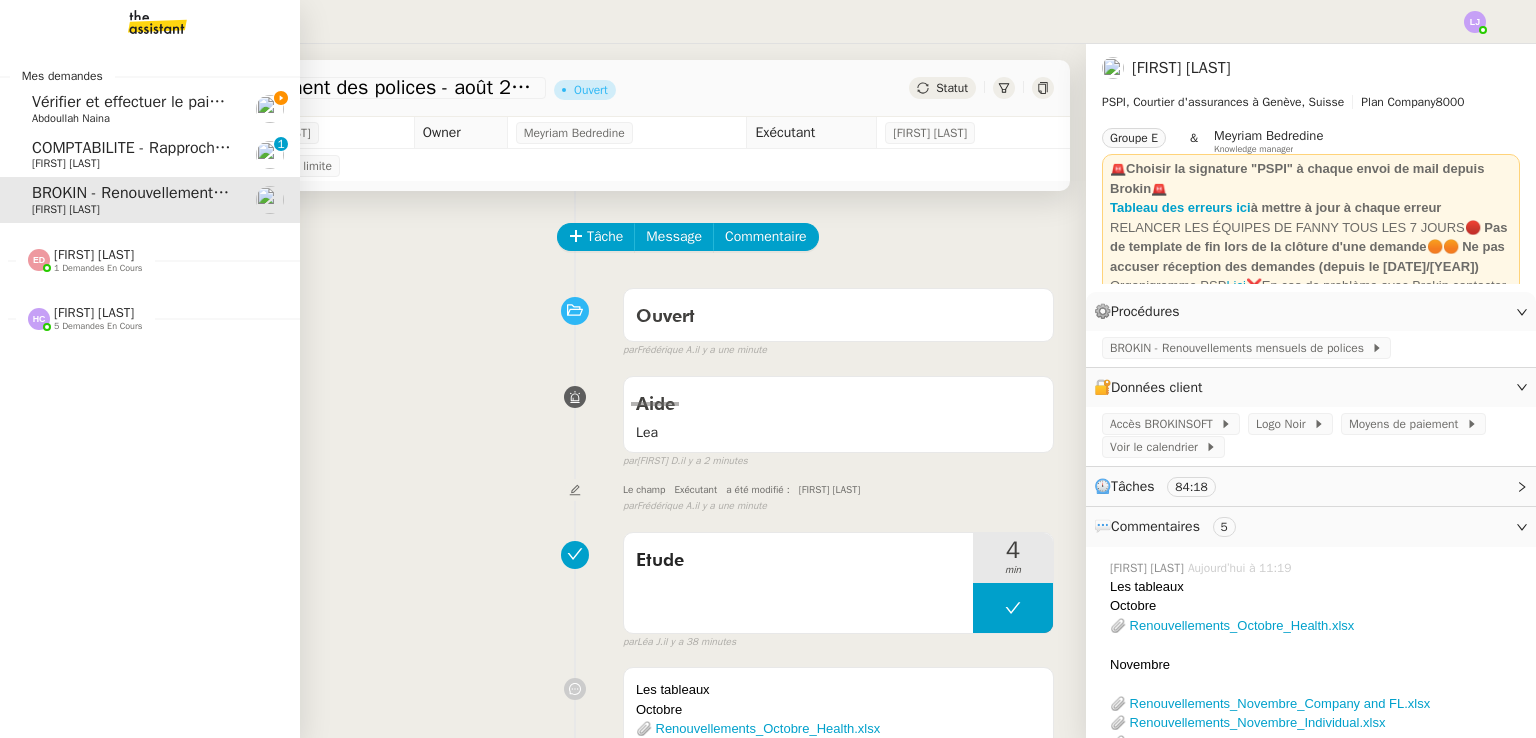 click on "Abdoullah  Naina" 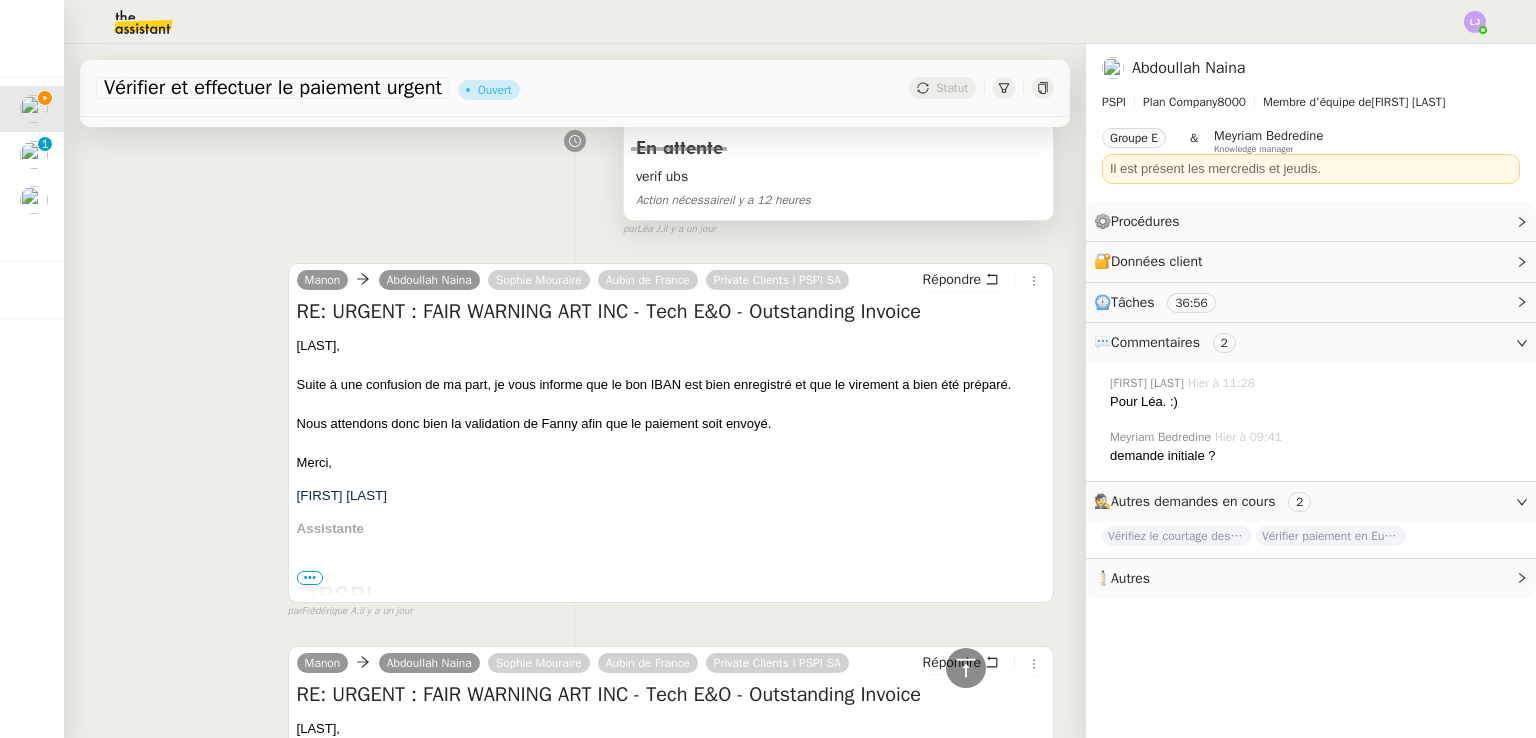 scroll, scrollTop: 478, scrollLeft: 0, axis: vertical 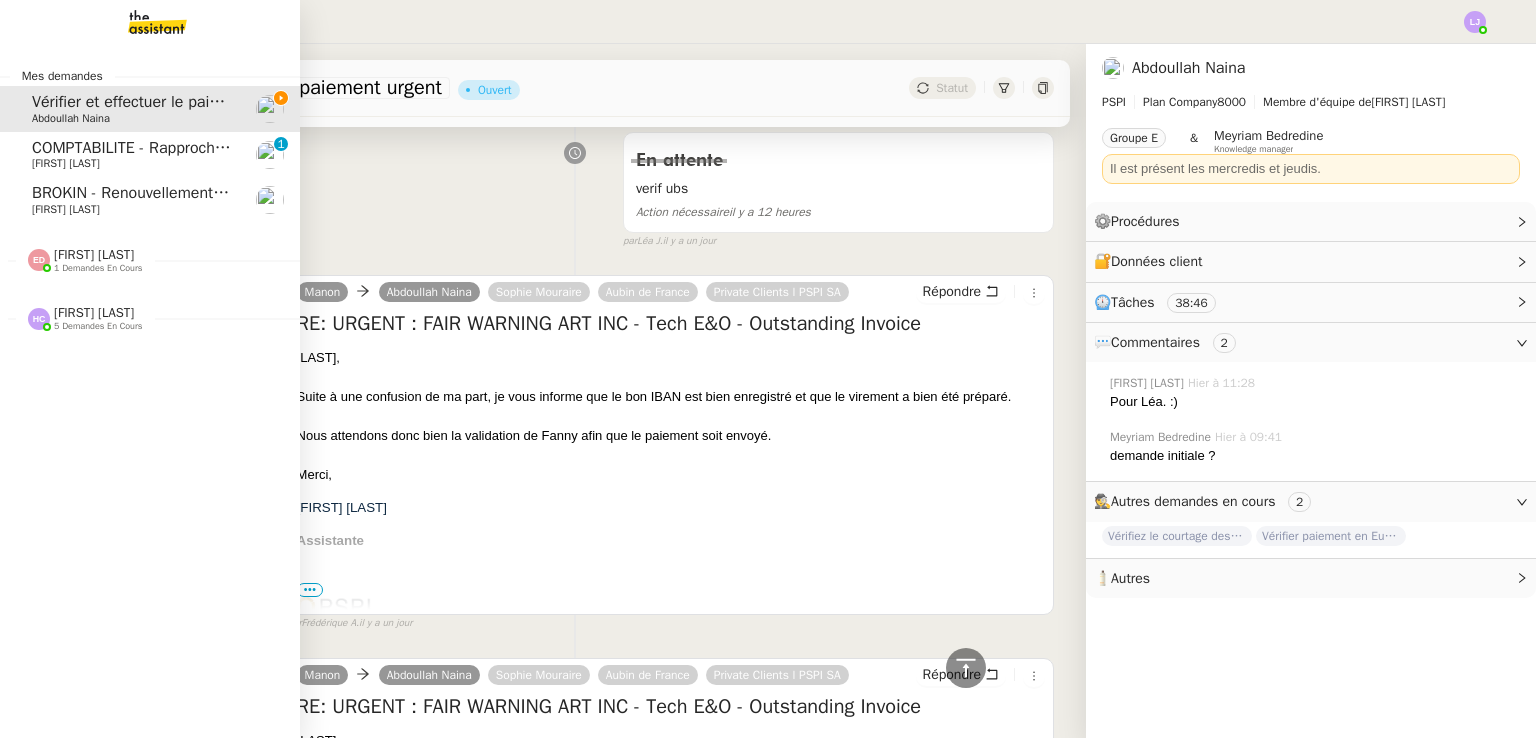 click on "[FIRST] [LAST]" 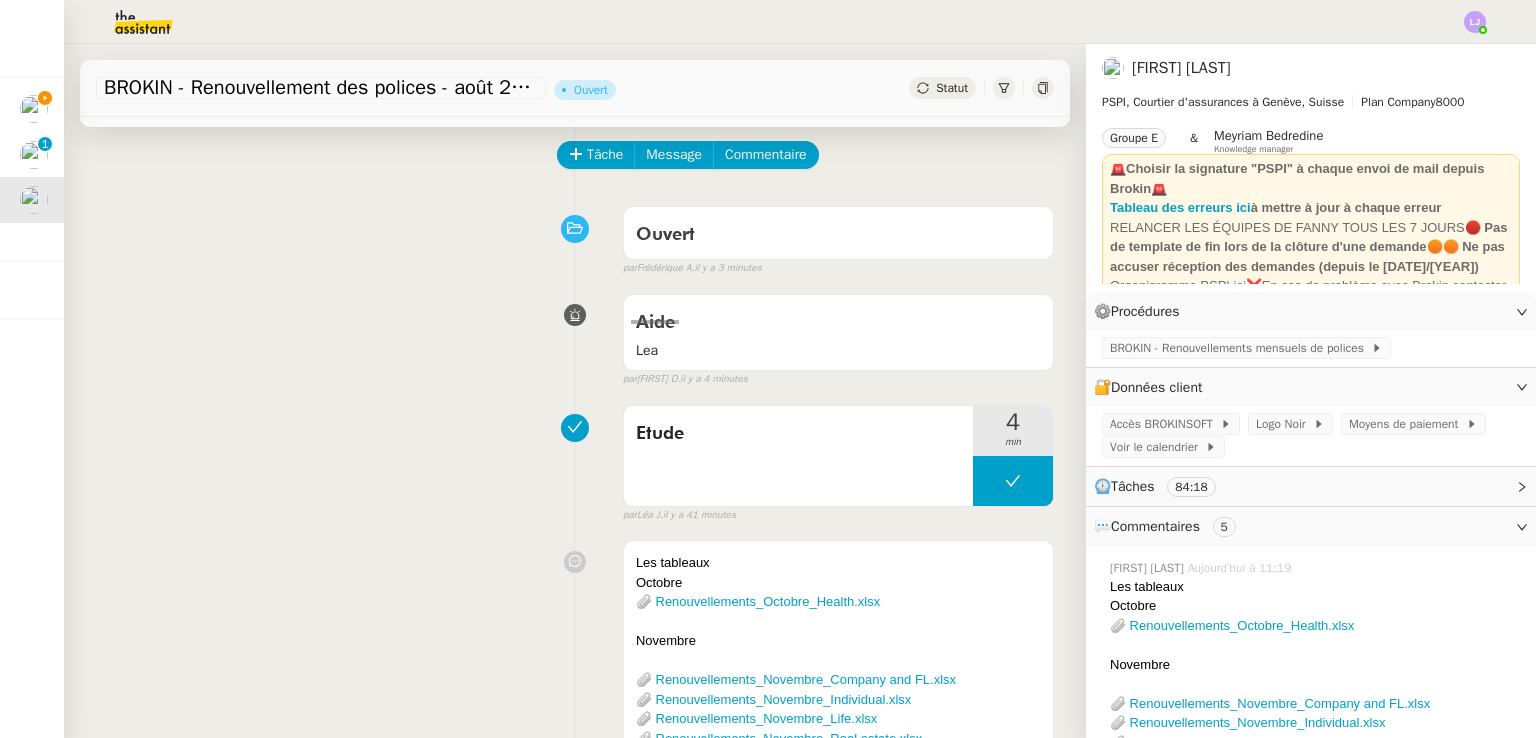 scroll, scrollTop: 0, scrollLeft: 0, axis: both 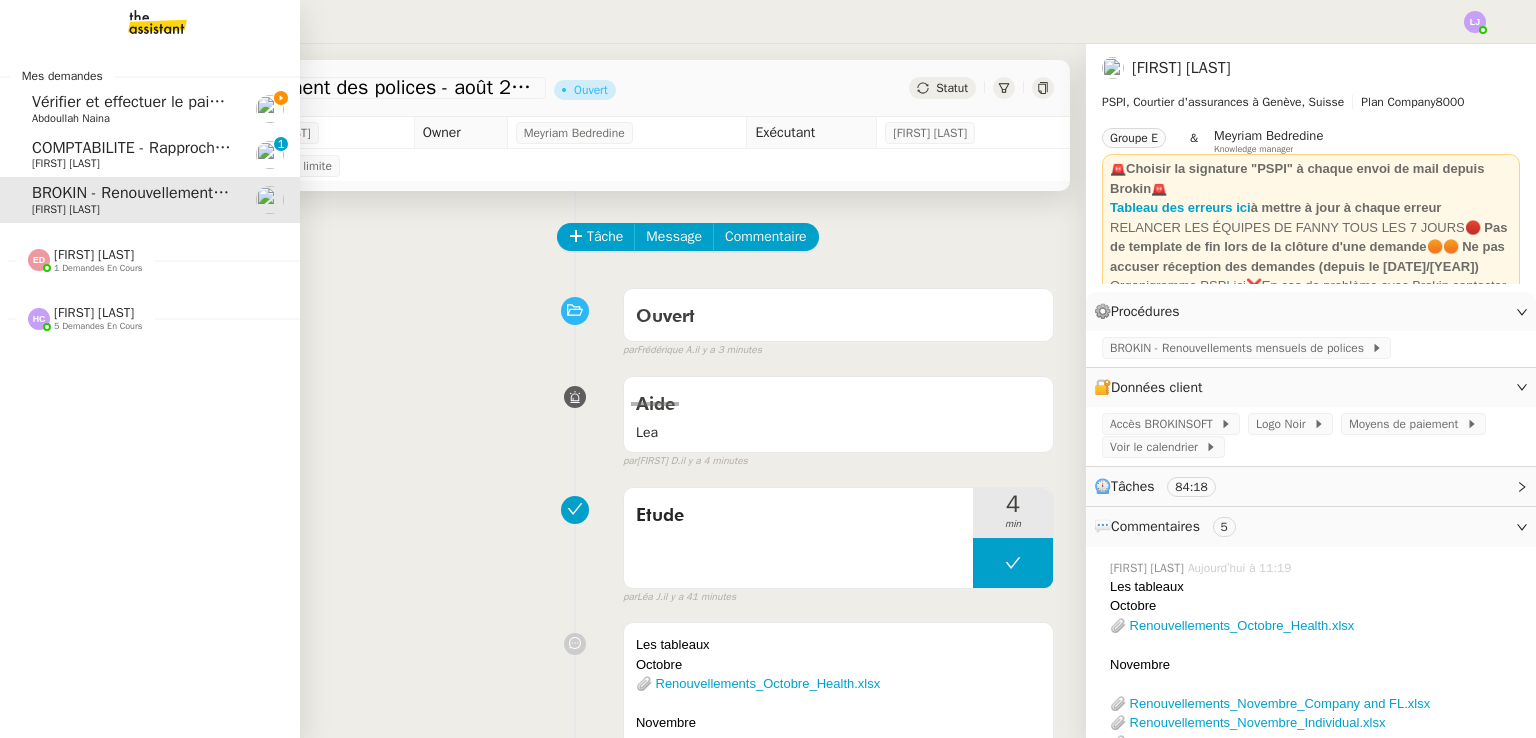 click on "Eva Dubois    1 demandes en cours" 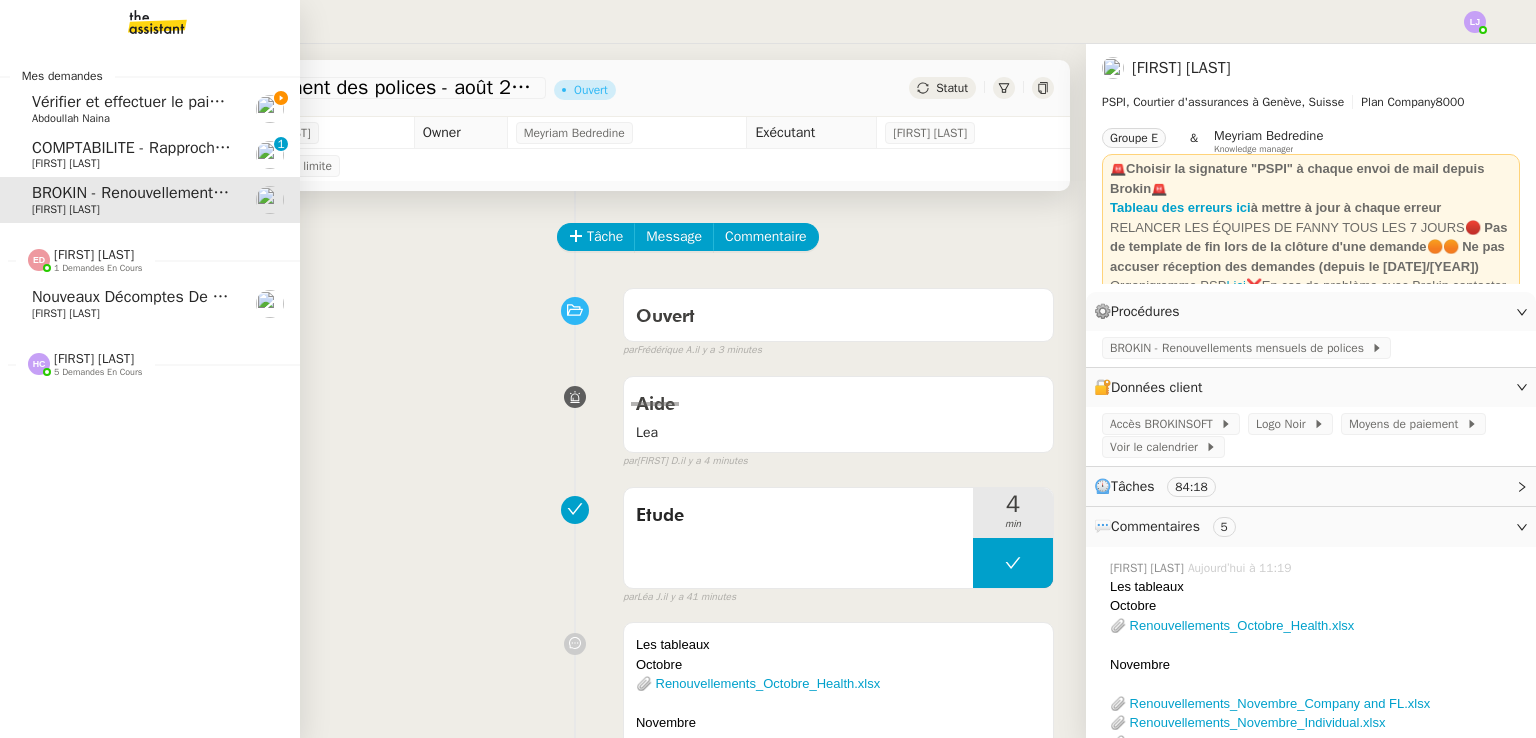 click on "Nouveaux décomptes de commissions" 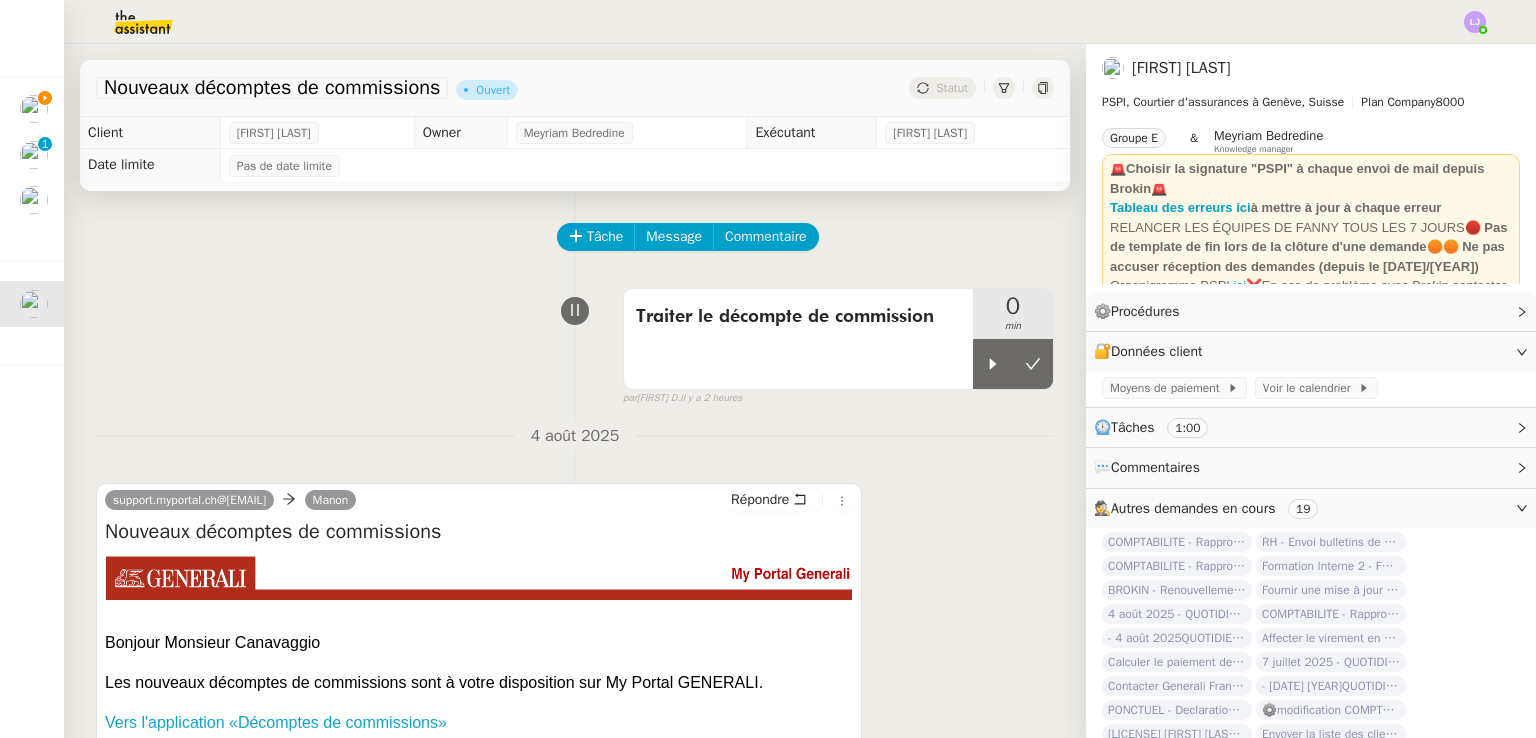 scroll, scrollTop: 268, scrollLeft: 0, axis: vertical 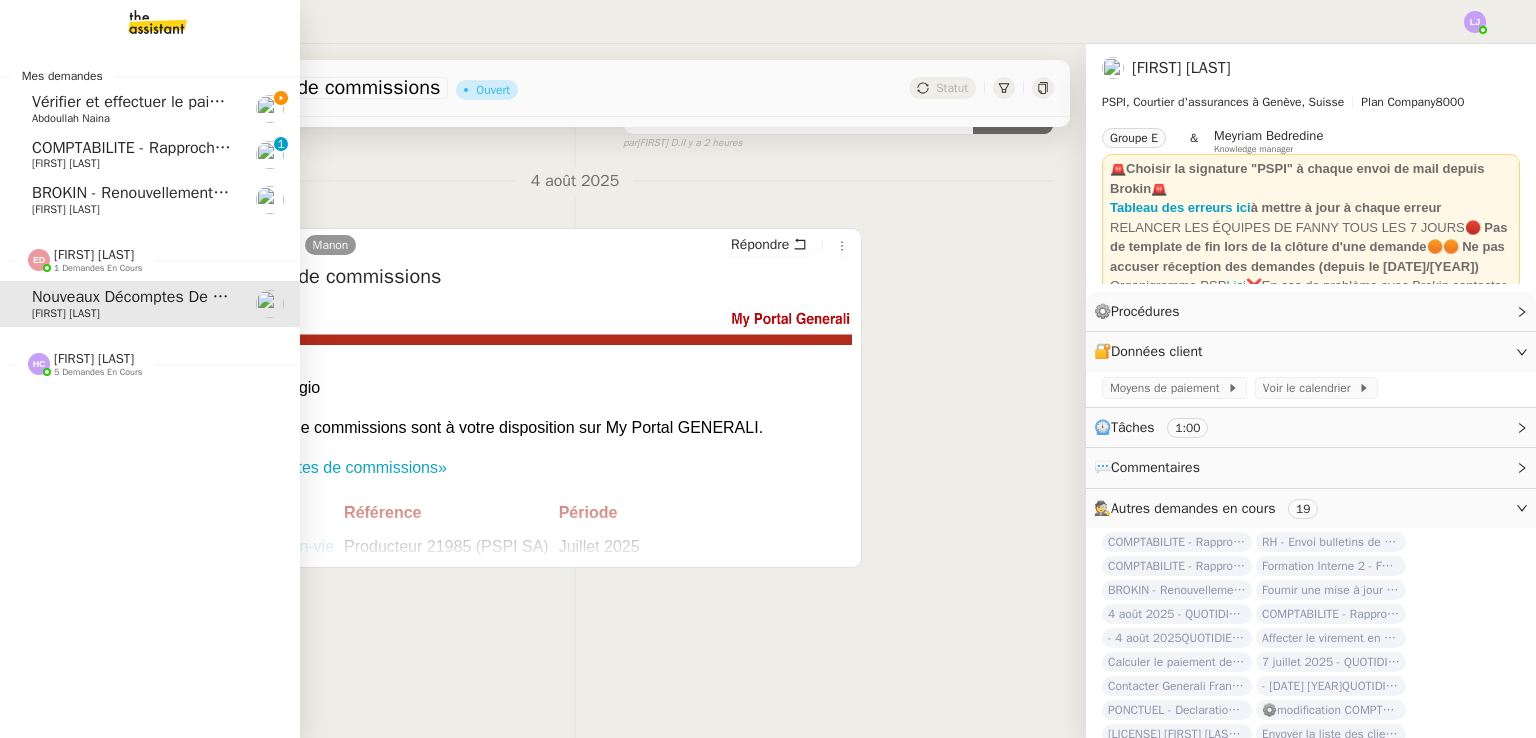 click on "5 demandes en cours" 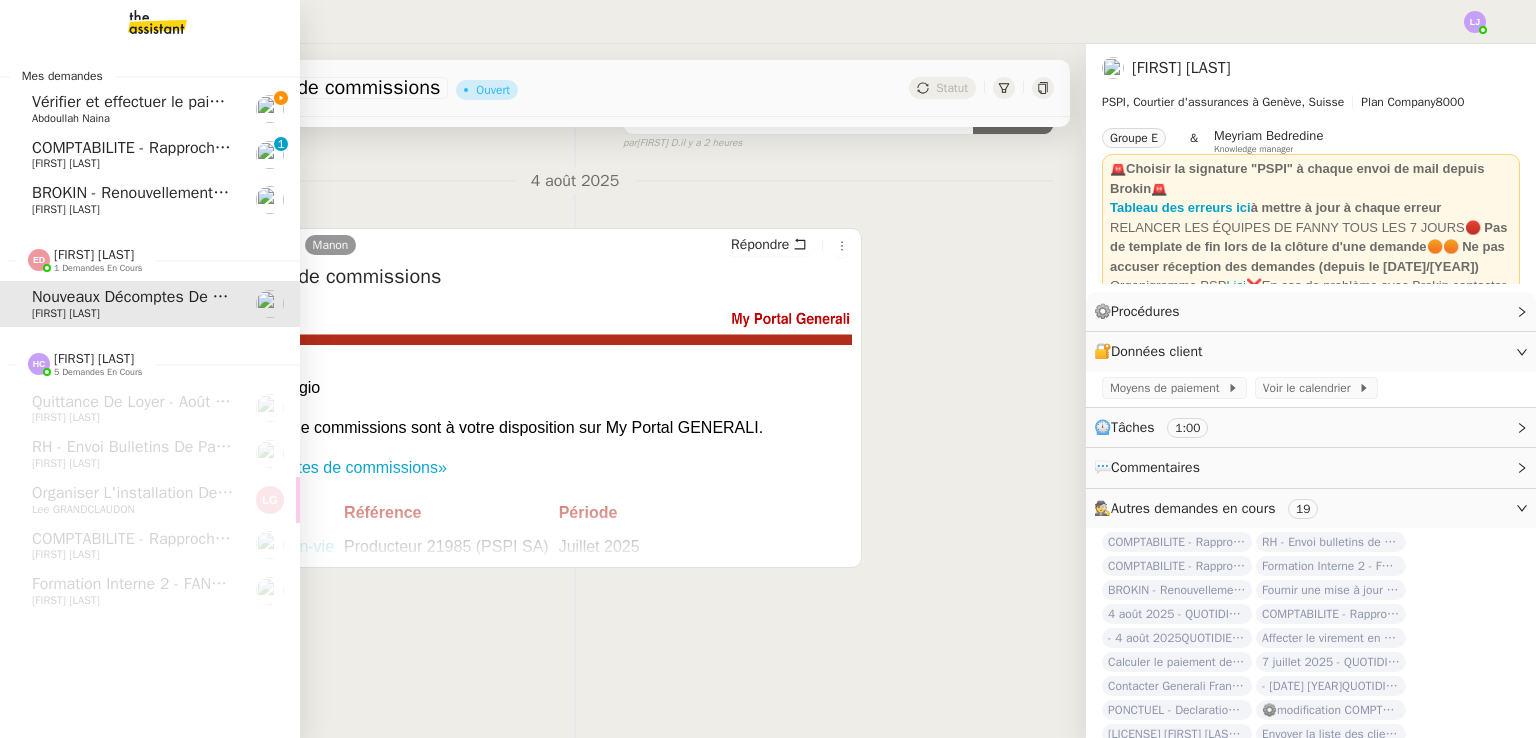 click on "BROKIN - Renouvellement des polices - août 2025" 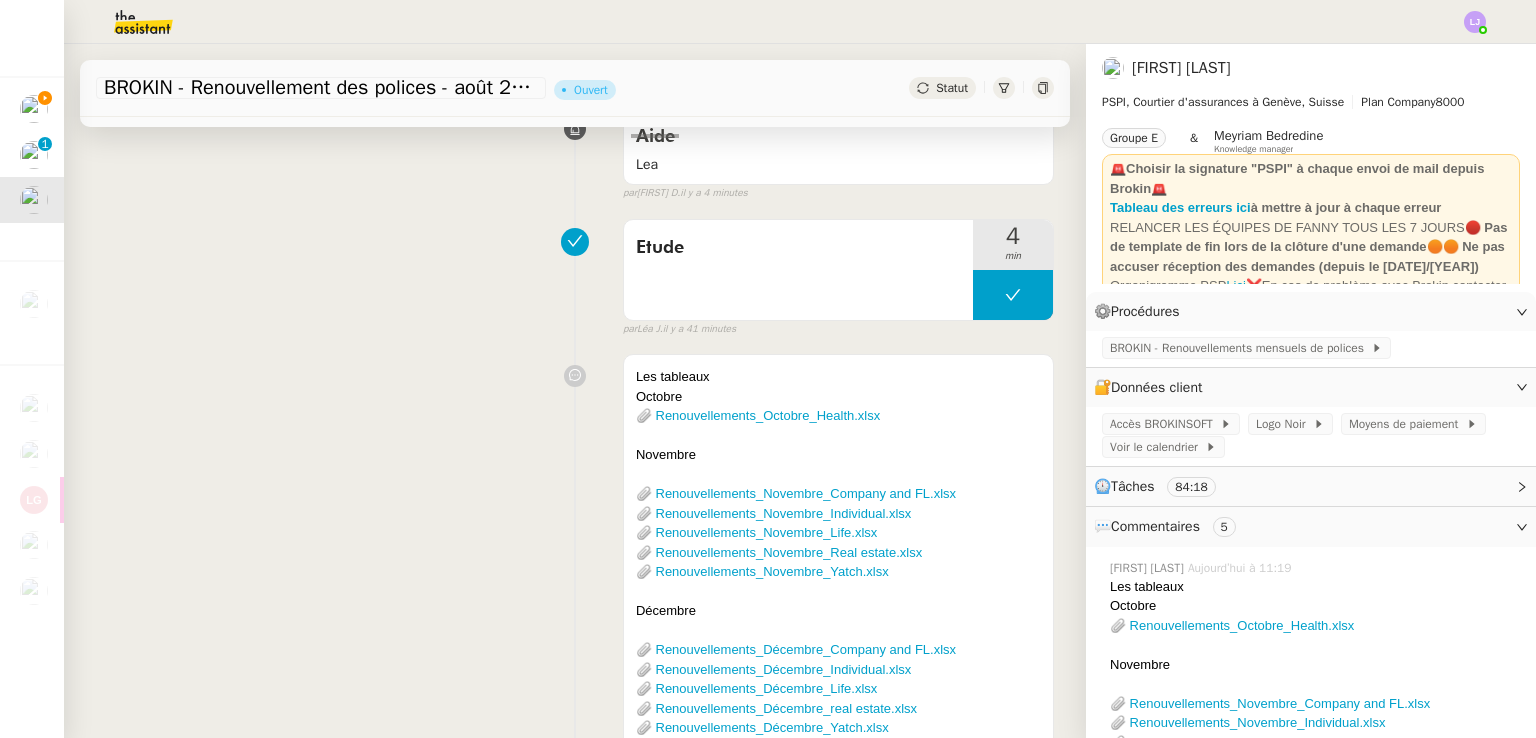 scroll, scrollTop: 0, scrollLeft: 0, axis: both 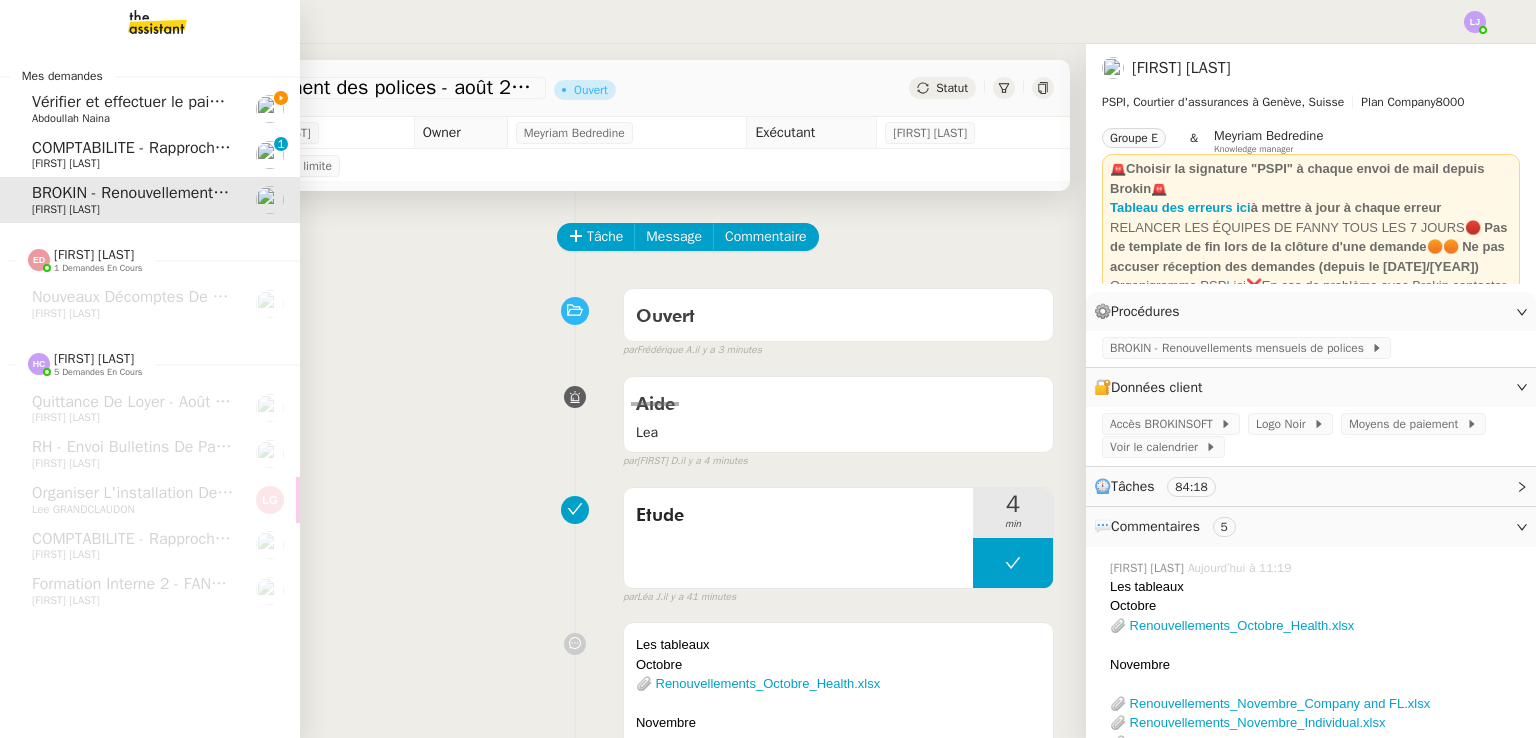 click 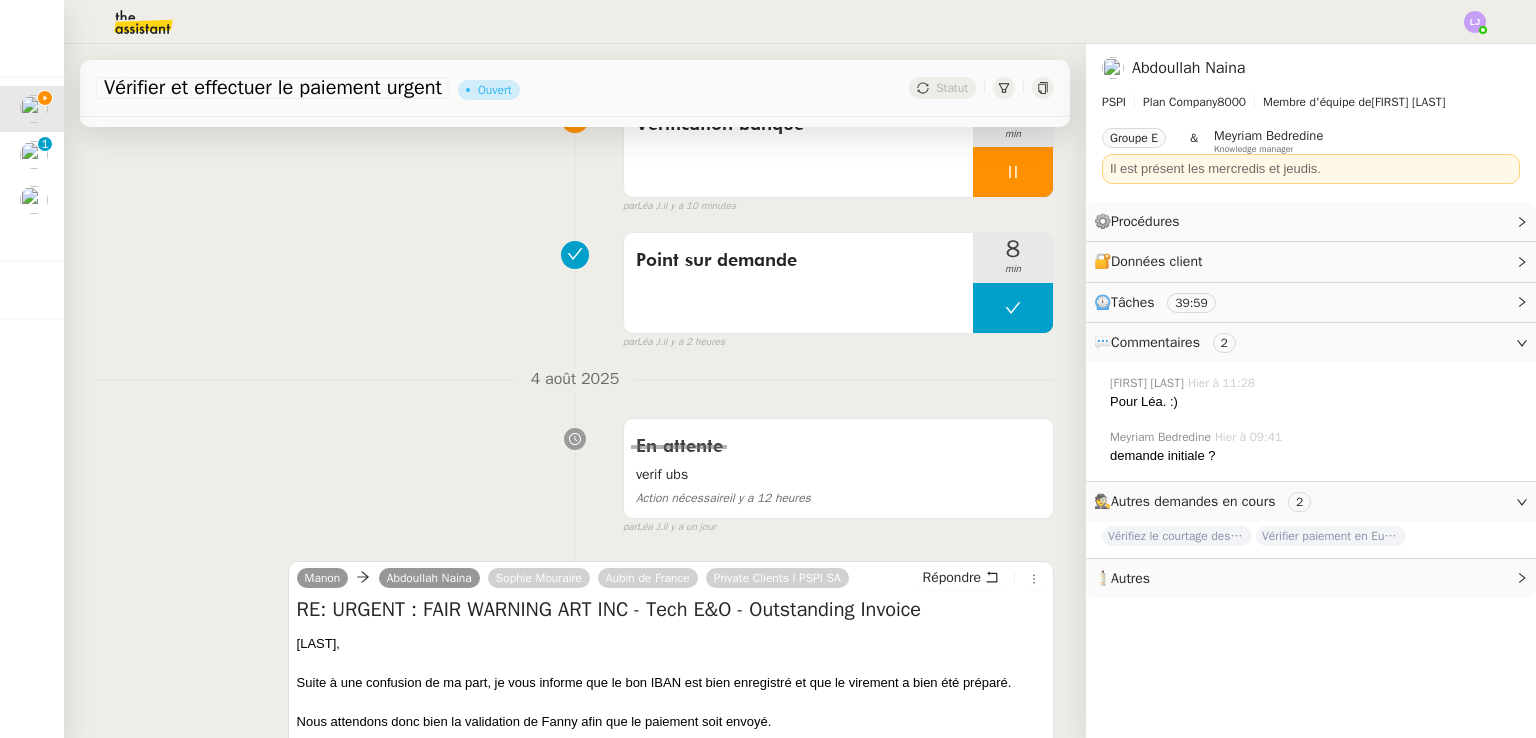 scroll, scrollTop: 192, scrollLeft: 0, axis: vertical 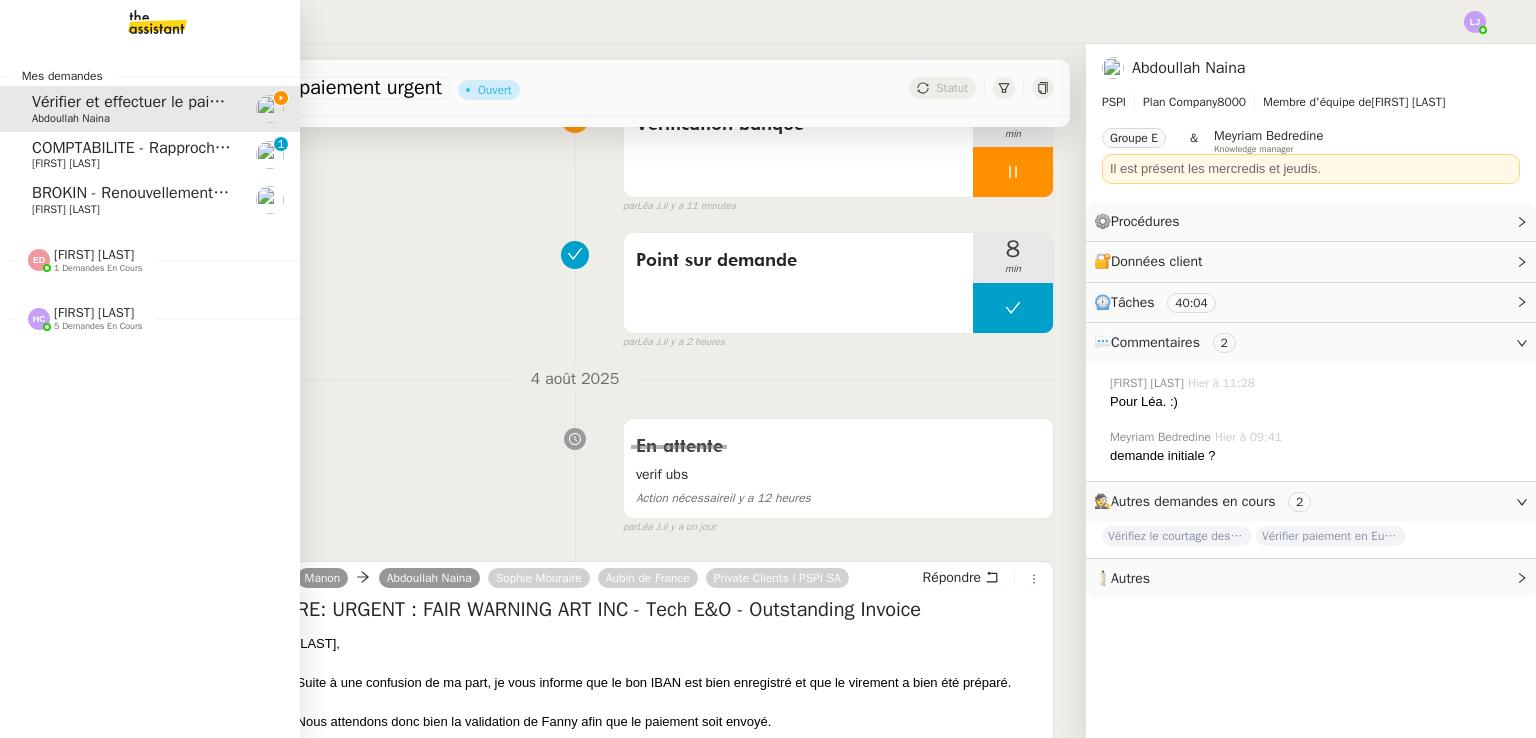 click on "COMPTABILITE - Rapprochement bancaire - [DATE]" 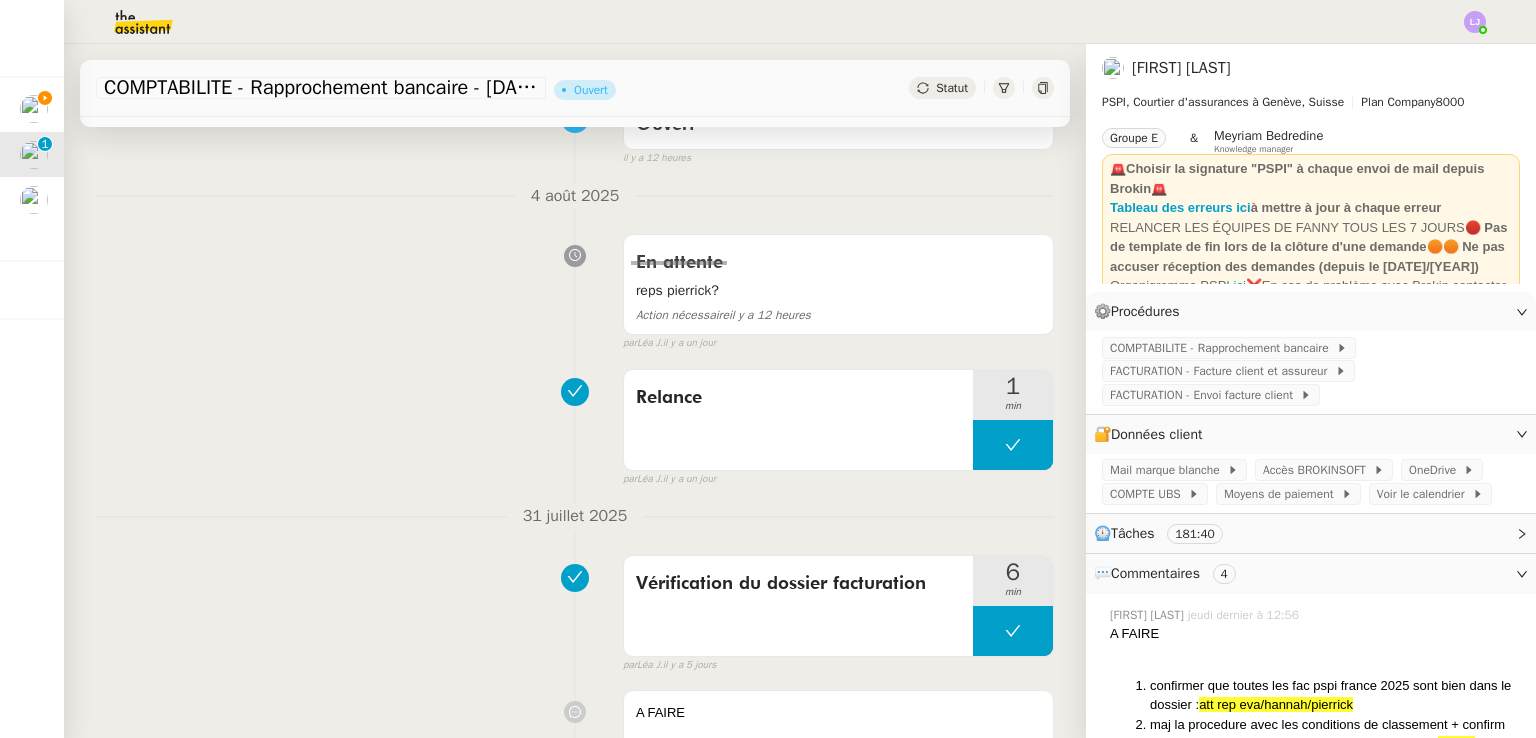 scroll, scrollTop: 0, scrollLeft: 0, axis: both 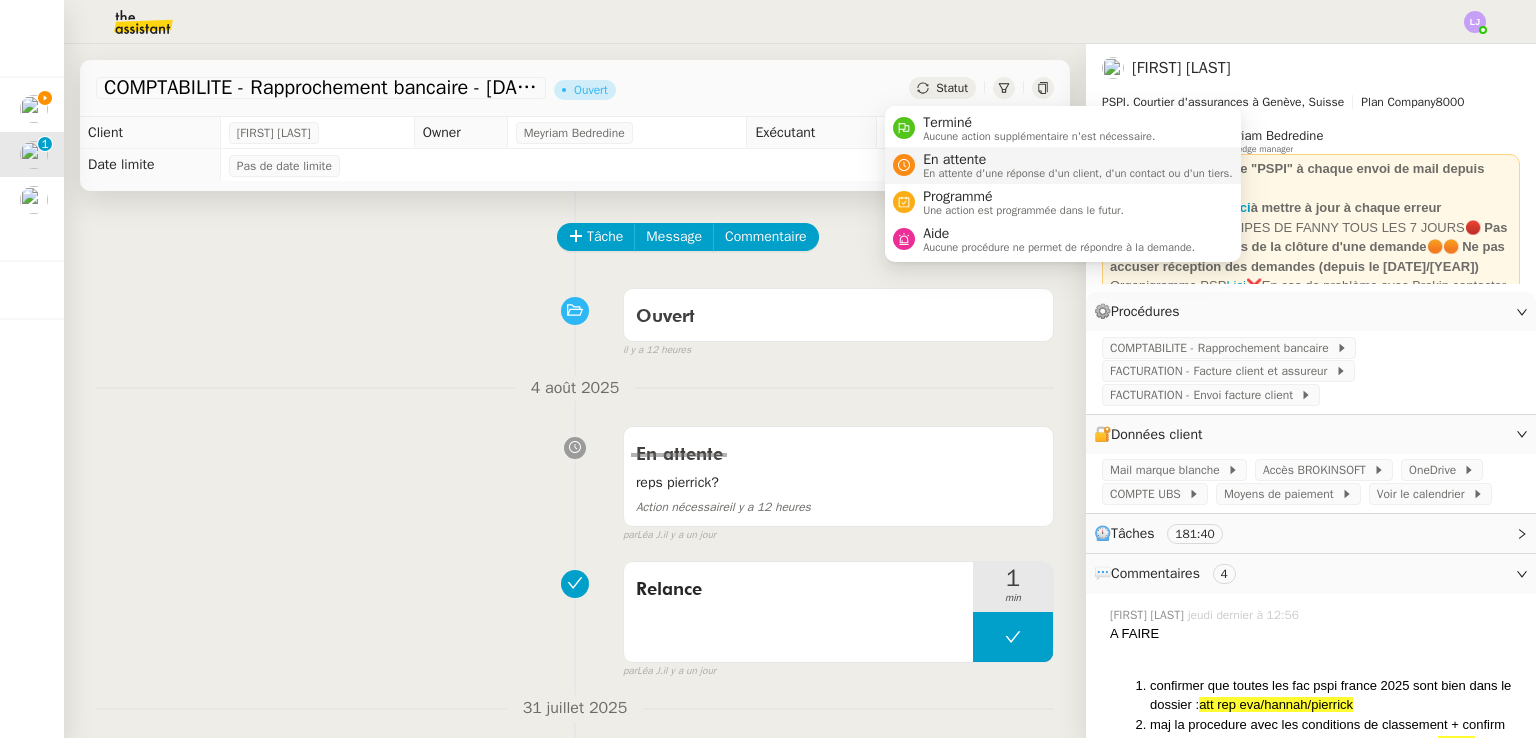 click on "En attente" at bounding box center (1078, 160) 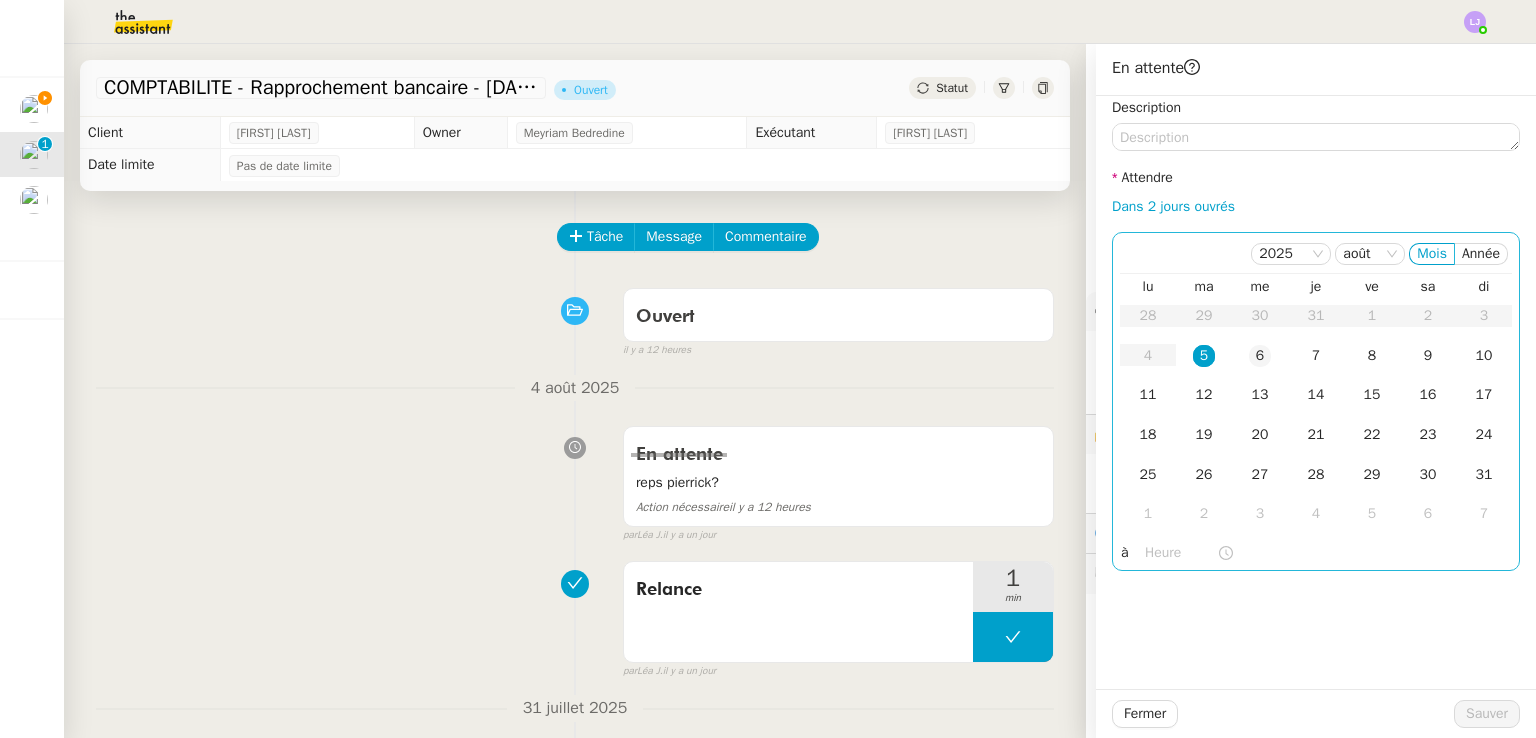 click on "6" 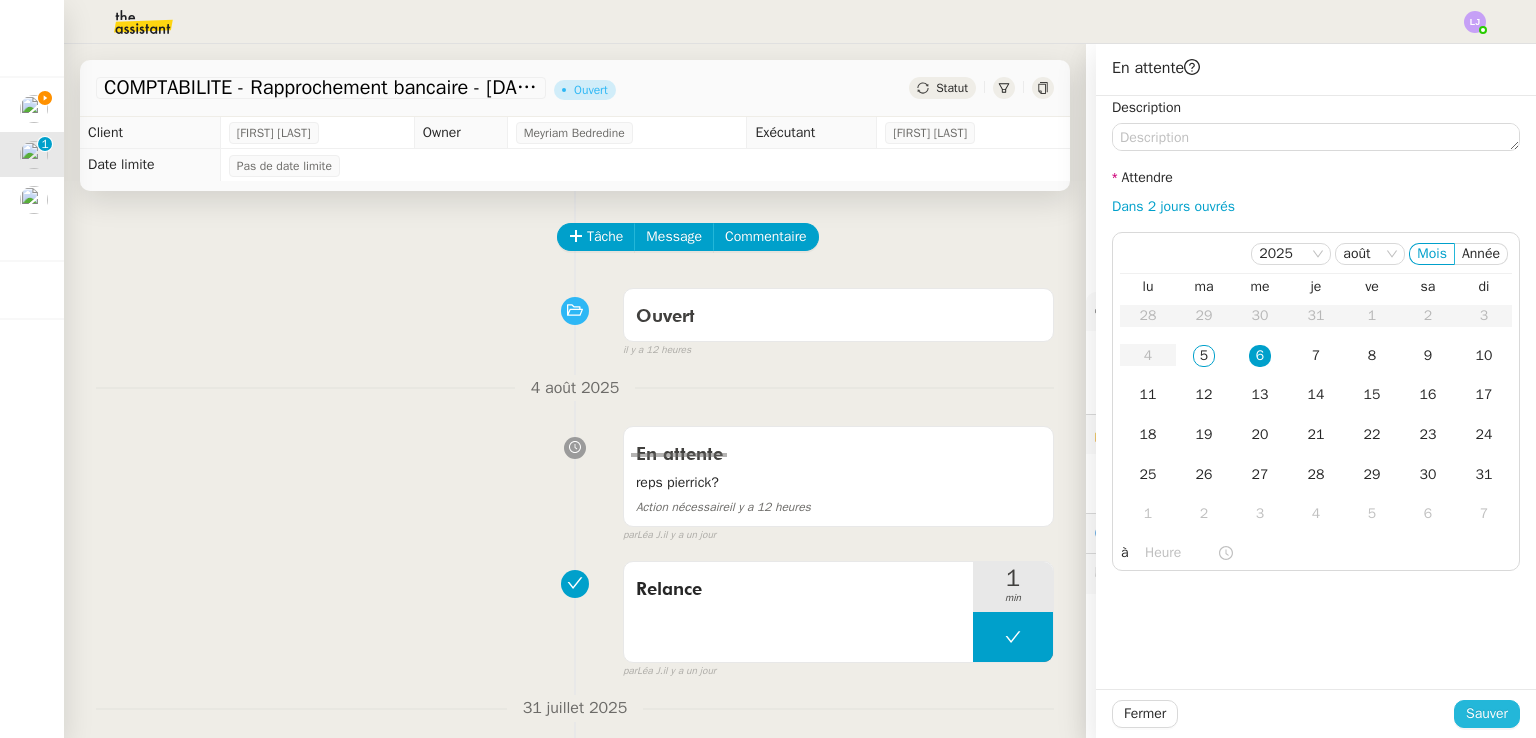 click on "Sauver" 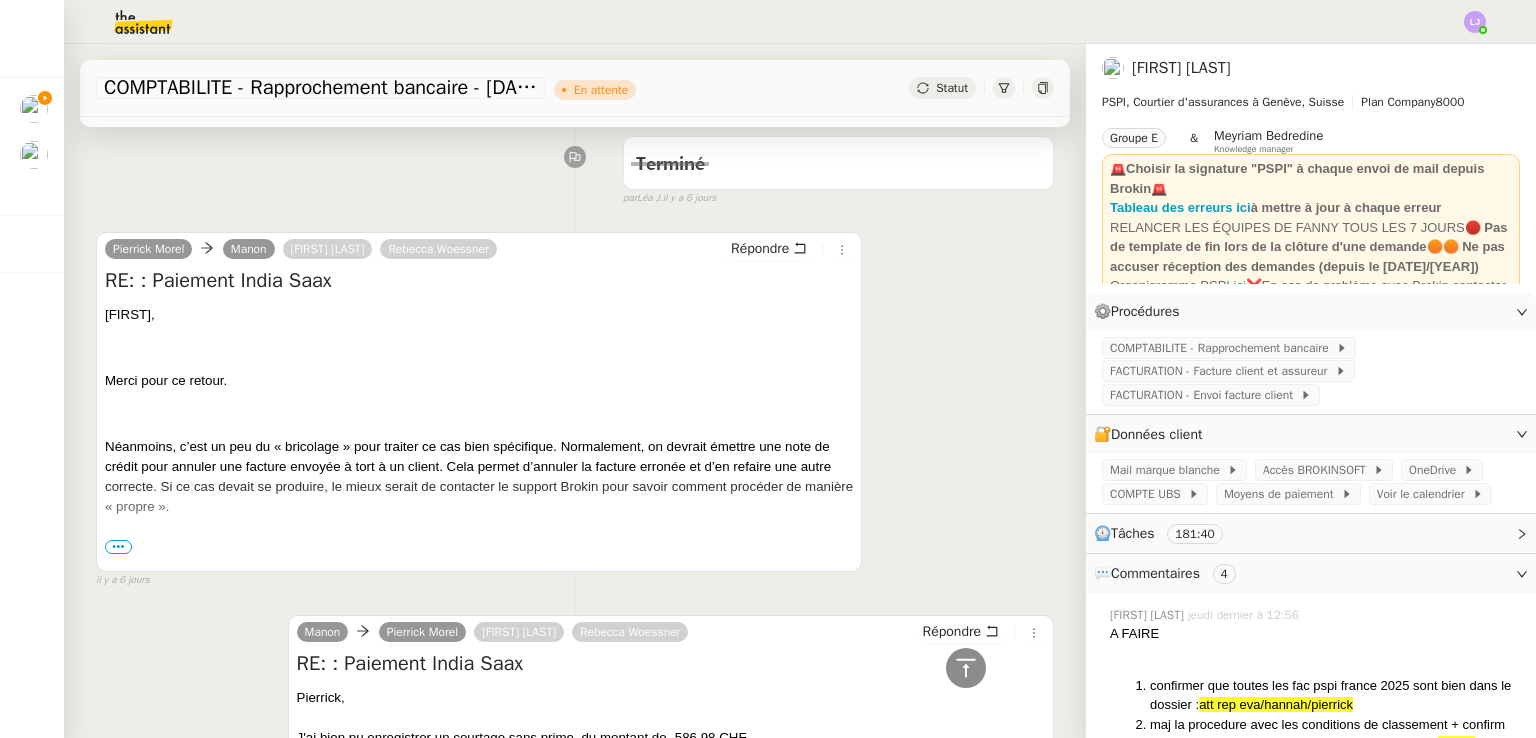 scroll, scrollTop: 3046, scrollLeft: 0, axis: vertical 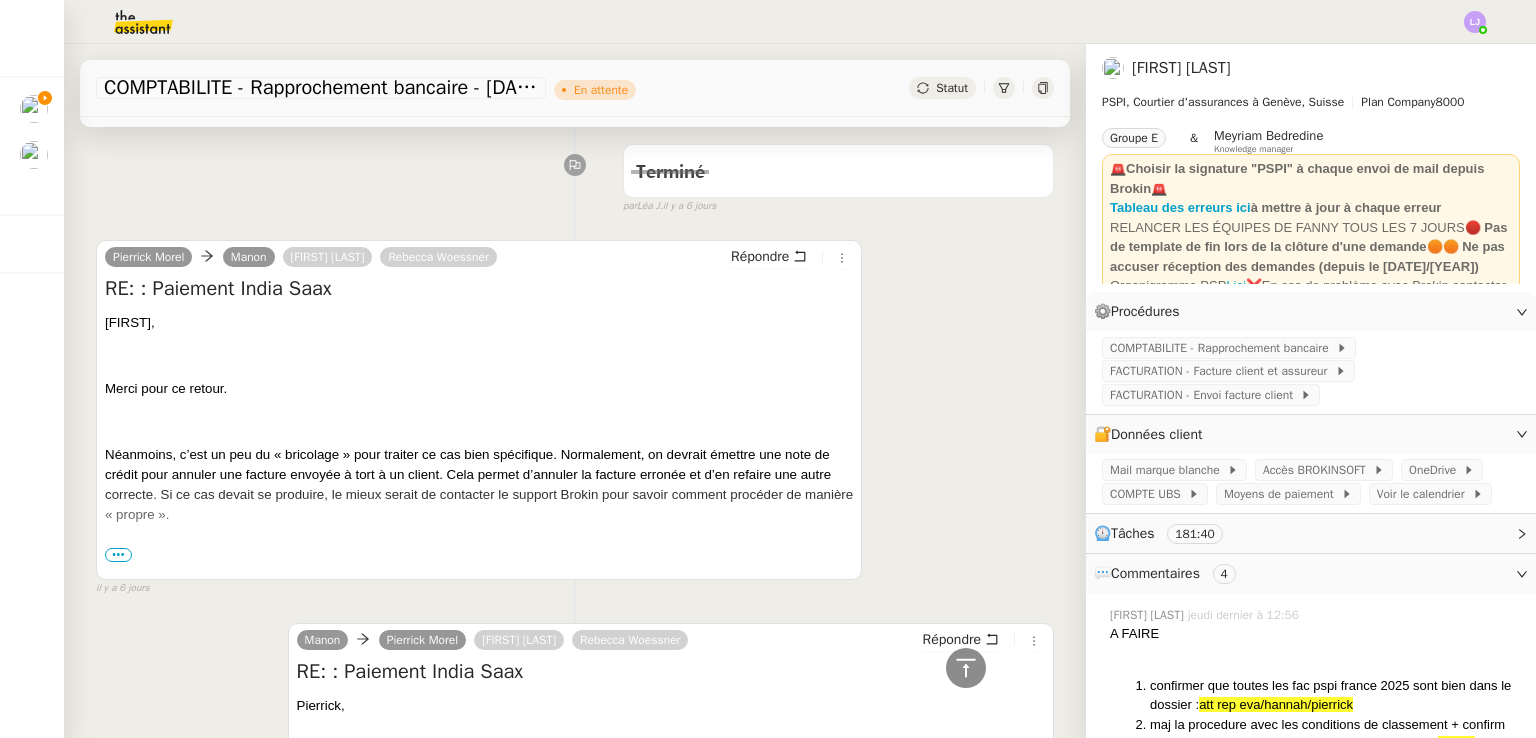 click on "Pierrick  Morel      Manon   Sharlen Torrado     Rebecca  Woessner  Répondre RE: : Paiement India Saax
Manon,   Merci pour ce retour.   Néanmoins, c’est un peu du « bricolage » pour traiter ce cas bien spécifique. Normalement, on devrait émettre une note de crédit pour annuler une facture envoyée à tort à un client. Cela permet d’annuler la facture erronée et d’en refaire une autre correcte. Si ce cas devait se produire, le mieux serait de contacter le support Brokin pour savoir comment procéder de manière « propre ».   Merci Pierrick Morel   From:  Manon <manon@pspi.ch>  Sent:  mercredi 30 juillet 2025 17:14 To:  Pierrick Morel <pierrick@pspi.ch> Cc:  Sharlen Torrado <sharlen@pspi.ch>; Rebecca Woessner <rebecca@pspi.ch> Subject:  RE: : Paiement India Saax   Pierrick,   J'ai bien pu enregistrer un courtage sans prime, du montant de -586.98 CHF.   Je note cette façon de faire lorsqu'il s'agira de réaliser une note de crédit.     Merci, Manon Latour   Assistante" at bounding box center (575, 409) 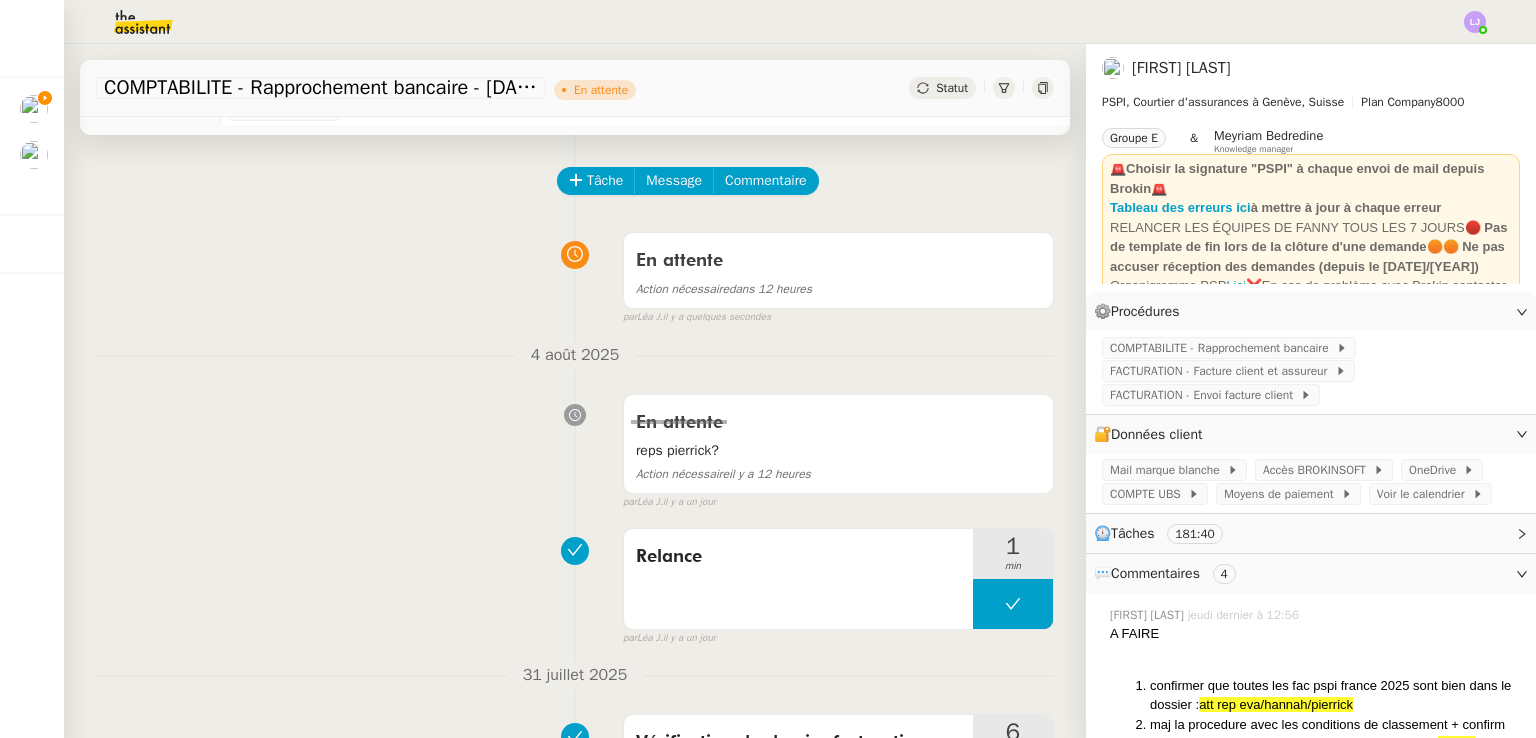 scroll, scrollTop: 0, scrollLeft: 0, axis: both 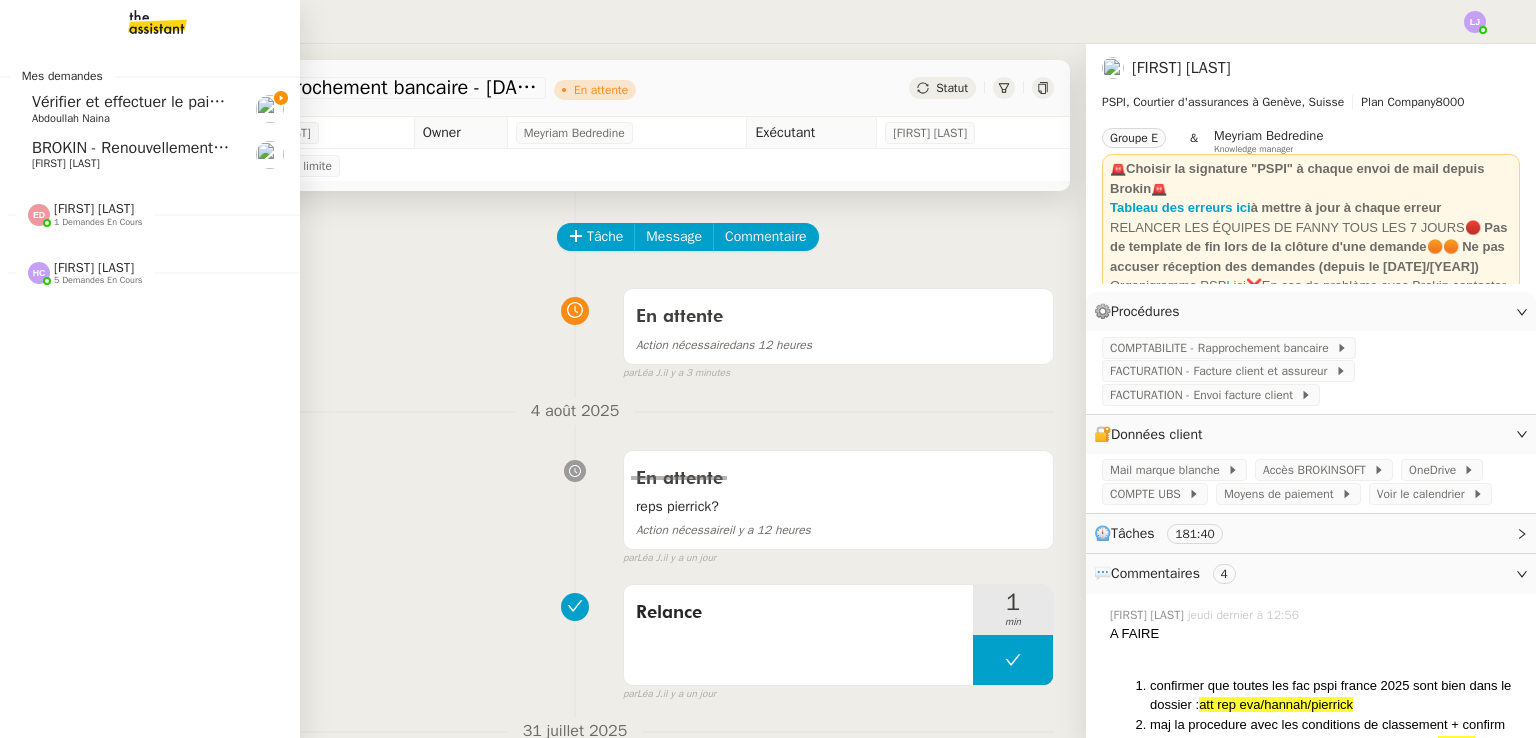 click on "Vérifier et effectuer le paiement urgent" 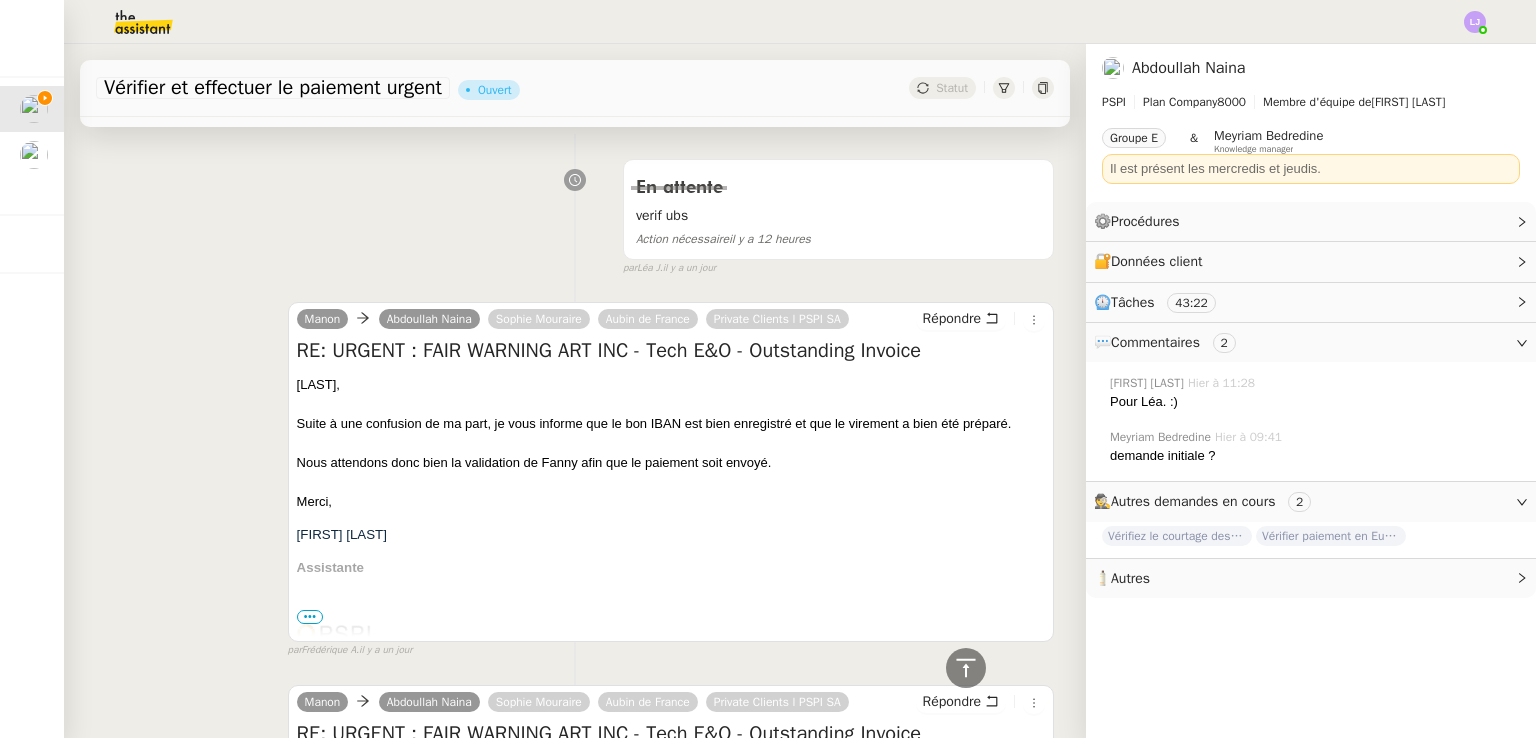 scroll, scrollTop: 442, scrollLeft: 0, axis: vertical 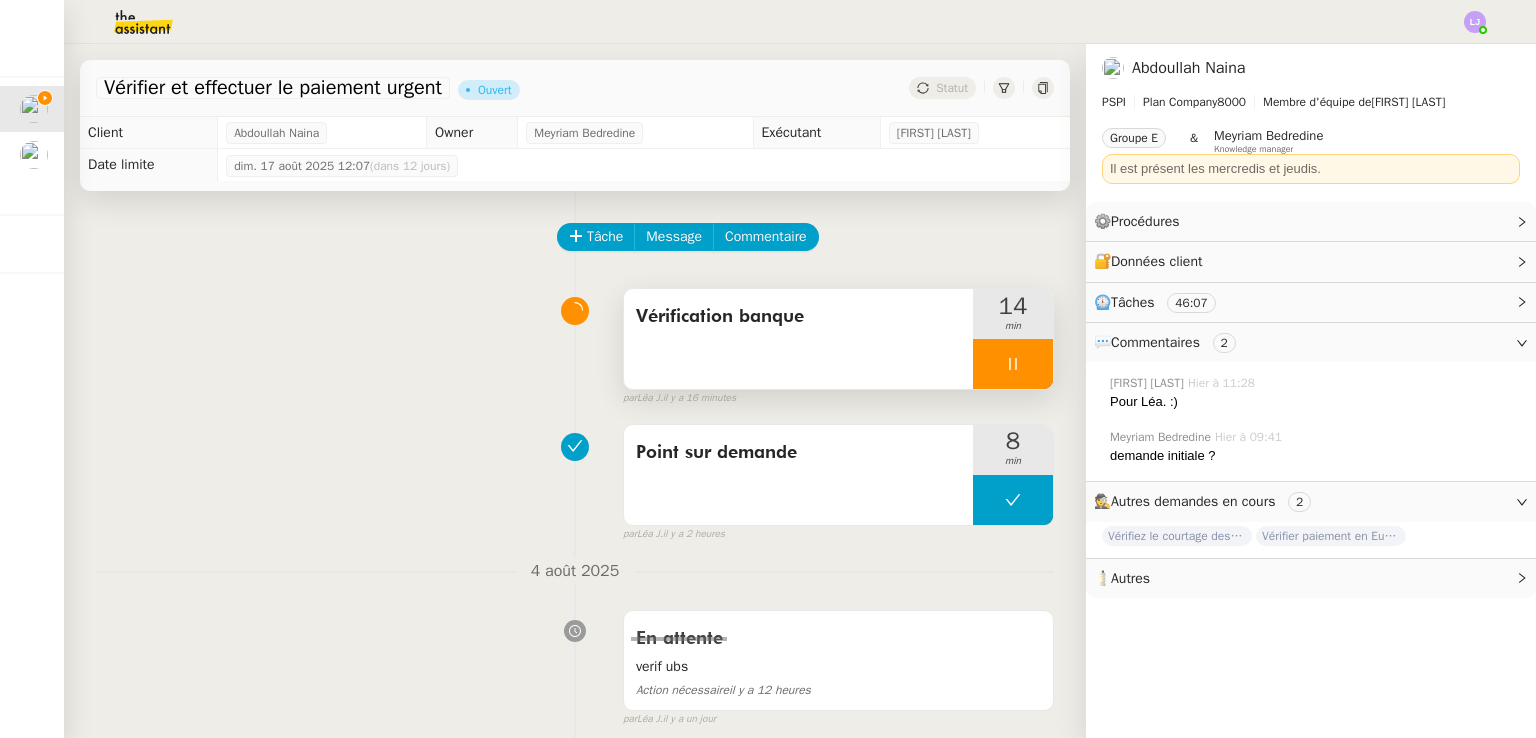 click at bounding box center [1013, 364] 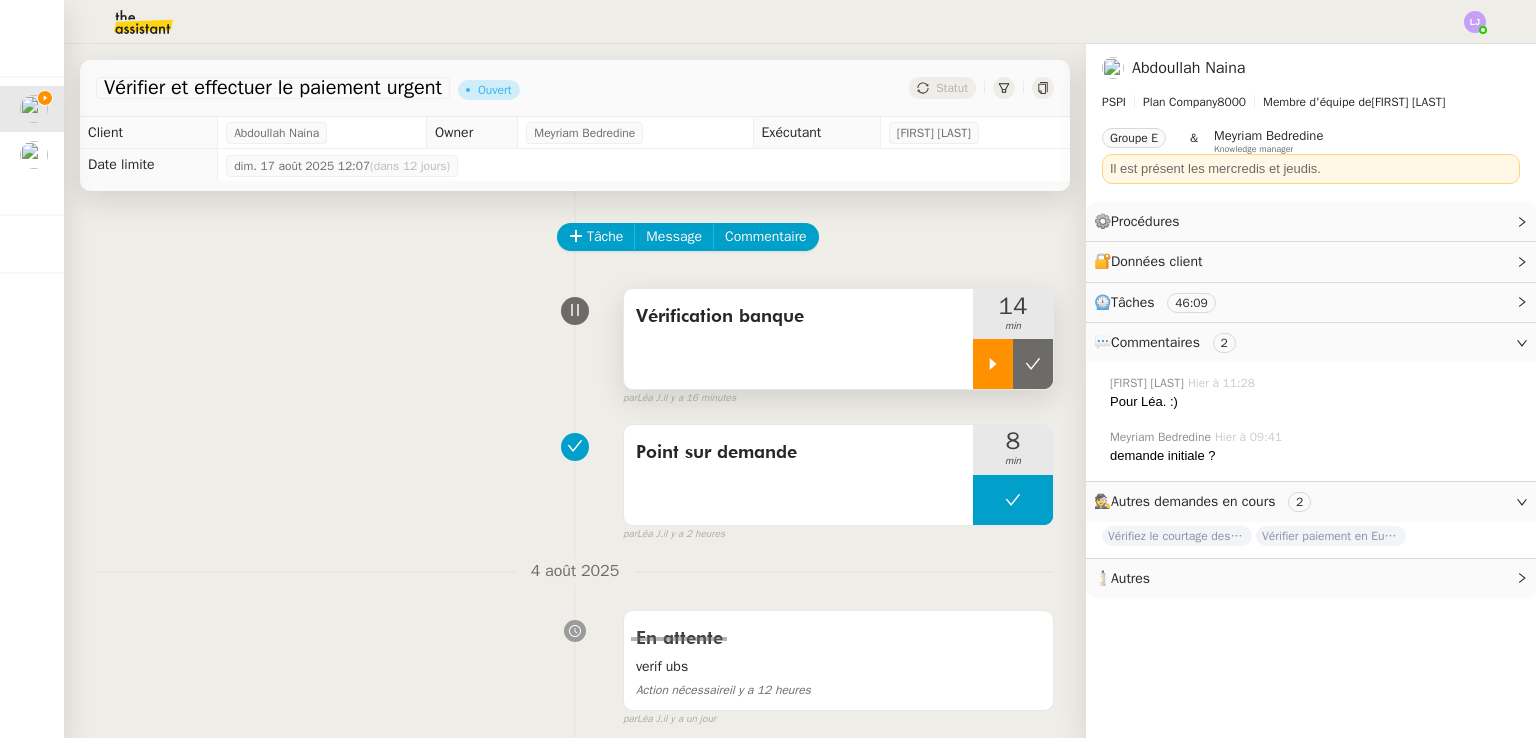 click at bounding box center [1033, 364] 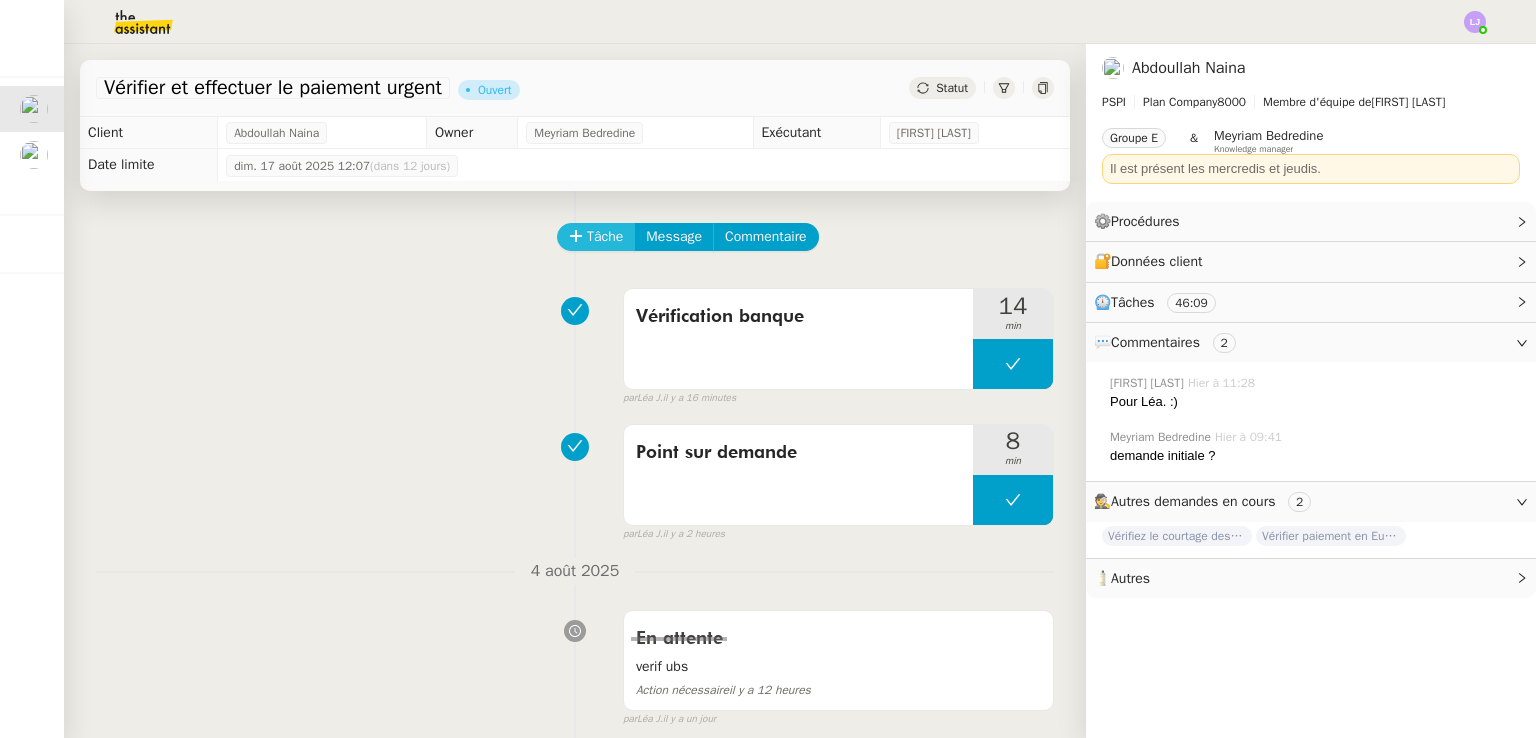 click on "Tâche" 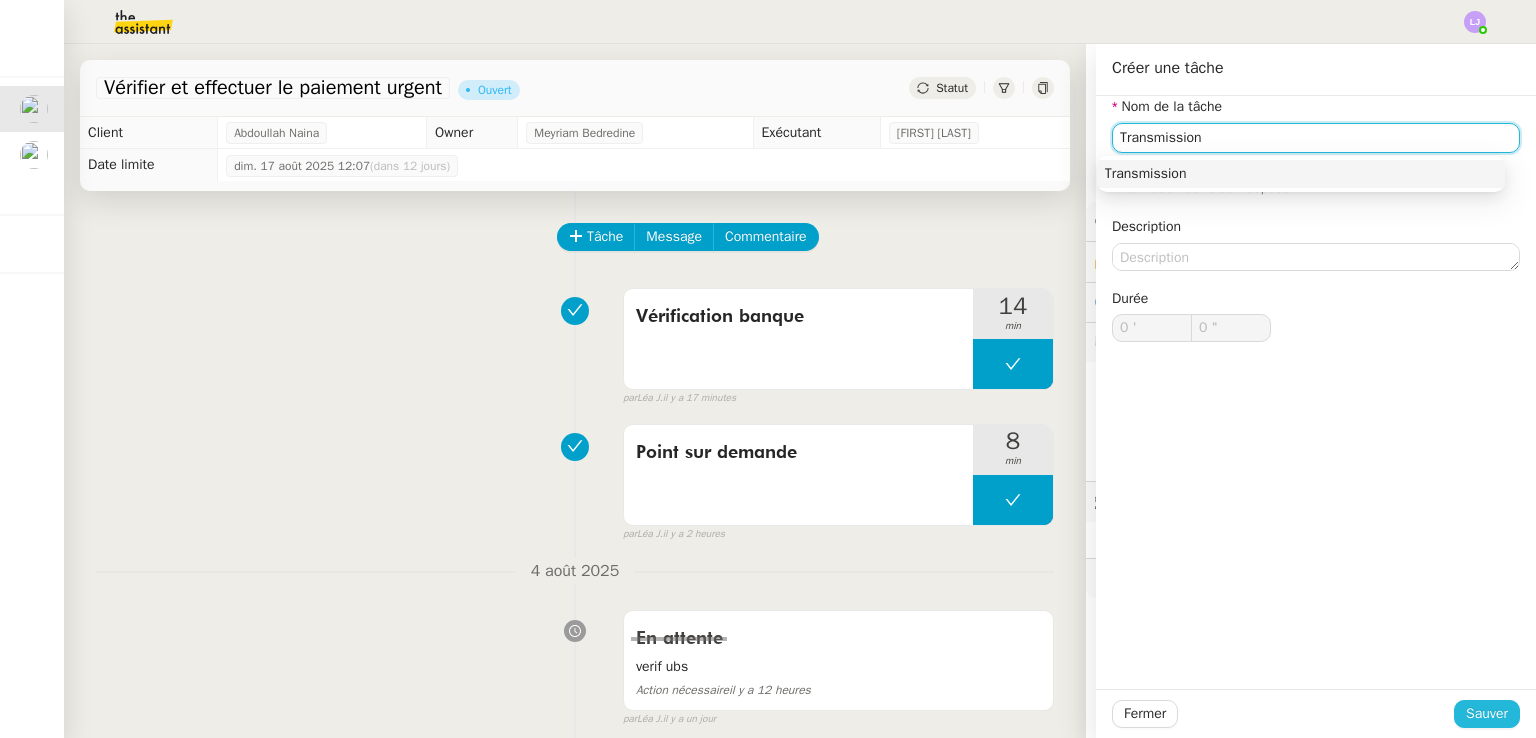 type on "Transmission" 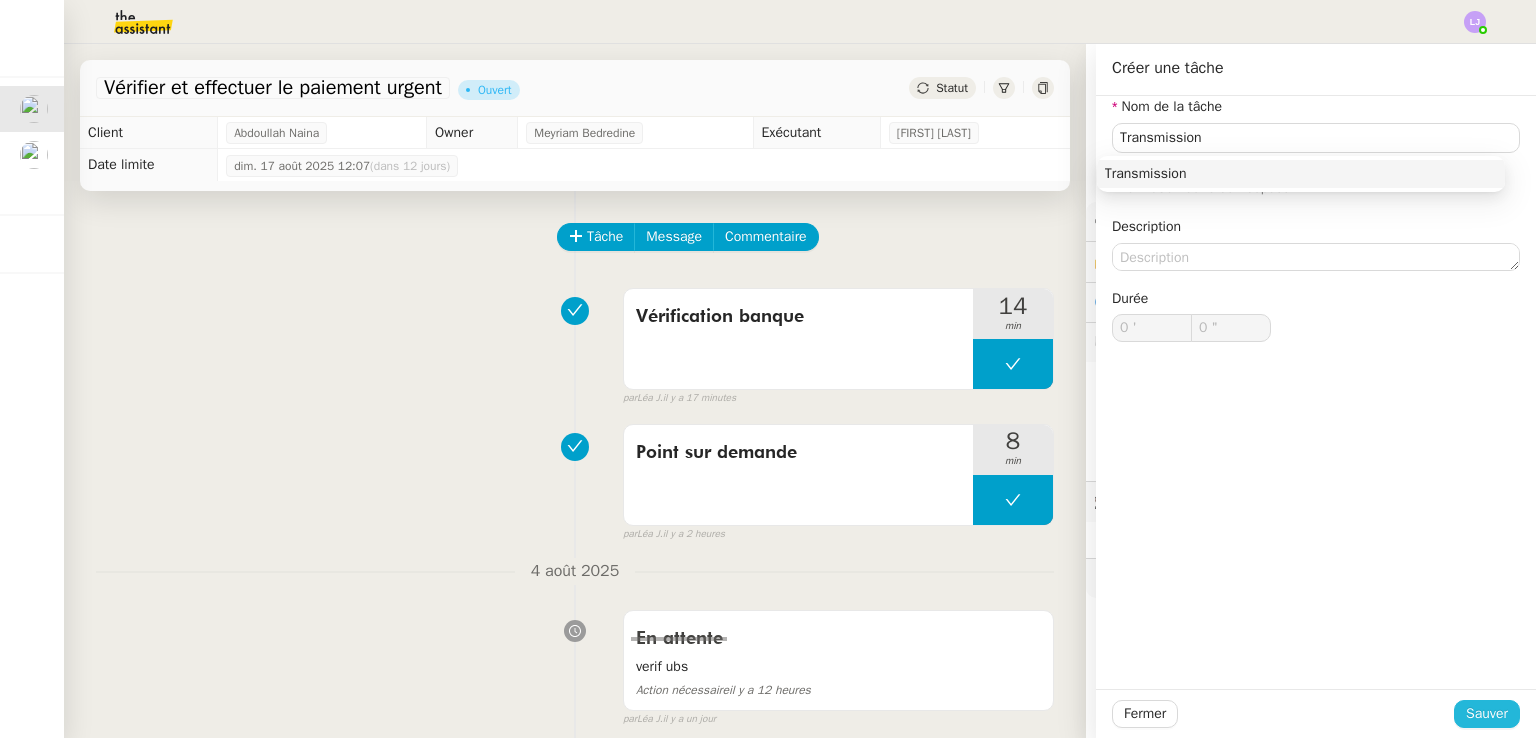 click on "Sauver" 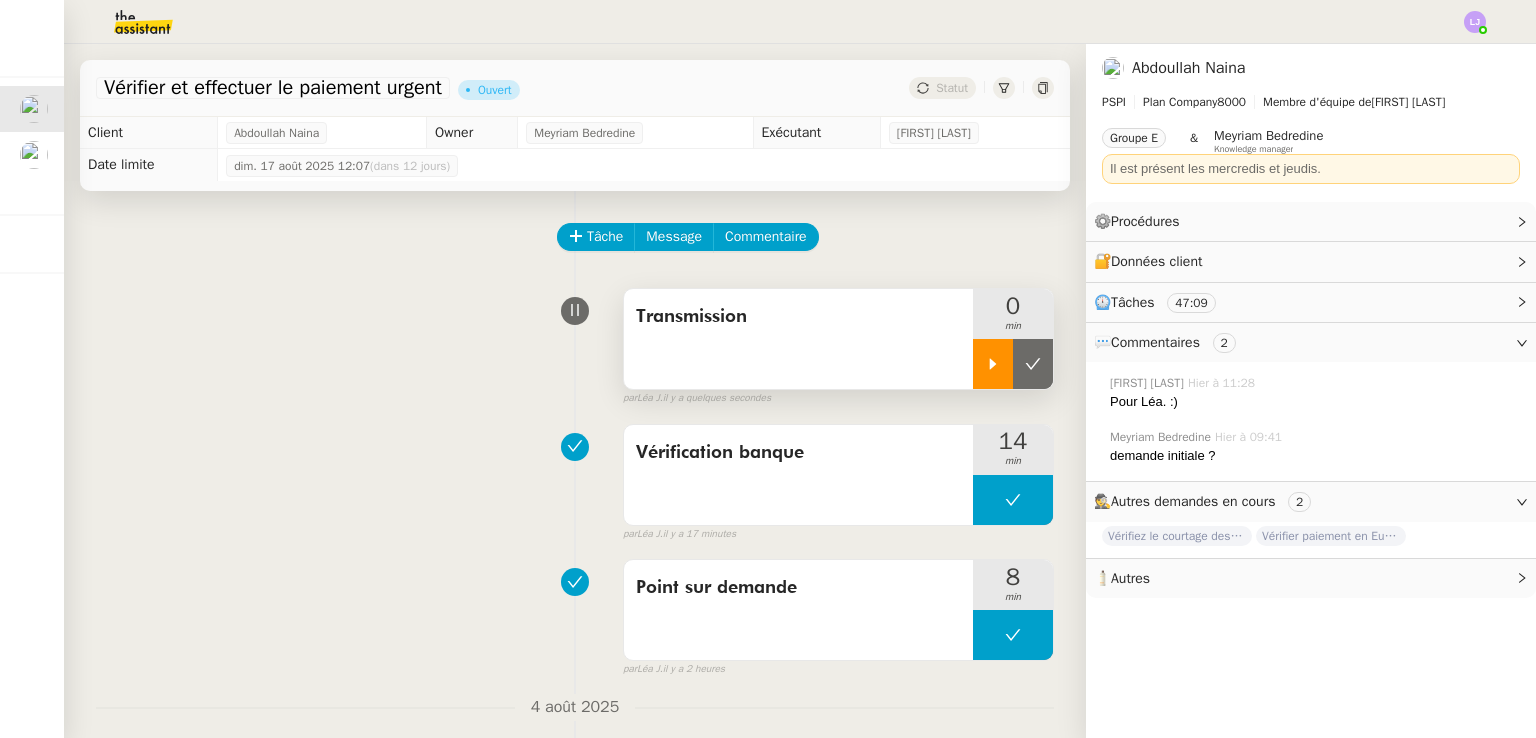 click 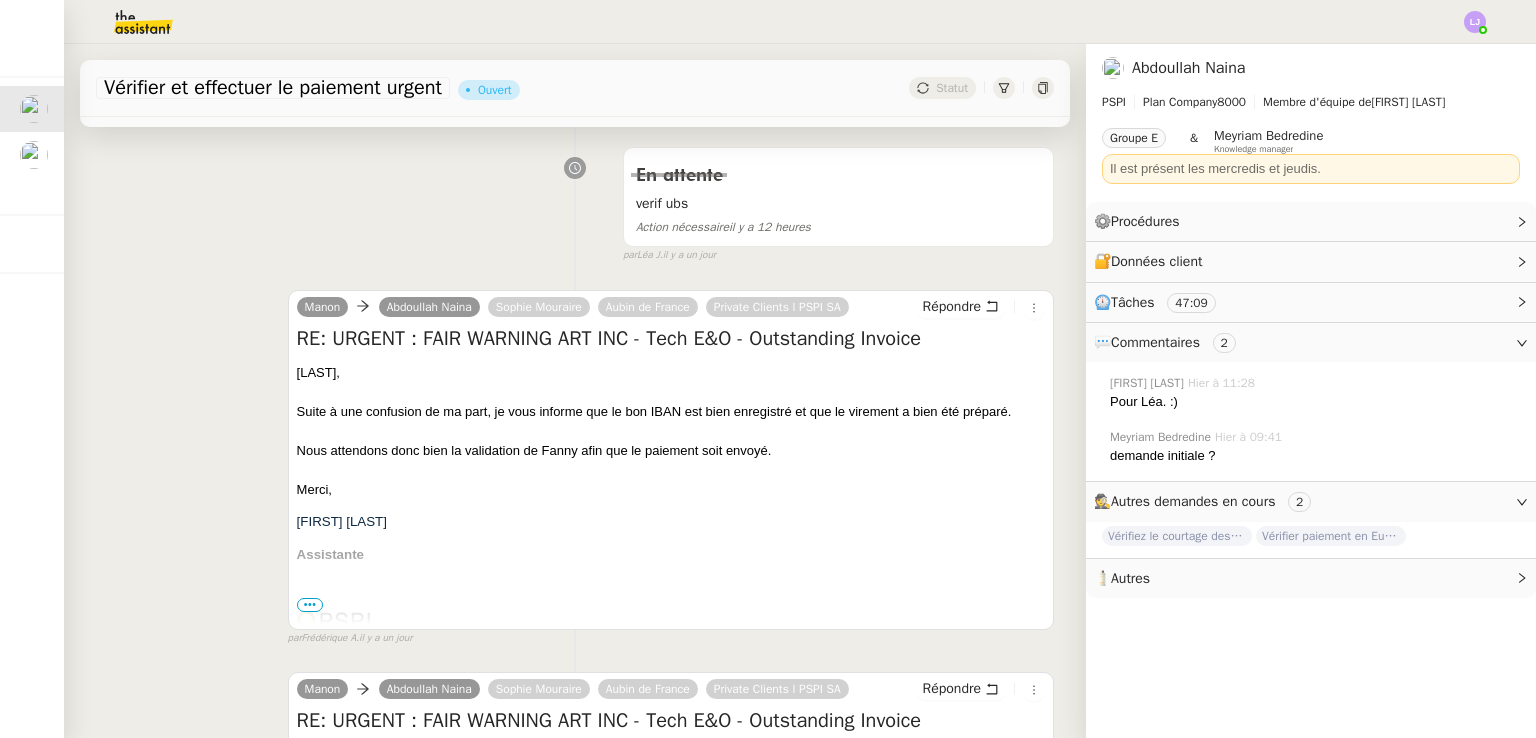 scroll, scrollTop: 650, scrollLeft: 0, axis: vertical 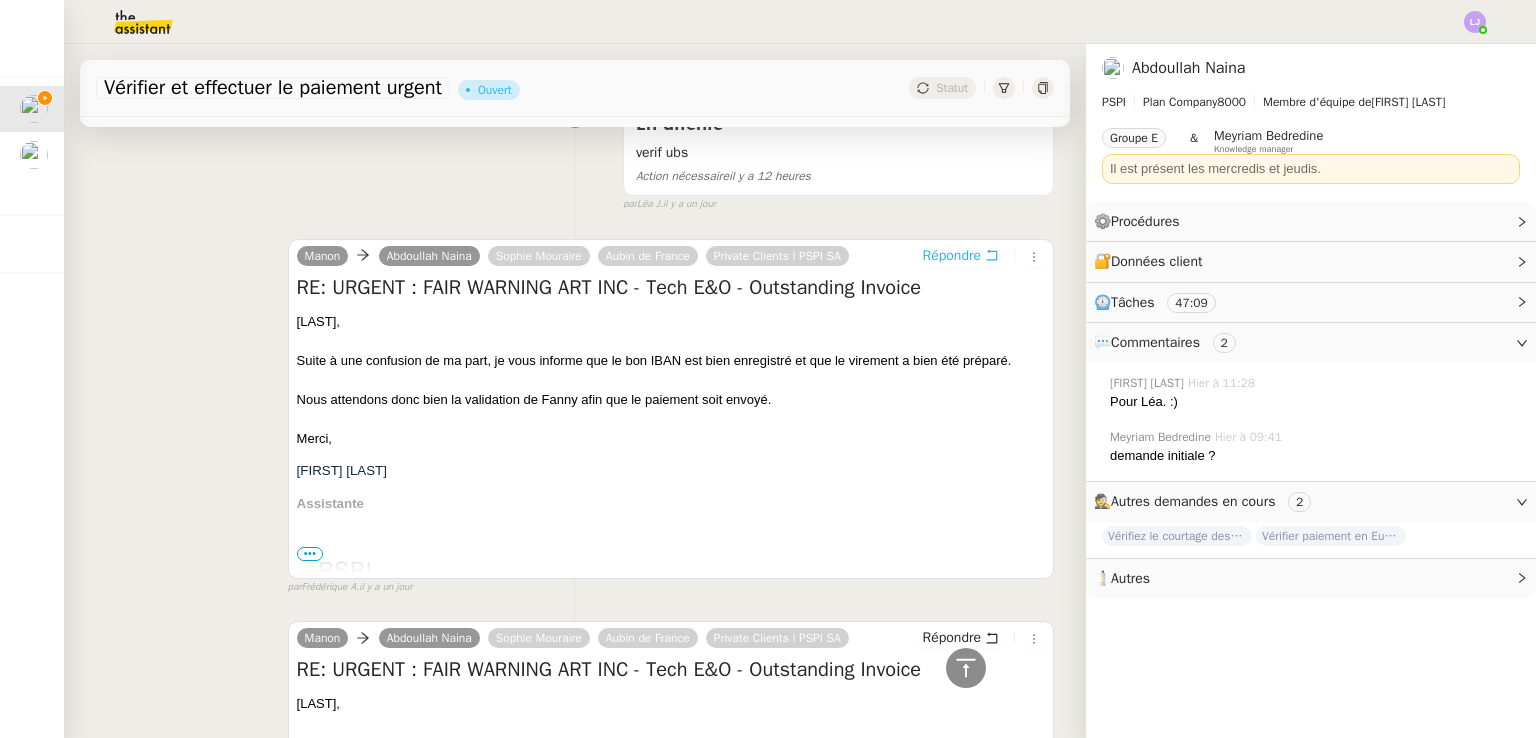 click on "Répondre" at bounding box center [952, 256] 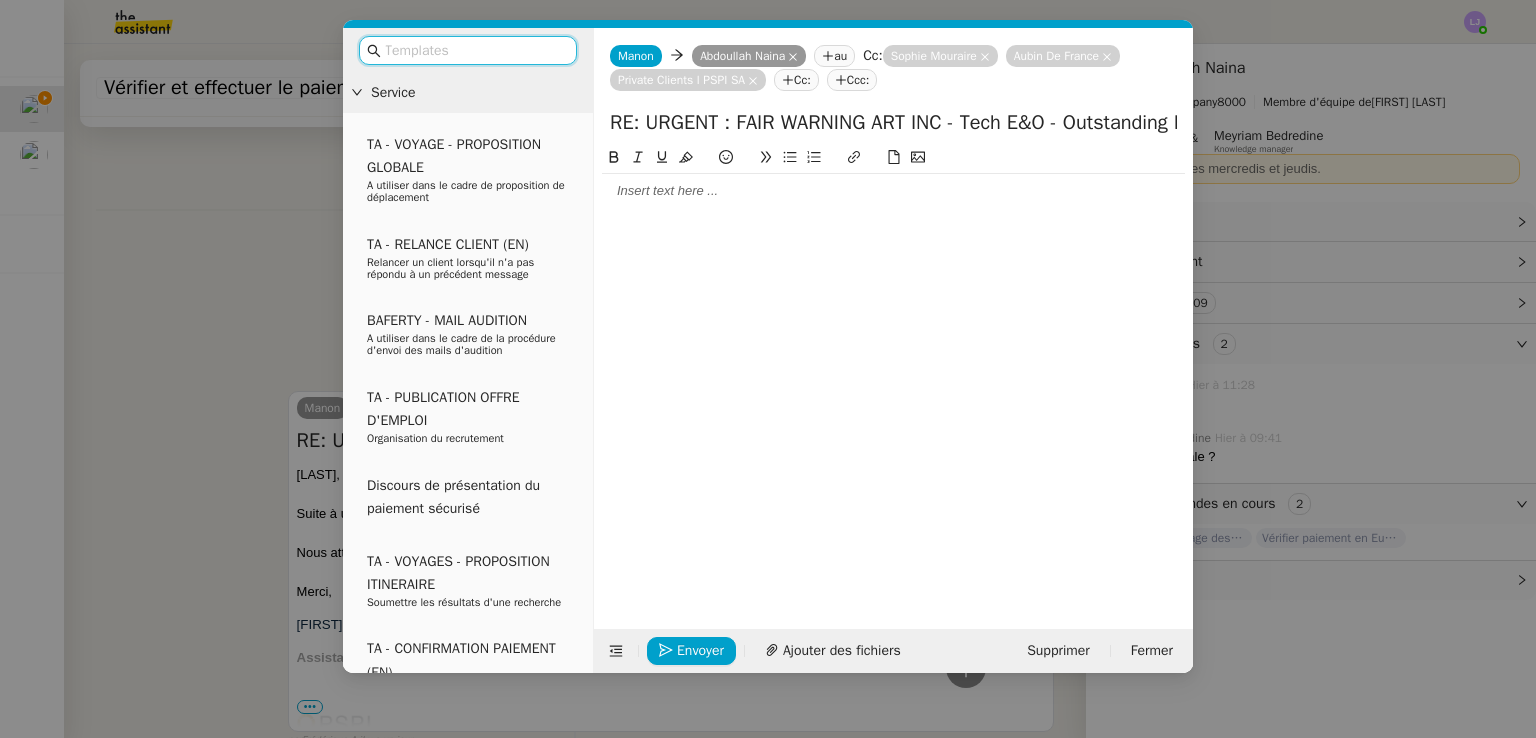scroll, scrollTop: 804, scrollLeft: 0, axis: vertical 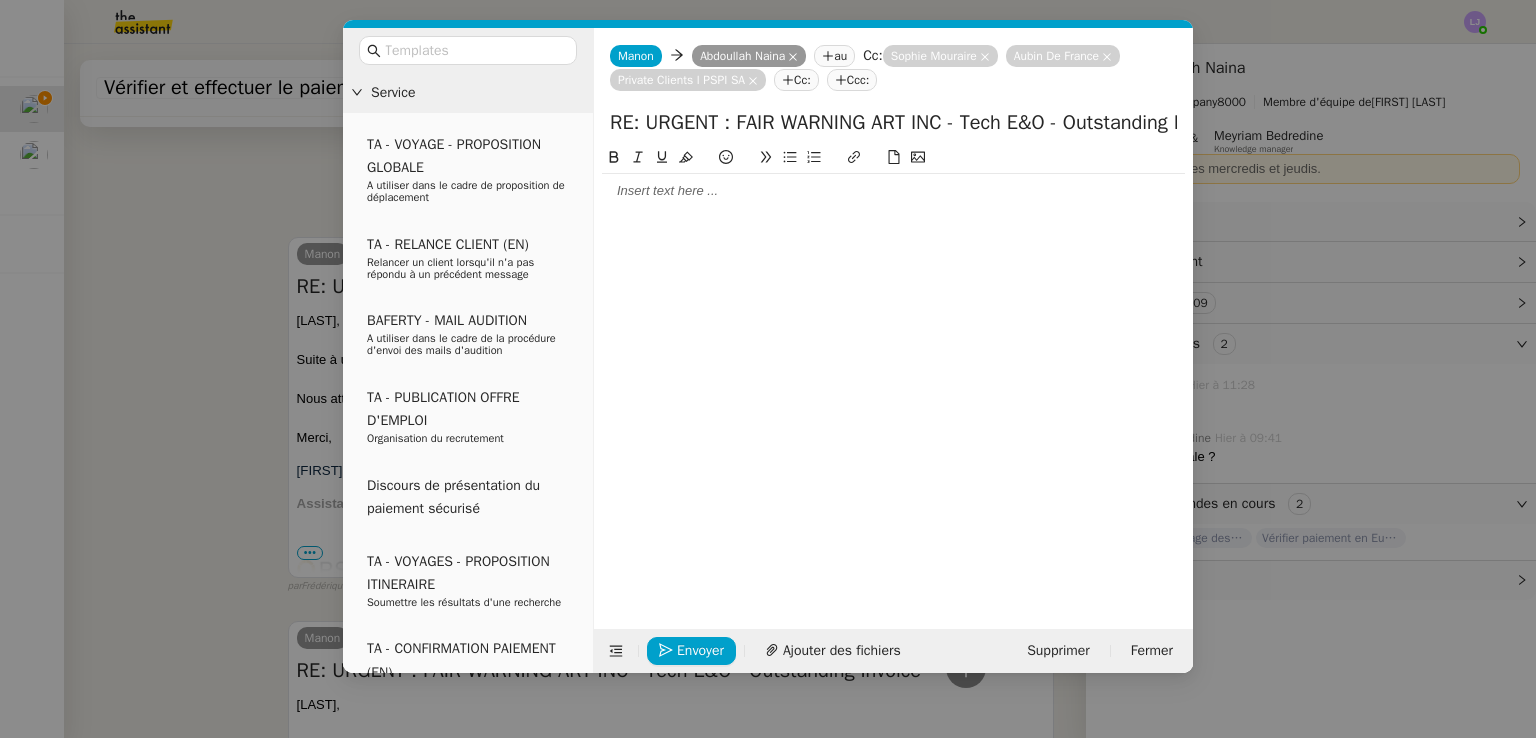 click 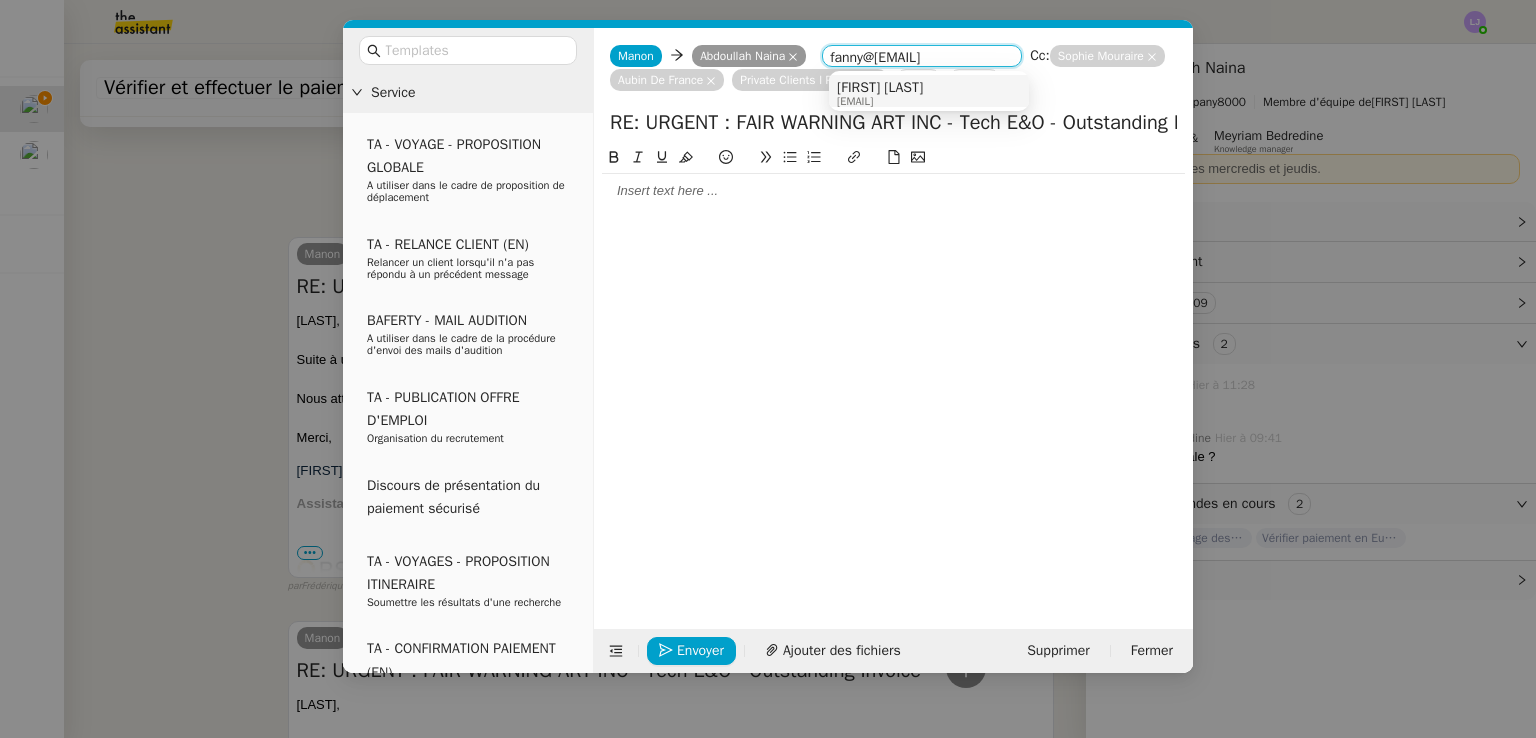 type on "fanny@psp" 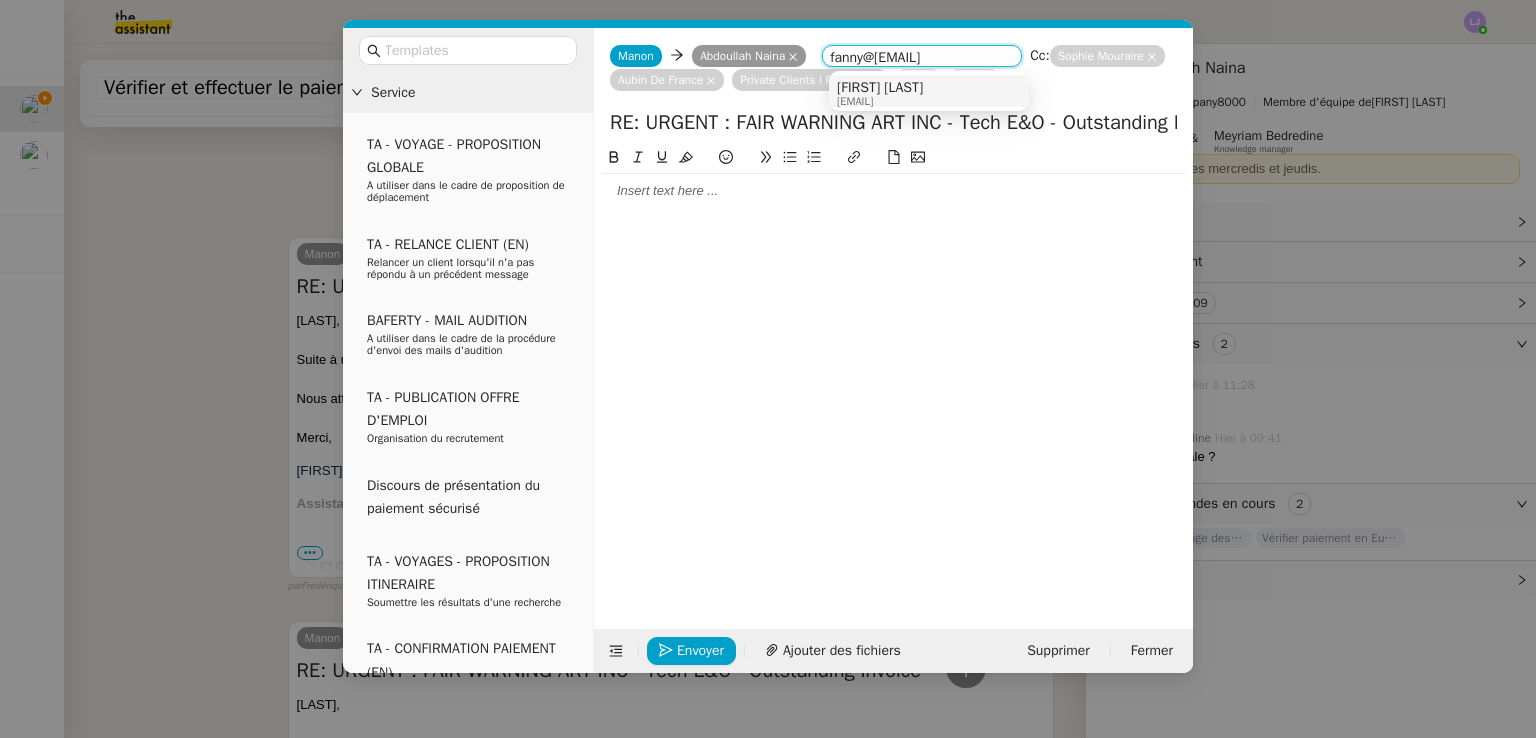 click on "[FIRST] [LAST]" at bounding box center [880, 88] 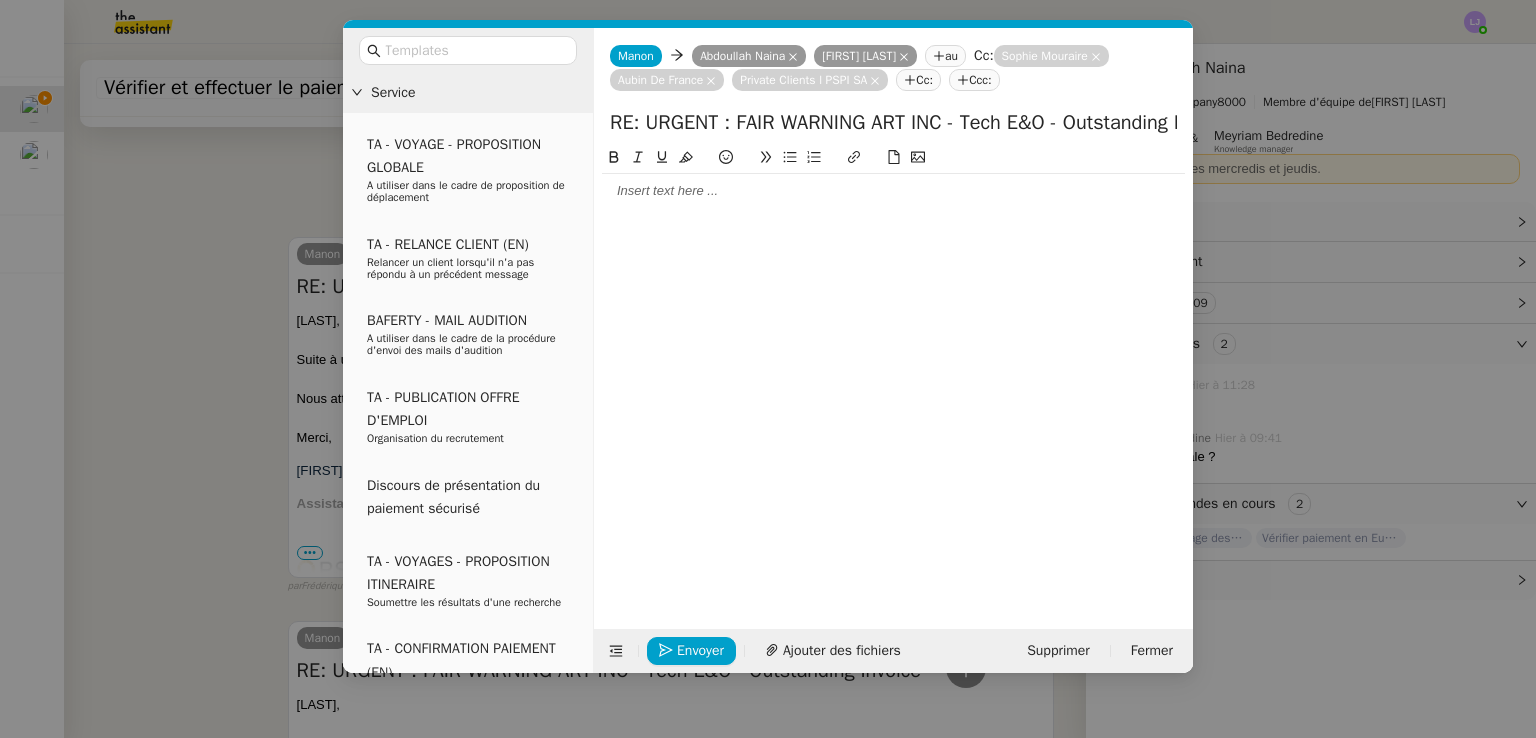 click 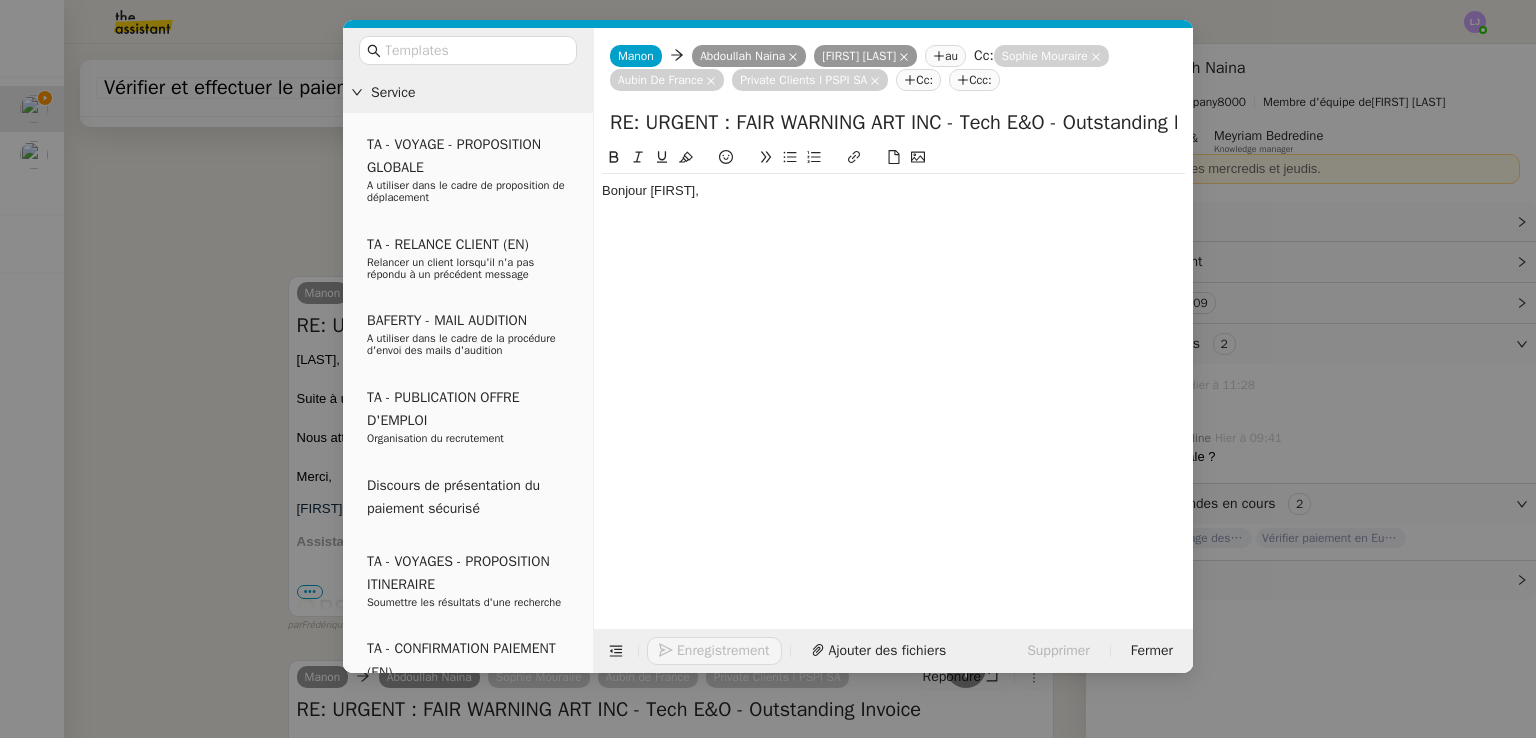 scroll, scrollTop: 863, scrollLeft: 0, axis: vertical 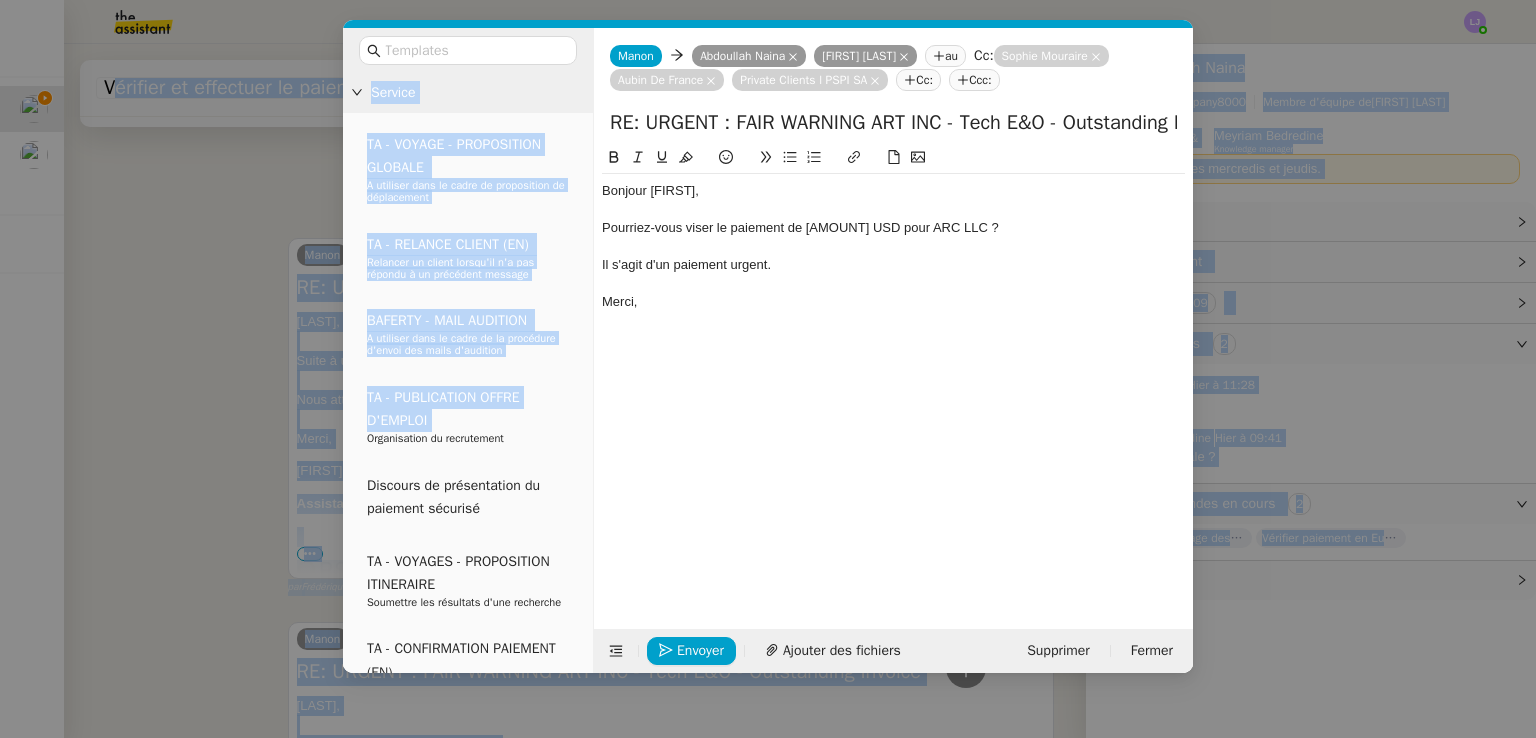 drag, startPoint x: 114, startPoint y: 433, endPoint x: 258, endPoint y: 354, distance: 164.24677 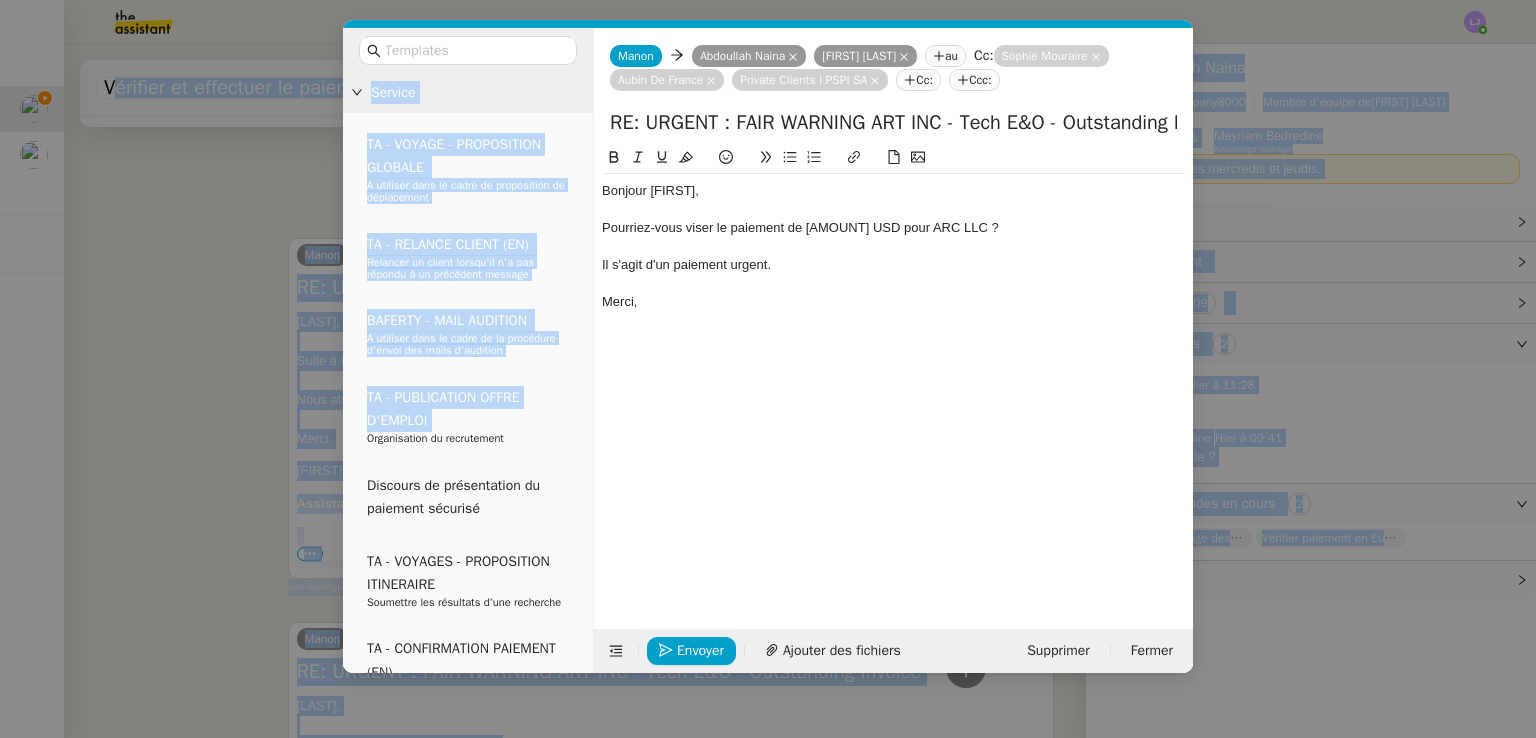 click on "Service TA - VOYAGE - PROPOSITION GLOBALE    A utiliser dans le cadre de proposition de déplacement TA - RELANCE CLIENT (EN)    Relancer un client lorsqu'il n'a pas répondu à un précédent message BAFERTY - MAIL AUDITION    A utiliser dans le cadre de la procédure d'envoi des mails d'audition TA - PUBLICATION OFFRE D'EMPLOI     Organisation du recrutement Discours de présentation du paiement sécurisé    TA - VOYAGES - PROPOSITION ITINERAIRE    Soumettre les résultats d'une recherche TA - CONFIRMATION PAIEMENT (EN)    Confirmer avec le client de modèle de transaction - Attention Plan Pro nécessaire. TA - COURRIER EXPEDIE (recommandé)    A utiliser dans le cadre de l'envoi d'un courrier recommandé TA - PARTAGE DE CALENDRIER (EN)    A utiliser pour demander au client de partager son calendrier afin de faciliter l'accès et la gestion PSPI - Appel de fonds MJL    A utiliser dans le cadre de la procédure d'appel de fonds MJL TA - RELANCE CLIENT    TA - AR PROCEDURES        21 YIELD" at bounding box center [768, 369] 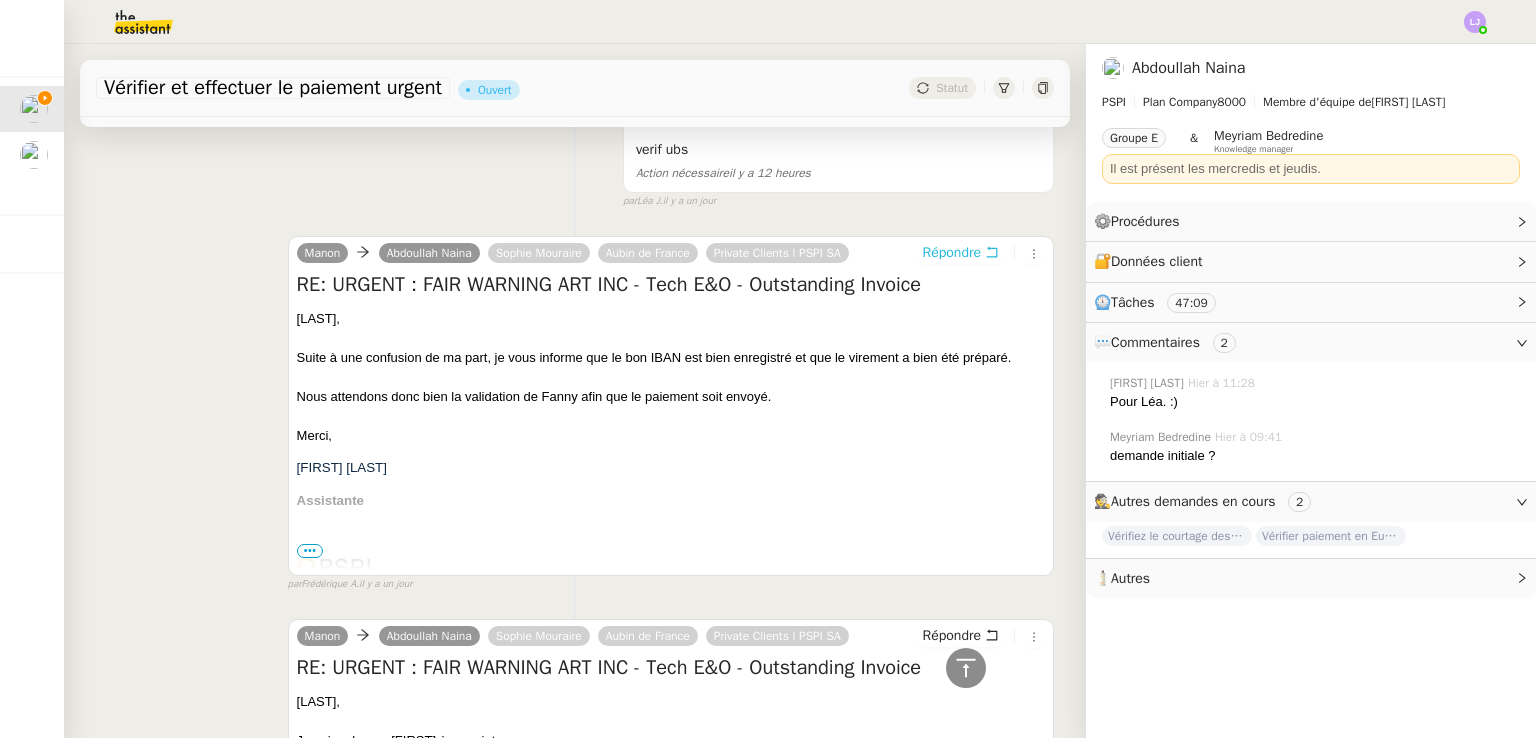 scroll, scrollTop: 939, scrollLeft: 0, axis: vertical 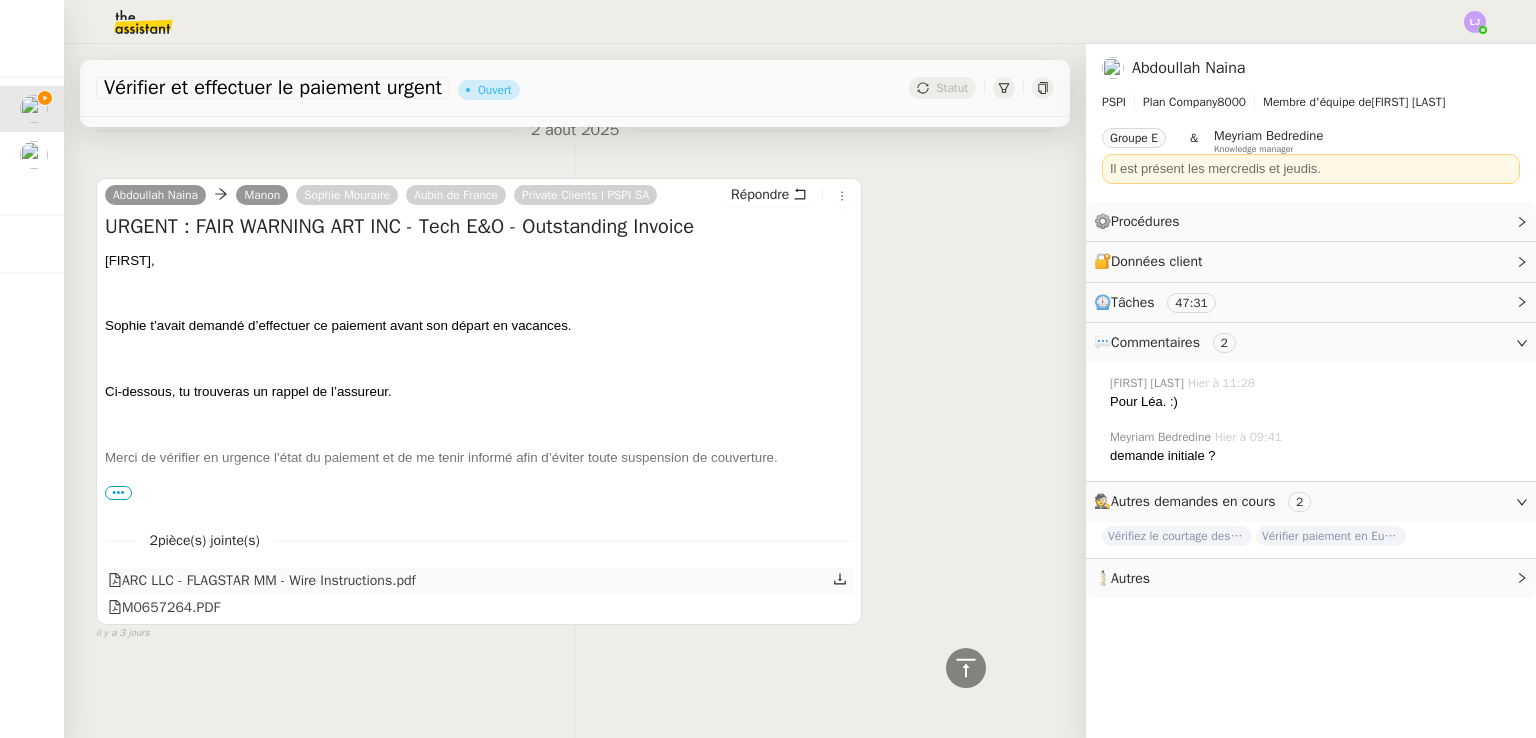 click 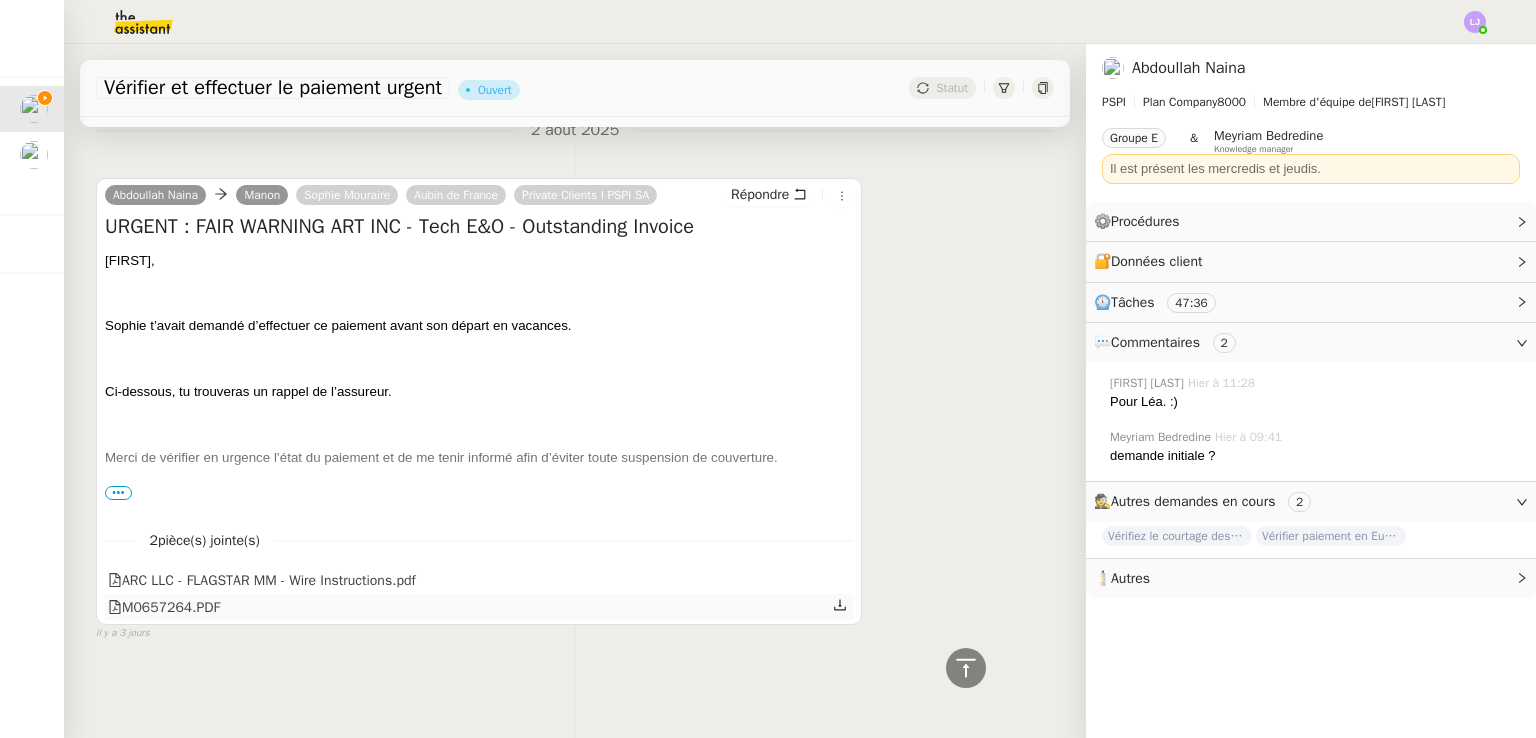 click 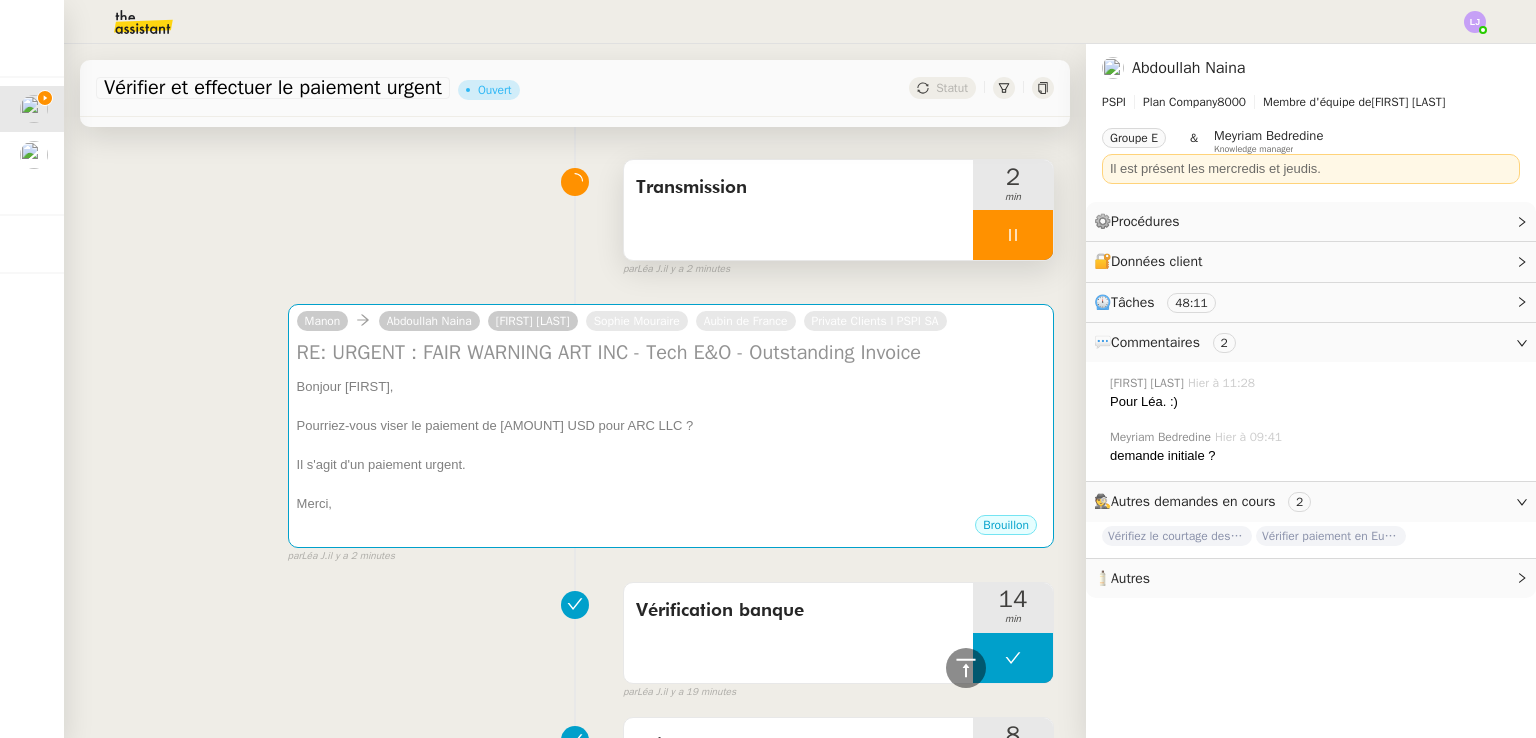 scroll, scrollTop: 0, scrollLeft: 0, axis: both 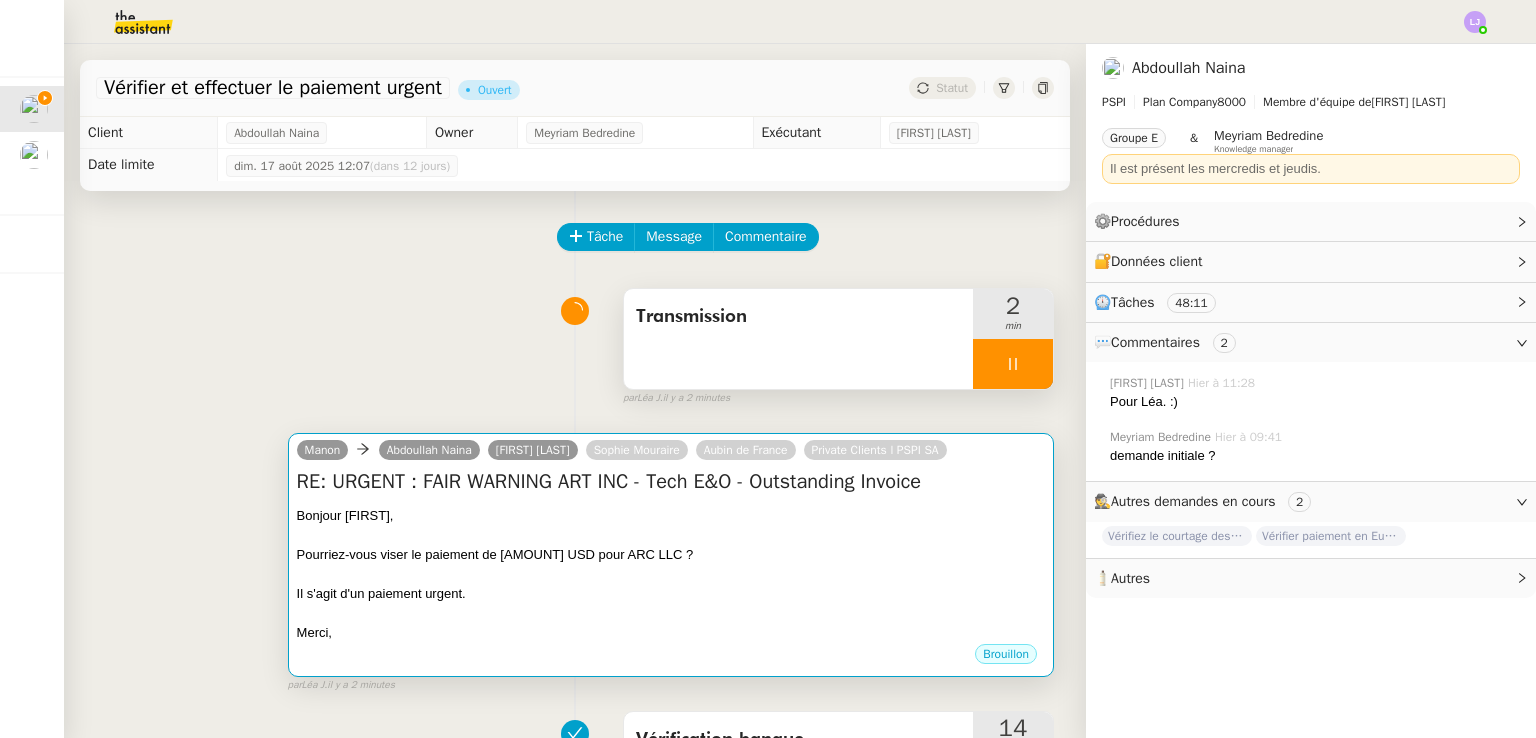 click at bounding box center [671, 574] 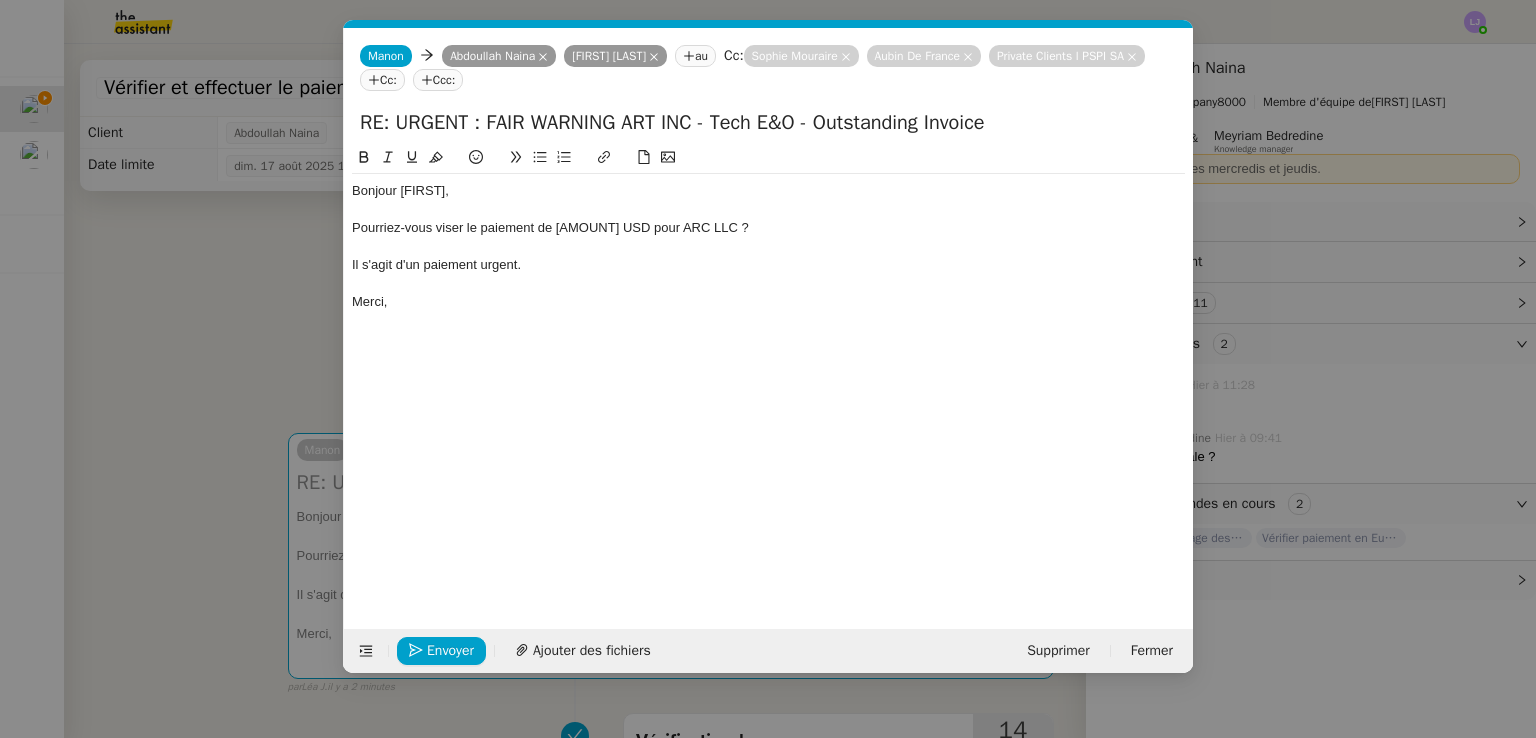 scroll, scrollTop: 0, scrollLeft: 42, axis: horizontal 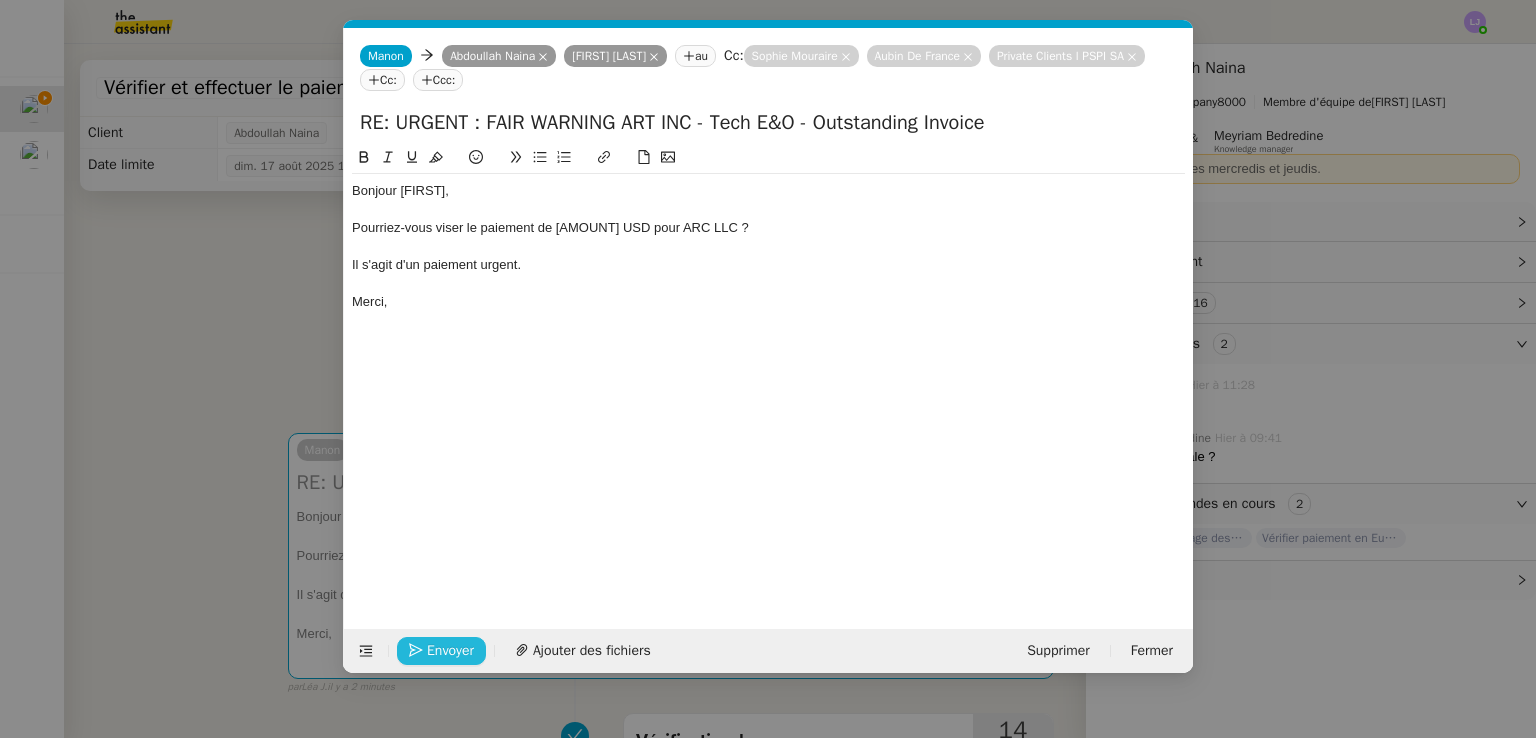 click on "Envoyer" 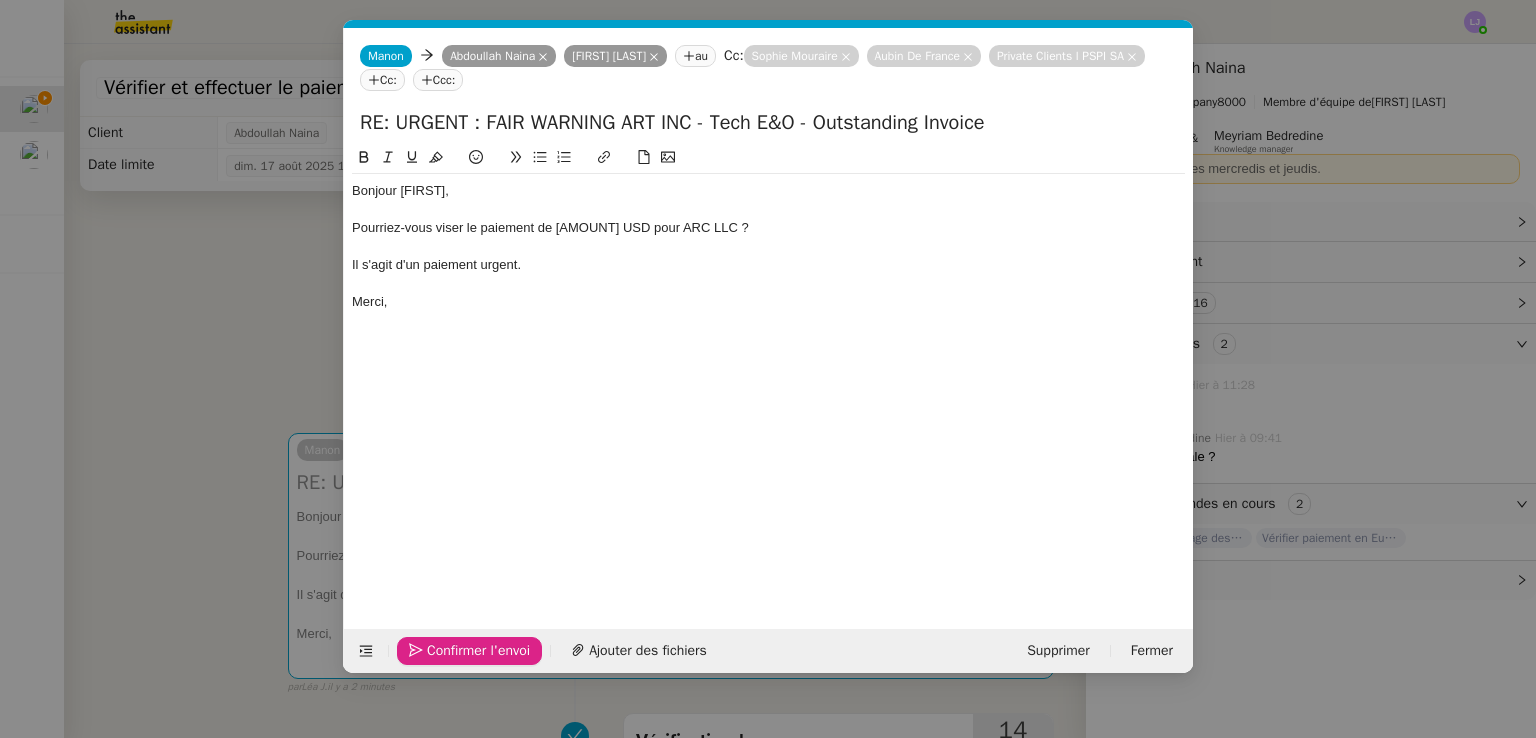 click on "Confirmer l'envoi" 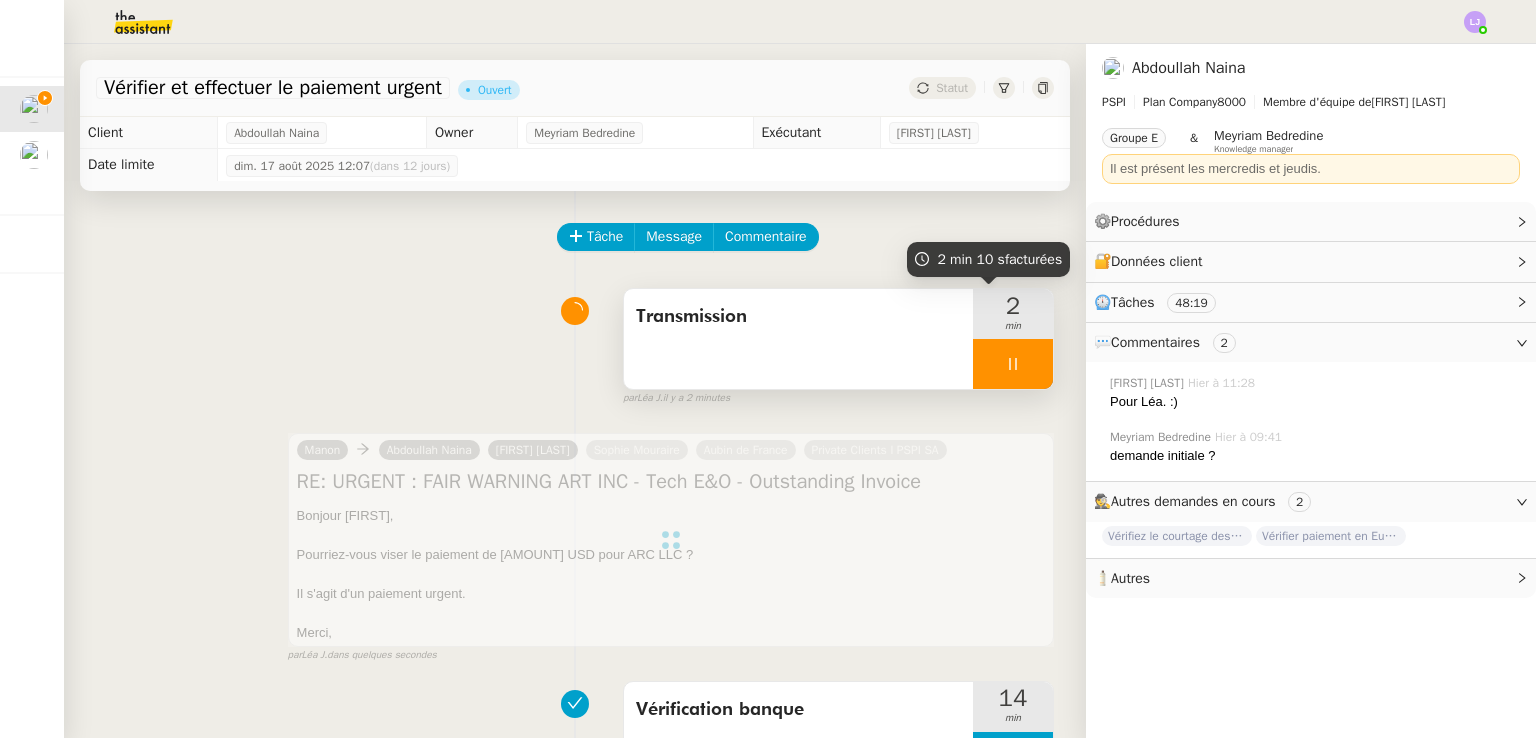 click at bounding box center (1013, 364) 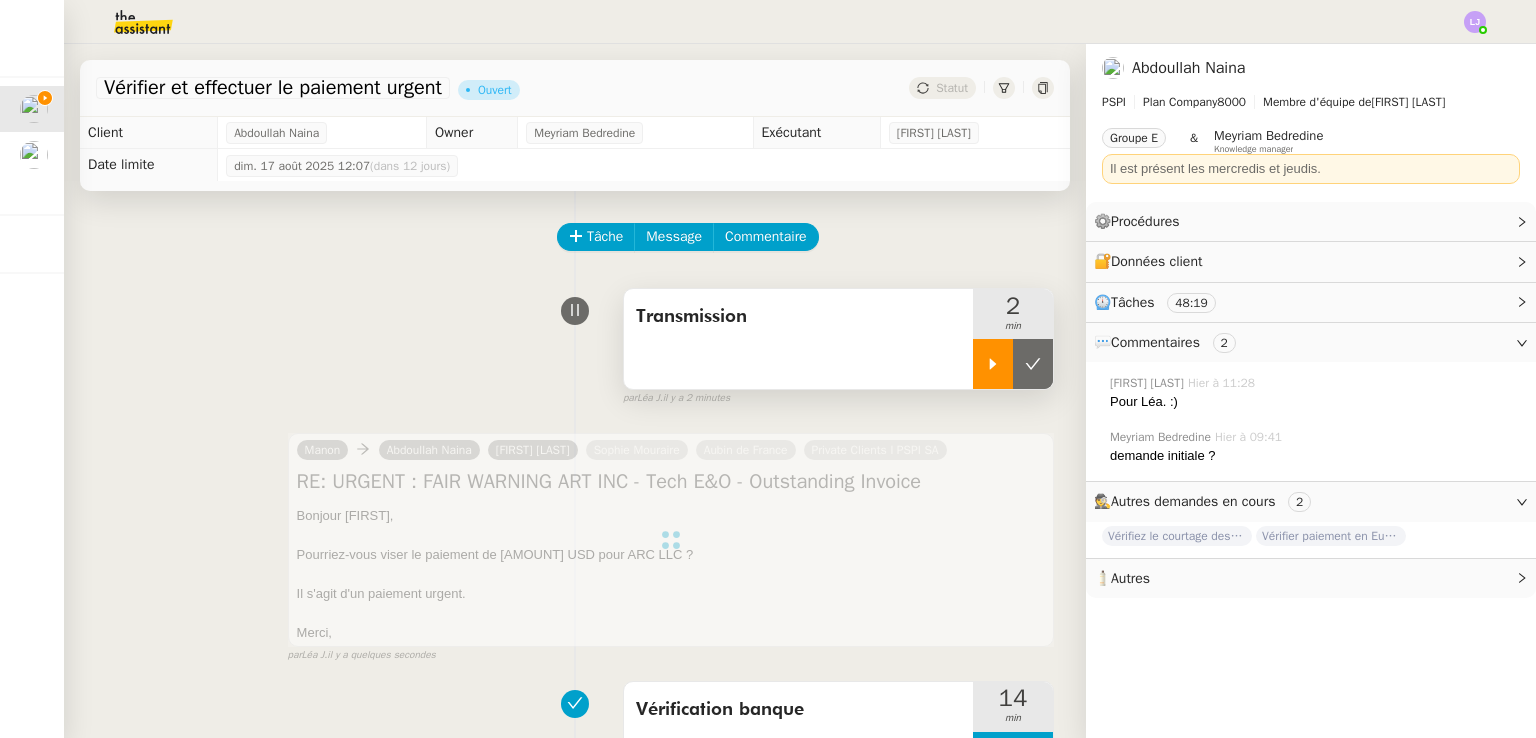 click at bounding box center (1033, 364) 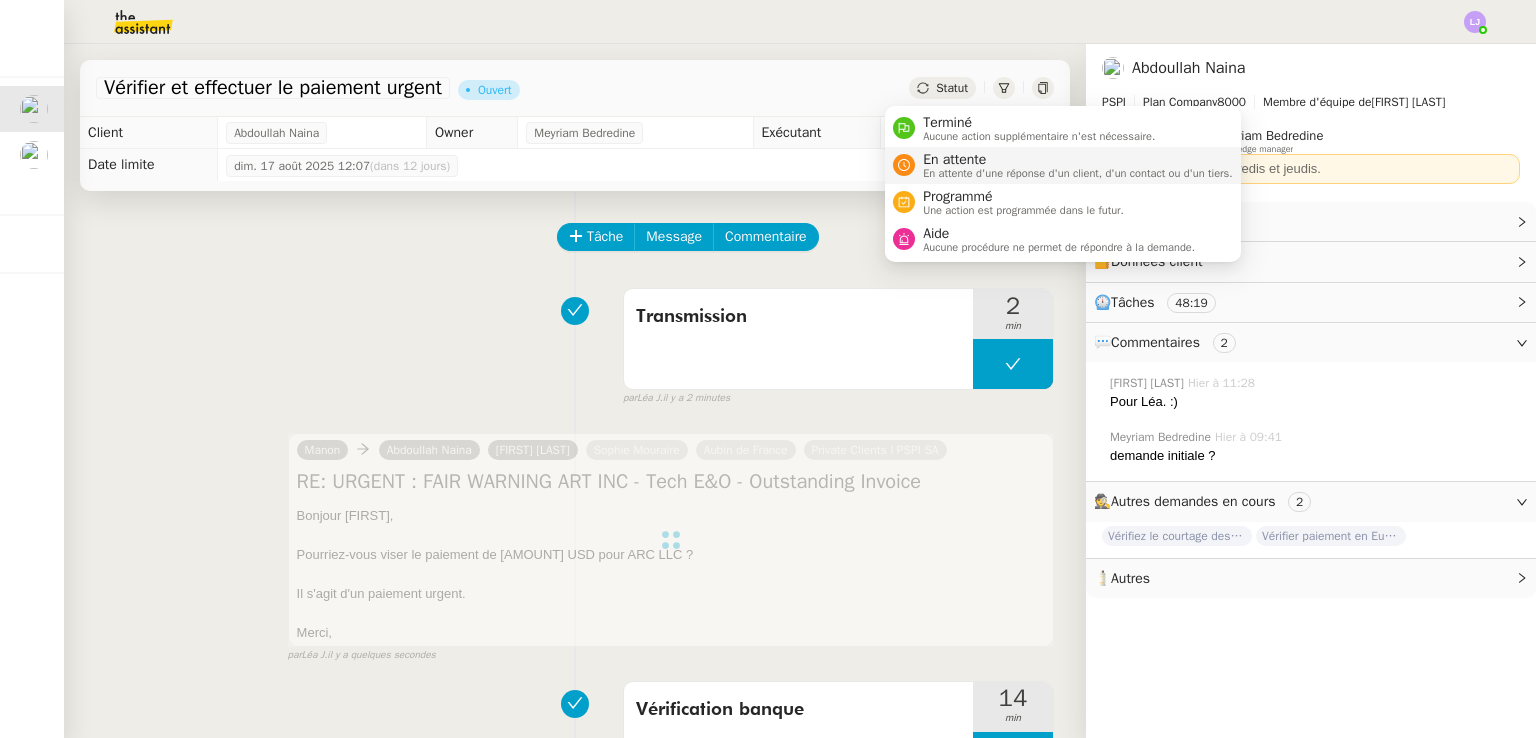 click on "En attente d'une réponse d'un client, d'un contact ou d'un tiers." at bounding box center [1078, 173] 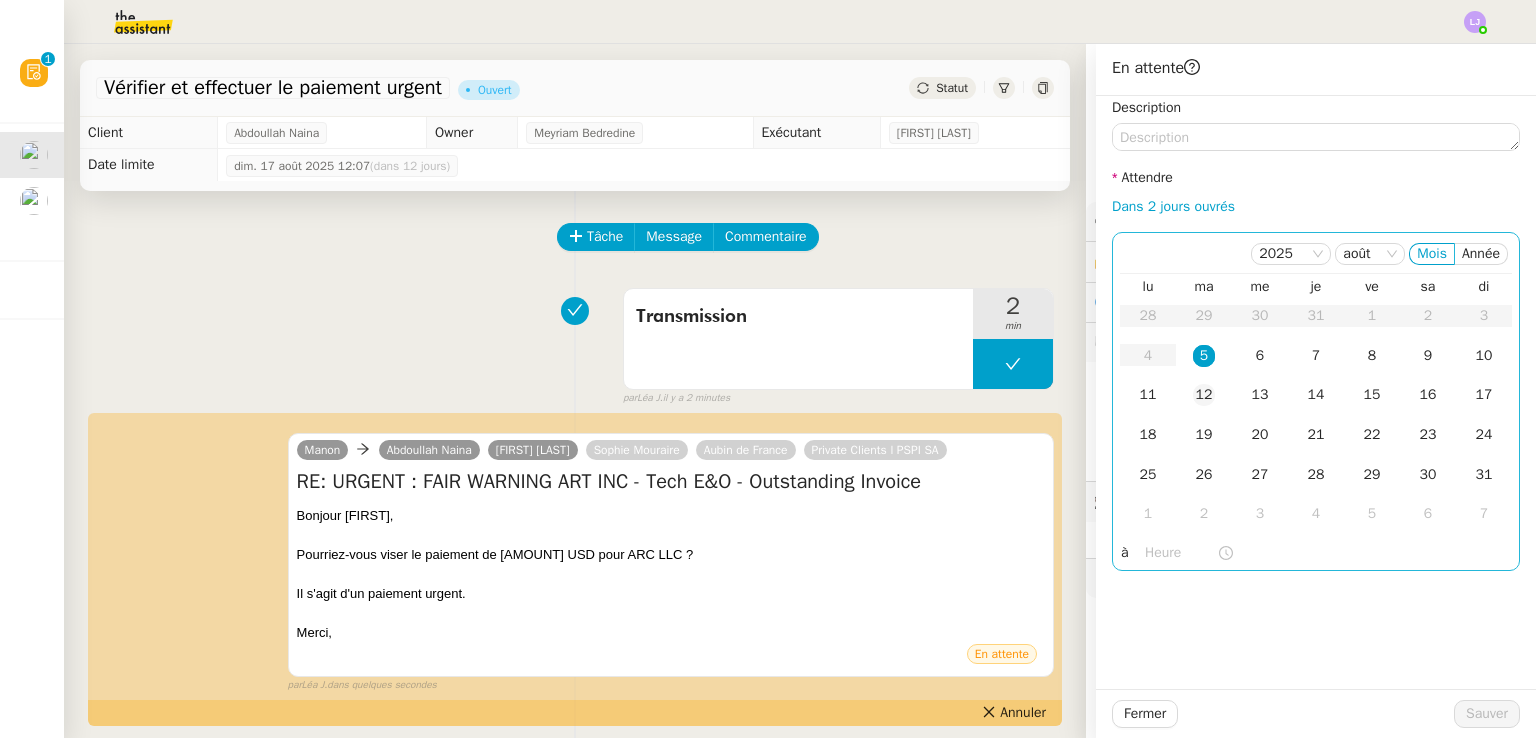 click on "12" 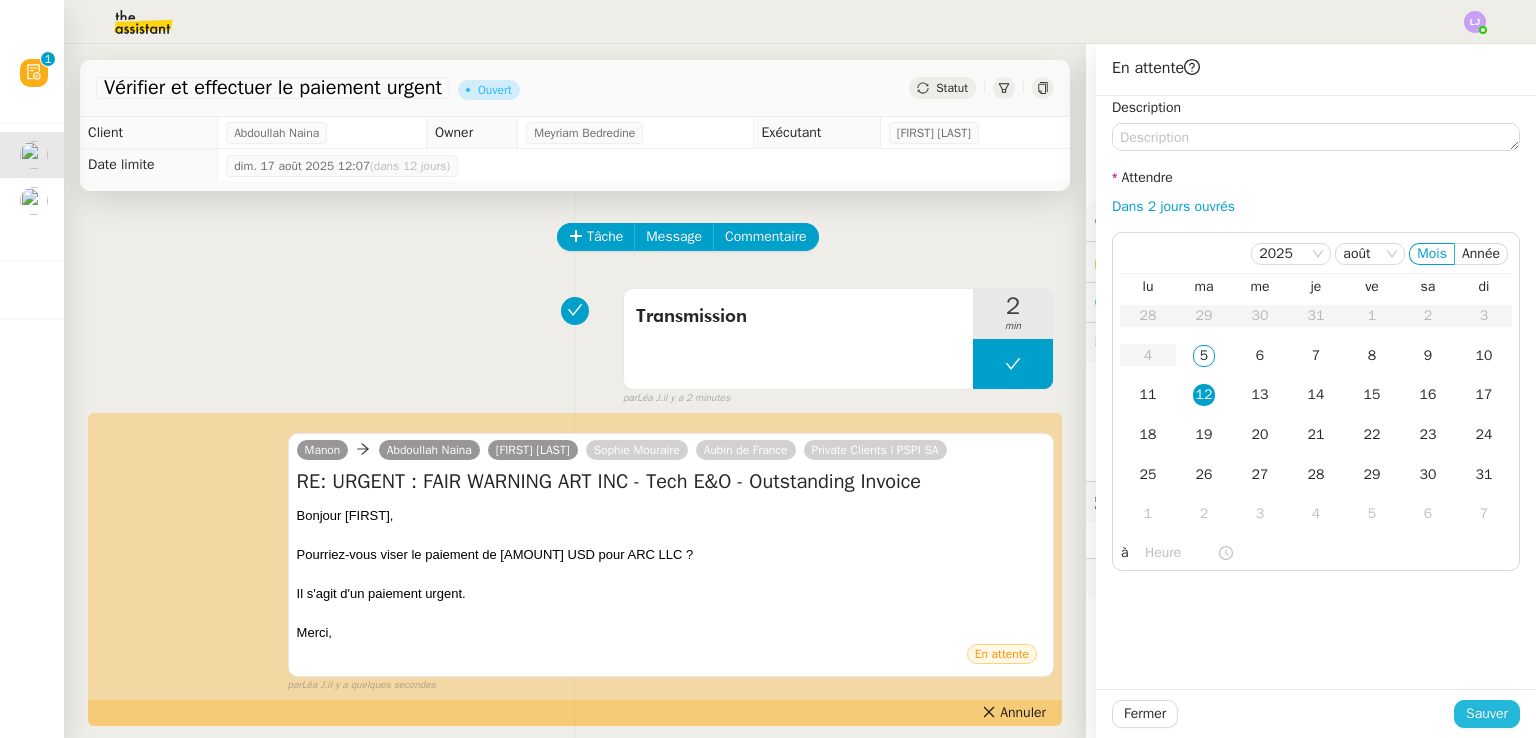 click on "Sauver" 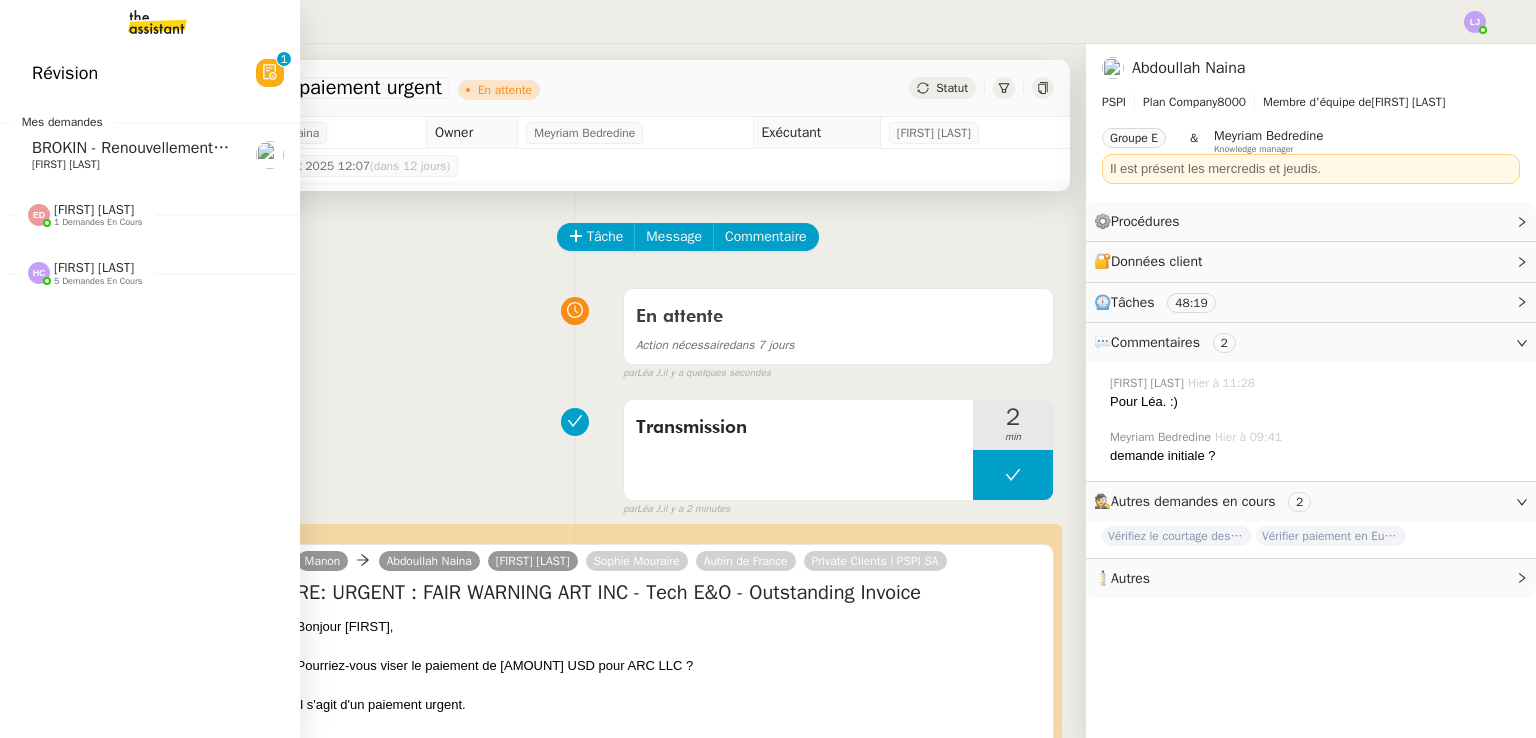 click on "BROKIN - Renouvellement des polices - août 2025" 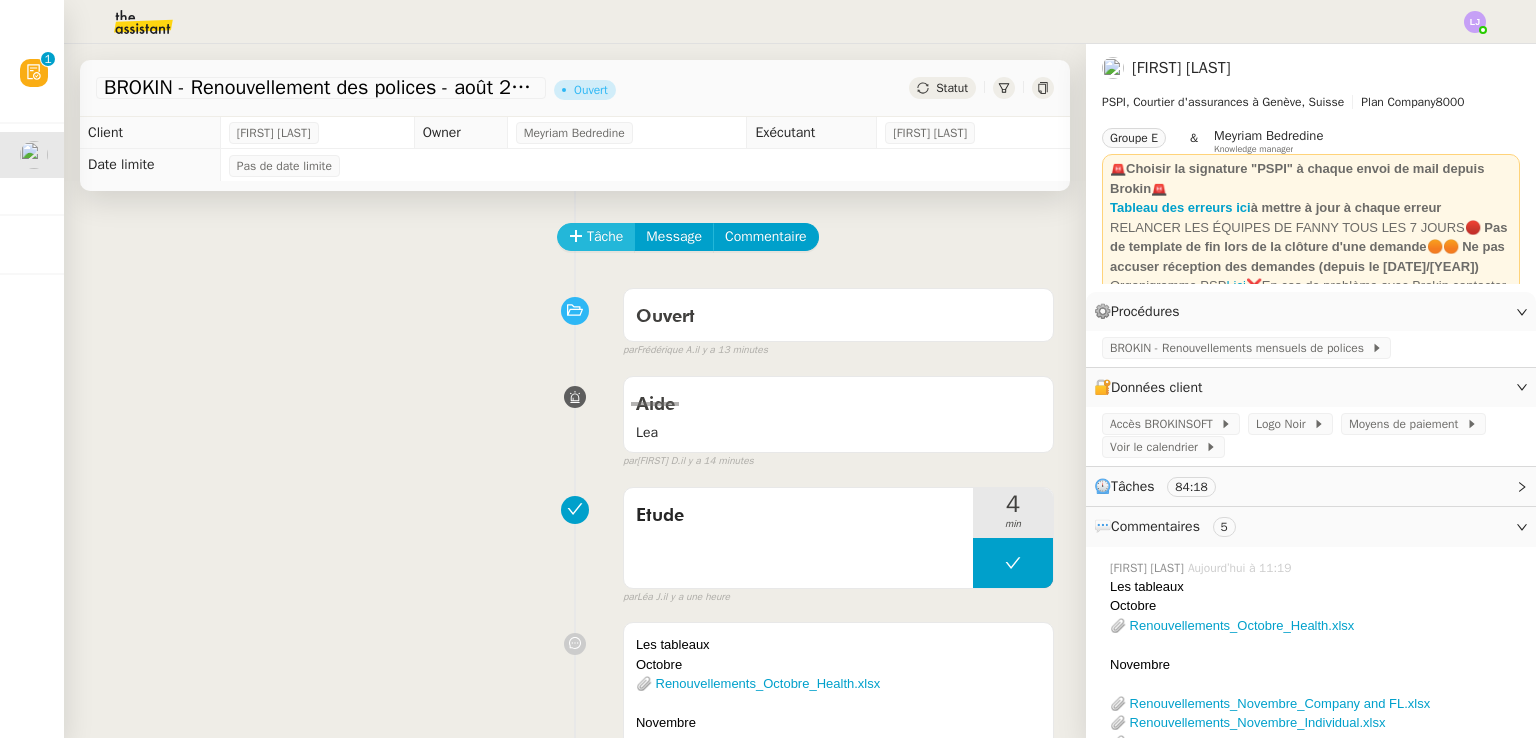click on "Tâche" 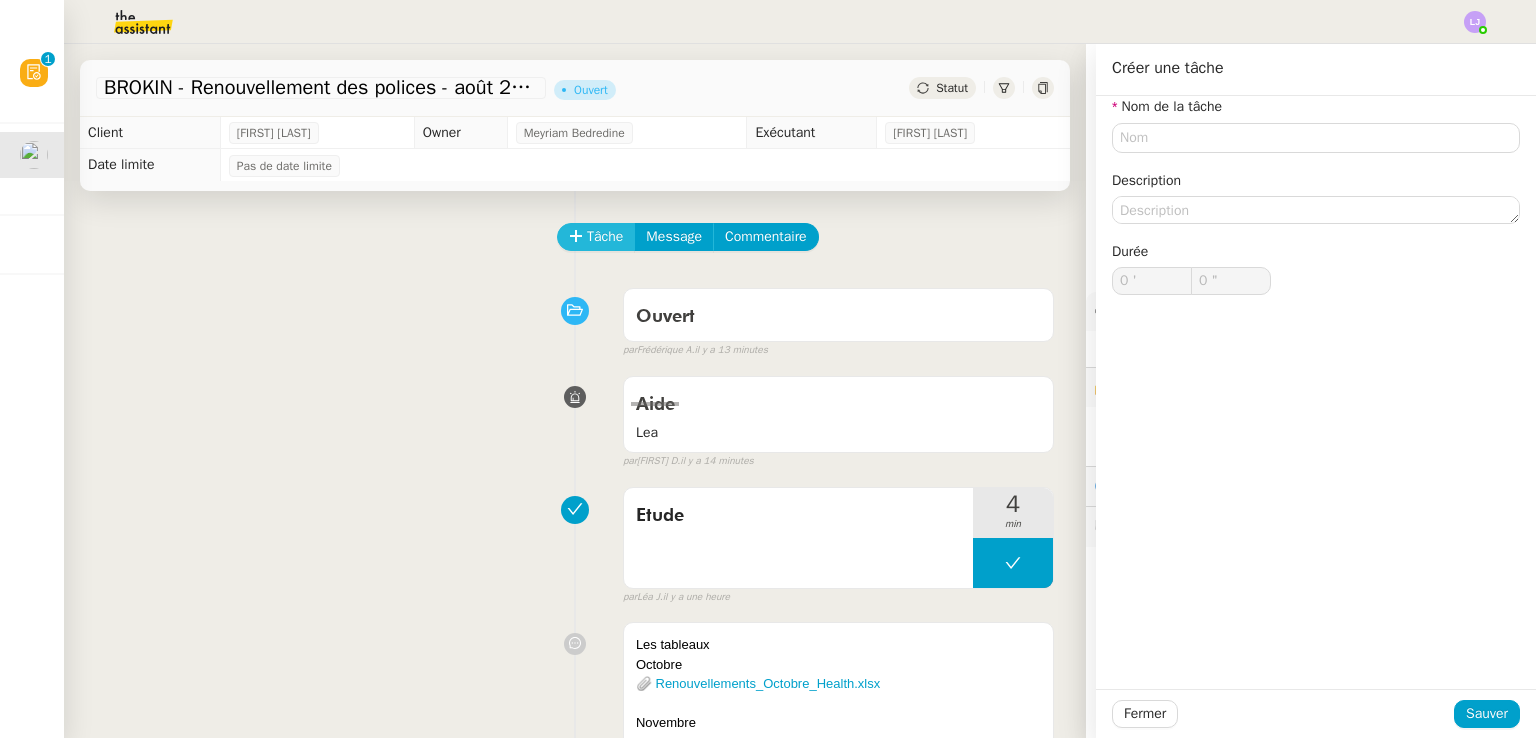 type 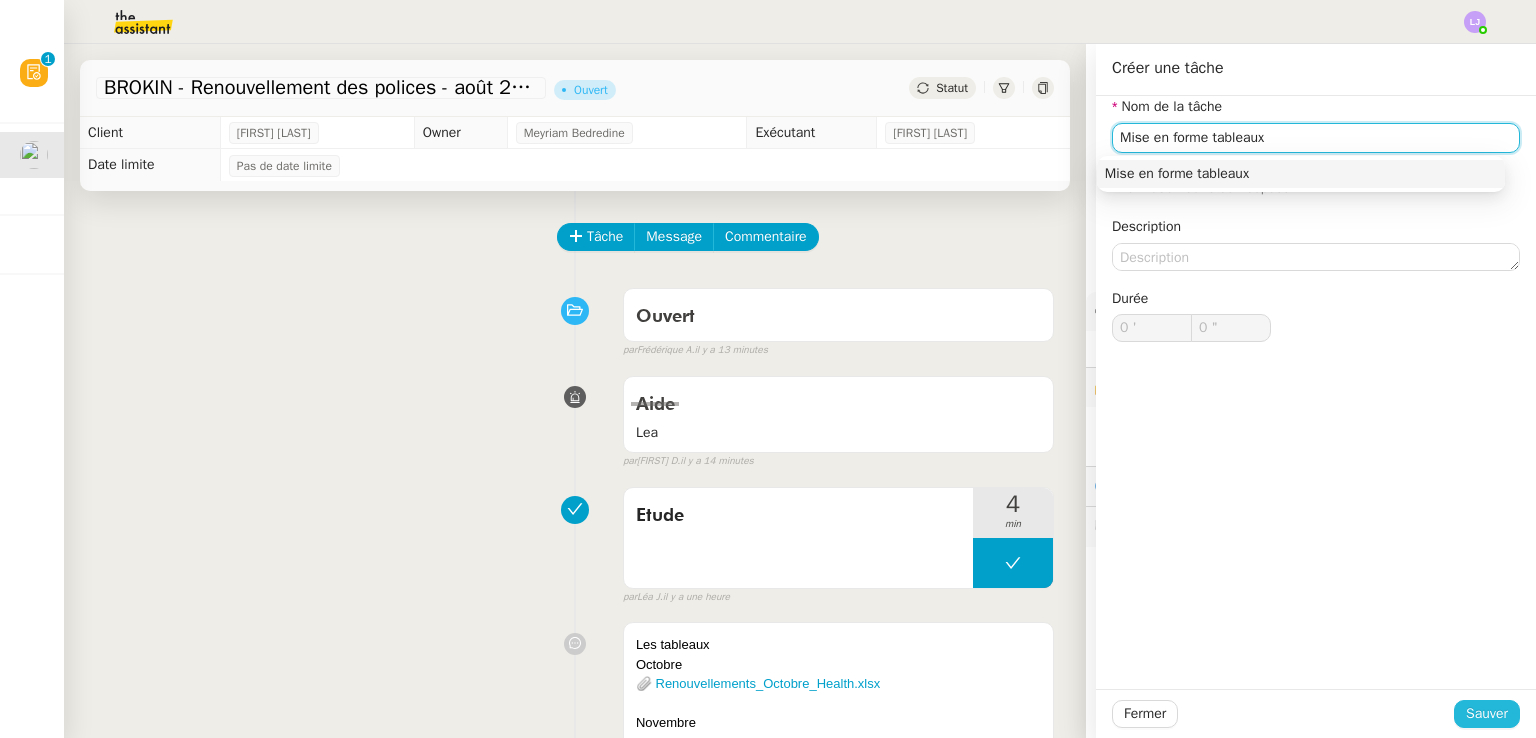 type on "Mise en forme tableaux" 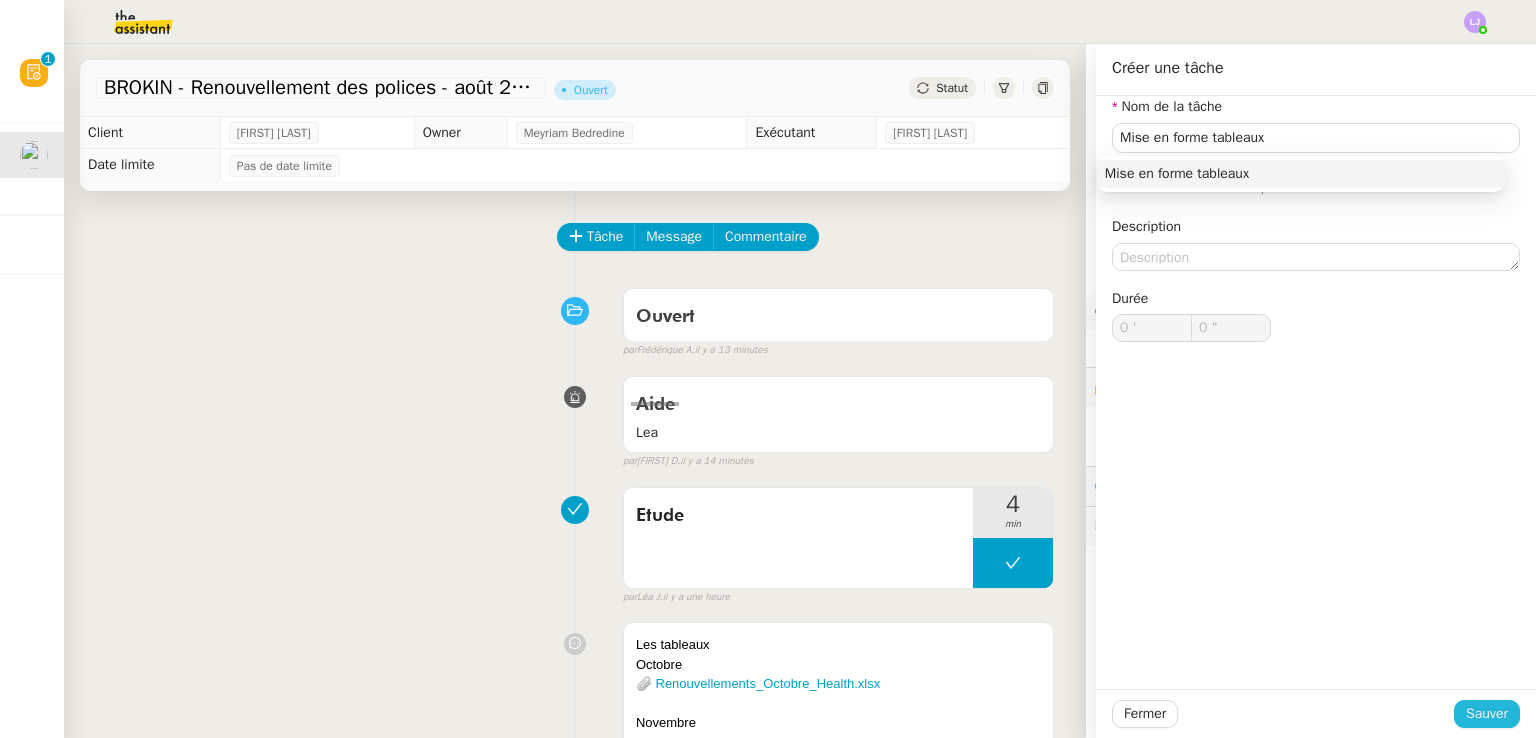 click on "Sauver" 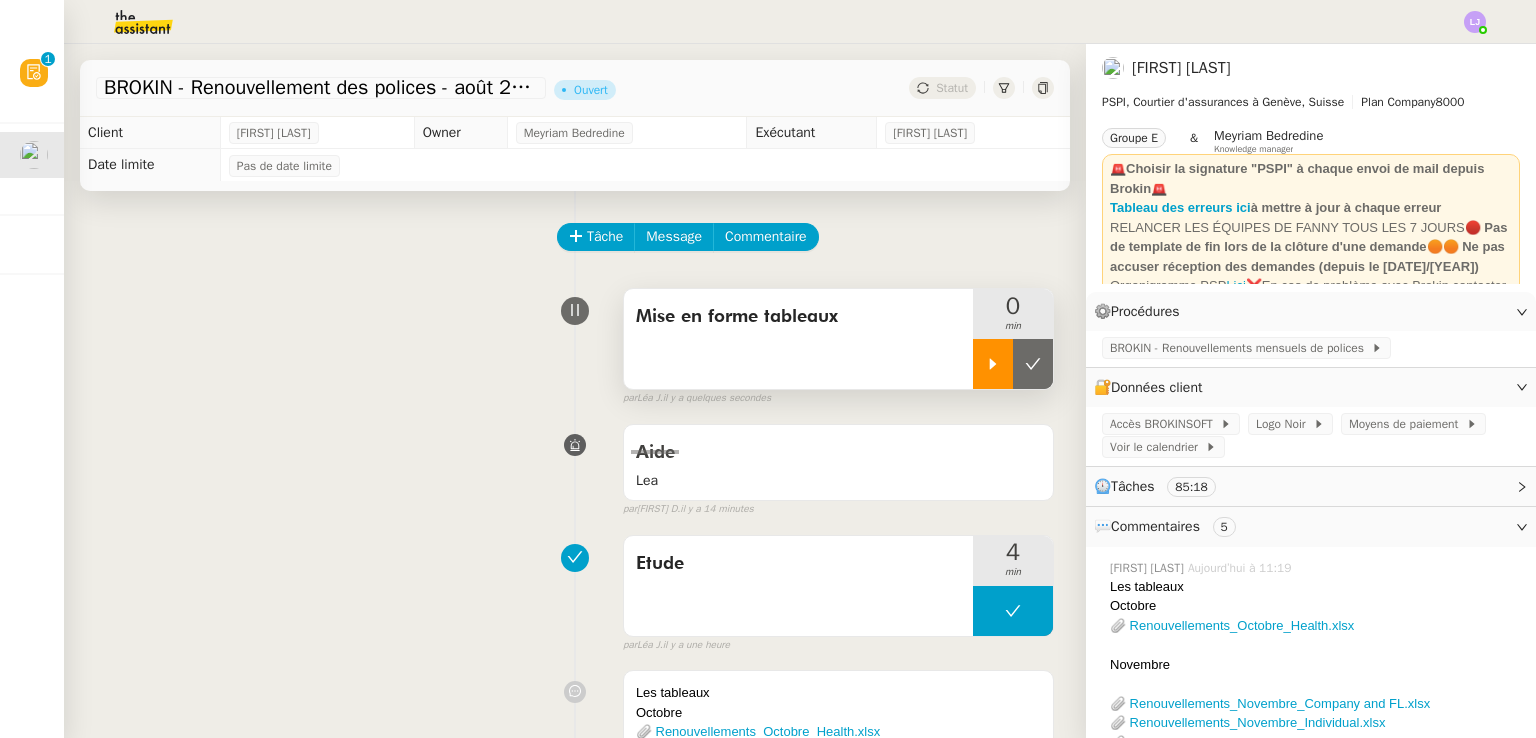 click at bounding box center [993, 364] 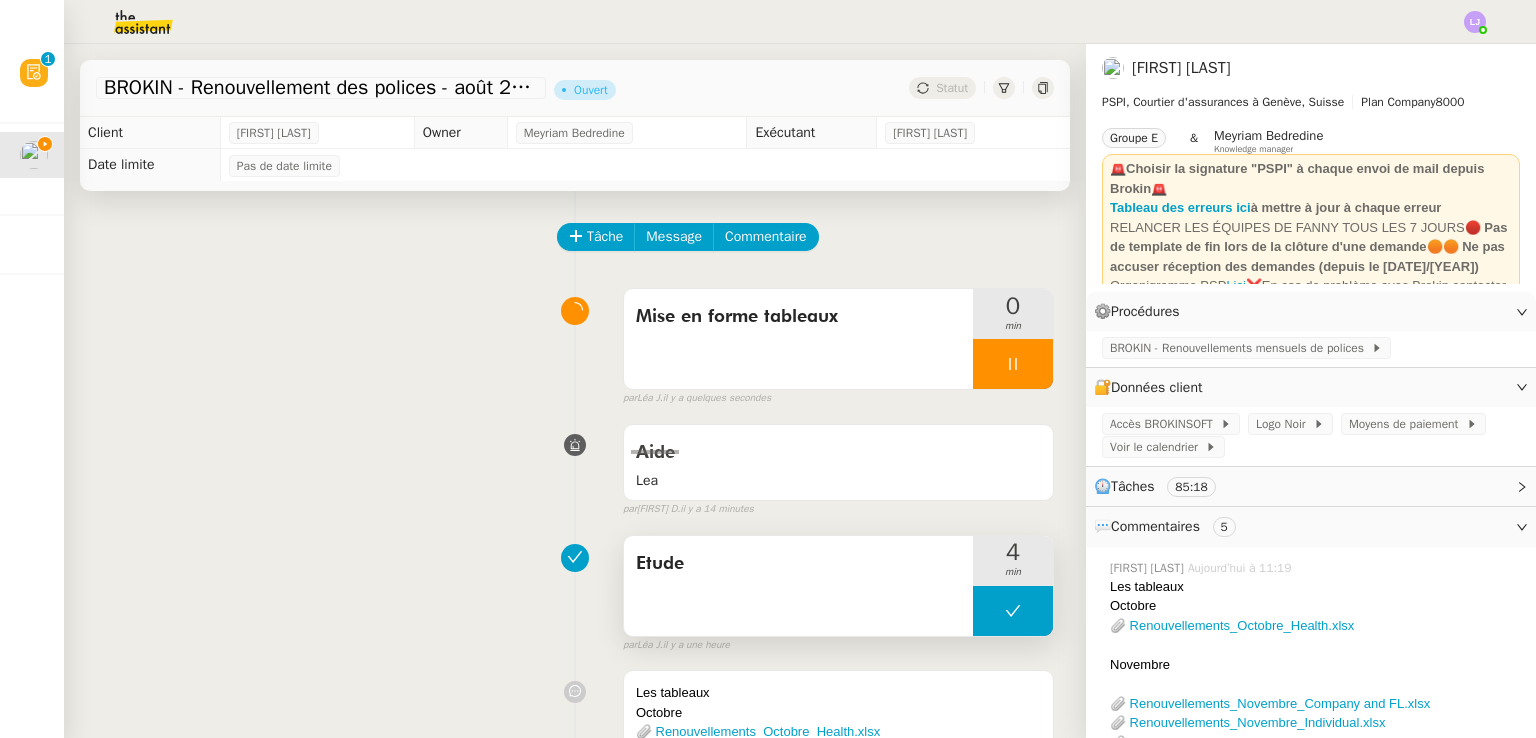 scroll, scrollTop: 502, scrollLeft: 0, axis: vertical 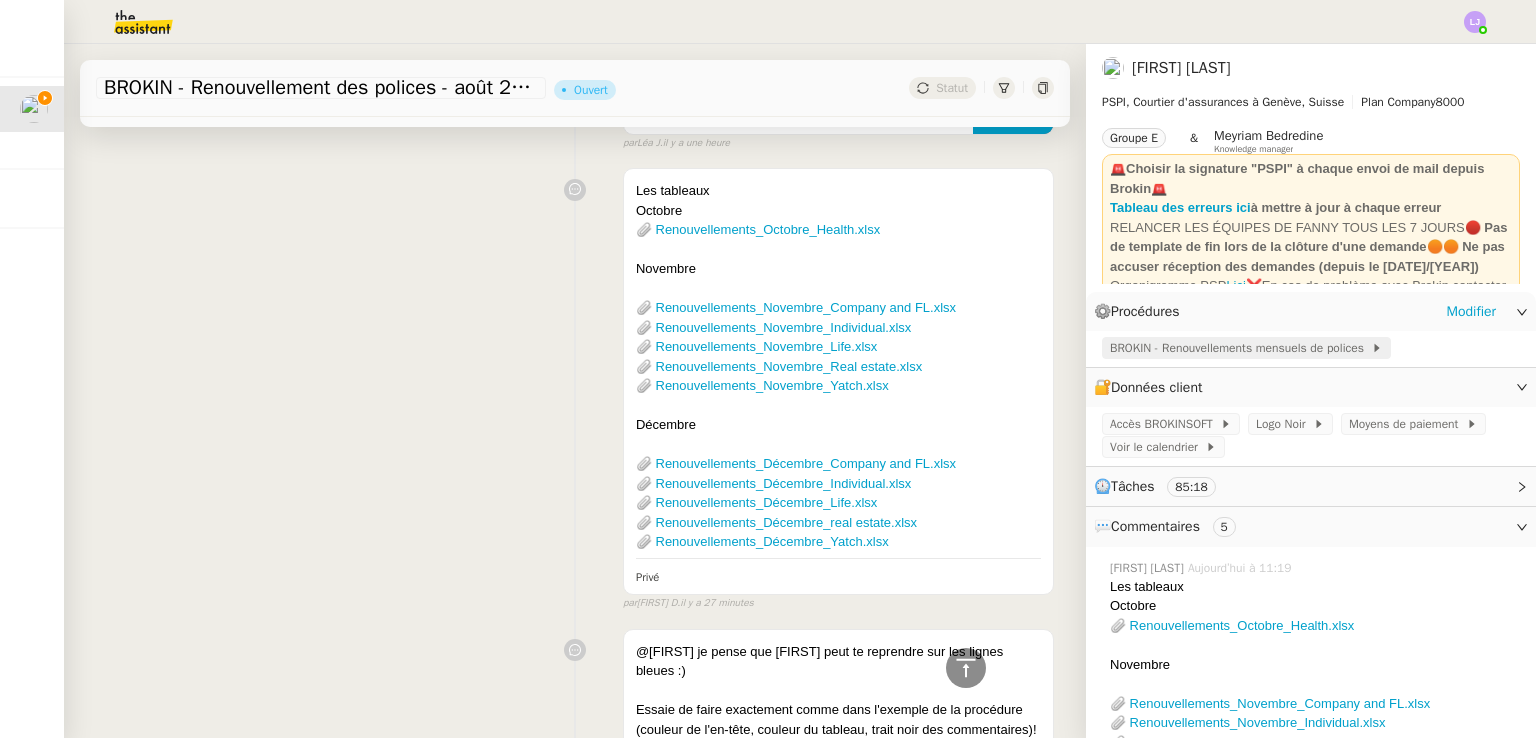 click on "BROKIN - Renouvellements mensuels de polices" 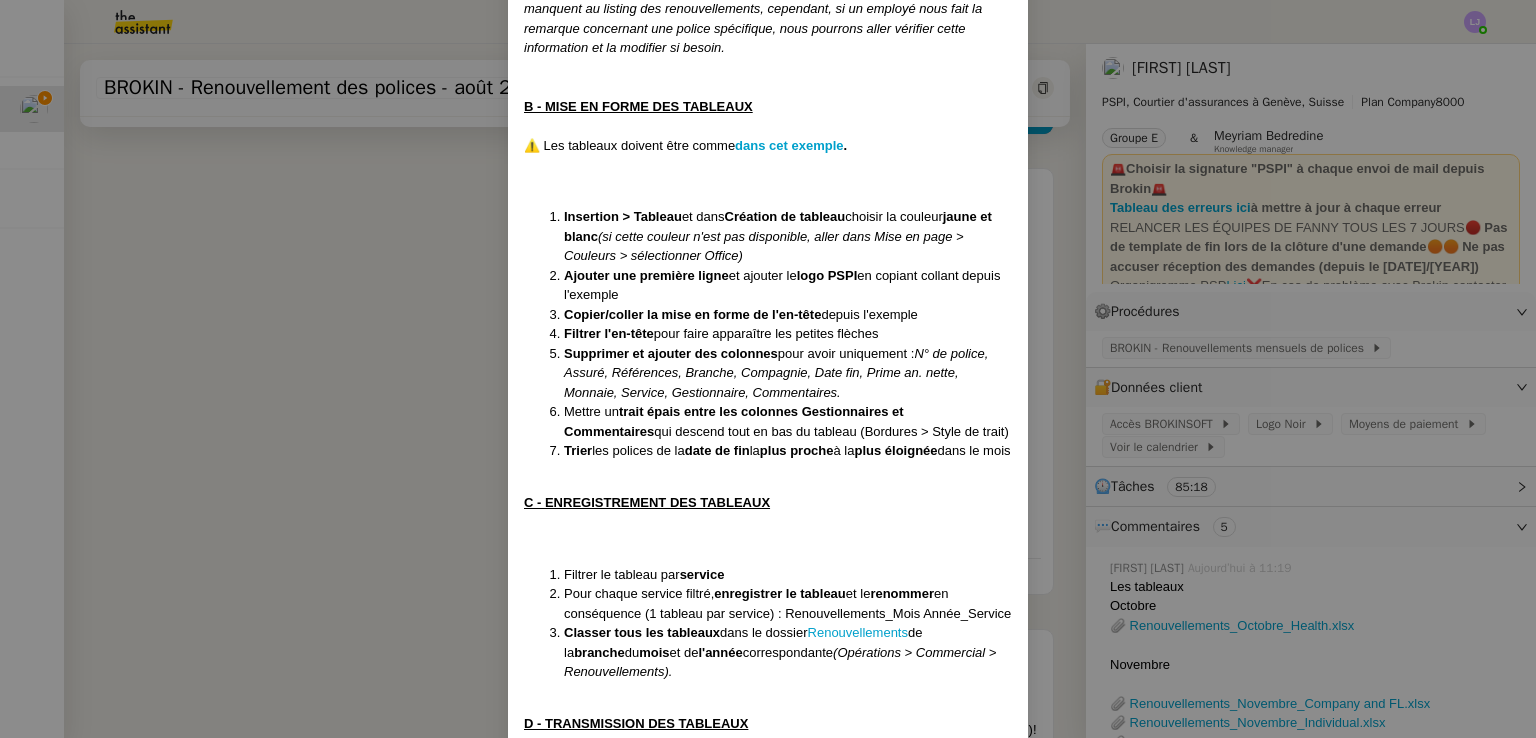 scroll, scrollTop: 900, scrollLeft: 0, axis: vertical 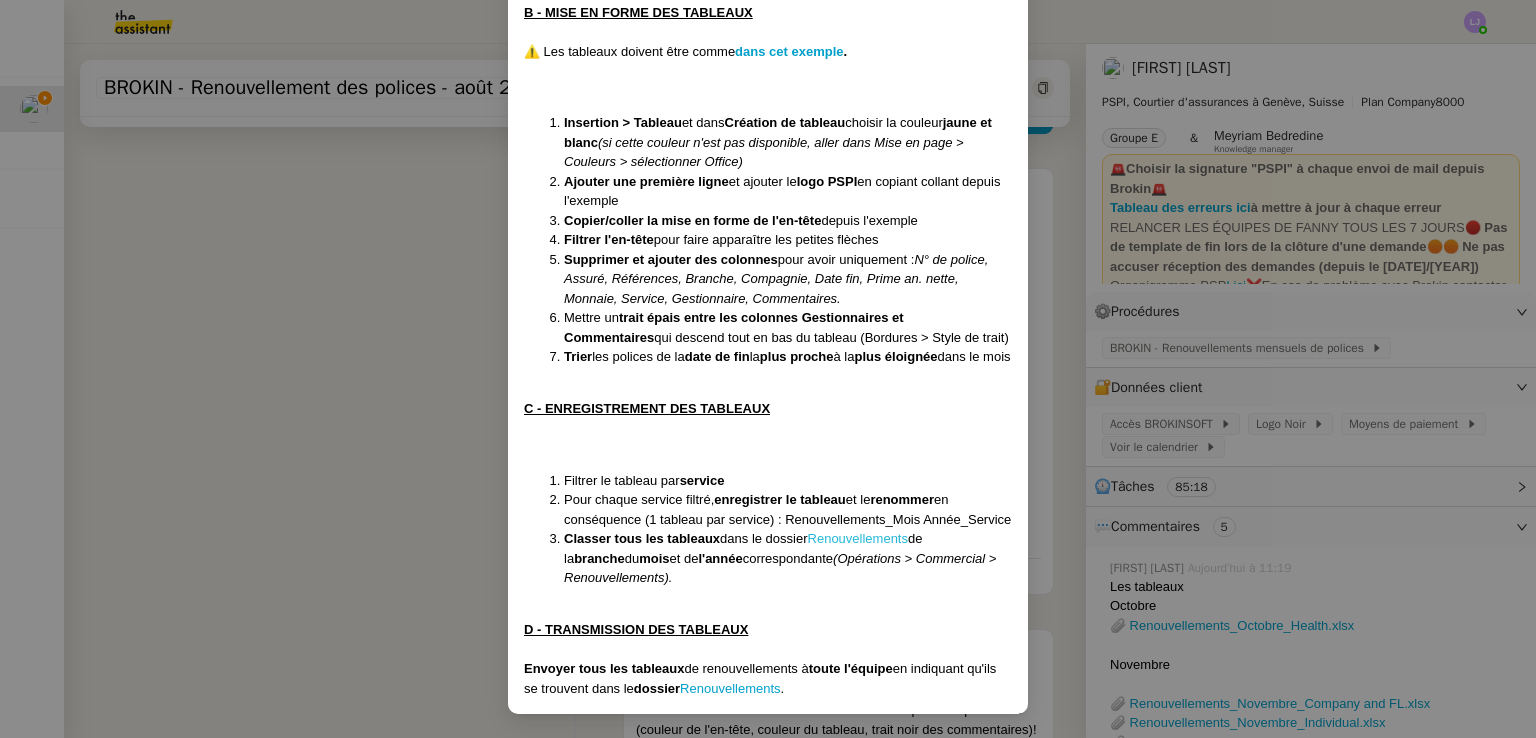click on "Renouvellements" at bounding box center [858, 538] 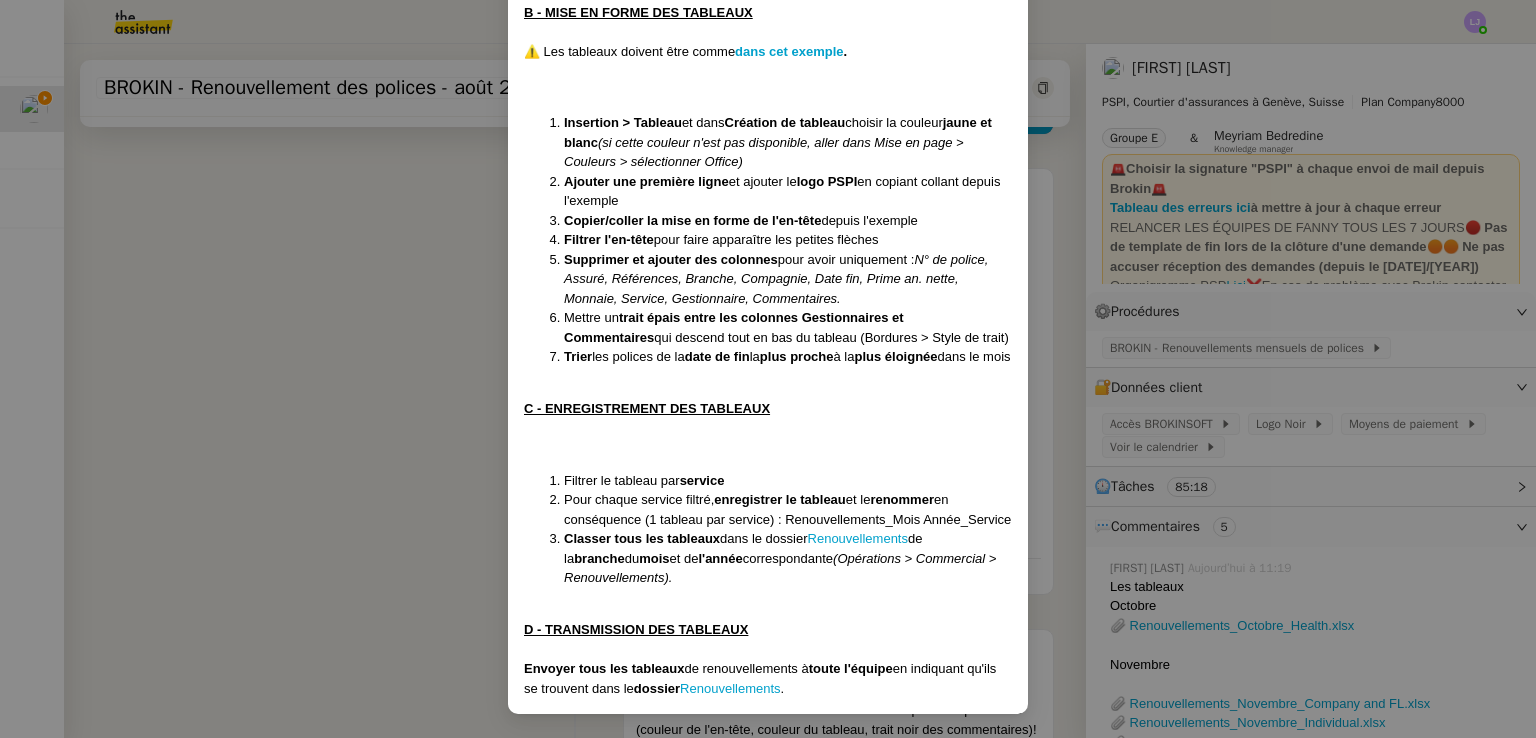 click on "mois" at bounding box center [654, 558] 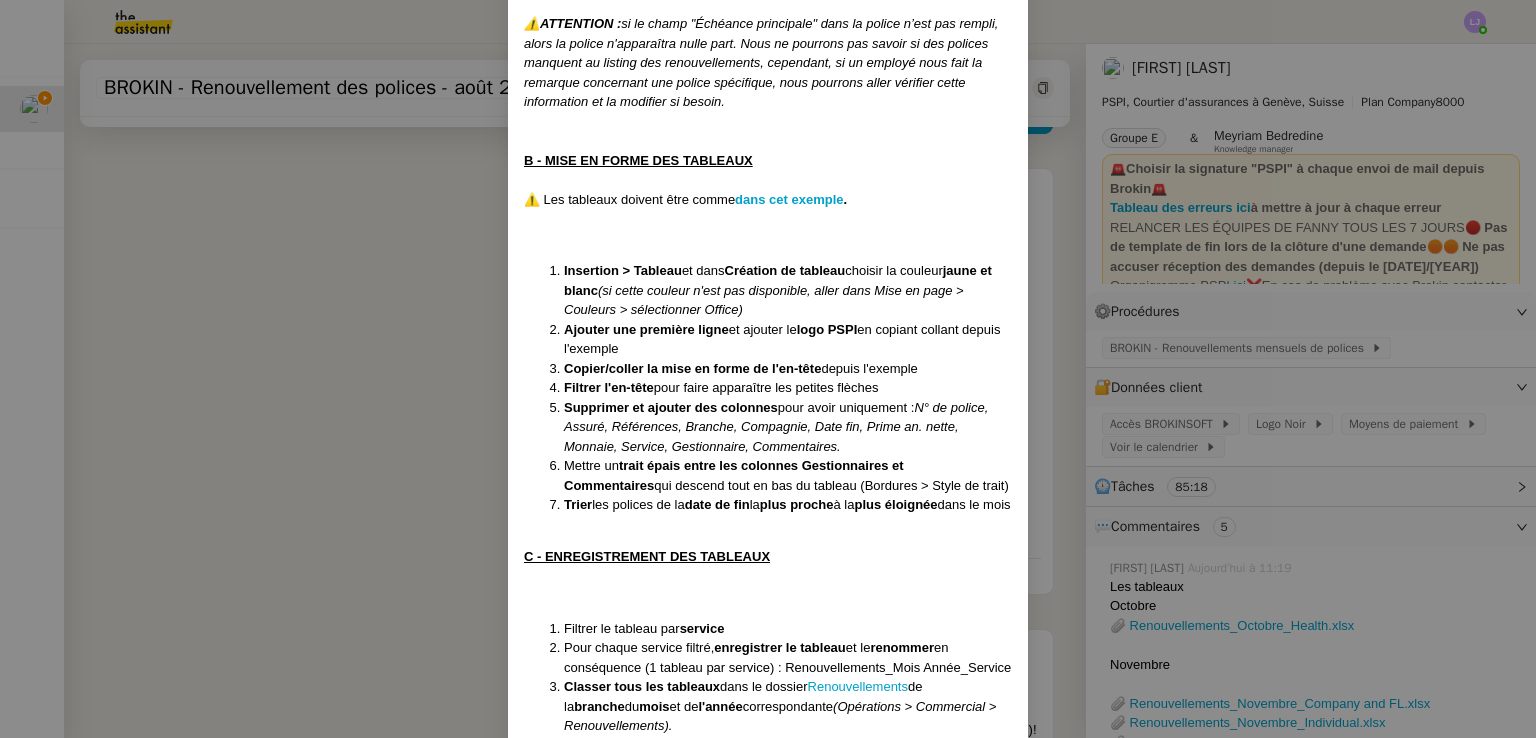 scroll, scrollTop: 709, scrollLeft: 0, axis: vertical 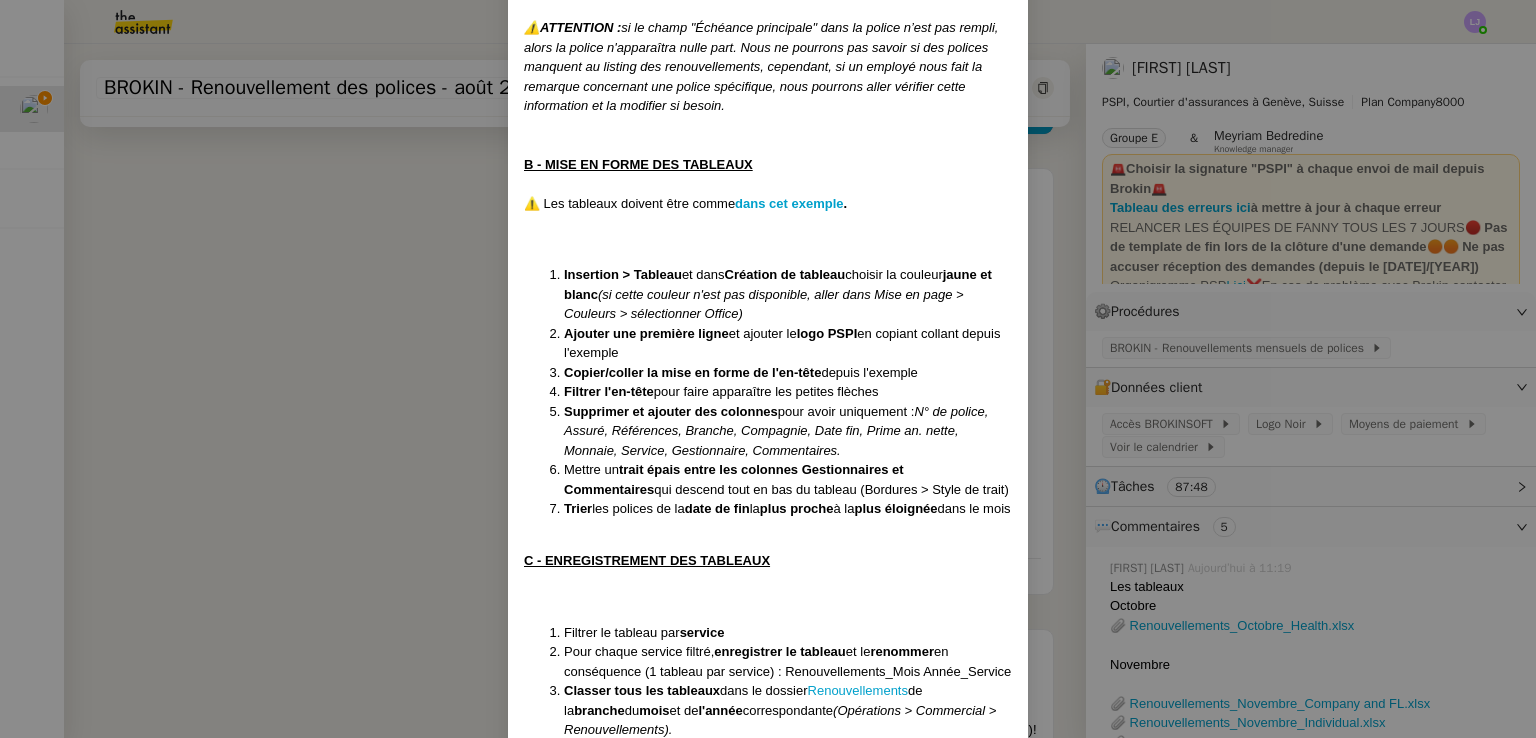 click on "Créée le 01/10/2024 MAJ le 21/07/2025 Contexte  :   Il s’agit de compiler  sur un fichier Excel  toutes les polices qui arrivent à échéance   afin de ne pas rater leur renouvellement.  Récurrence  :  Tous les 5 du mois pour le mois suivant + sur demande exceptionnelle d'un employé PROCÉDURE A - SORTIR LISTE DES RENOUVELLEMENTS Pour savoir quand ont lieu les renouvellements, il faut sortir un listing des polices en vigueur sur Brokin : Aller sur  Brokin  et cliquer sur " Polices"   Période de recherche :  toutes les années Au  : mettre l'année 2080 pour englober les polices qui auraient un terme très lointain Type de date  : date de fin de contrat Mois   du terme :  mois suivant Branche  : tout sélectionner Statut  : en vigueur Voir  exemple ici Afficher Le système vous sort les polices dont l’échéance est  courant du mois sélectionné ⚠️ ATTENTION :  B - MISE EN FORME DES TABLEAUX ⚠️ Les tableaux doivent être comme  dans cet exemple . Insertion > Tableau  et dans" at bounding box center (768, 369) 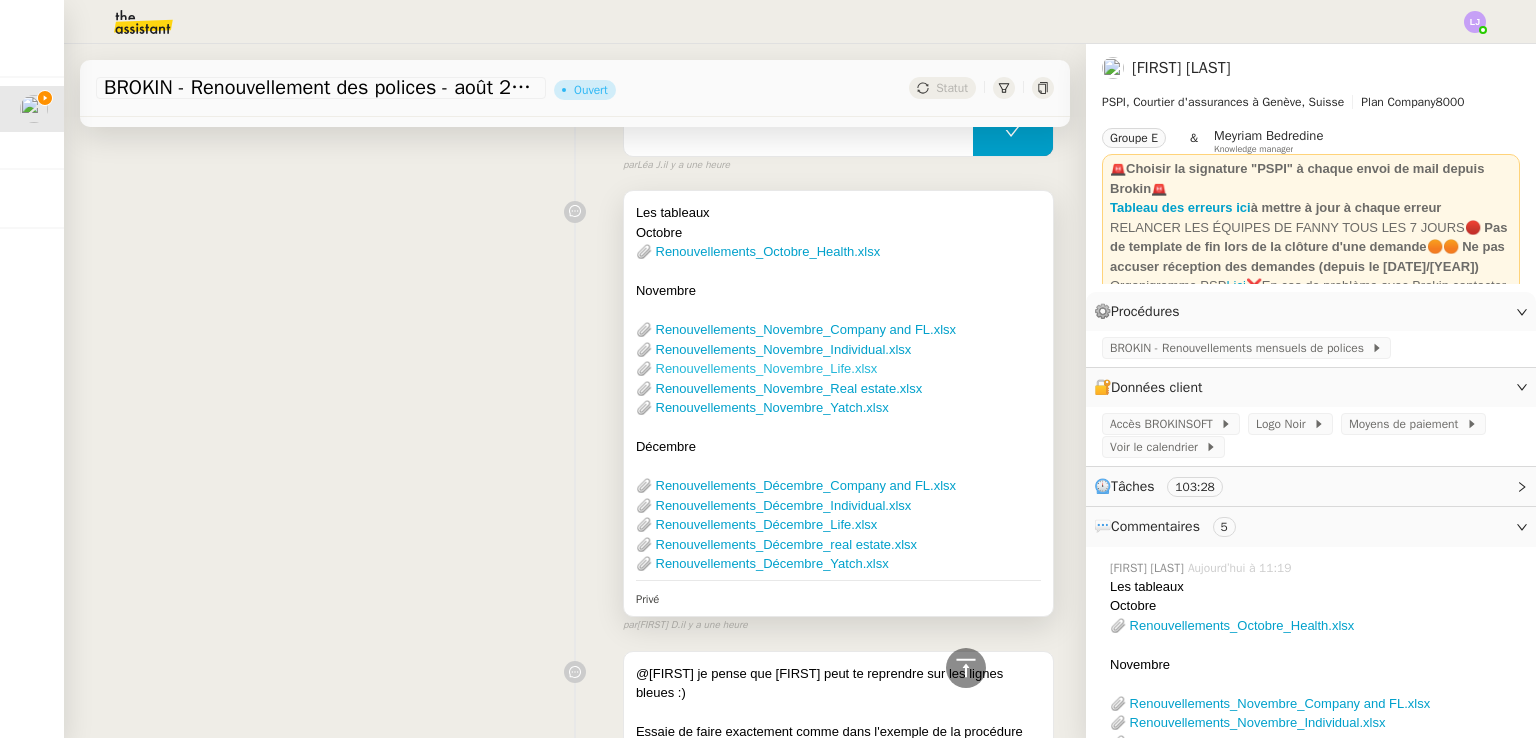 scroll, scrollTop: 476, scrollLeft: 0, axis: vertical 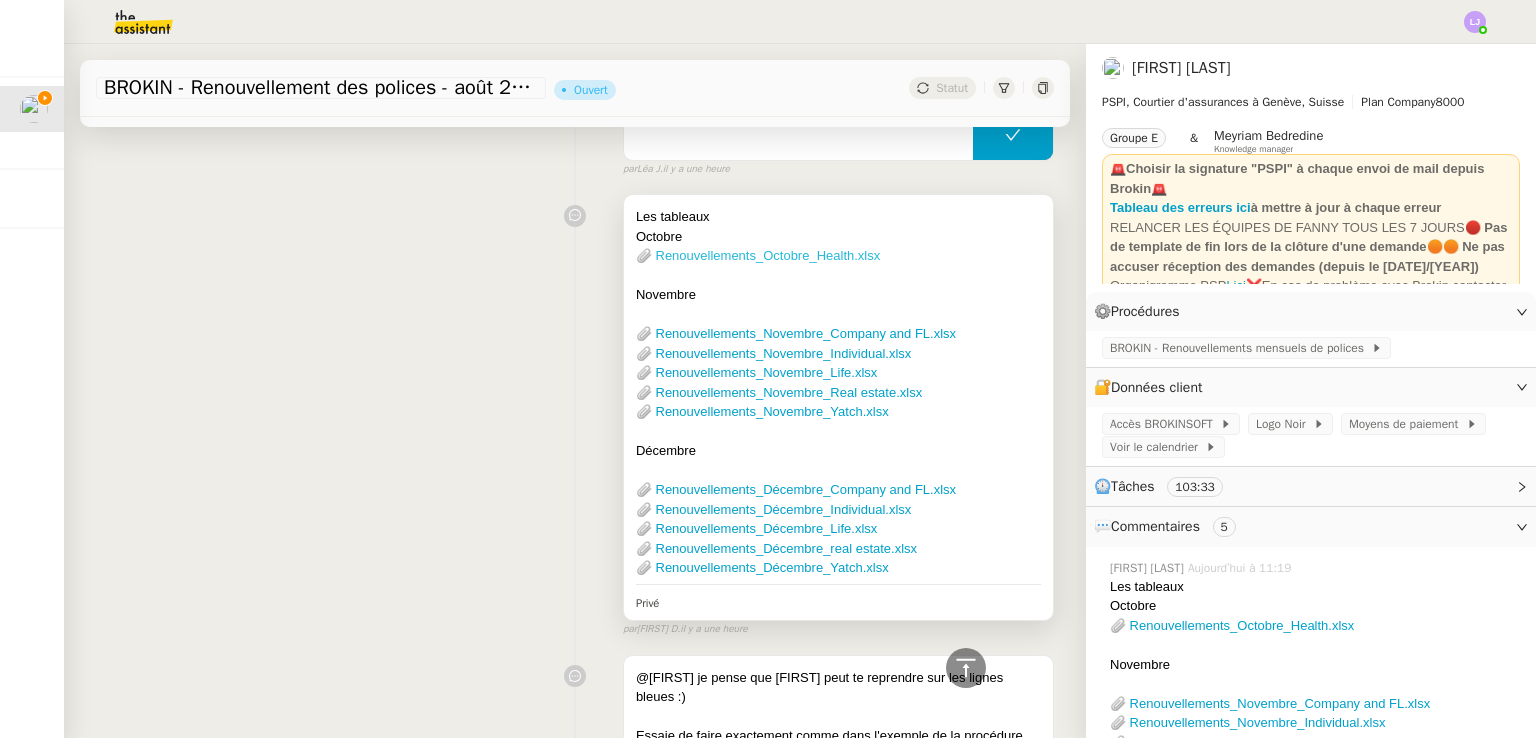 click on "📎 Renouvellements_Octobre_Health.xlsx" at bounding box center (758, 255) 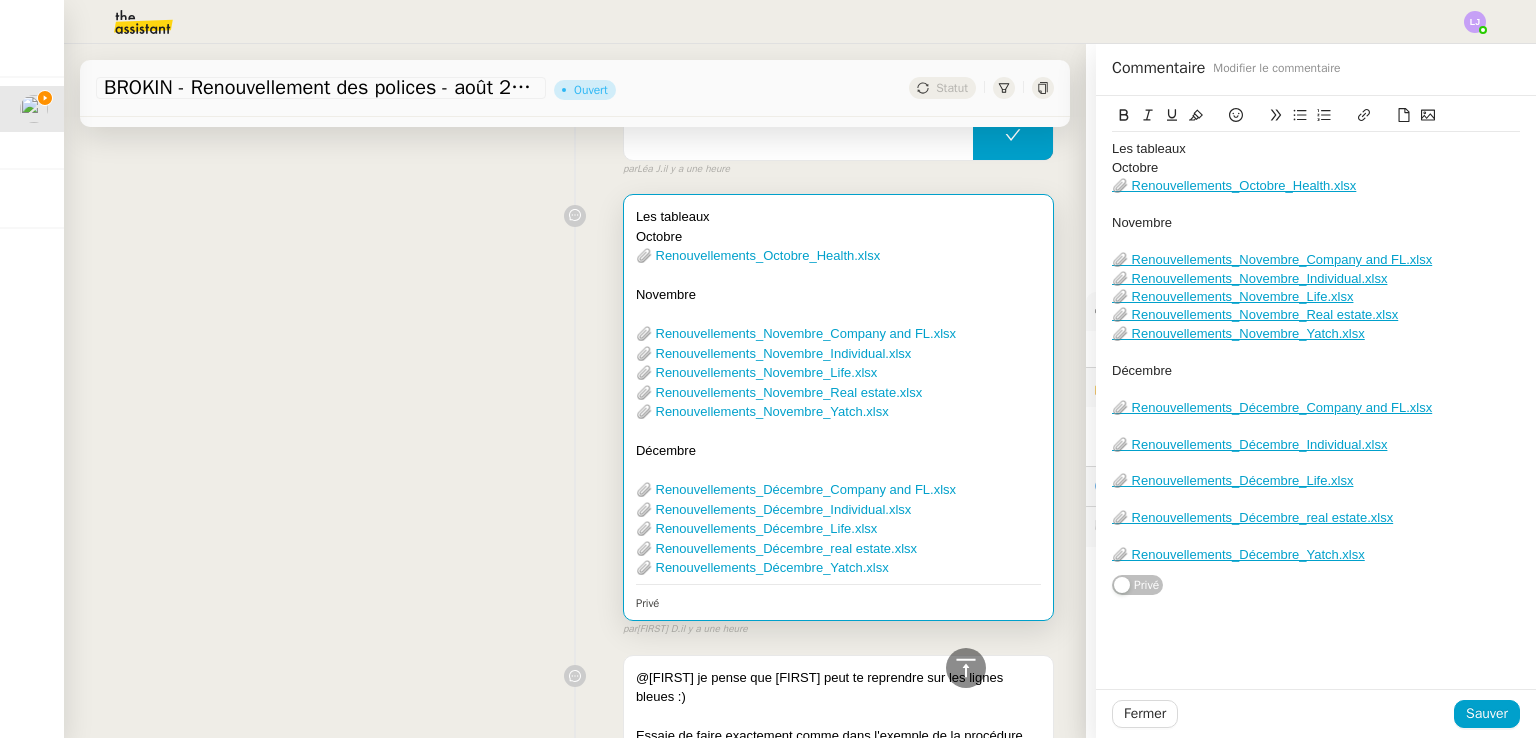 scroll, scrollTop: 0, scrollLeft: 0, axis: both 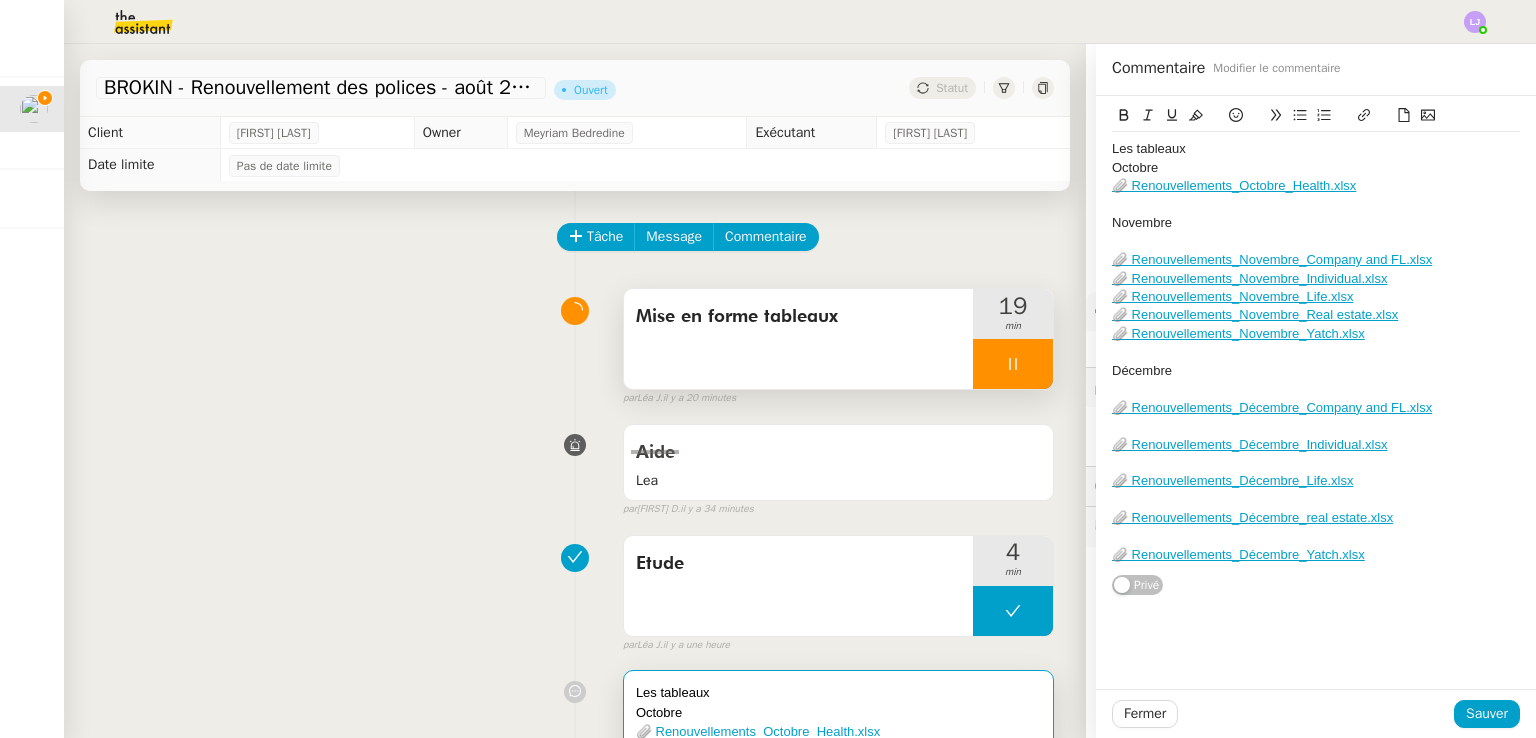 click at bounding box center (1013, 364) 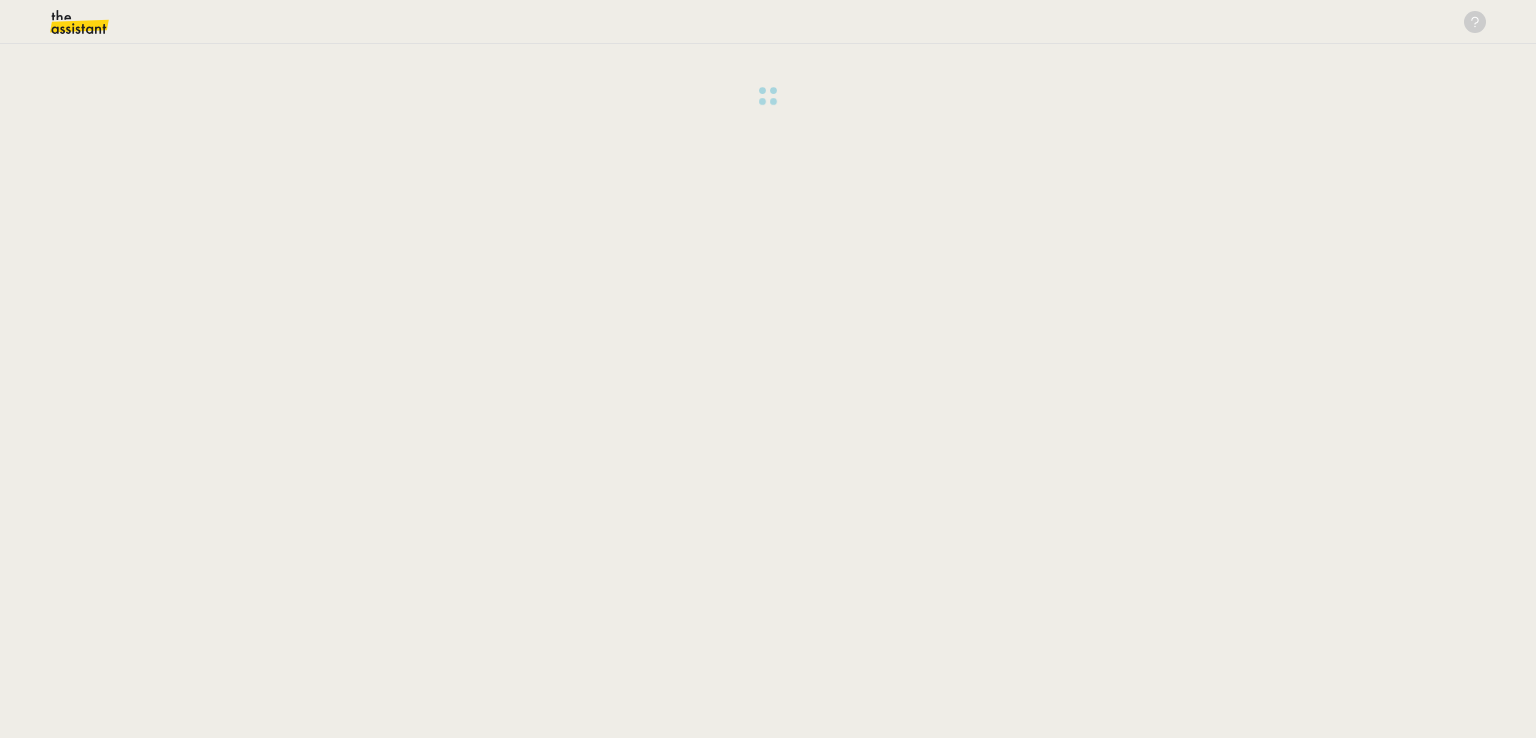 scroll, scrollTop: 0, scrollLeft: 0, axis: both 